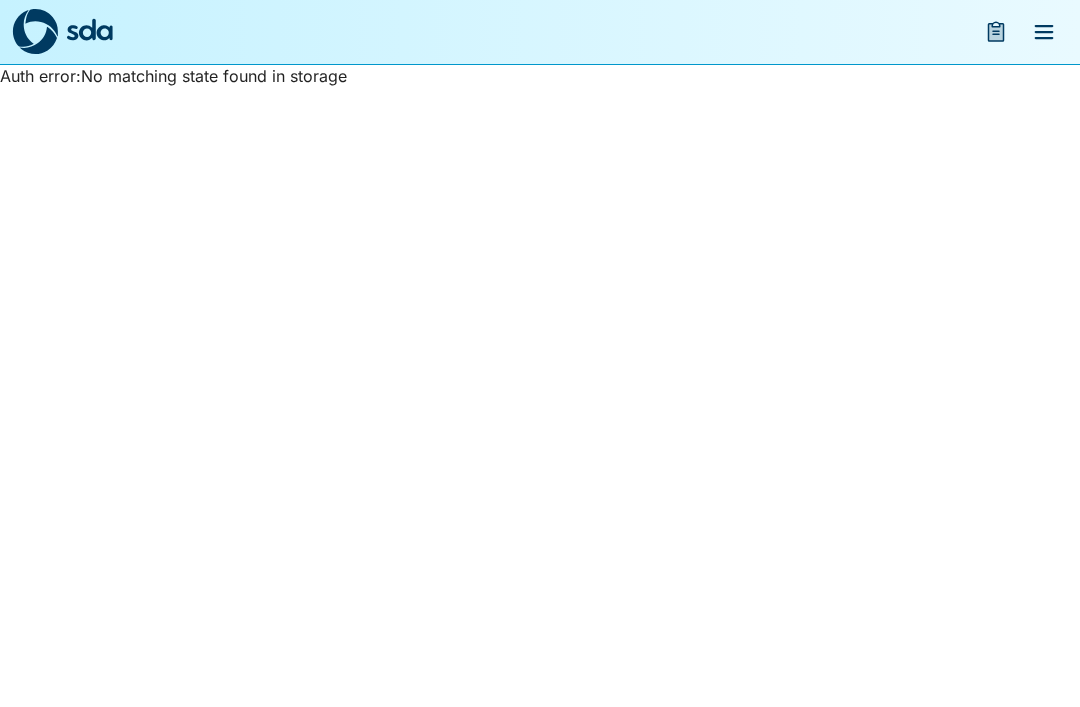 scroll, scrollTop: 0, scrollLeft: 0, axis: both 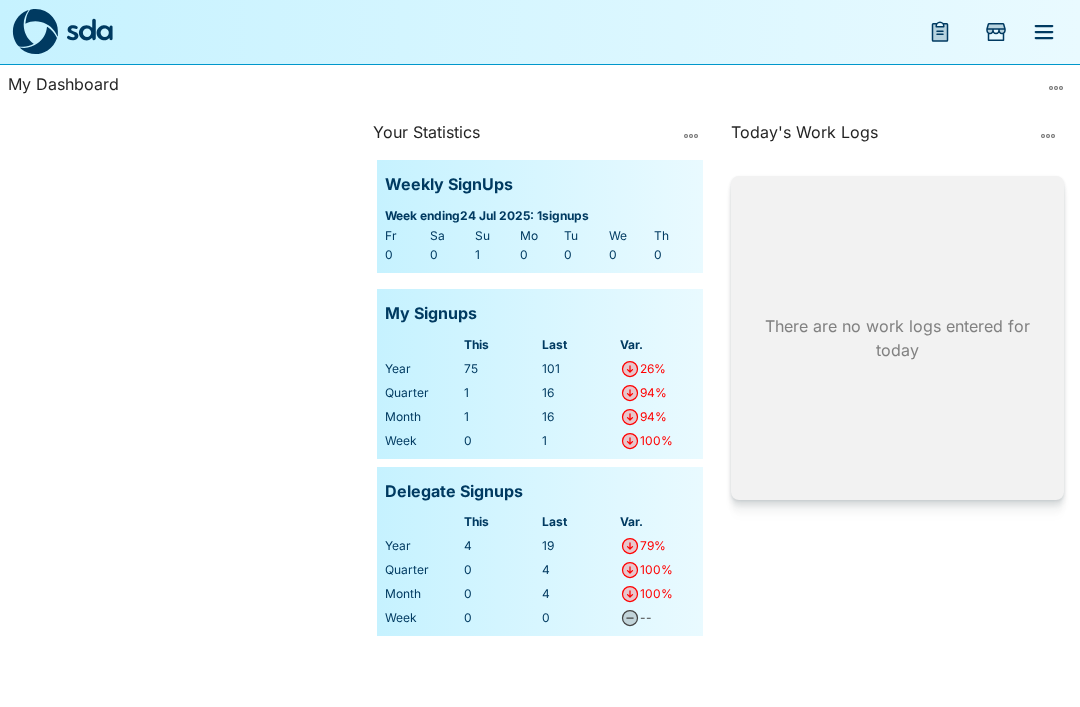 click at bounding box center (89, 29) 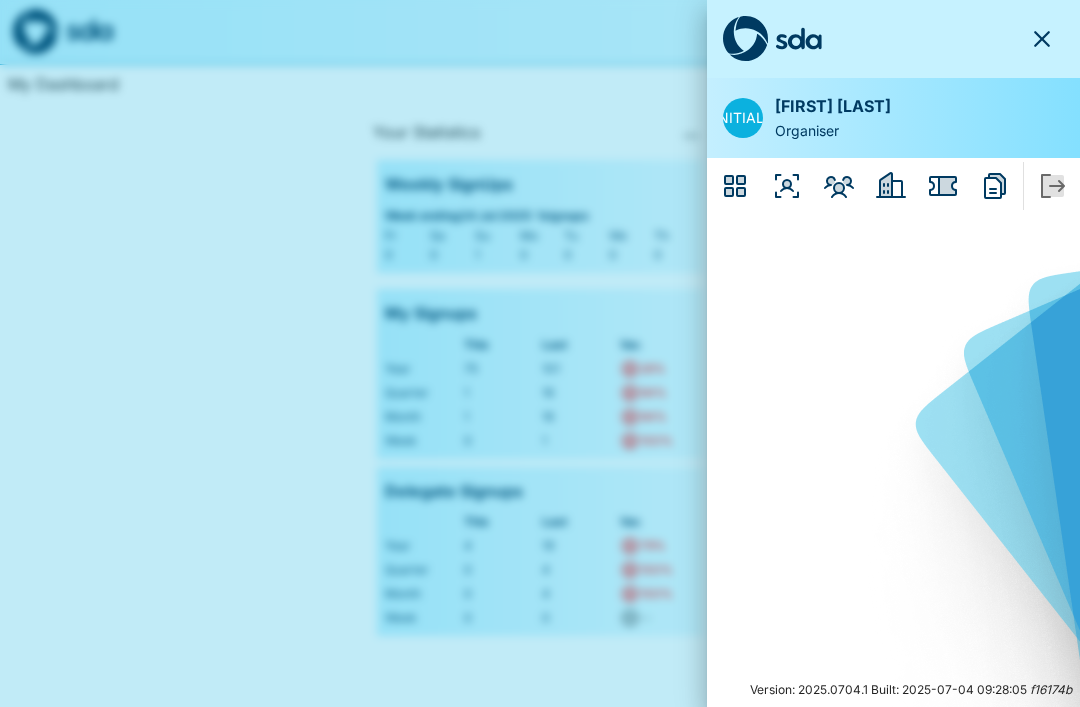 click 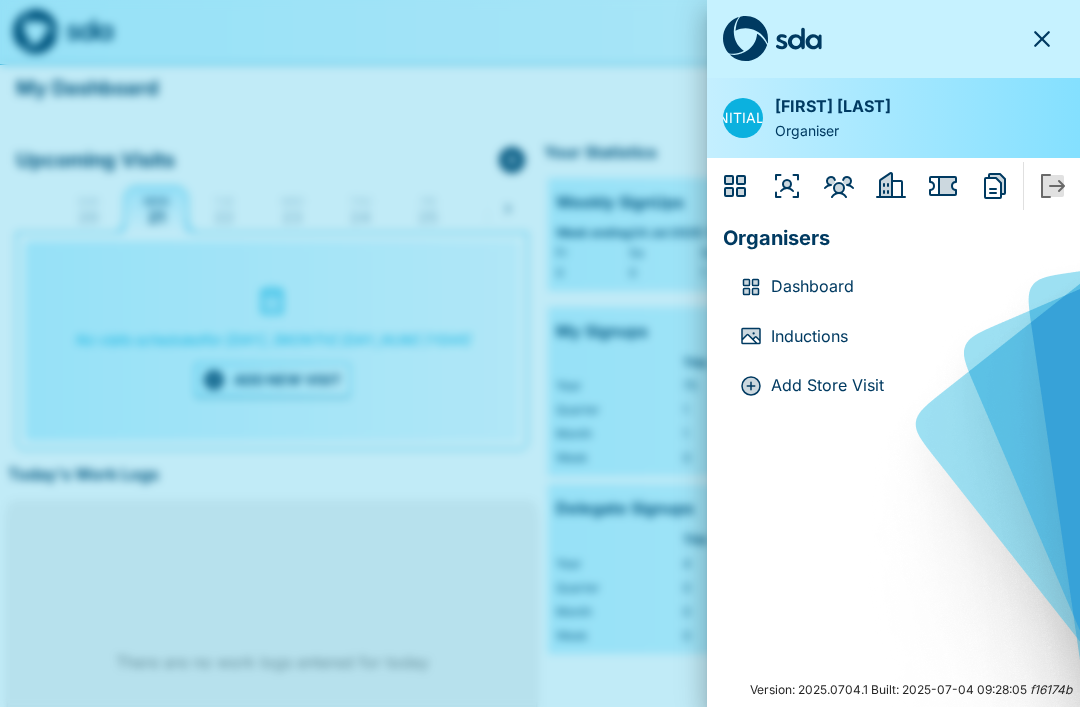 click on "Dashboard" at bounding box center (909, 287) 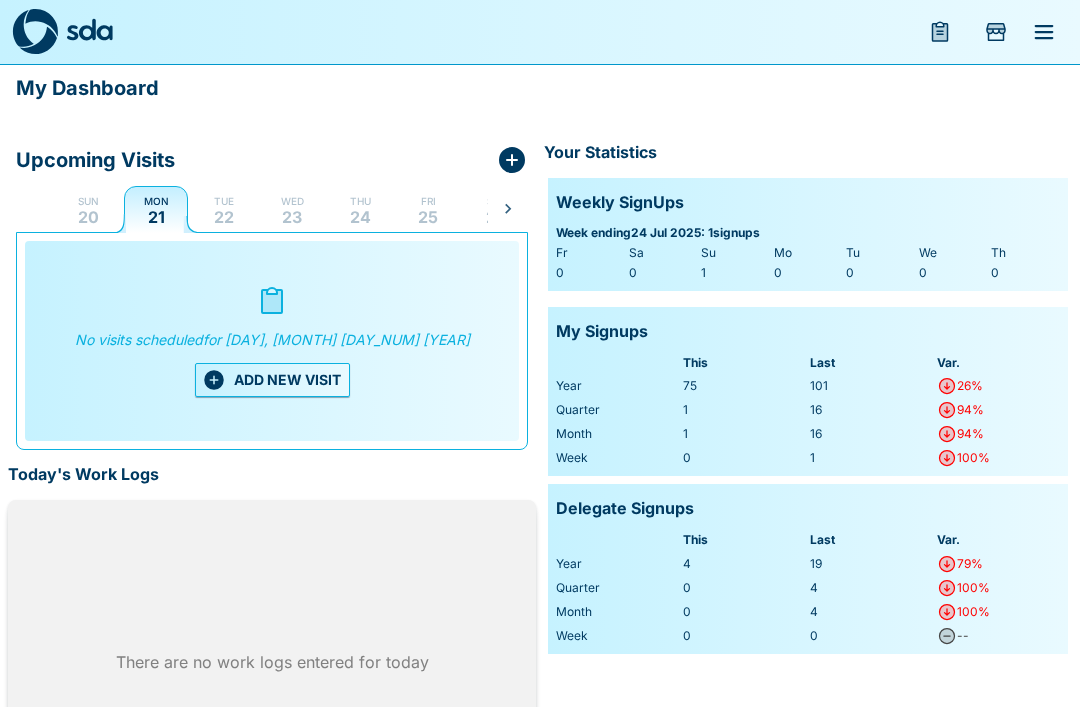 click on "ADD NEW VISIT" at bounding box center [272, 380] 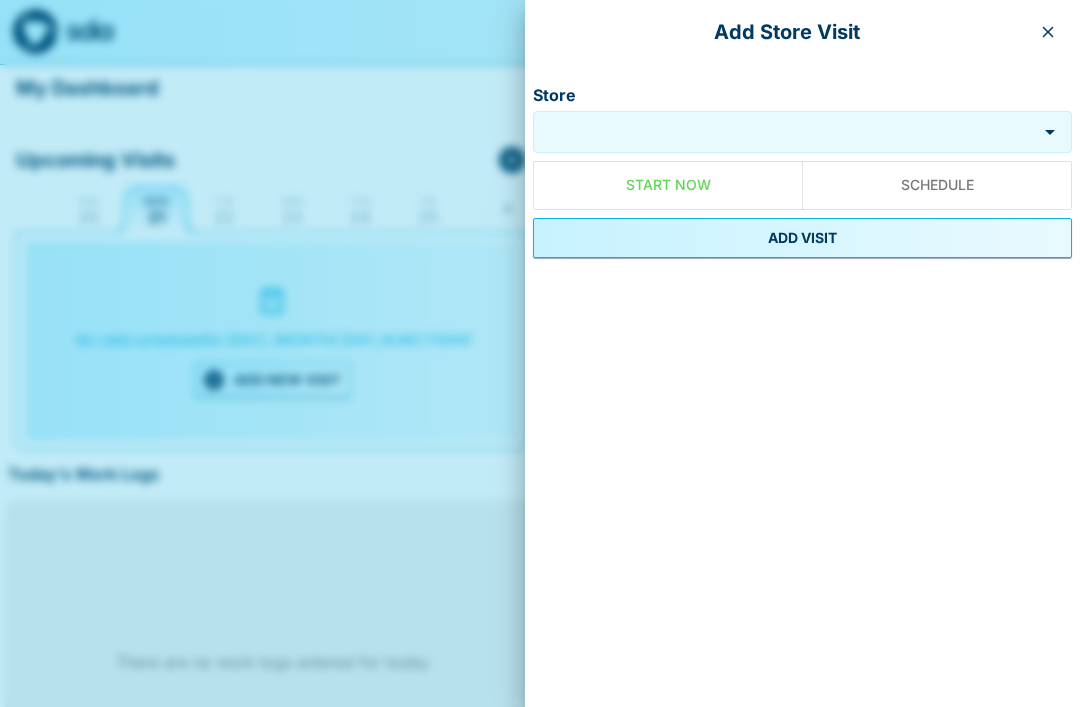 click on "Store" at bounding box center [785, 132] 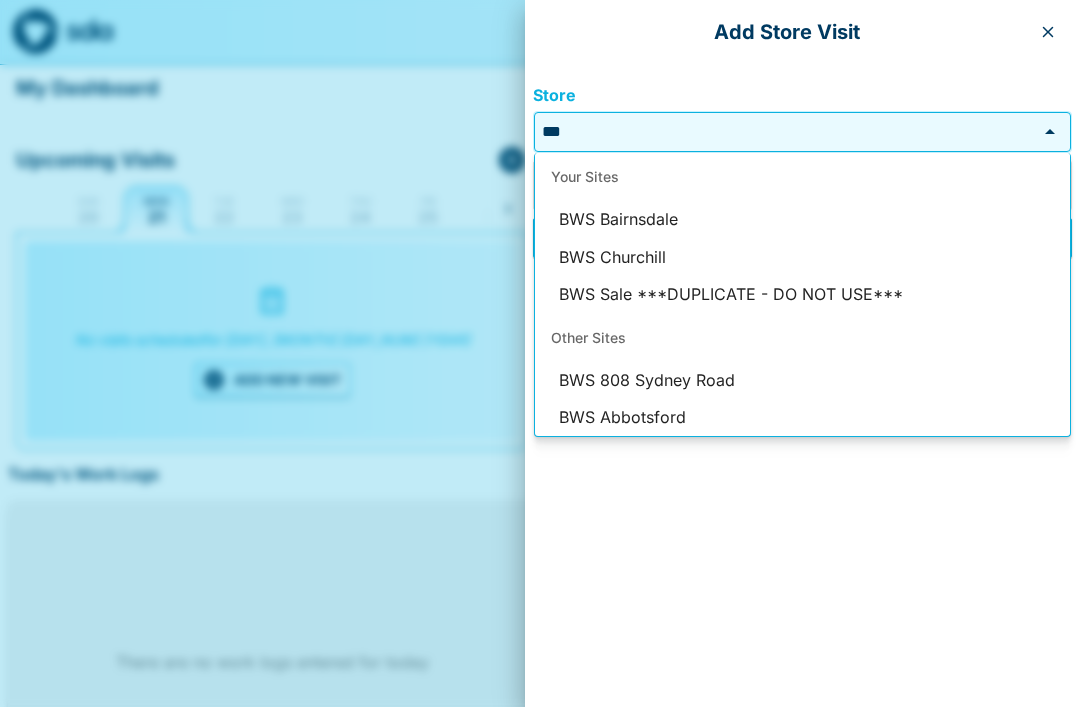 click on "BWS Bairnsdale" at bounding box center (802, 220) 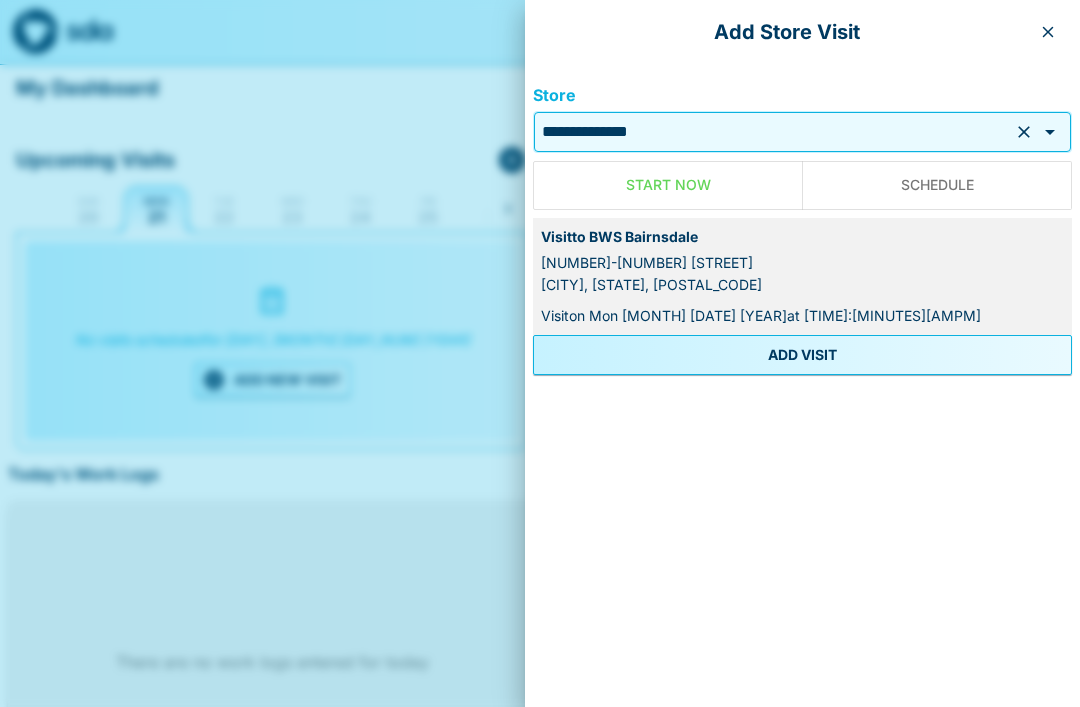 click on "ADD VISIT" at bounding box center [802, 355] 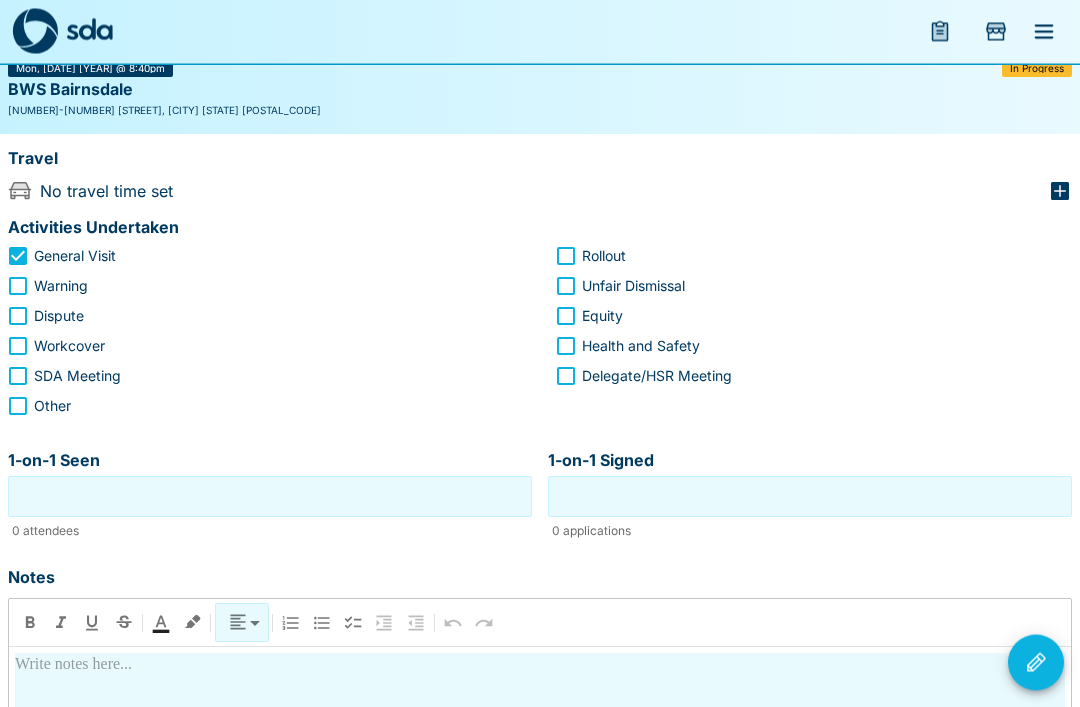 scroll, scrollTop: 125, scrollLeft: 0, axis: vertical 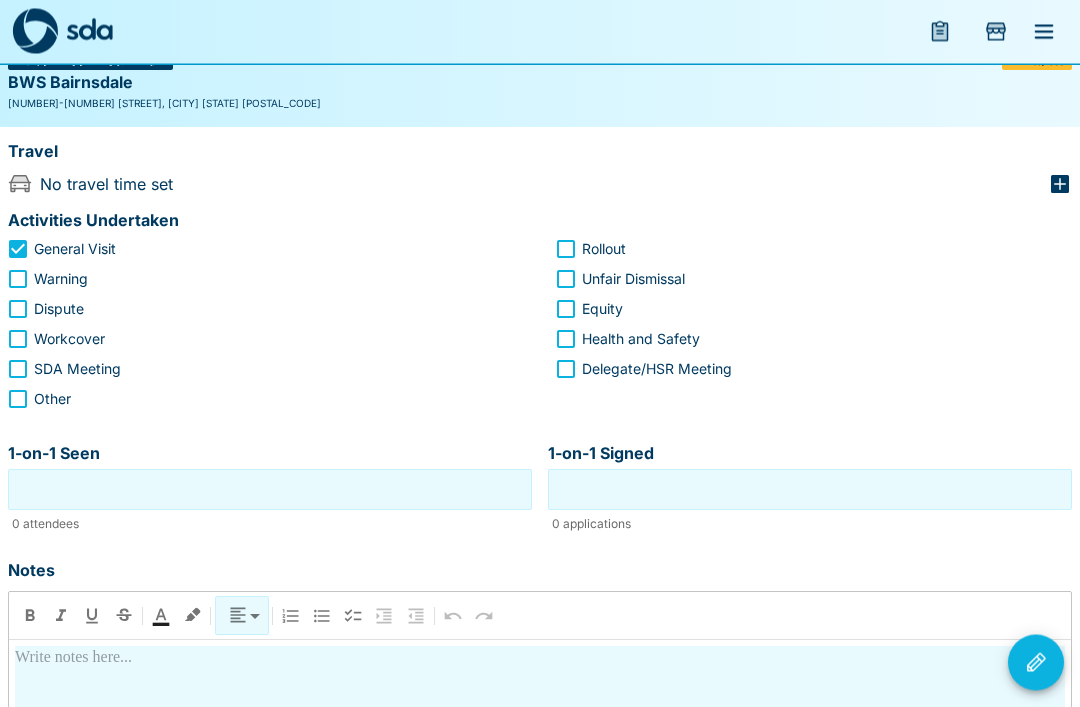 click at bounding box center (540, 824) 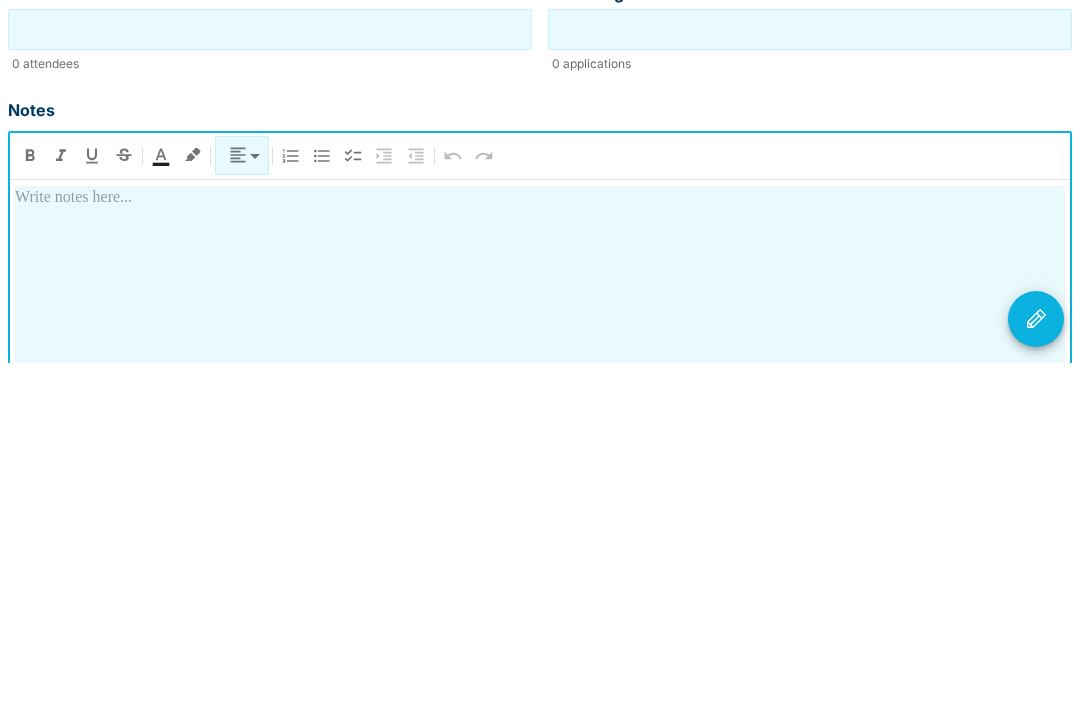 type 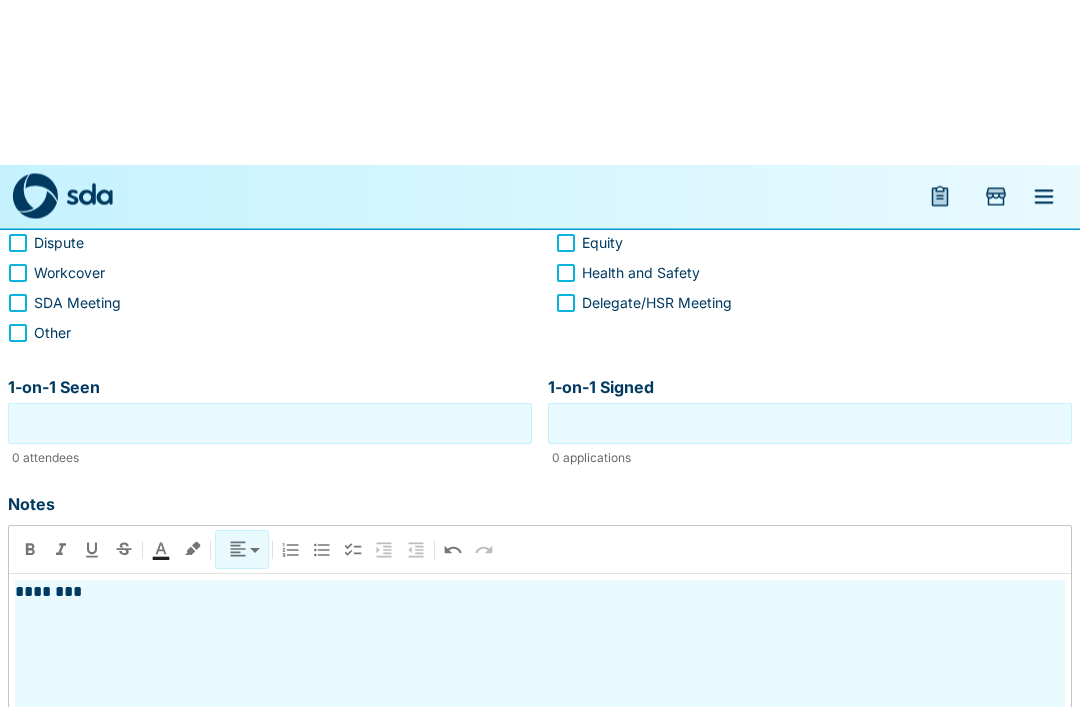 scroll, scrollTop: 0, scrollLeft: 0, axis: both 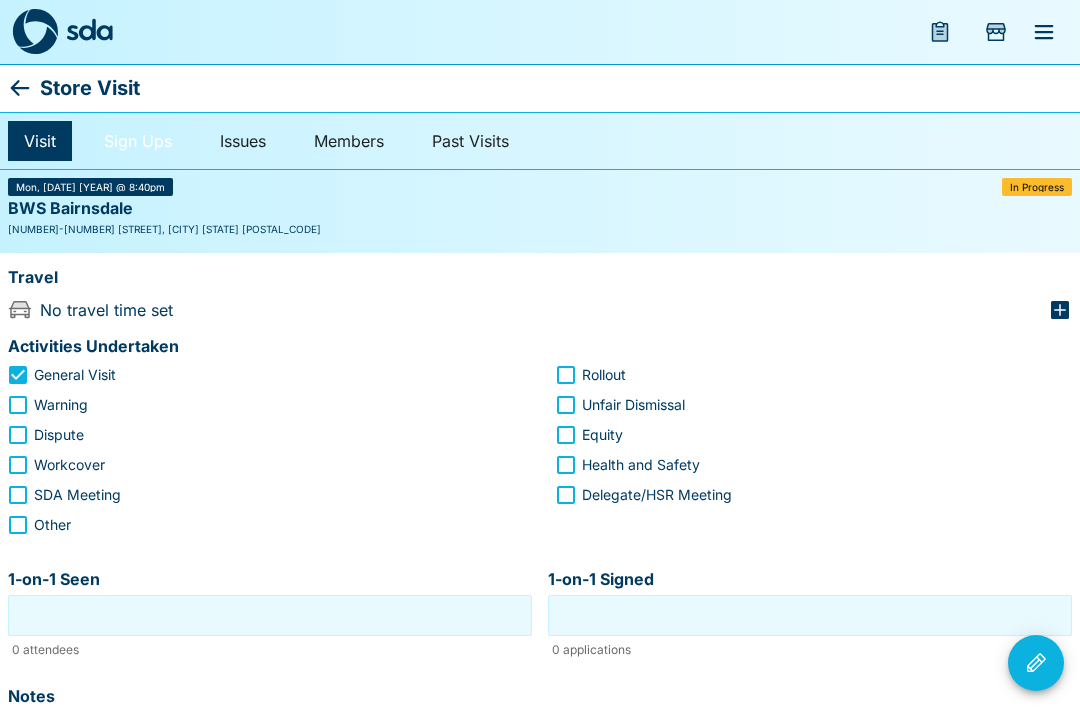 click on "Sign Ups" at bounding box center (138, 141) 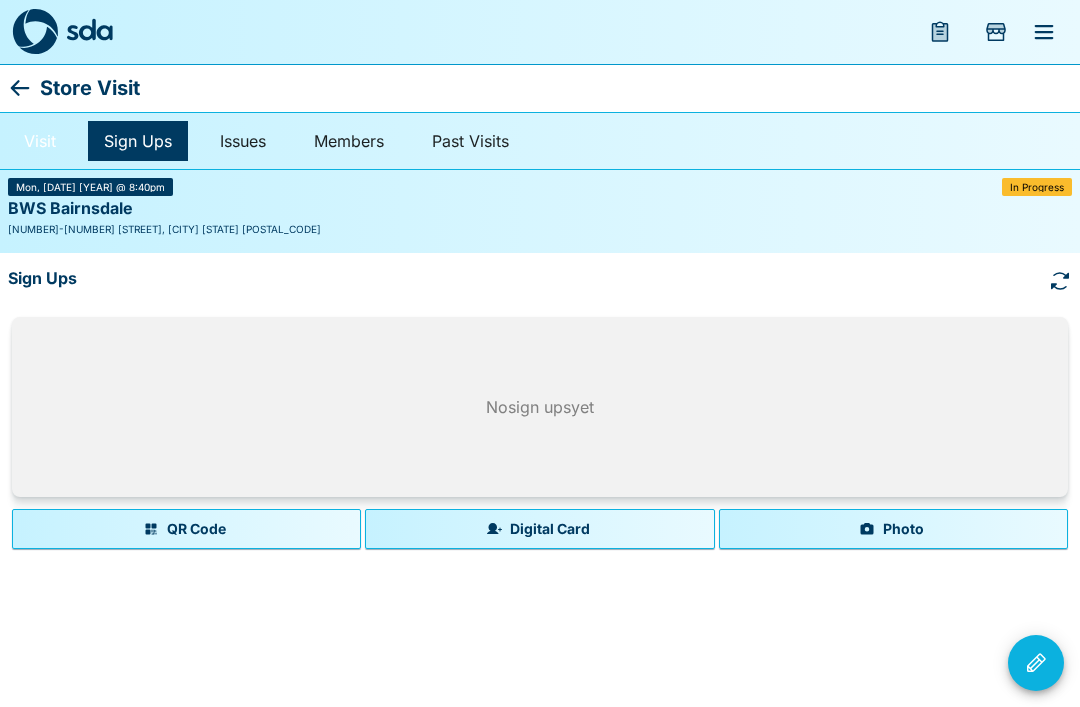 click on "Visit" at bounding box center [40, 141] 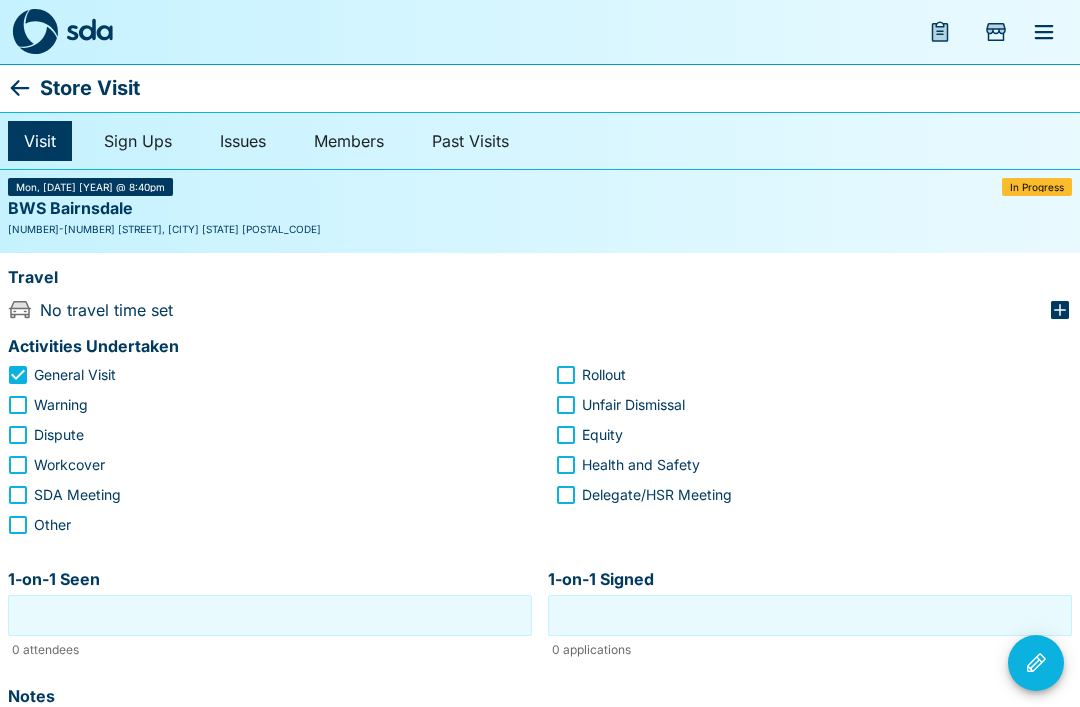 click 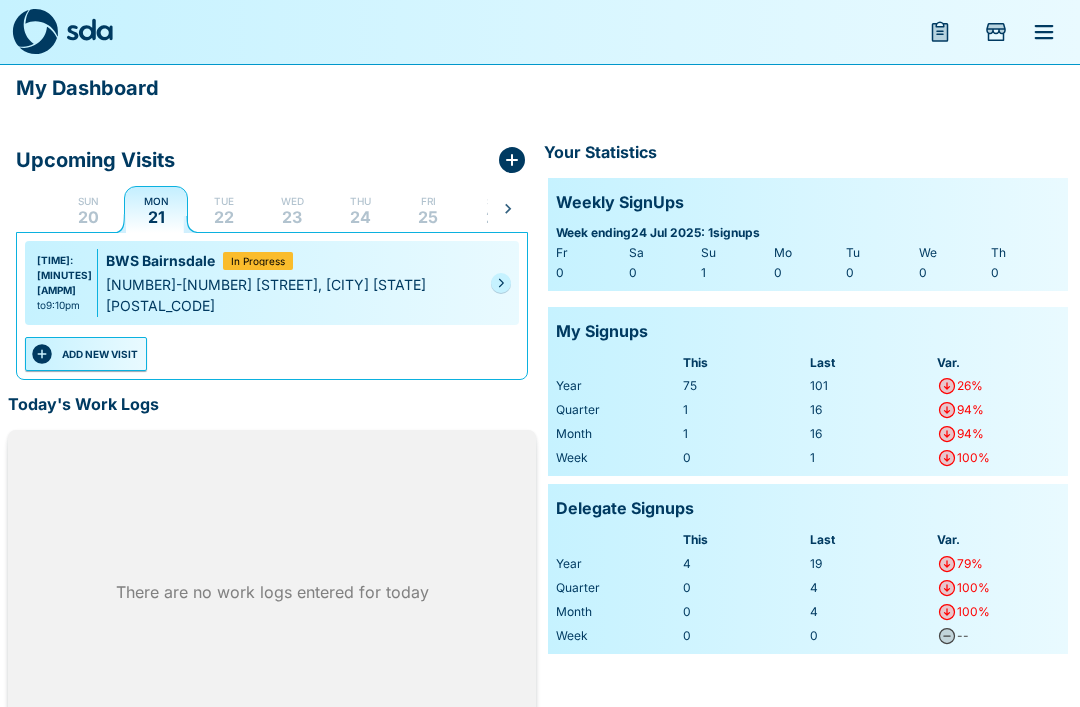 click 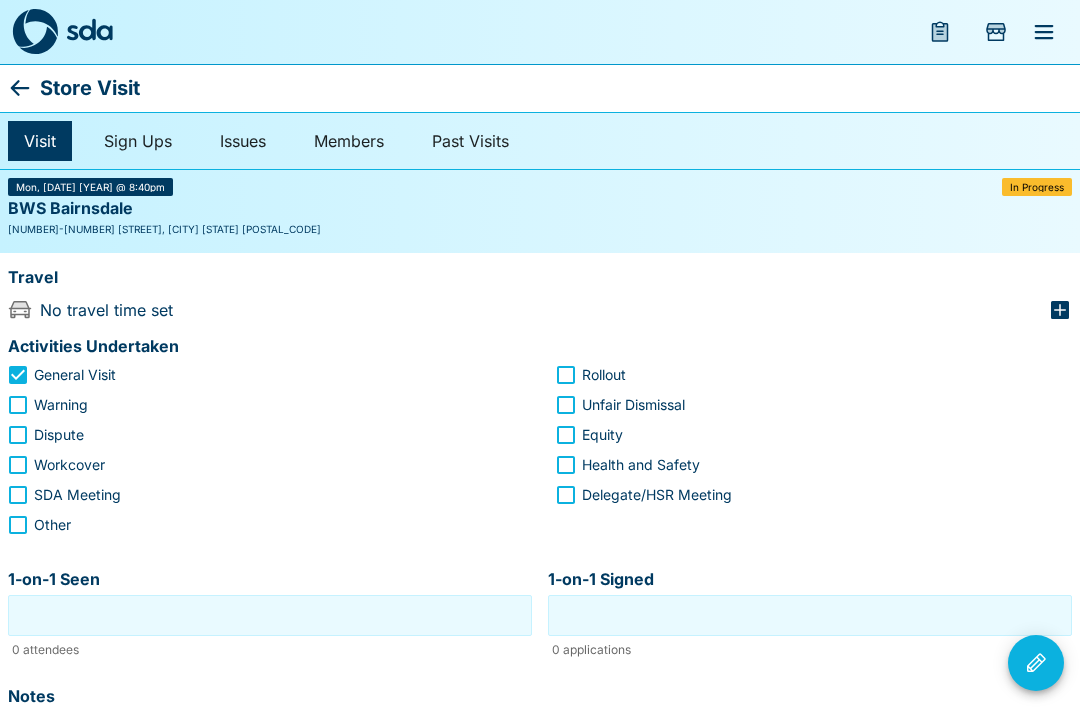 click 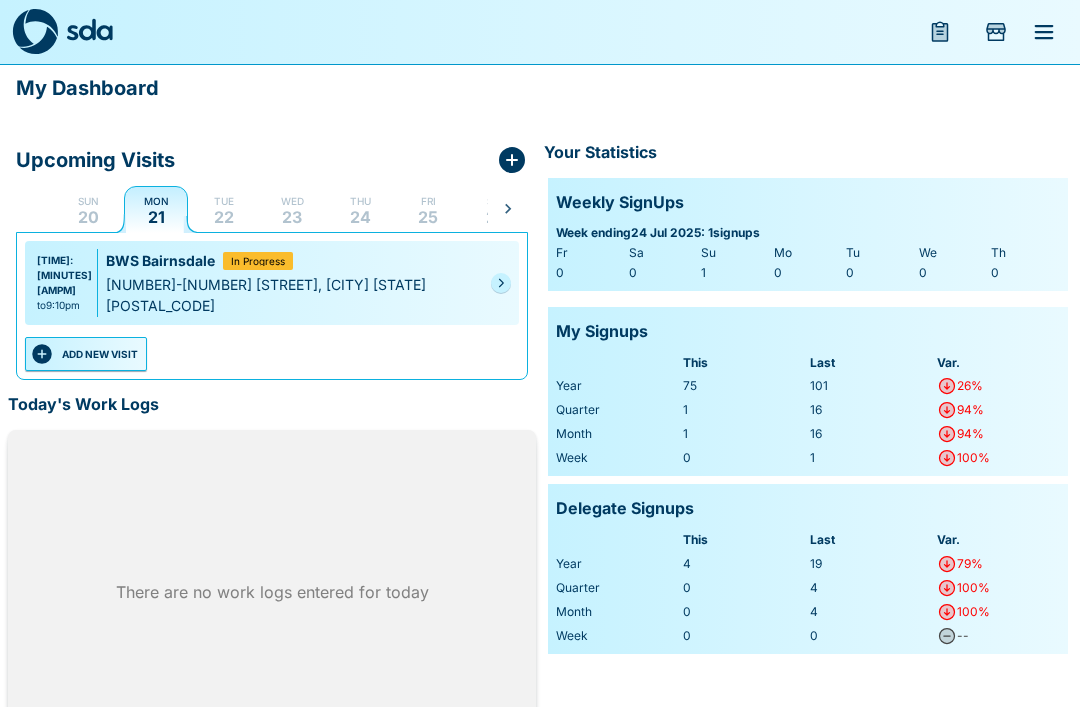 click 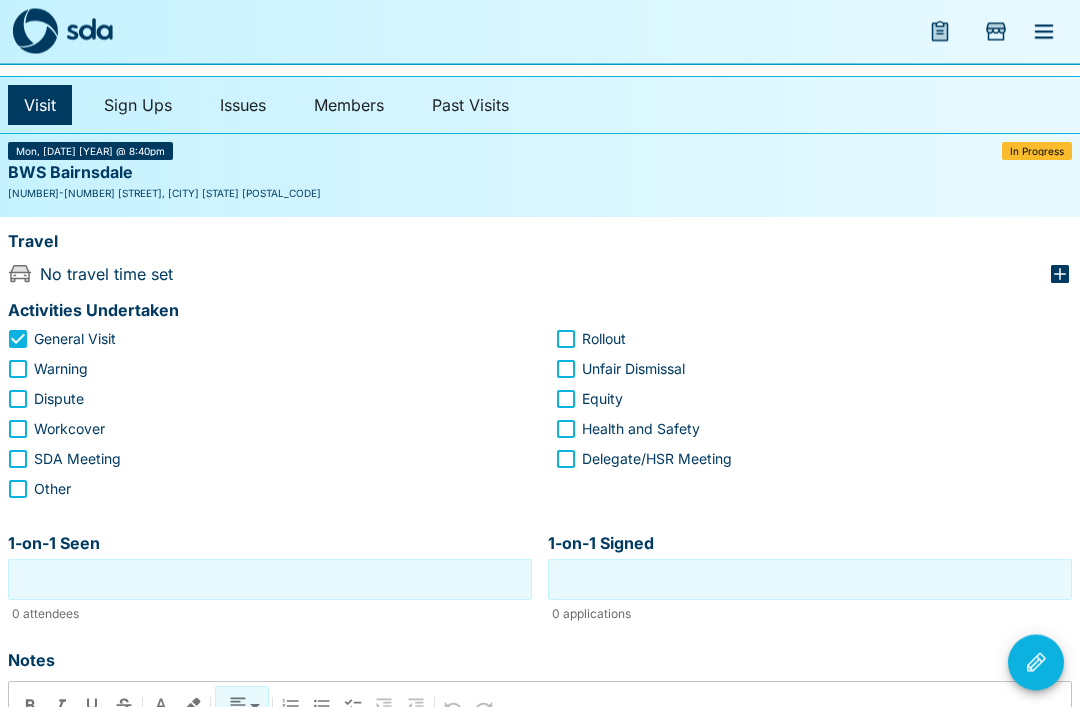 scroll, scrollTop: 0, scrollLeft: 0, axis: both 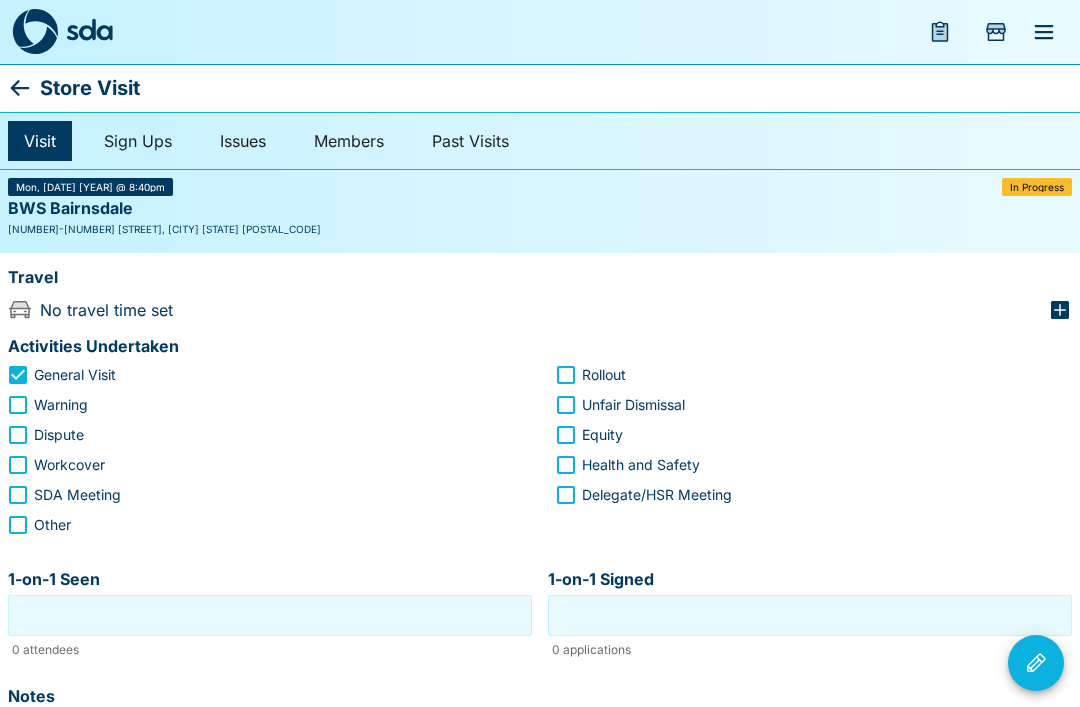 click at bounding box center (940, 32) 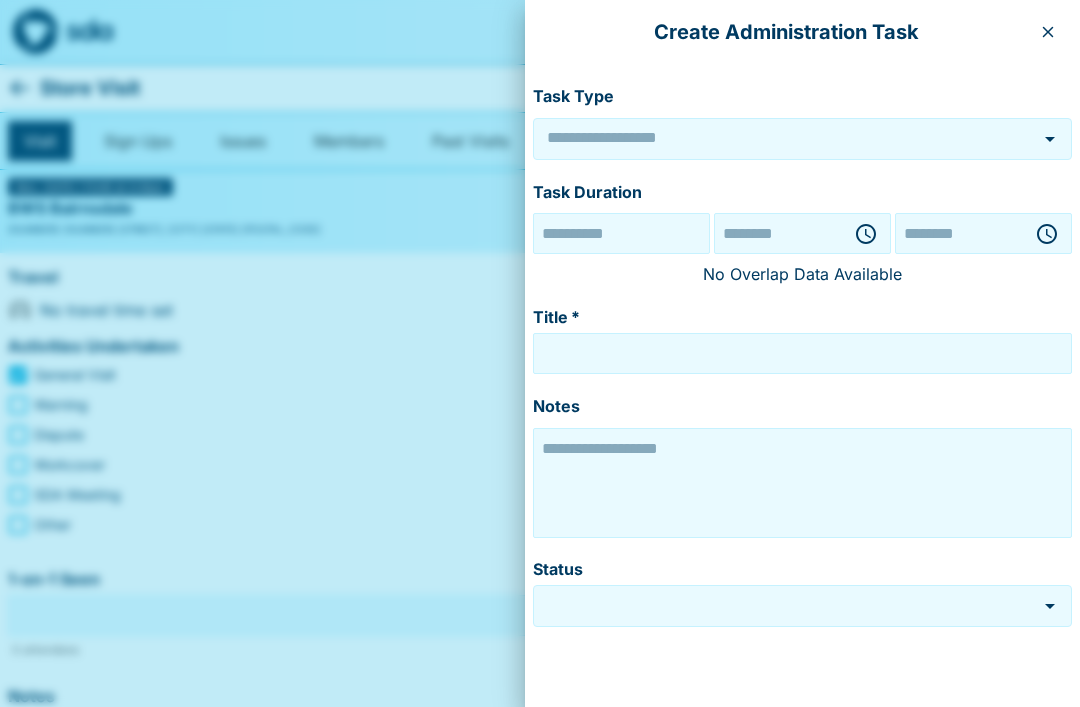 type on "******" 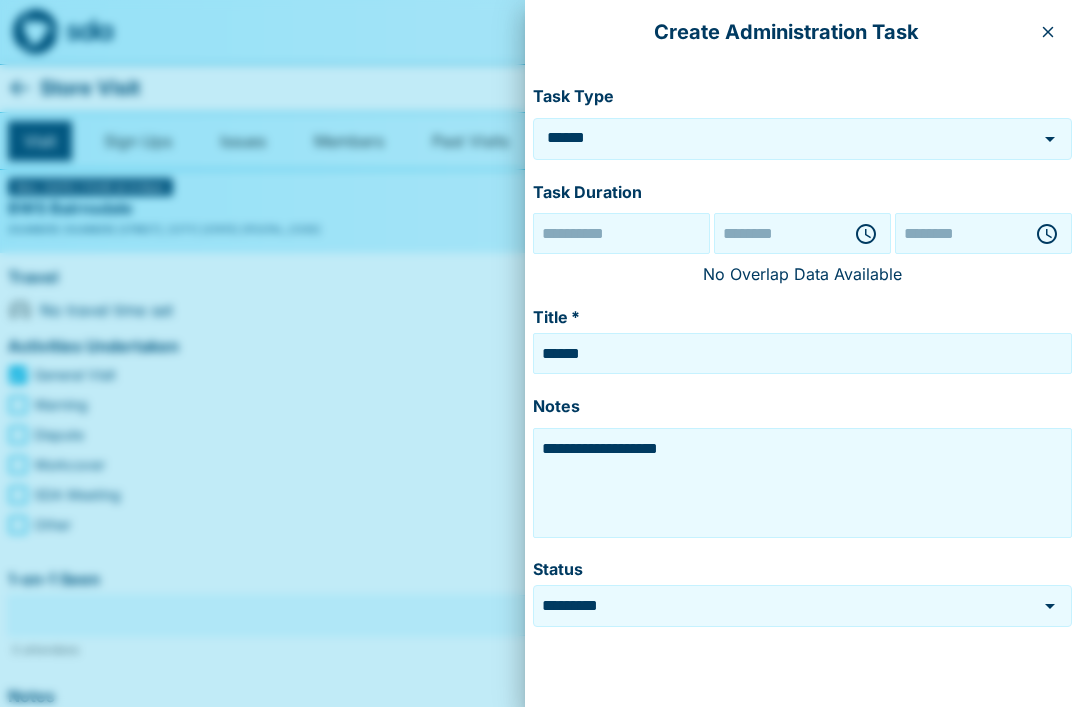 type on "**********" 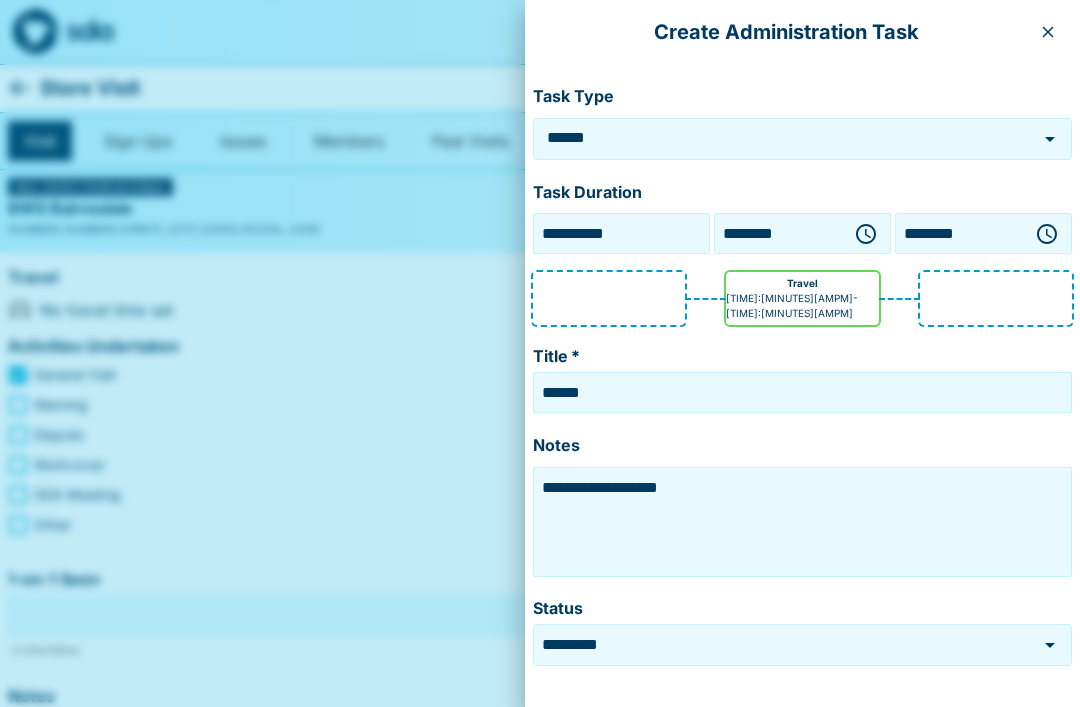 click at bounding box center [540, 353] 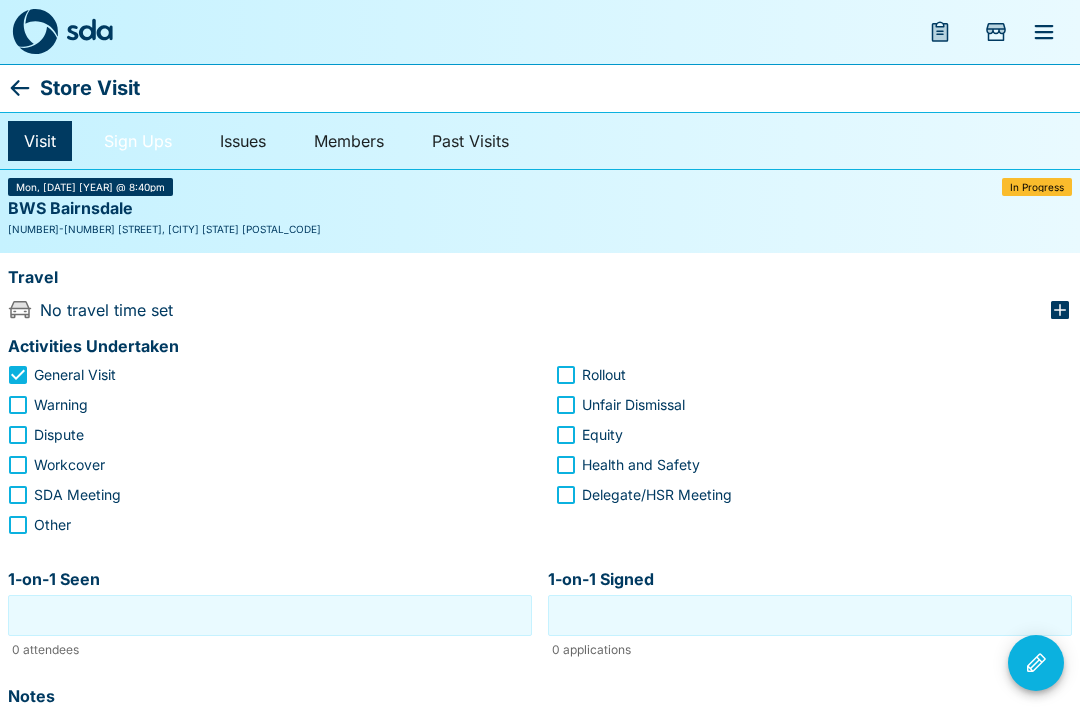 click on "Sign Ups" at bounding box center (138, 141) 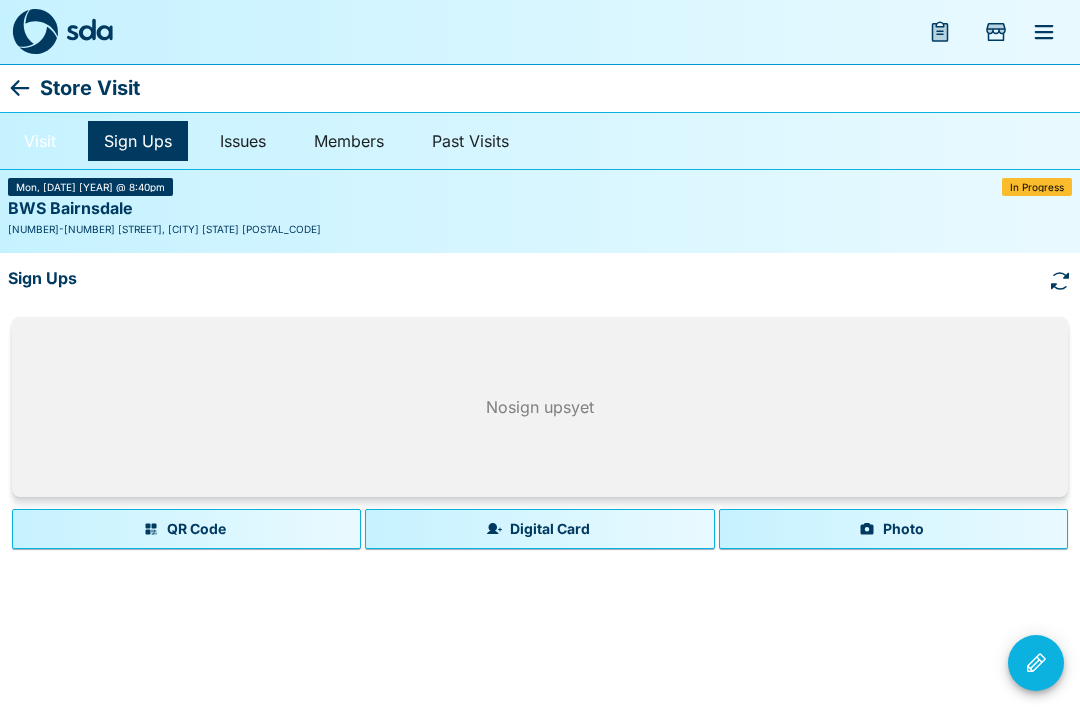 click on "Visit" at bounding box center (40, 141) 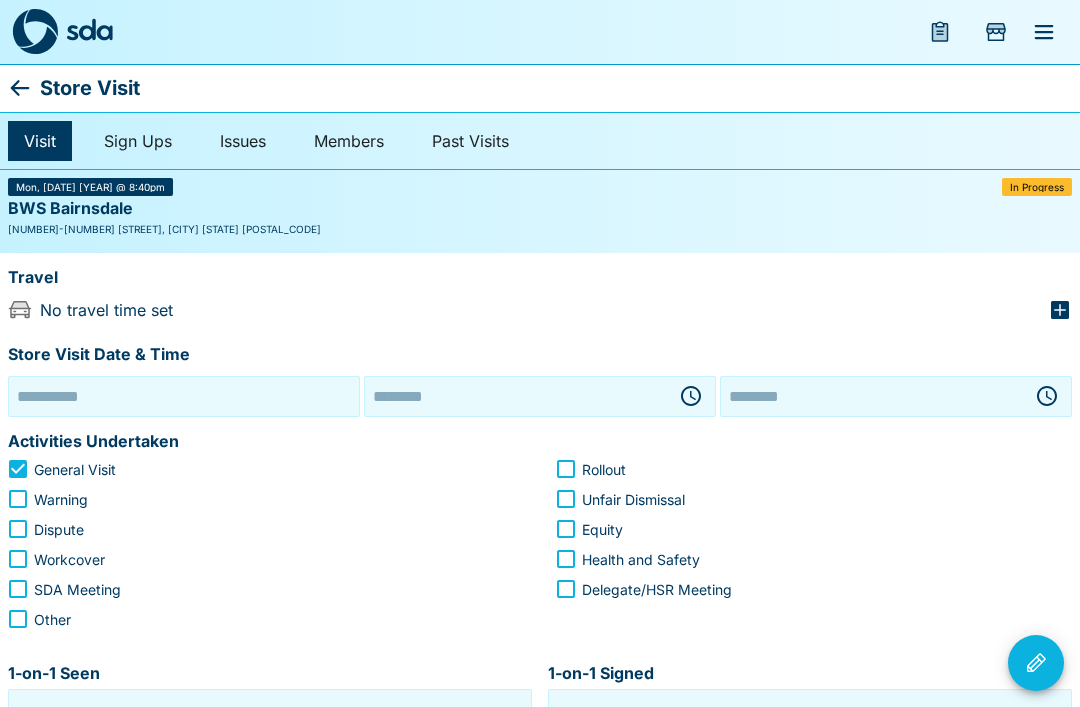 type on "**********" 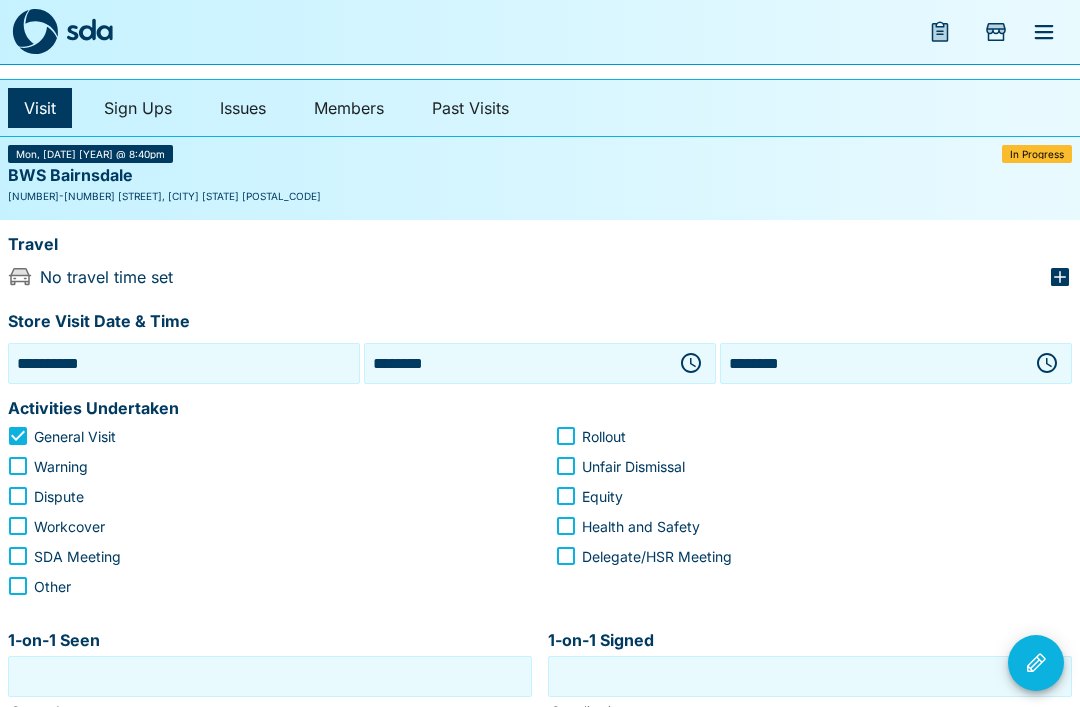 scroll, scrollTop: 8, scrollLeft: 0, axis: vertical 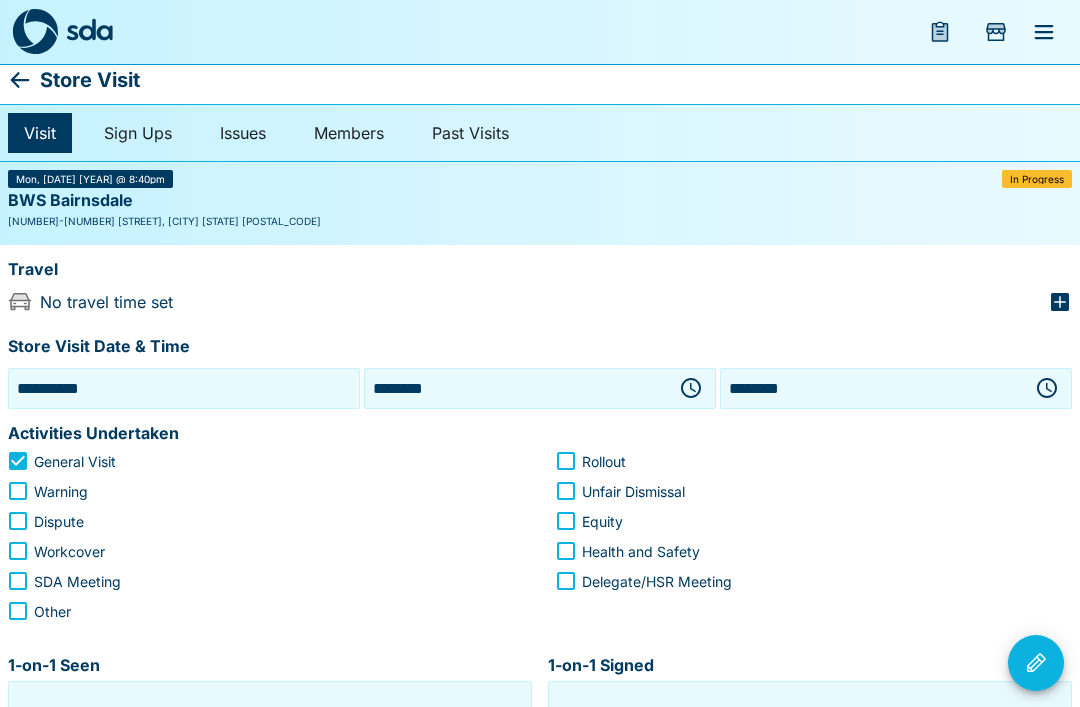 click on "********" at bounding box center (516, 388) 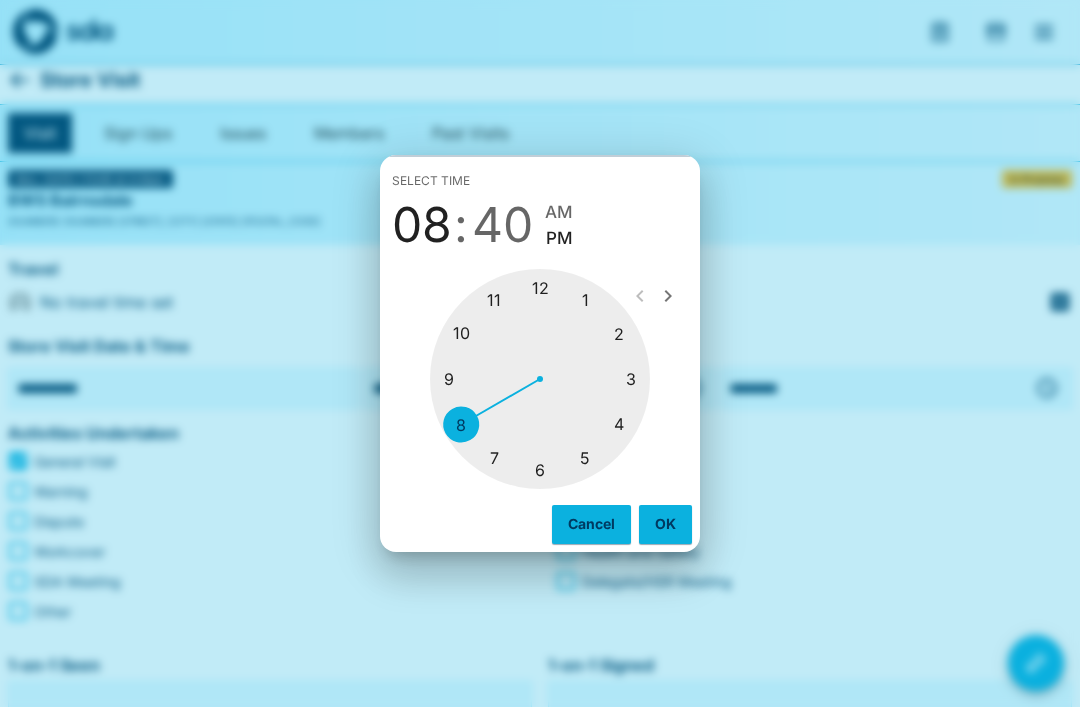 click at bounding box center (540, 379) 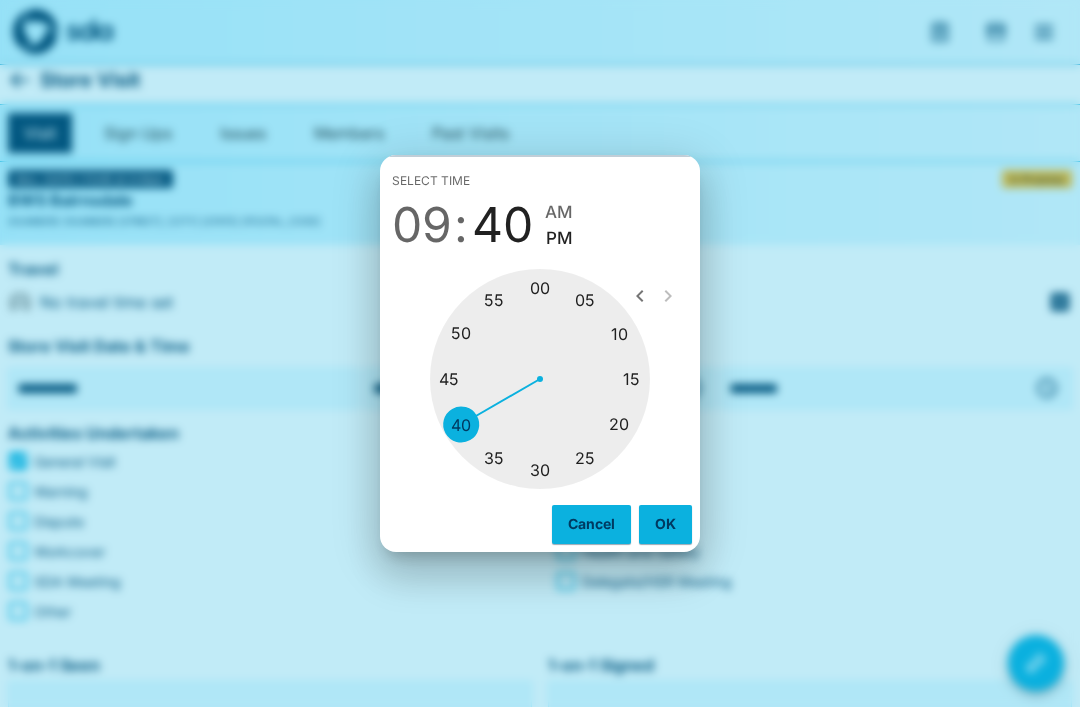 click at bounding box center (540, 379) 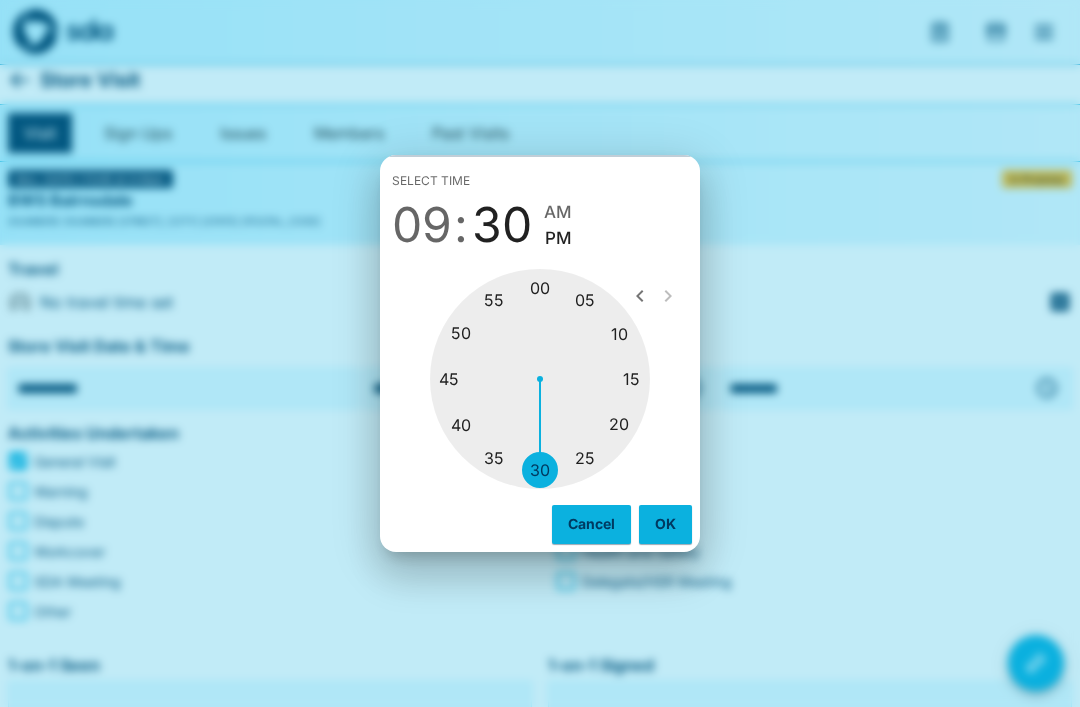 click on "Cancel" at bounding box center [591, 524] 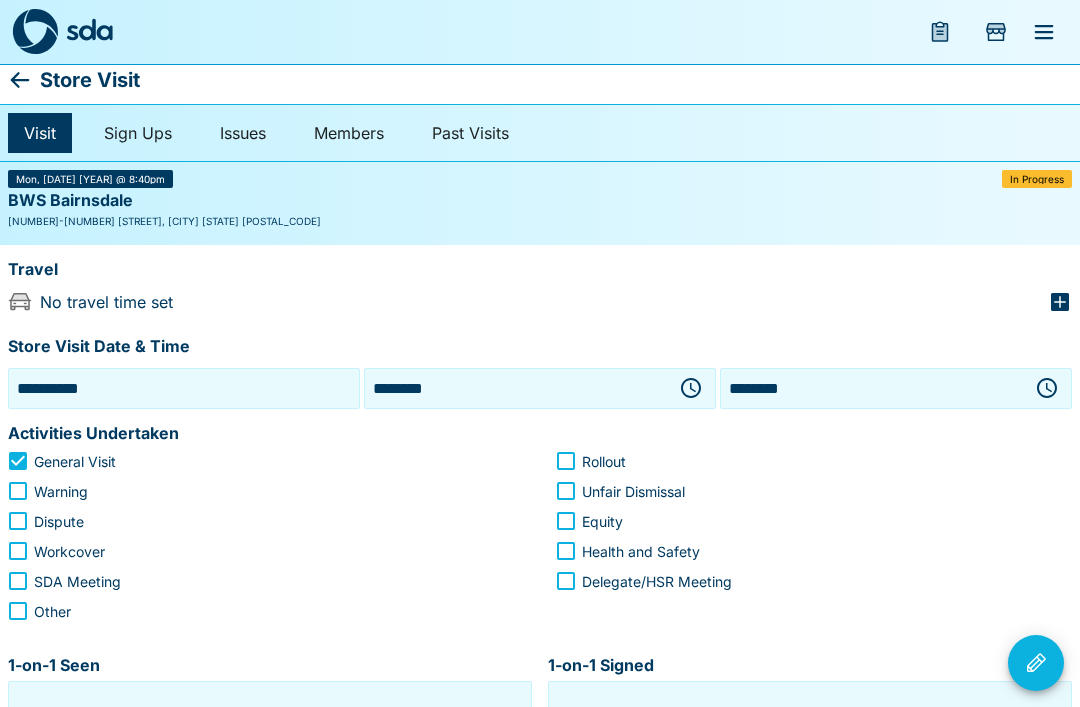 click on "********" at bounding box center [516, 388] 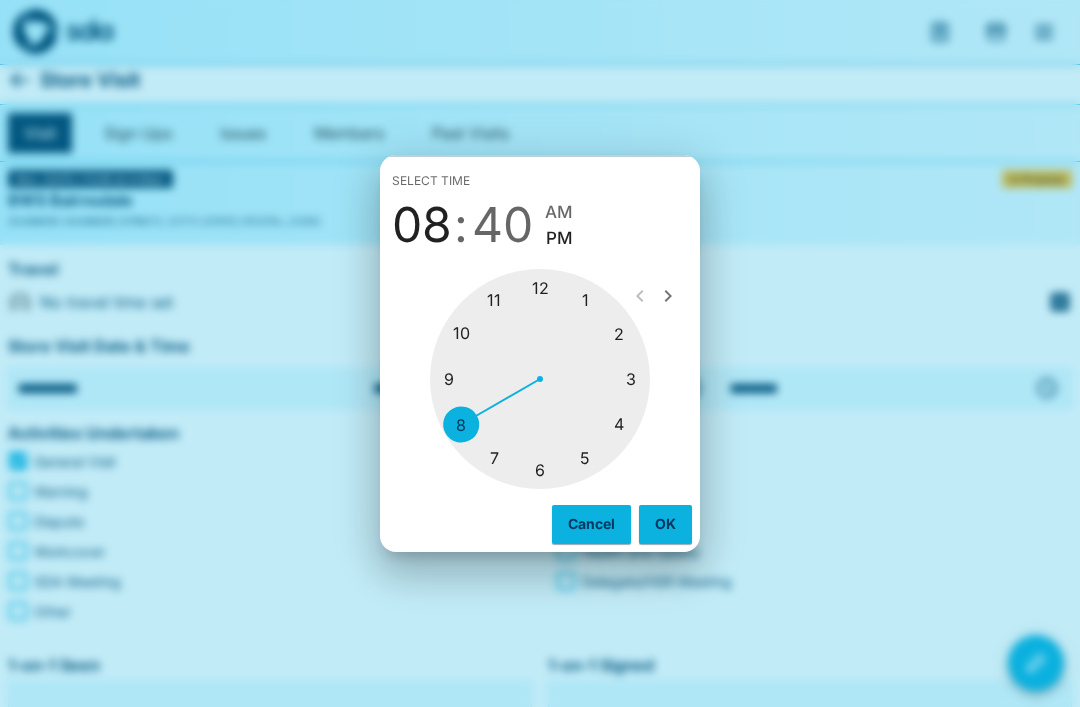 click at bounding box center (540, 379) 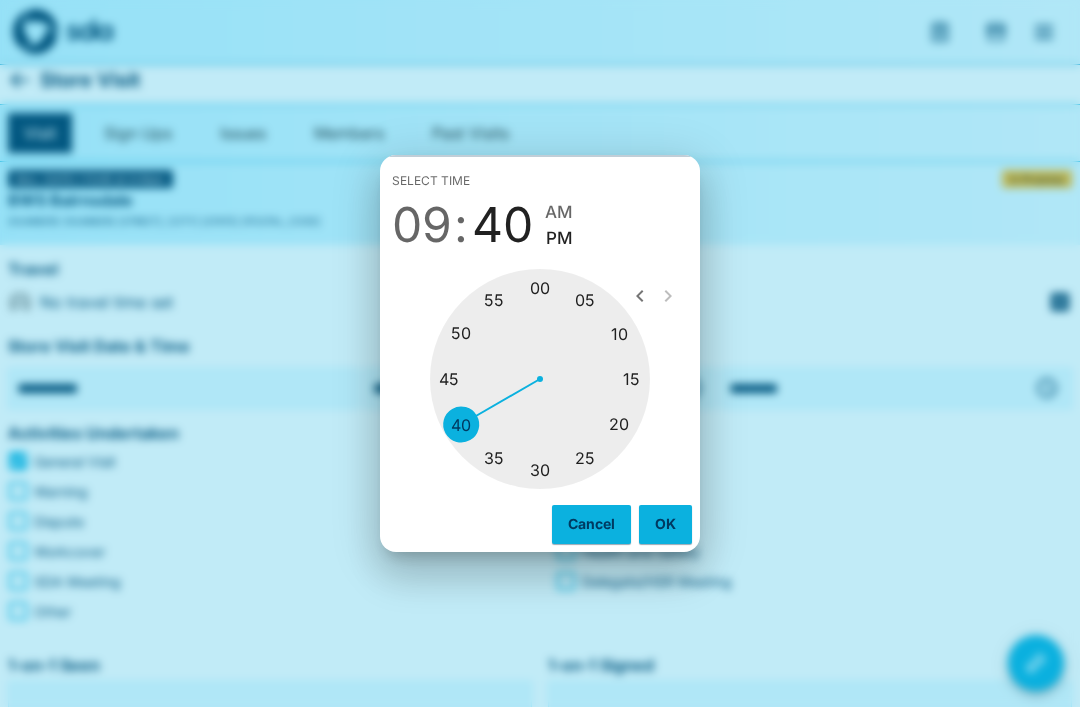 click at bounding box center (540, 379) 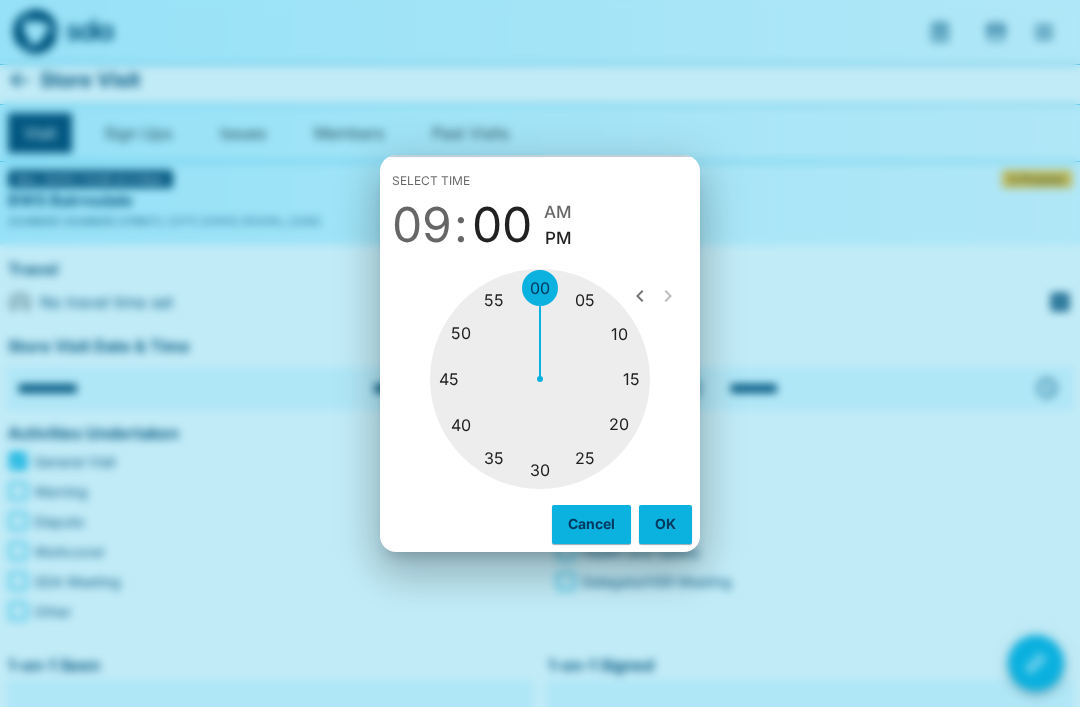 click on "AM" at bounding box center (558, 212) 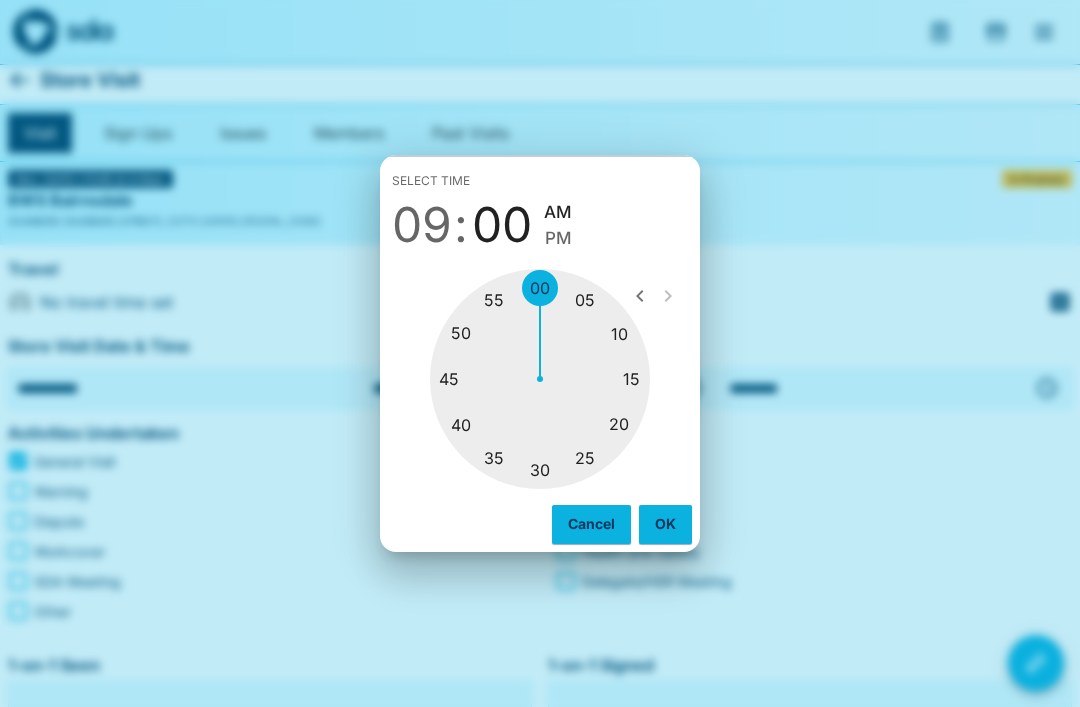 click on "OK" at bounding box center [665, 524] 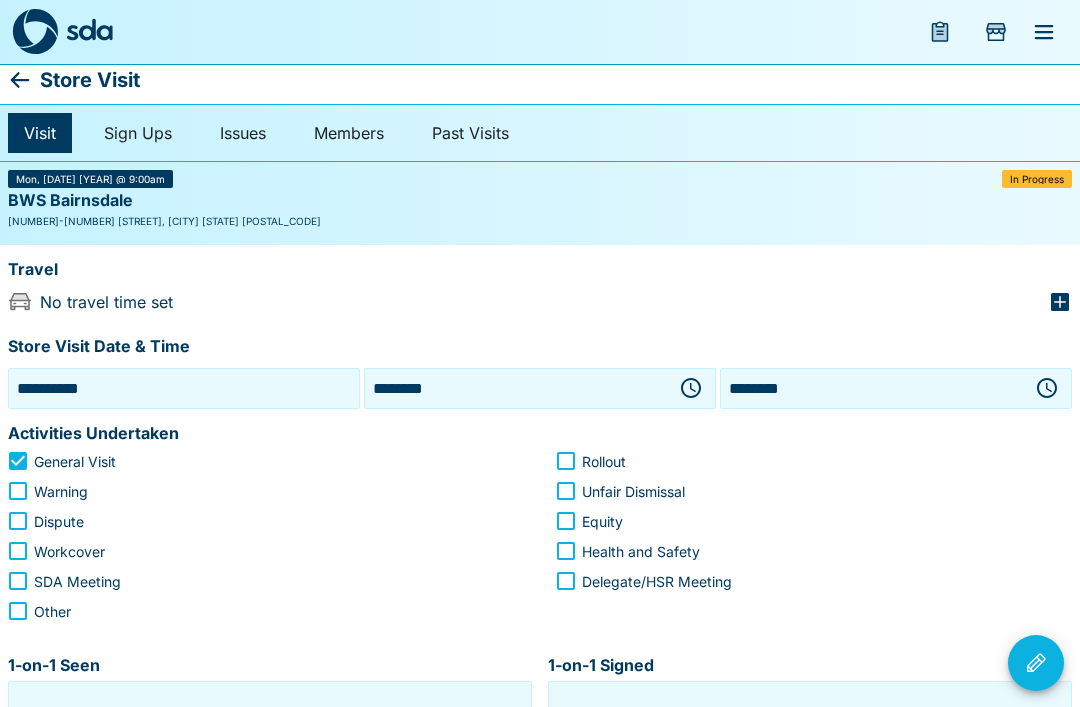 click on "********" at bounding box center (872, 388) 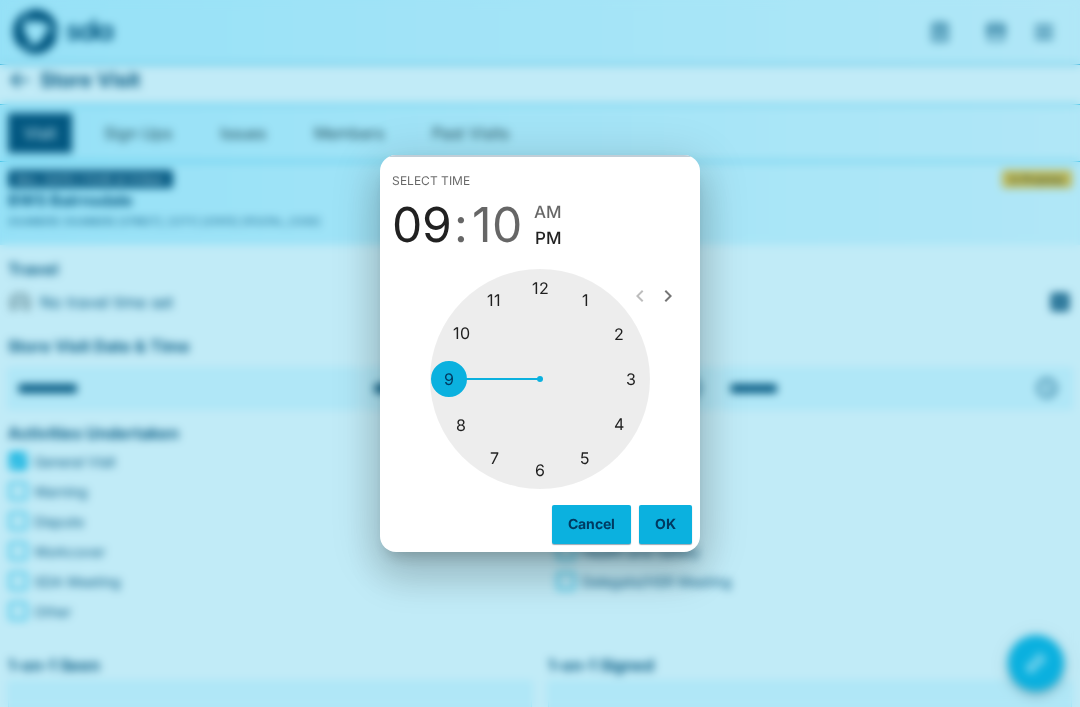 click on "Cancel" at bounding box center [591, 524] 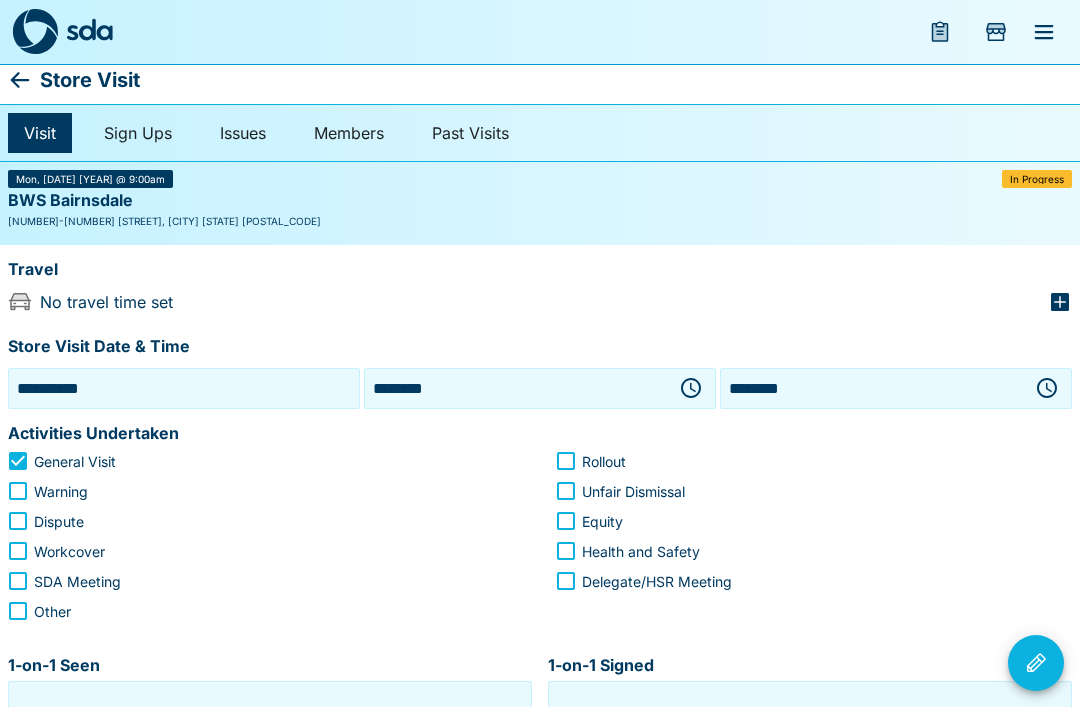 click on "********" at bounding box center [872, 388] 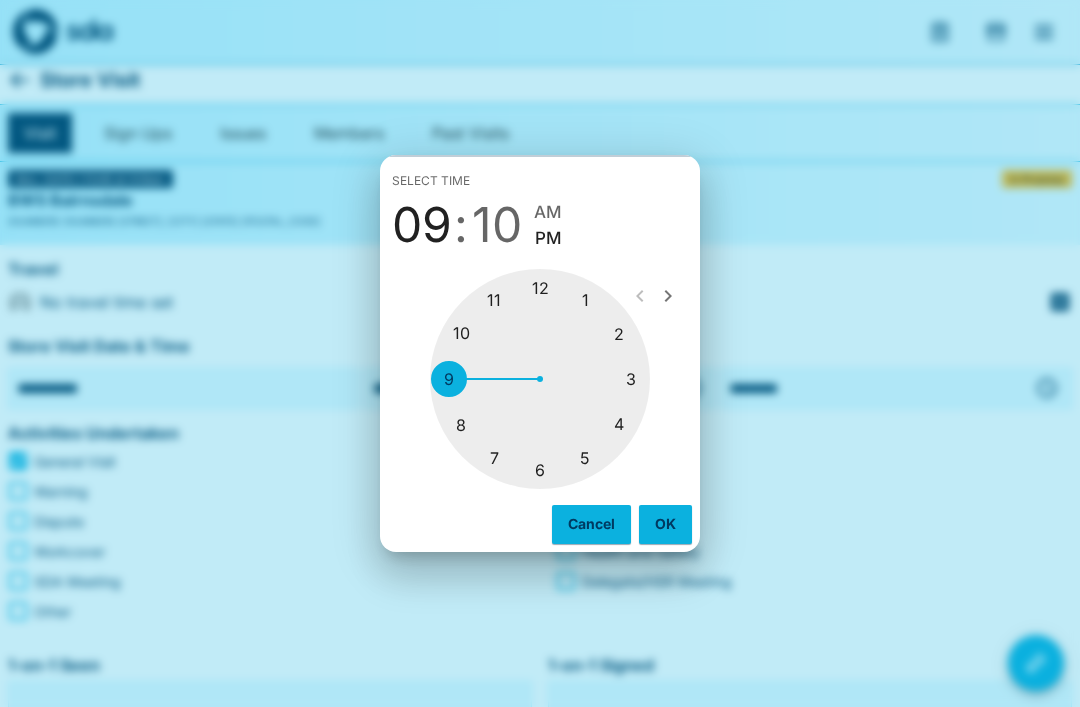 click at bounding box center (540, 379) 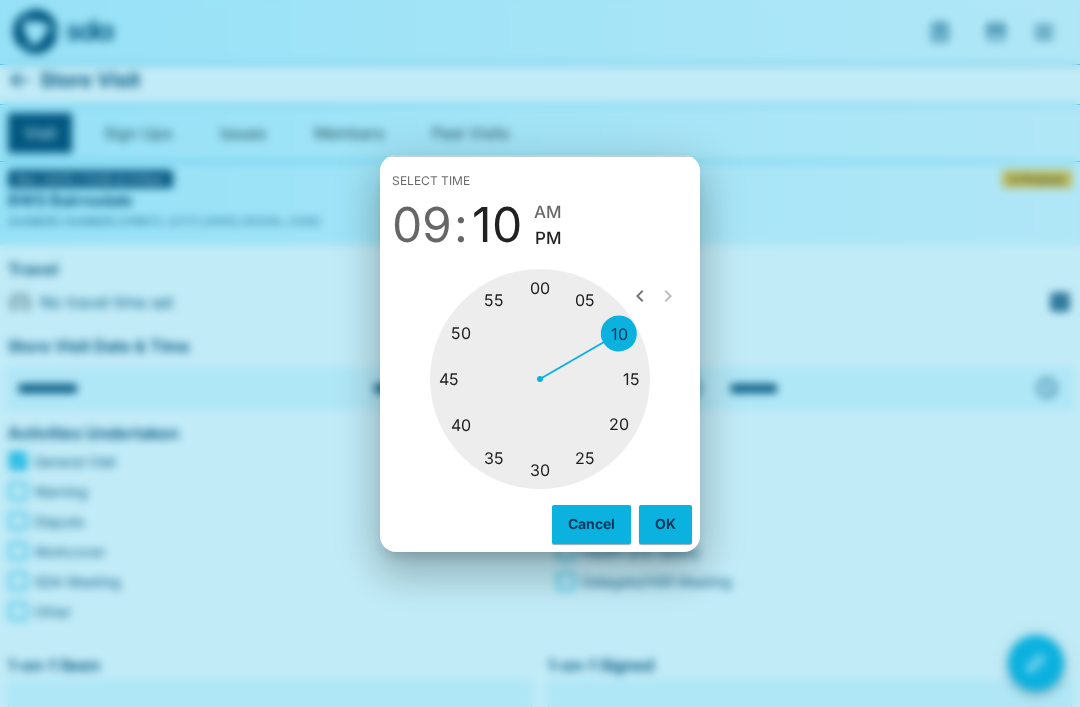 click at bounding box center [540, 379] 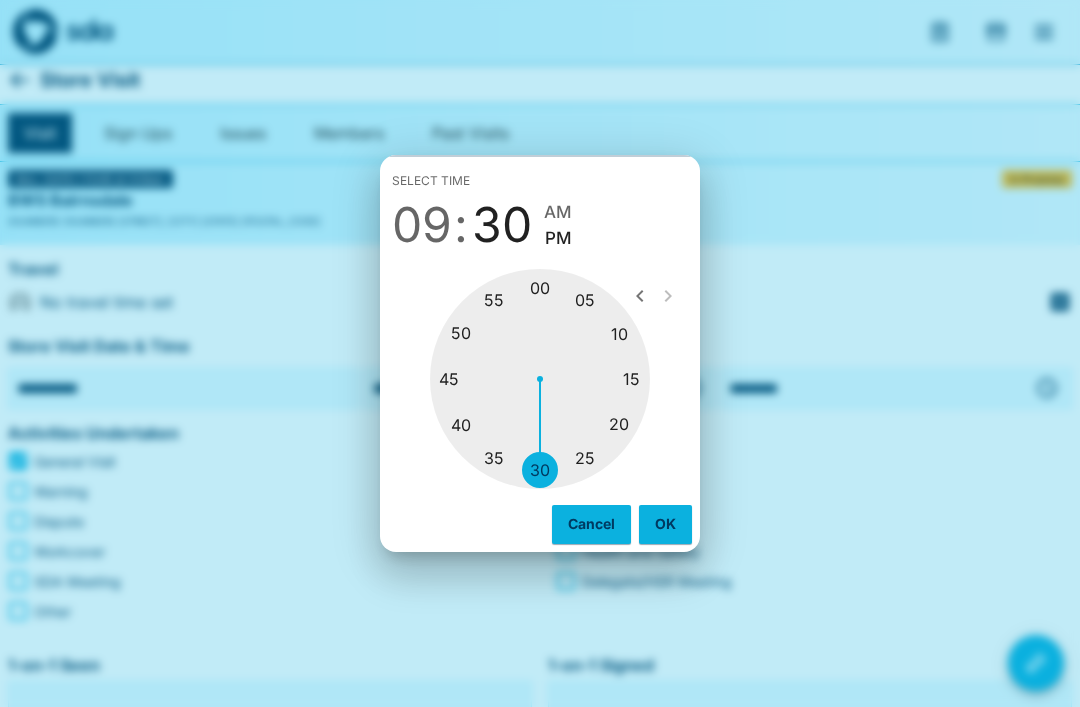 click on "OK" at bounding box center [665, 524] 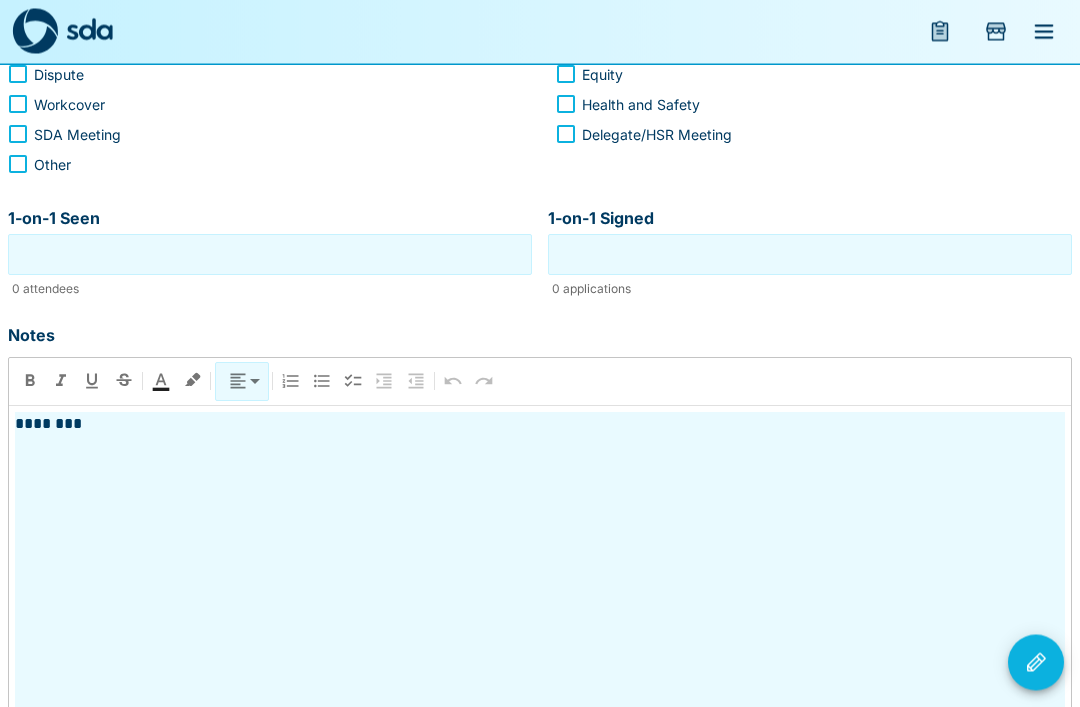 scroll, scrollTop: 453, scrollLeft: 0, axis: vertical 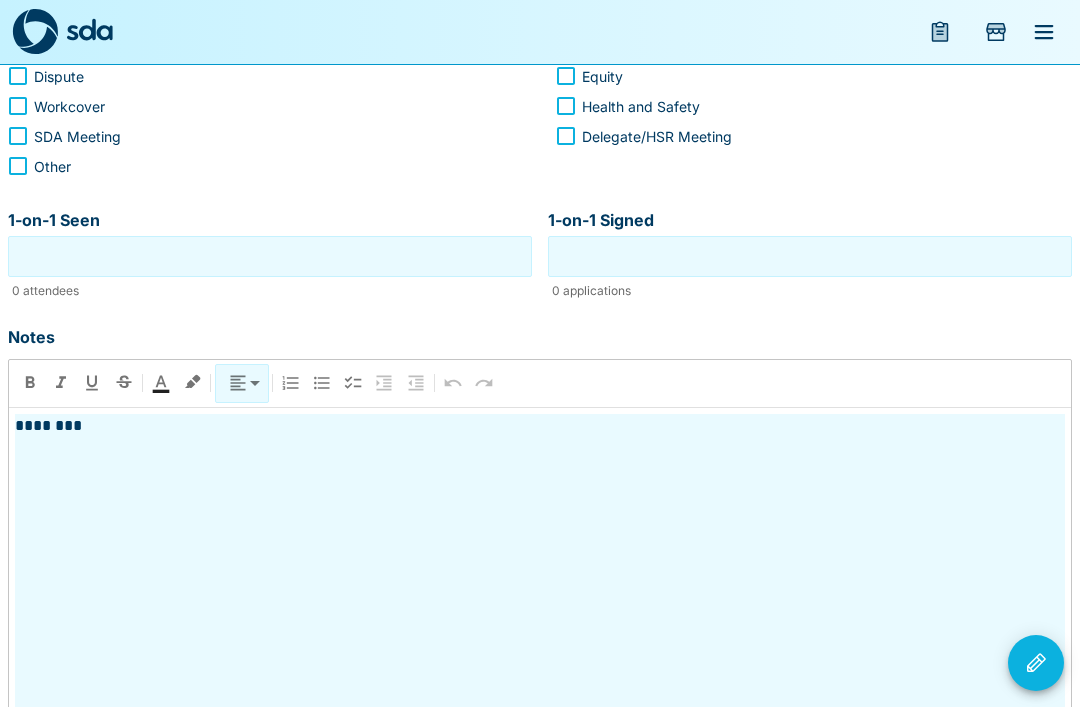 click at bounding box center [1036, 663] 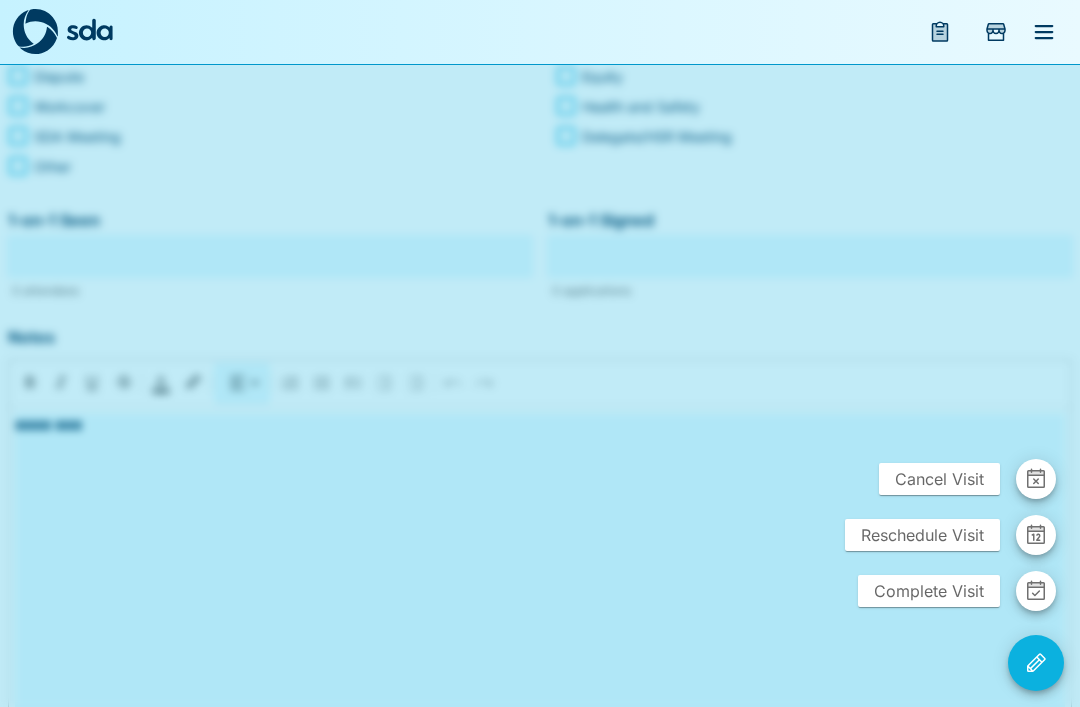 click at bounding box center (1036, 591) 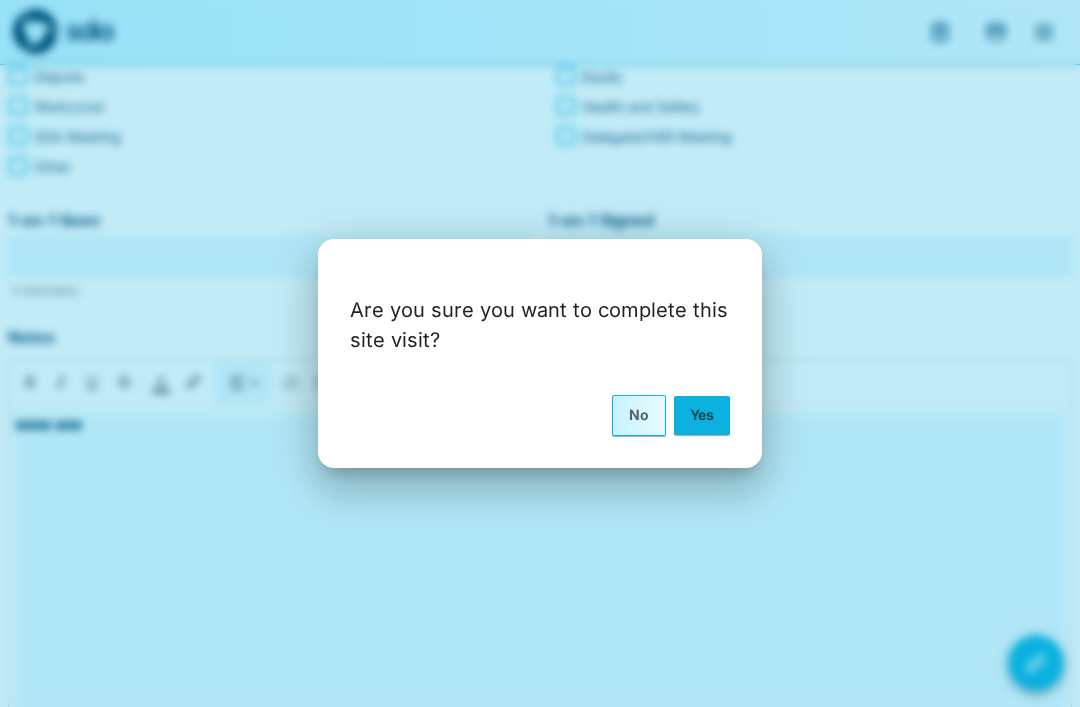 click on "Yes" at bounding box center (702, 415) 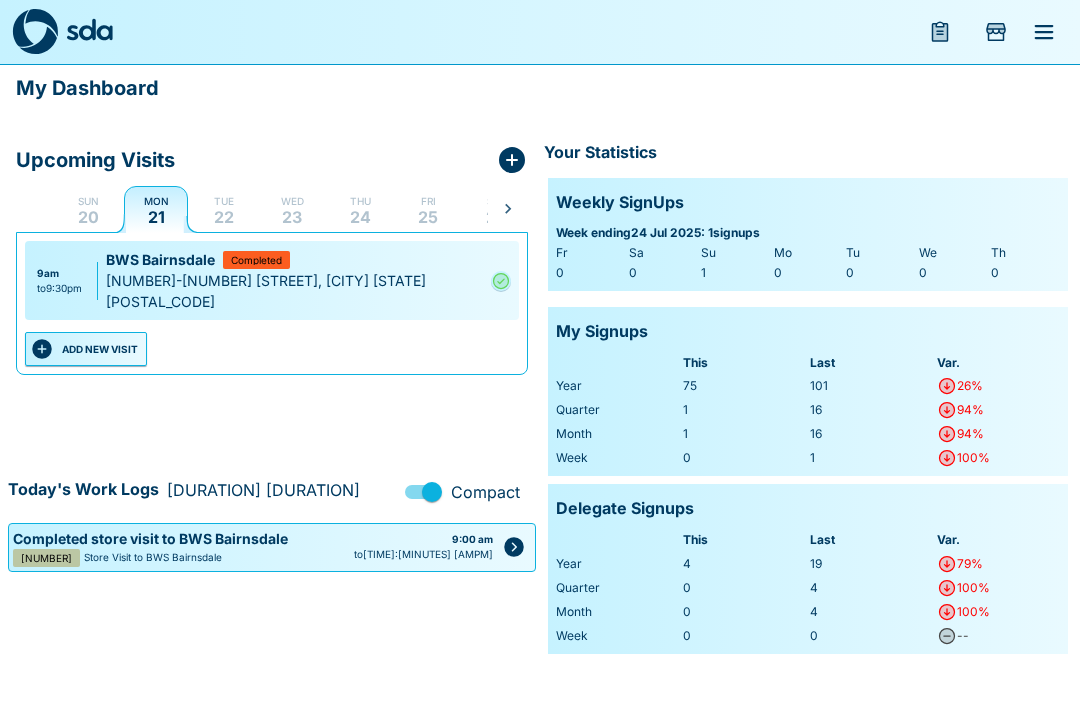 click 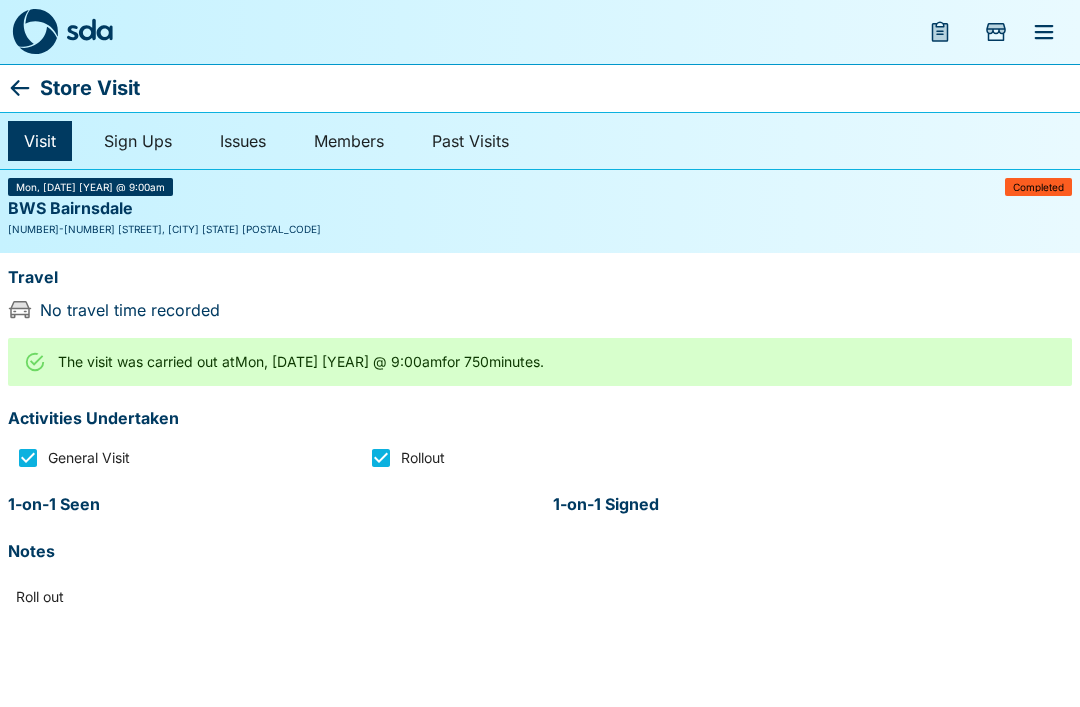 click on "The visit was carried out at  Mon, [DATE] [YEAR] @ 9:00am  for   750  minutes." at bounding box center [540, 362] 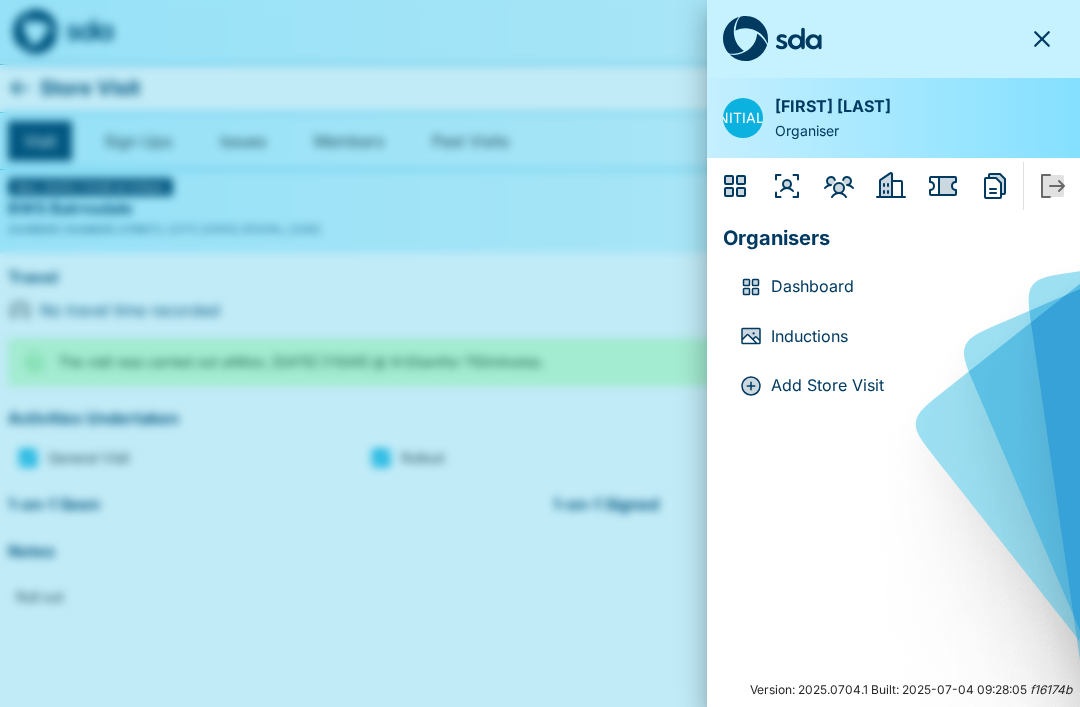 click at bounding box center (540, 353) 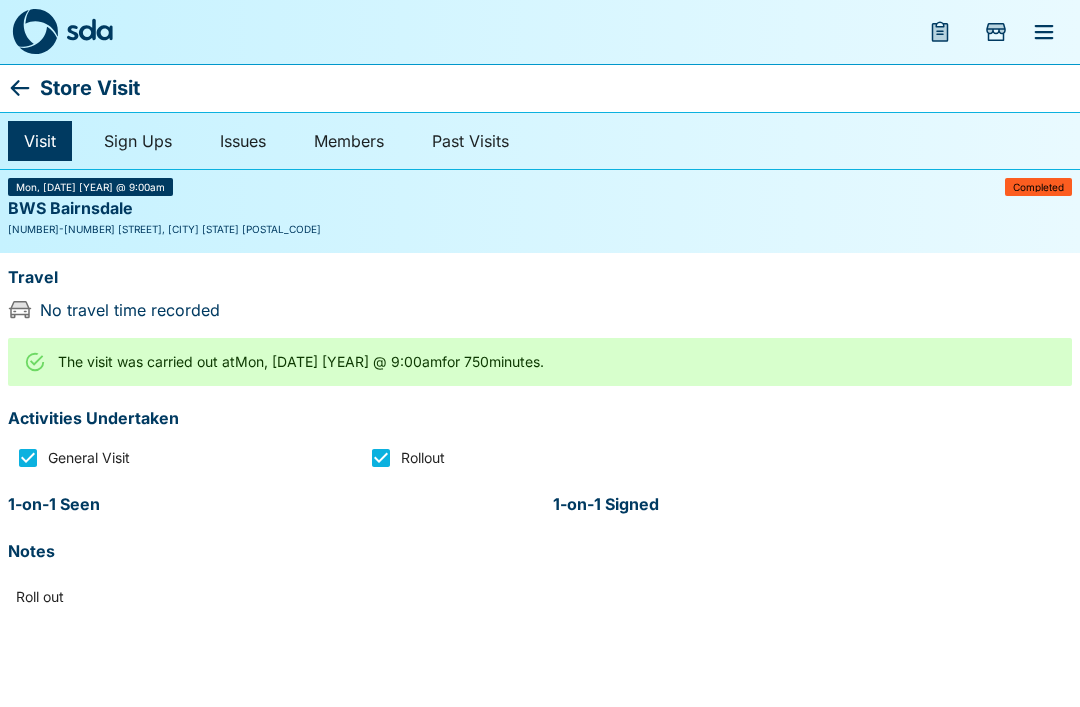 click on "General Visit" at bounding box center (89, 457) 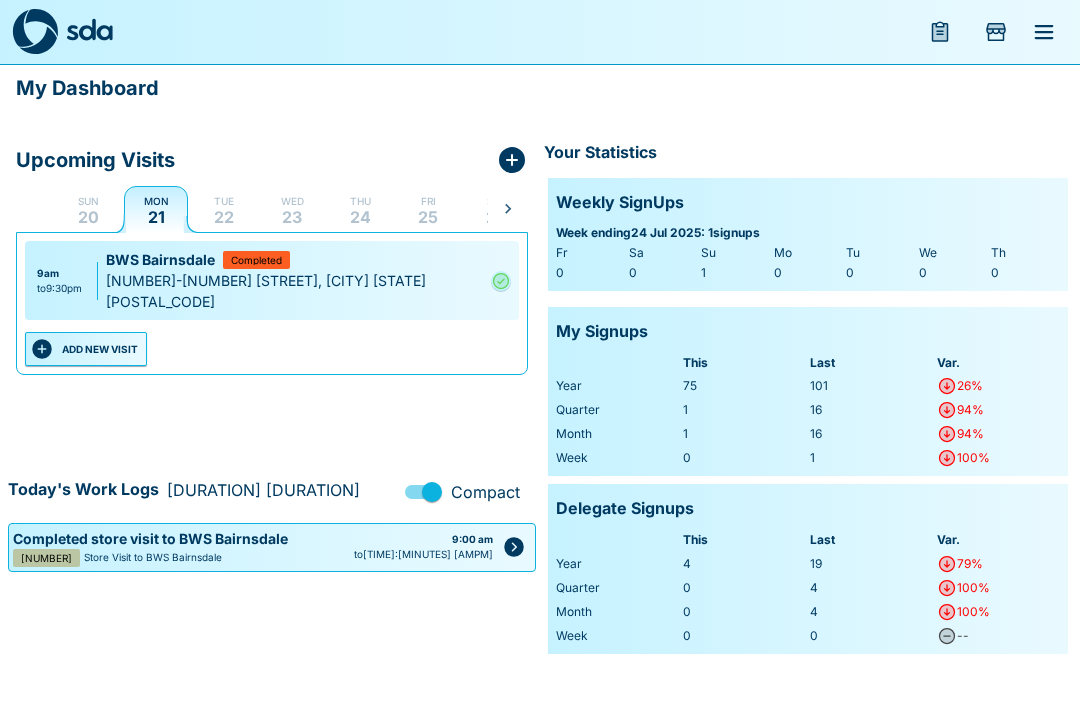 click 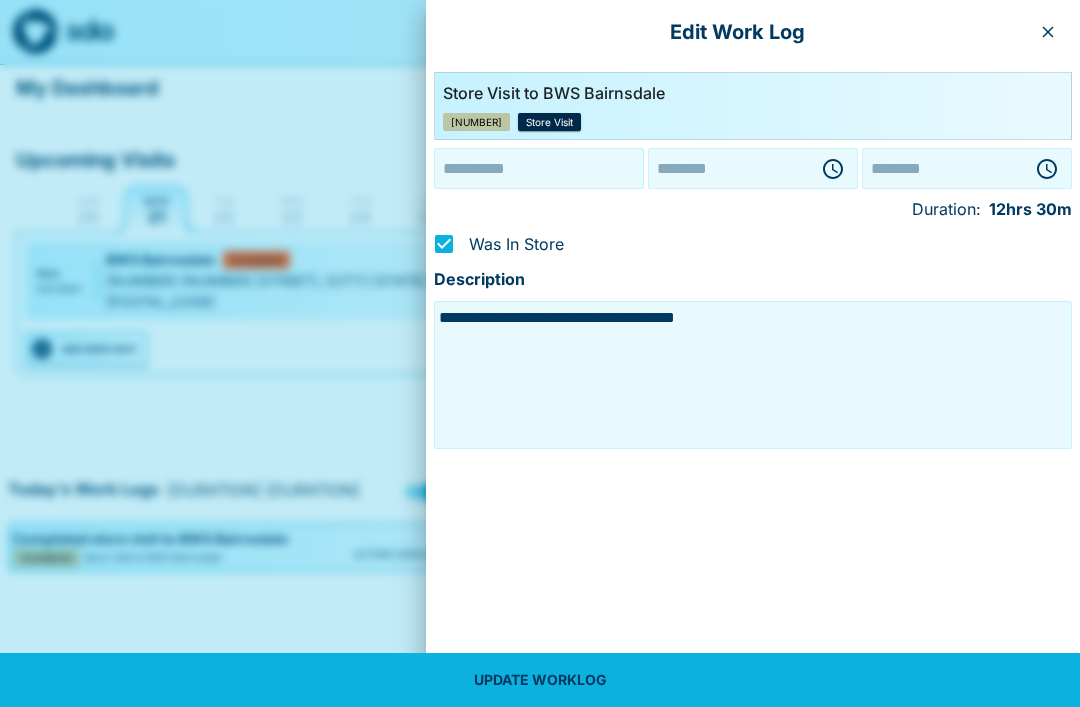 type on "**********" 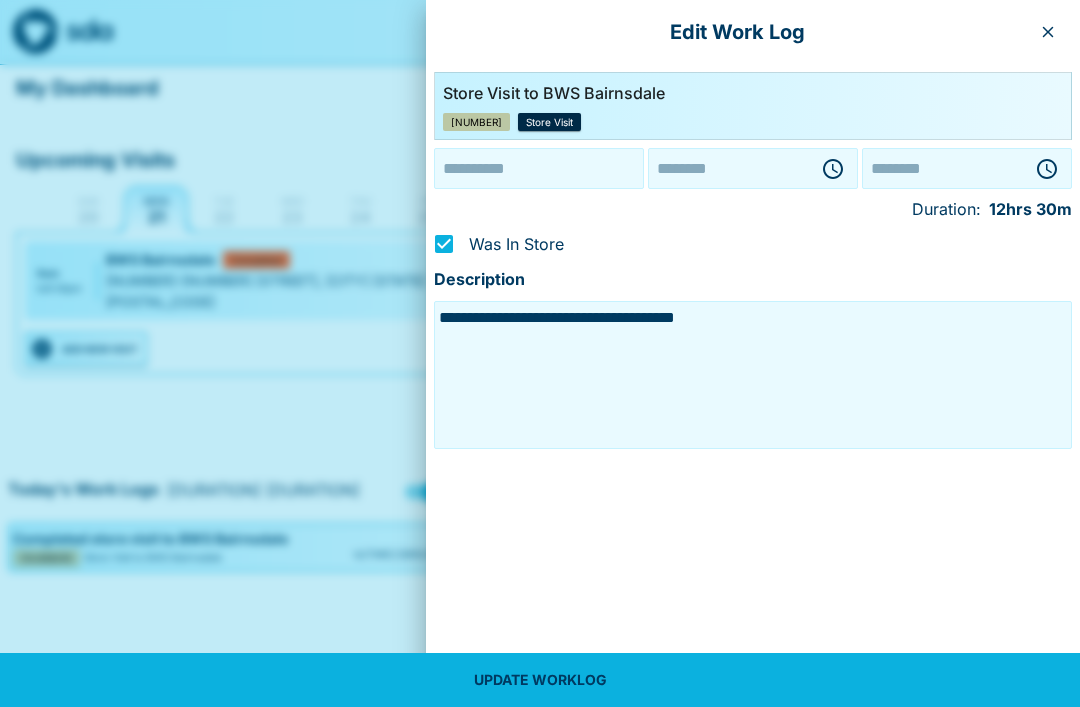 type on "********" 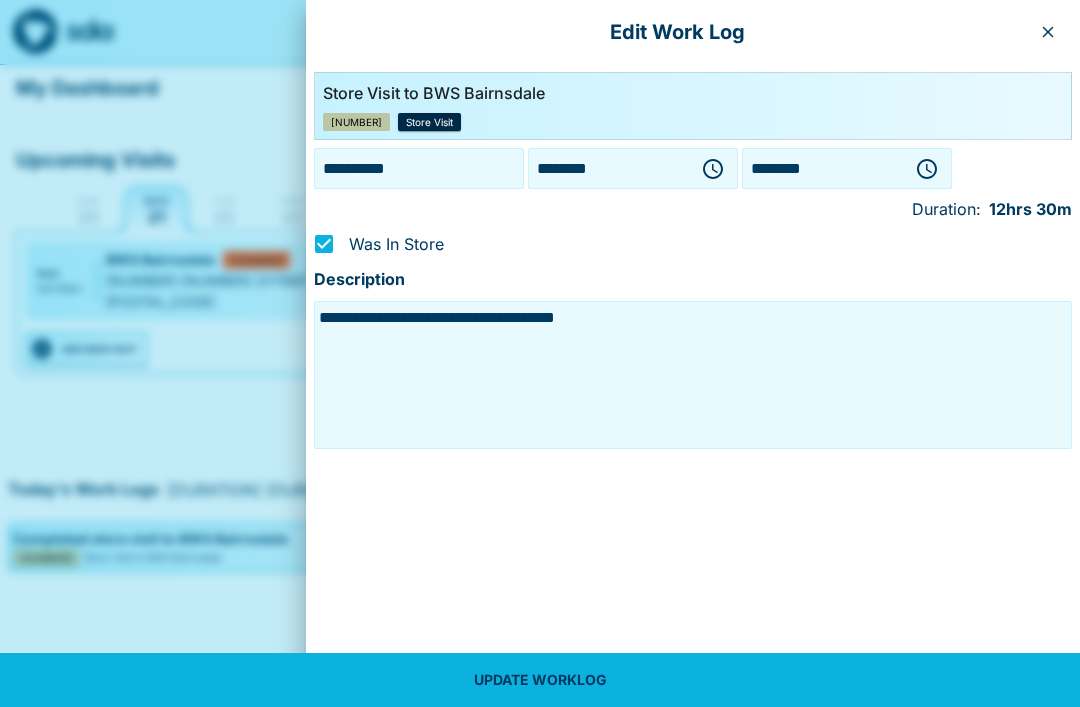 click on "********" at bounding box center [823, 168] 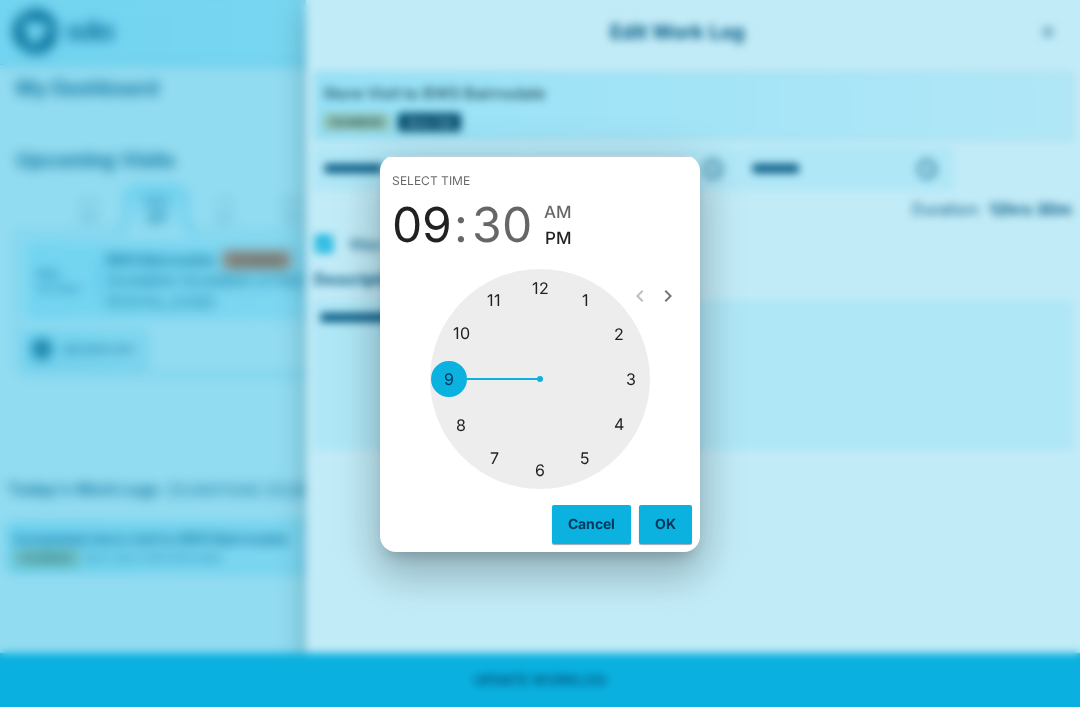 click on "Cancel" at bounding box center (591, 524) 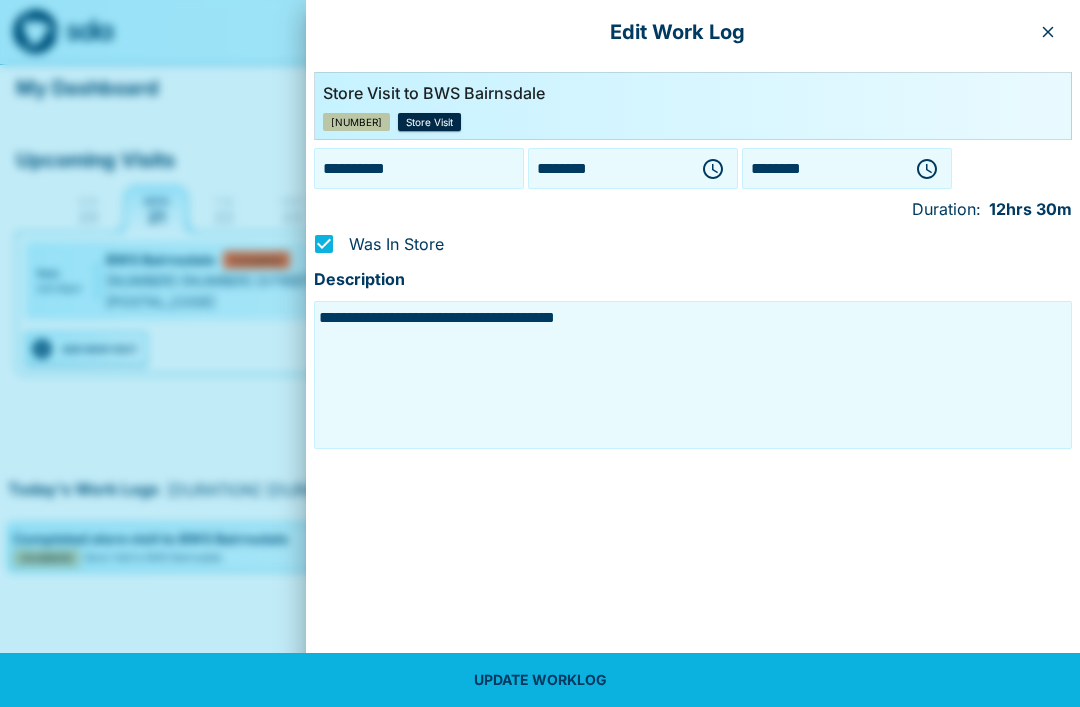 click on "********" at bounding box center (609, 168) 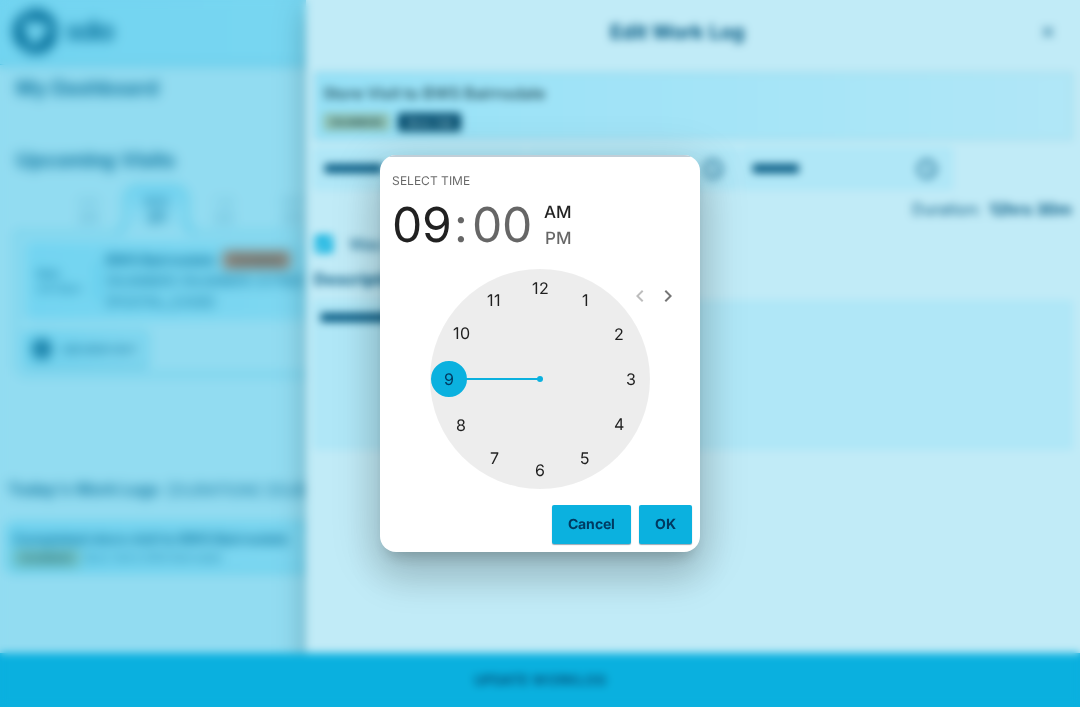 click at bounding box center [540, 379] 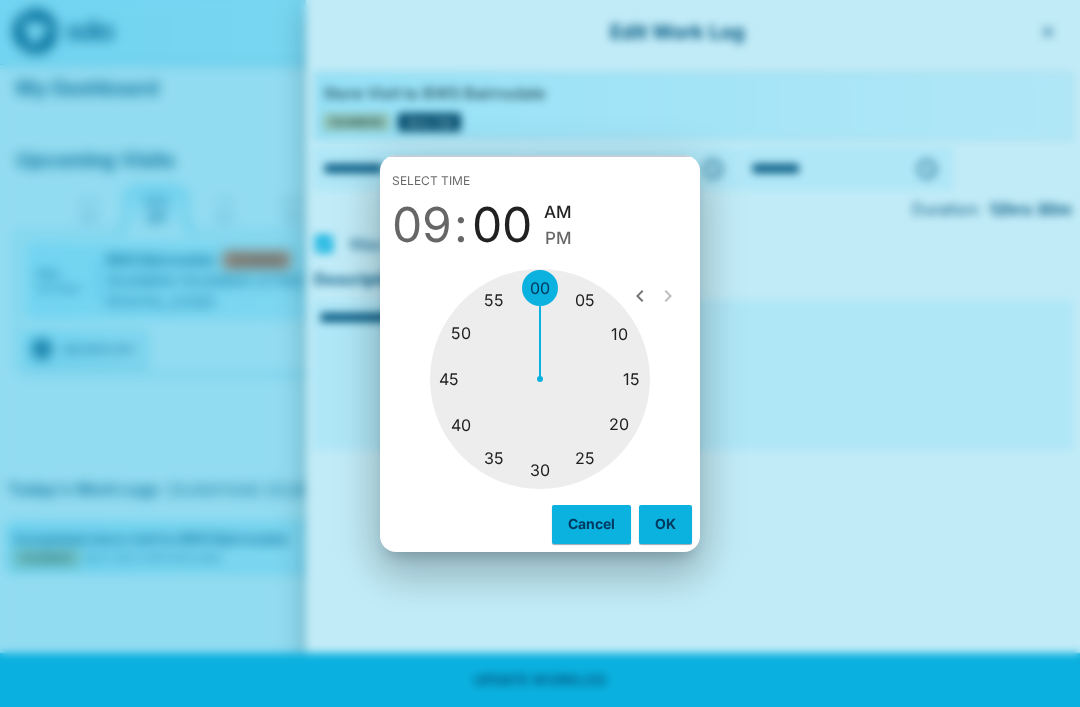 click at bounding box center (540, 379) 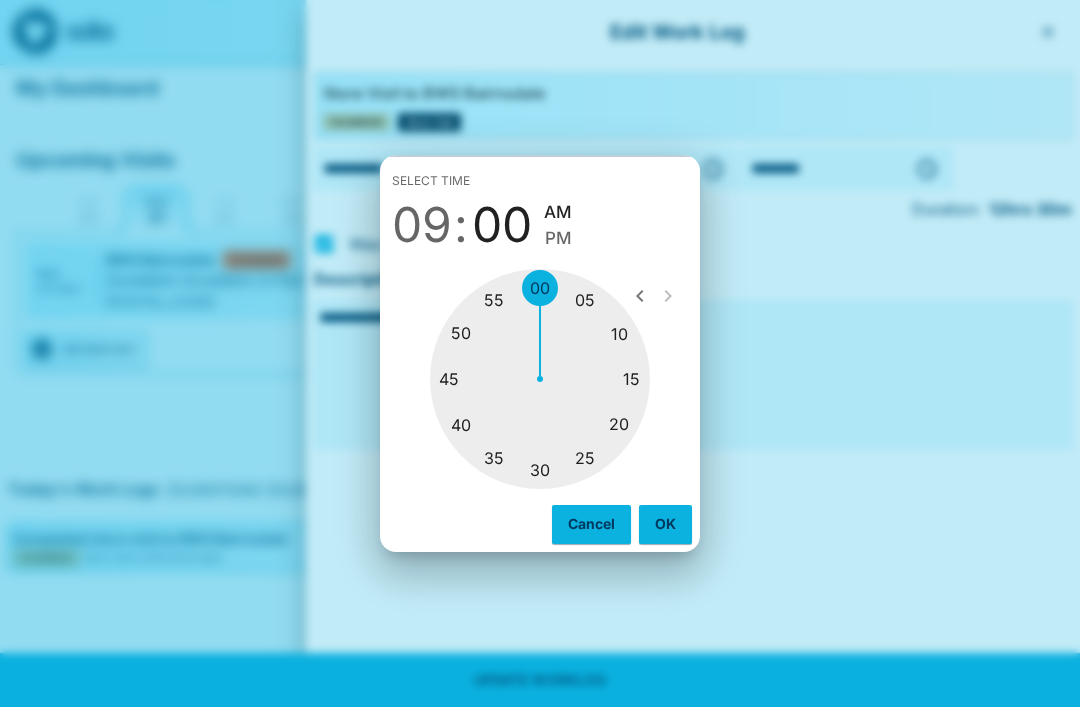 type on "********" 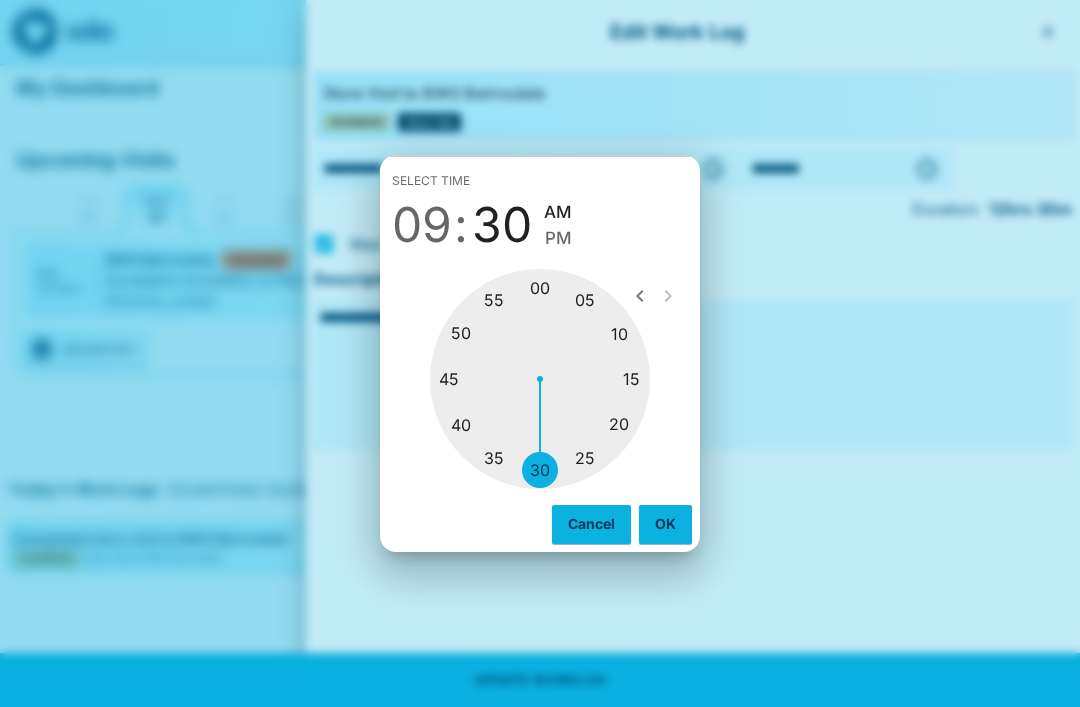 click on "AM" at bounding box center (558, 212) 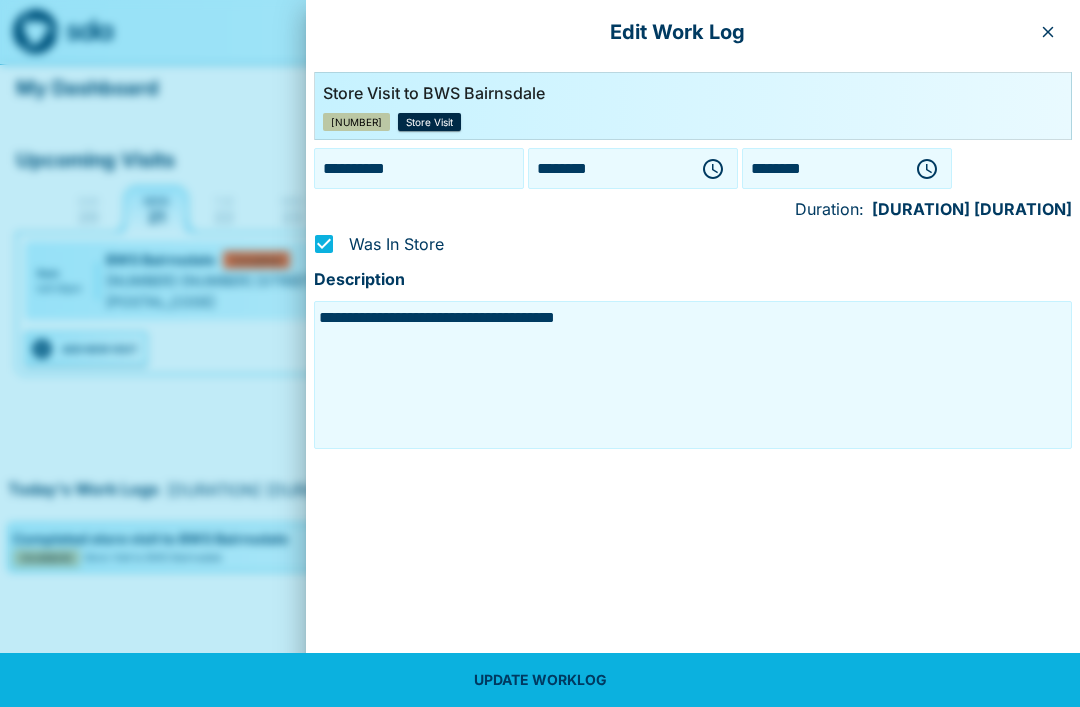 click on "********" at bounding box center (823, 168) 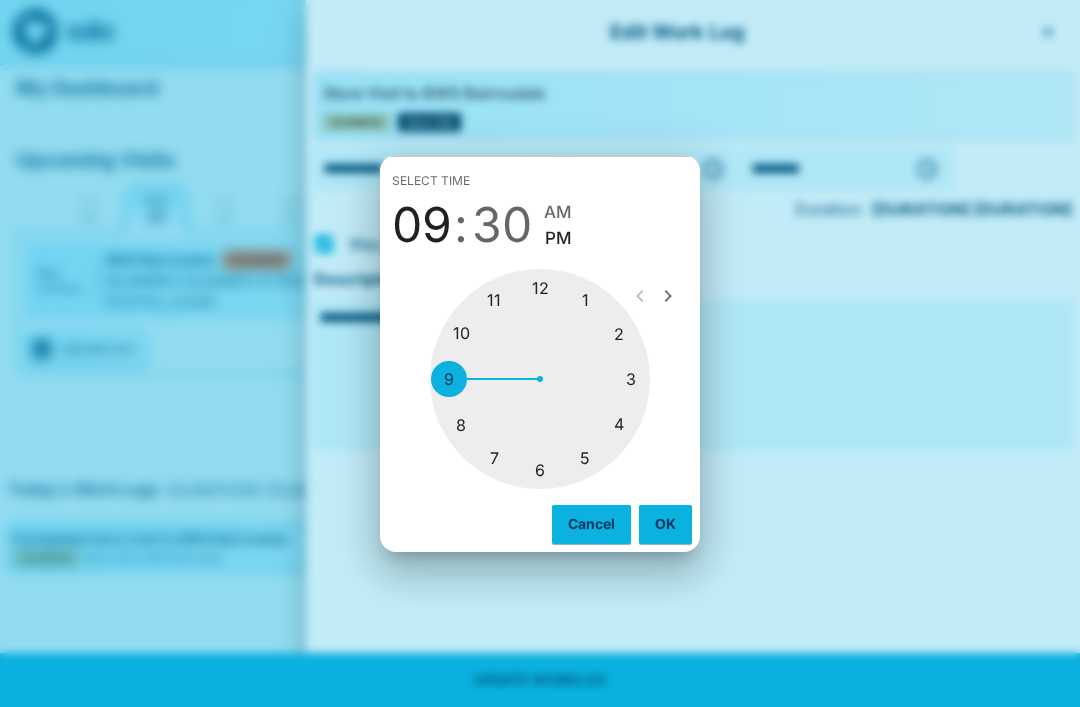 click at bounding box center [540, 379] 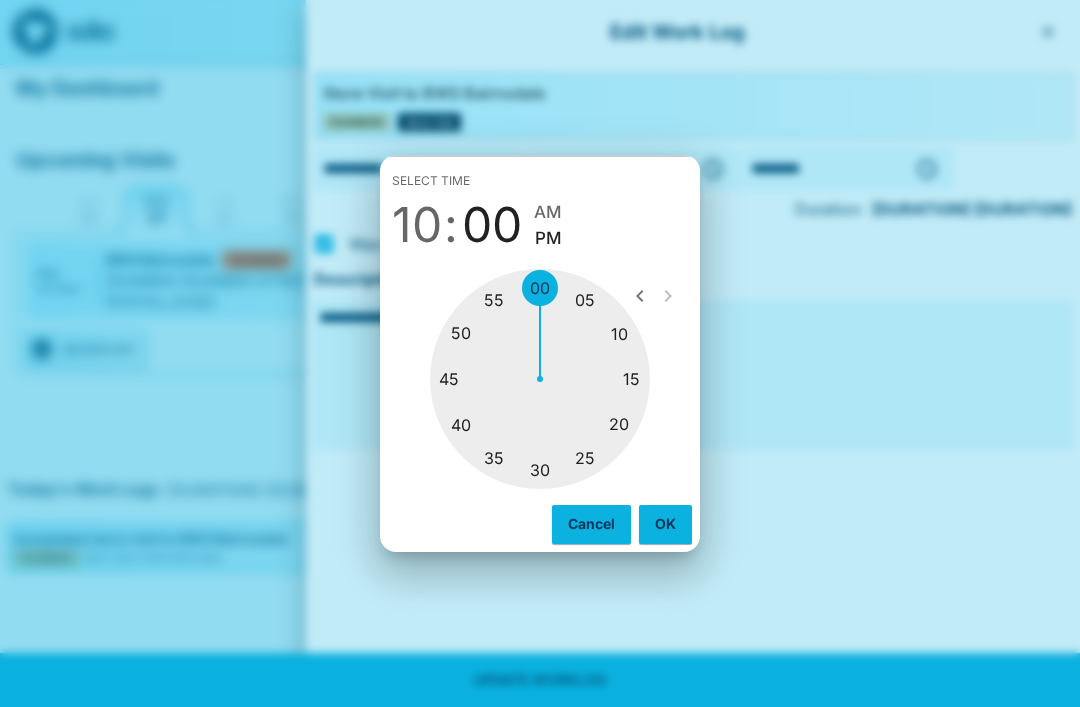 click at bounding box center (540, 379) 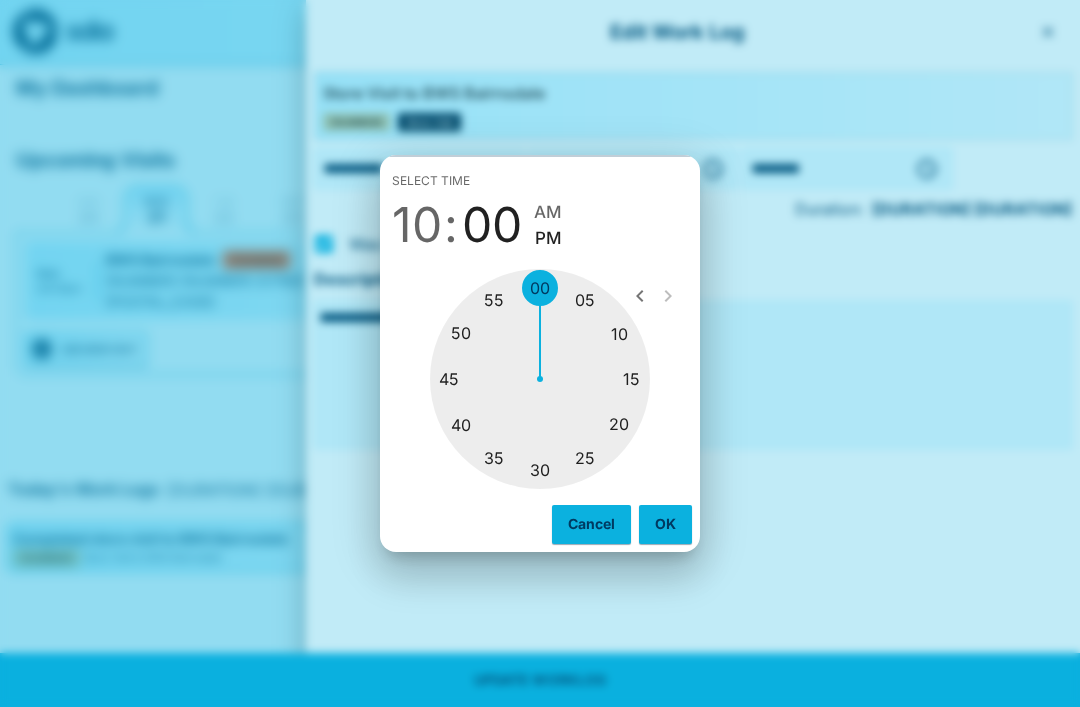 click on "AM" at bounding box center (548, 212) 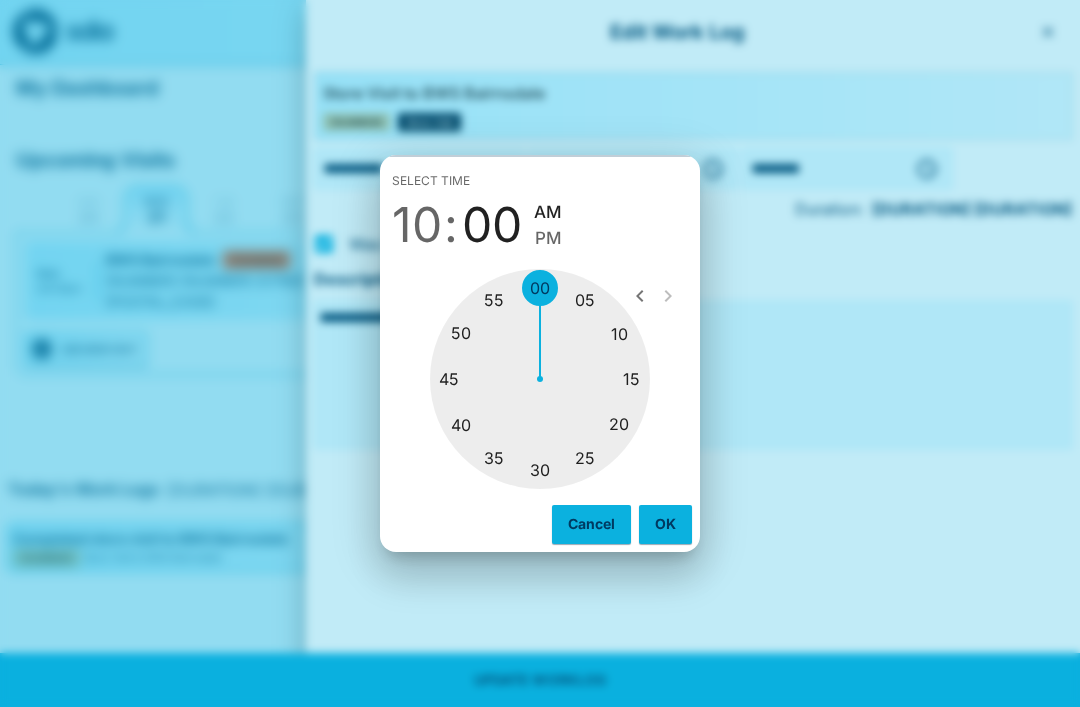 click on "OK" at bounding box center [665, 524] 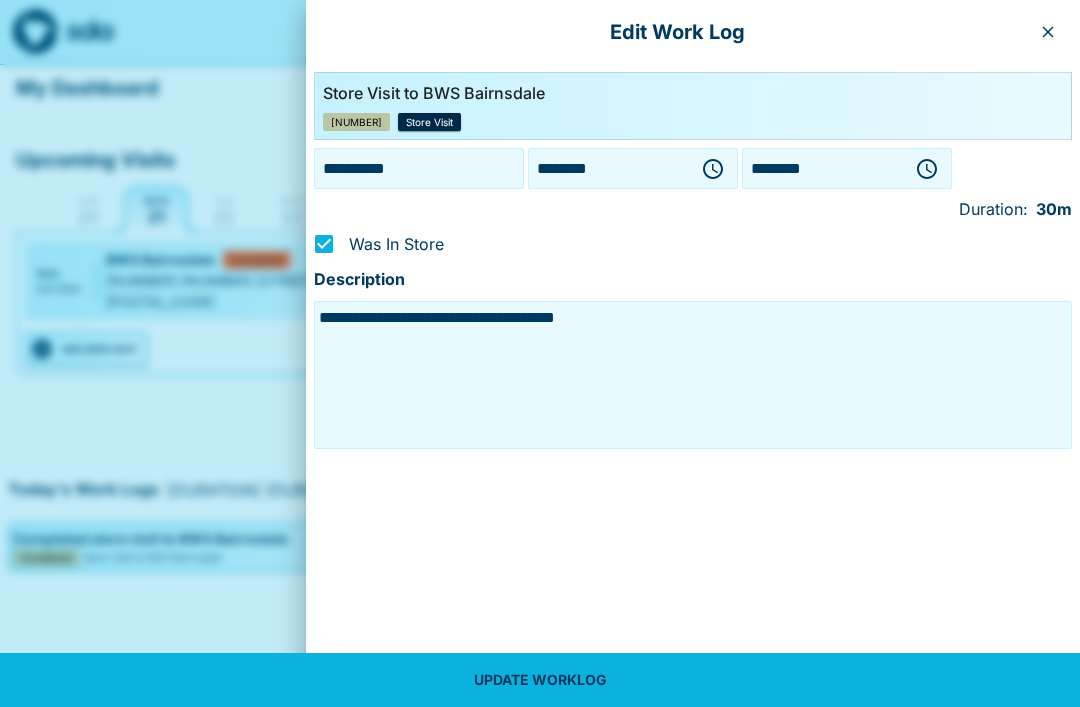click on "Store Visit" at bounding box center [429, 122] 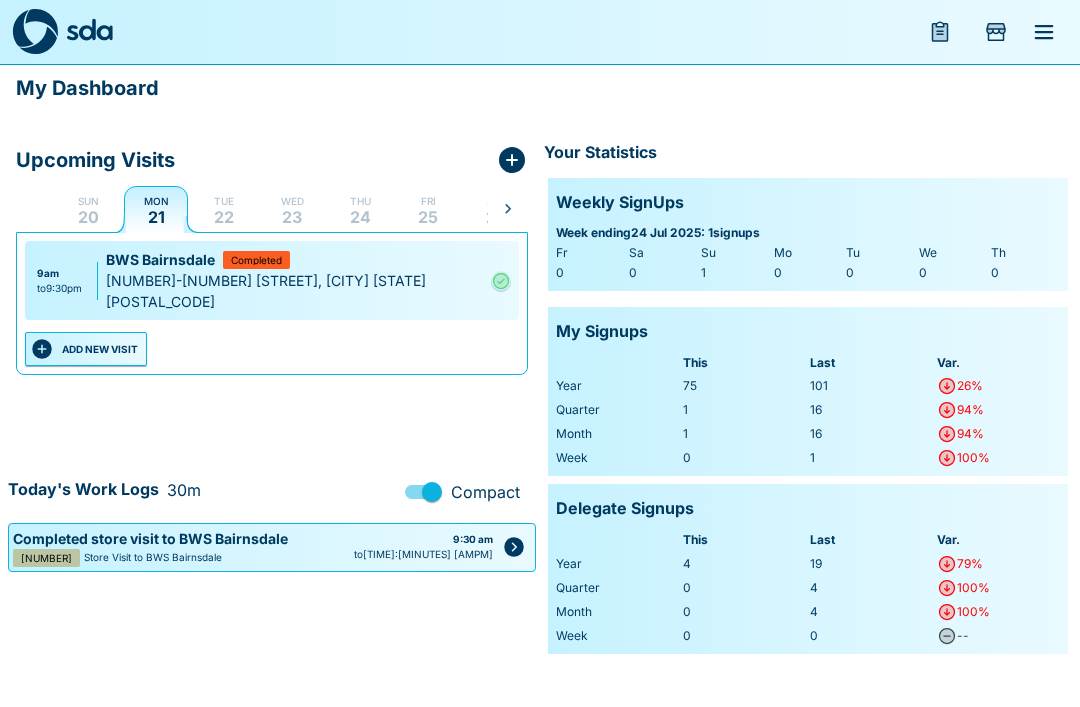 click on "ADD NEW VISIT" at bounding box center (86, 349) 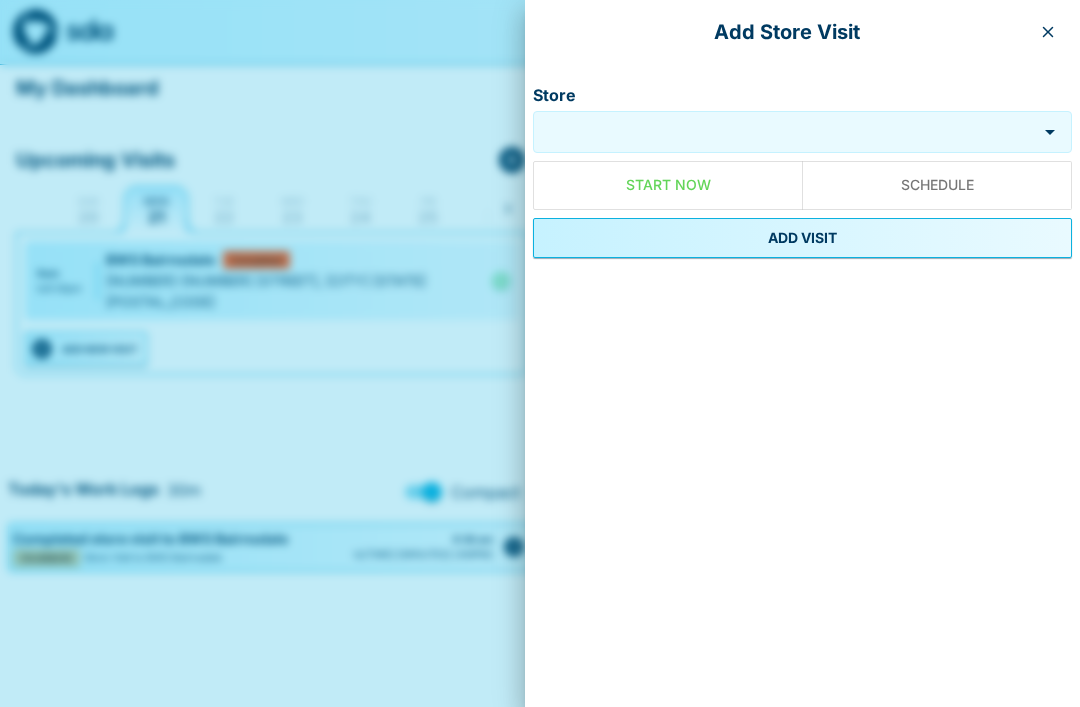 click on "Store" at bounding box center [785, 132] 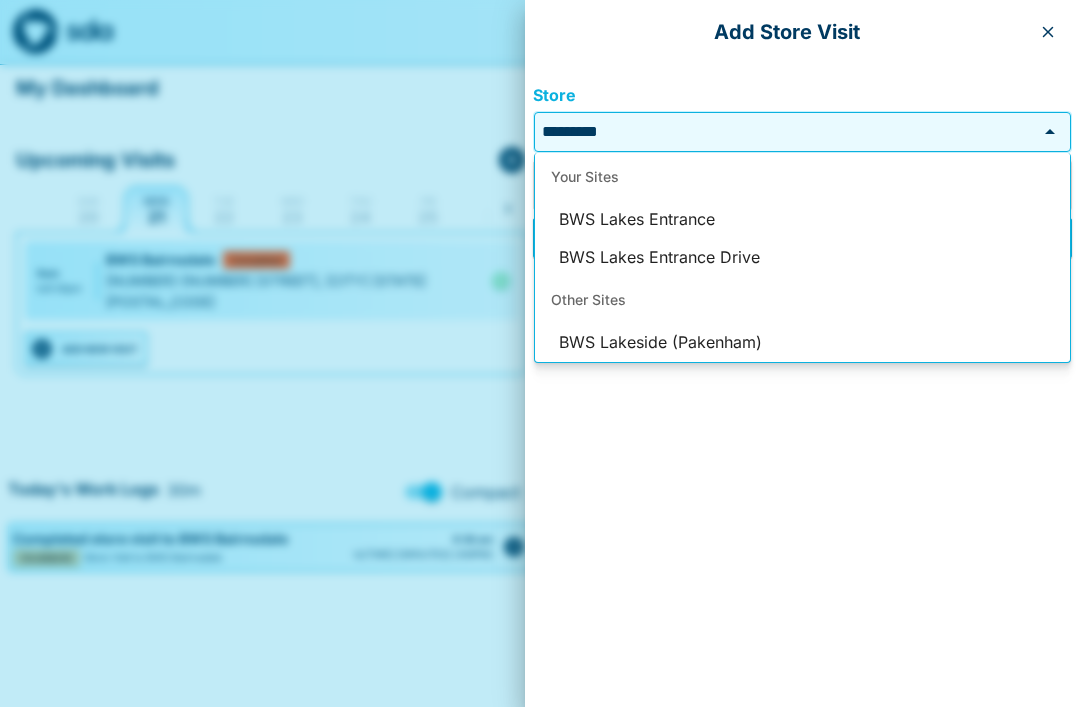 click on "BWS Lakes Entrance" at bounding box center (802, 220) 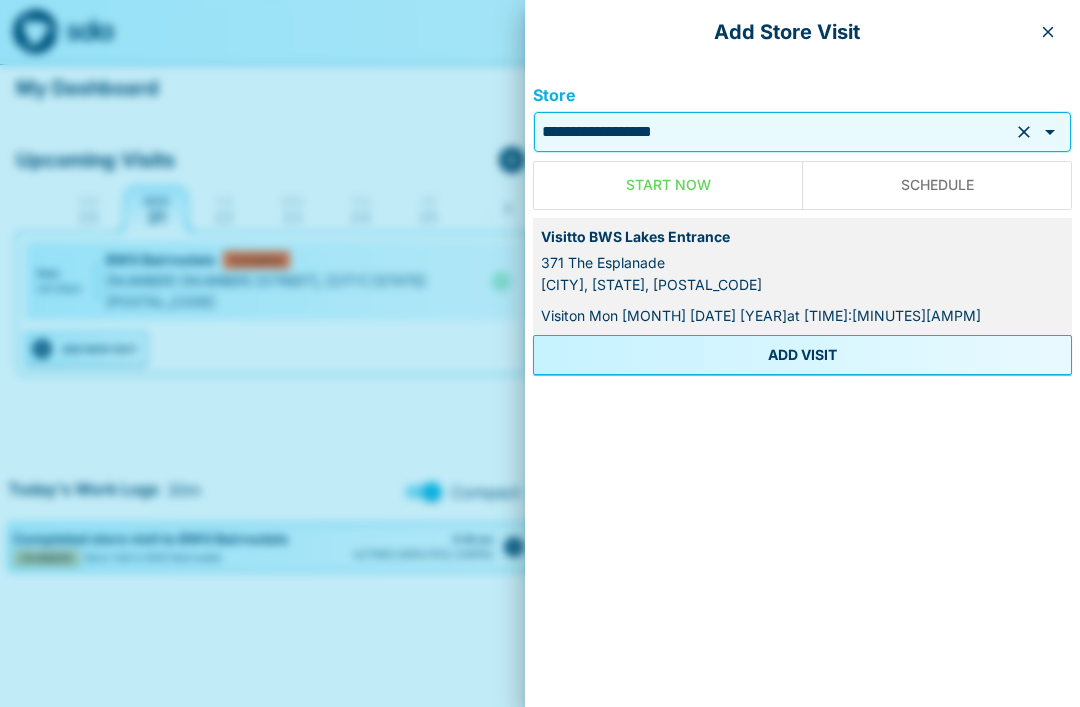 click on "ADD VISIT" at bounding box center [802, 355] 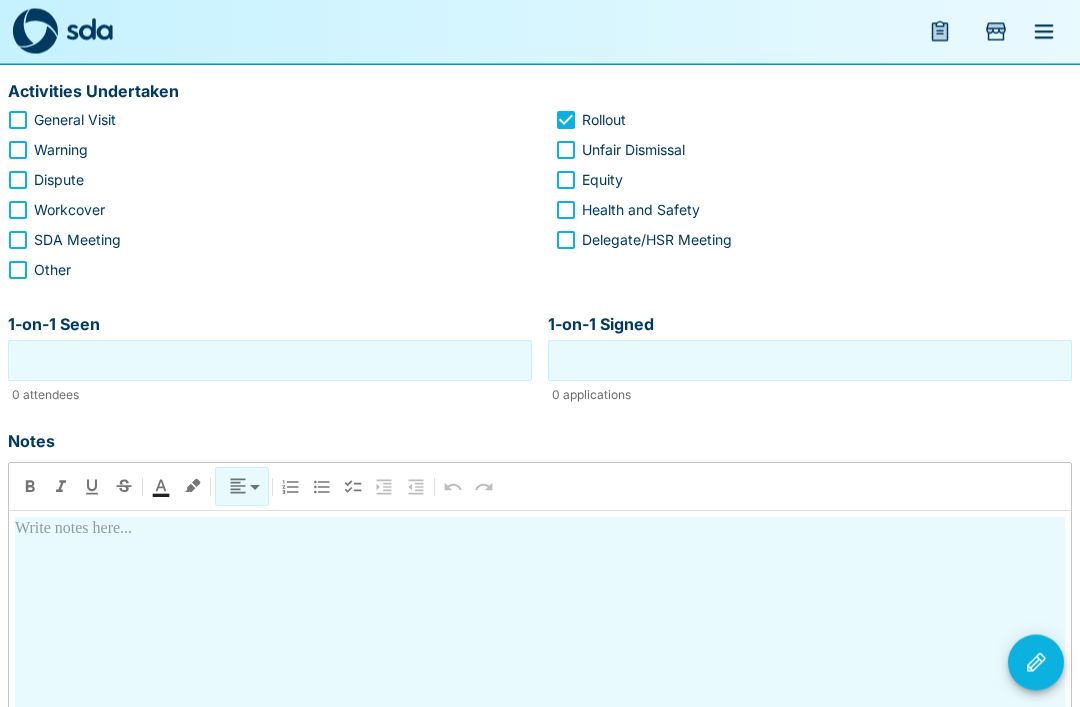 scroll, scrollTop: 255, scrollLeft: 0, axis: vertical 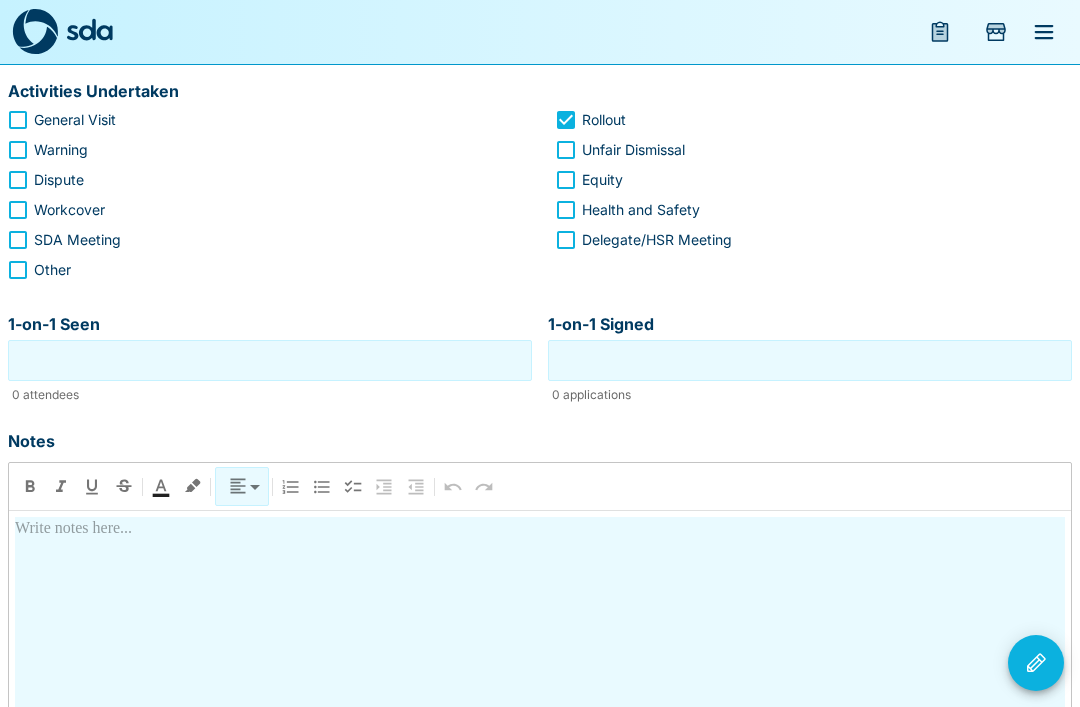 click at bounding box center (540, 694) 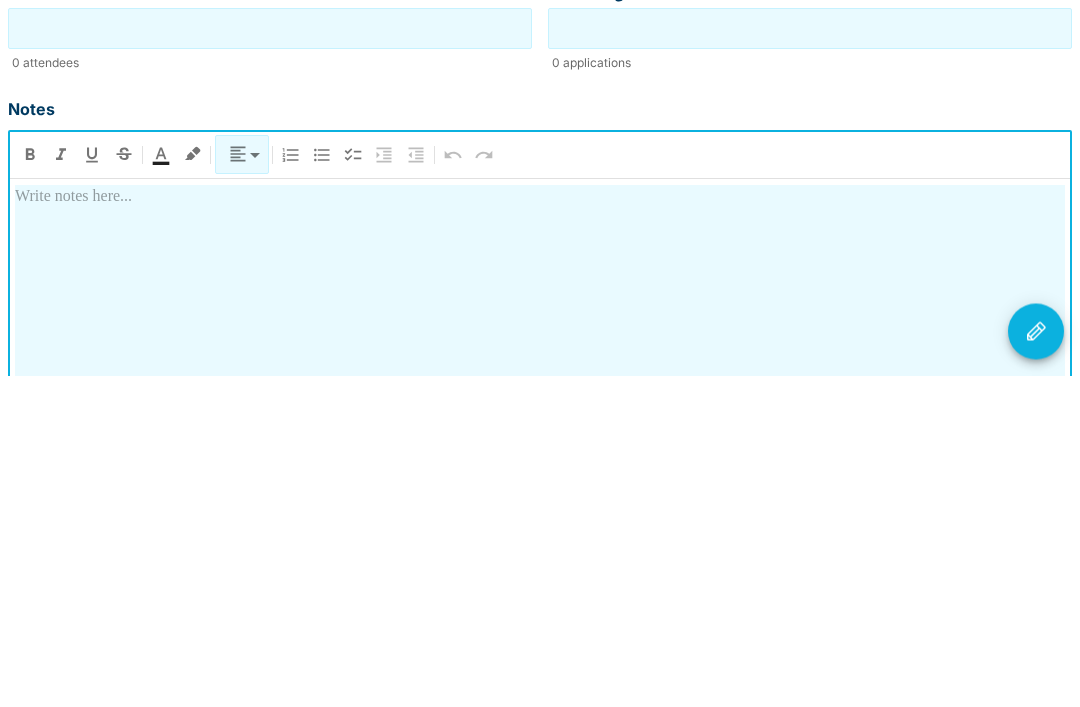 type 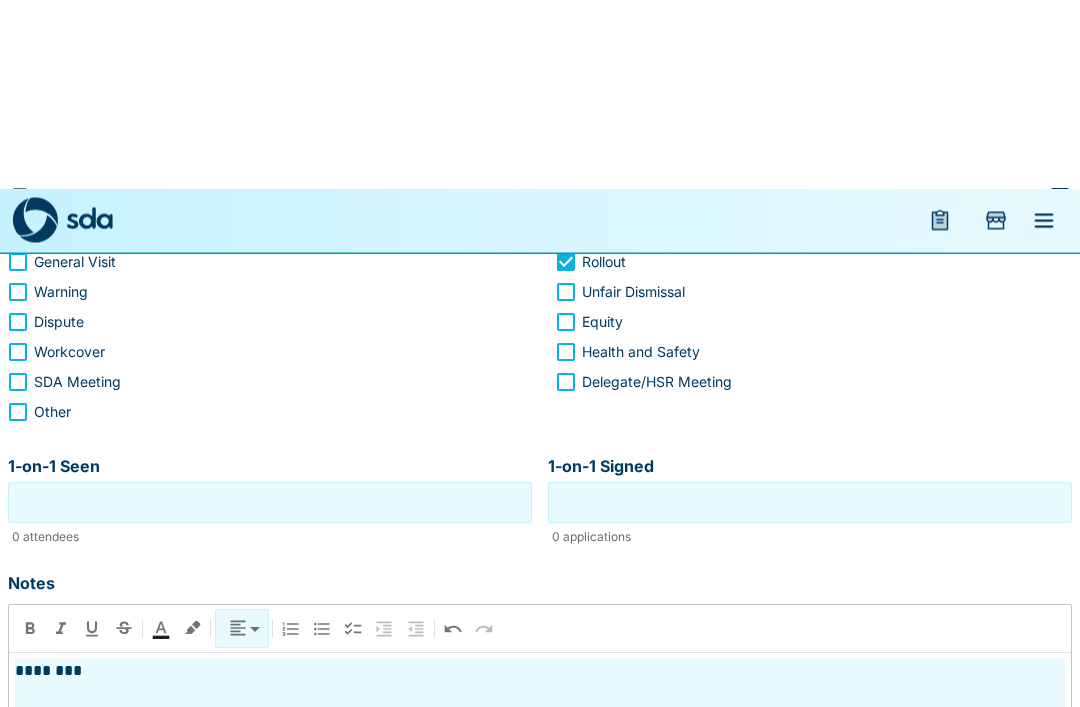 scroll, scrollTop: 0, scrollLeft: 0, axis: both 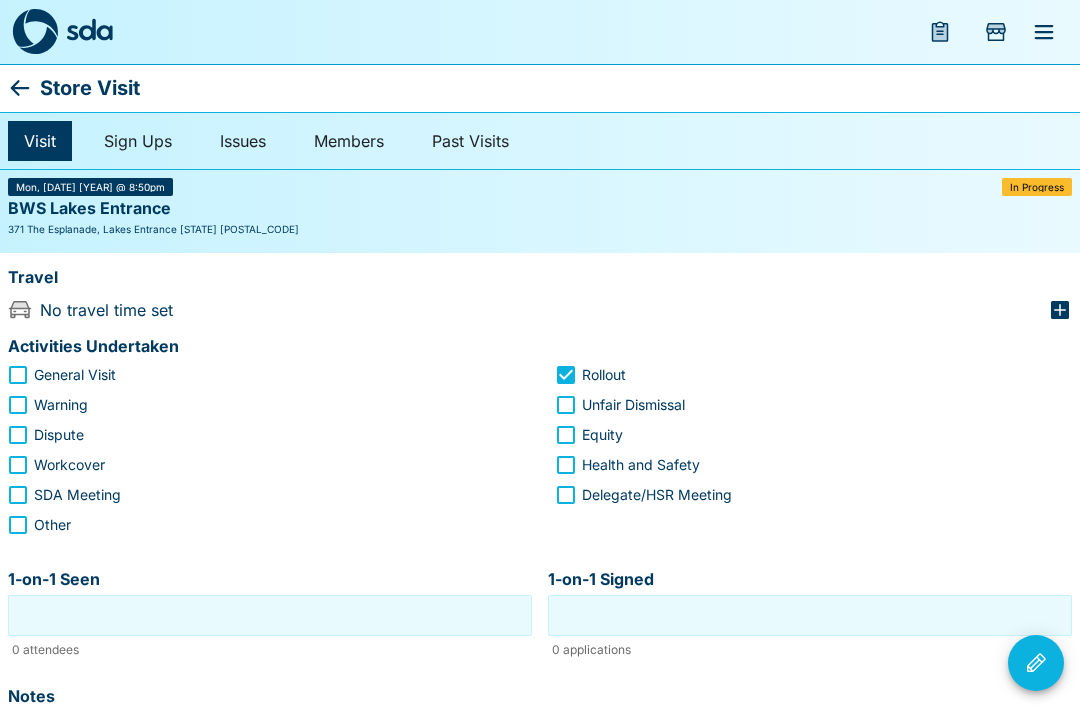 click on "In Progress" at bounding box center (1037, 187) 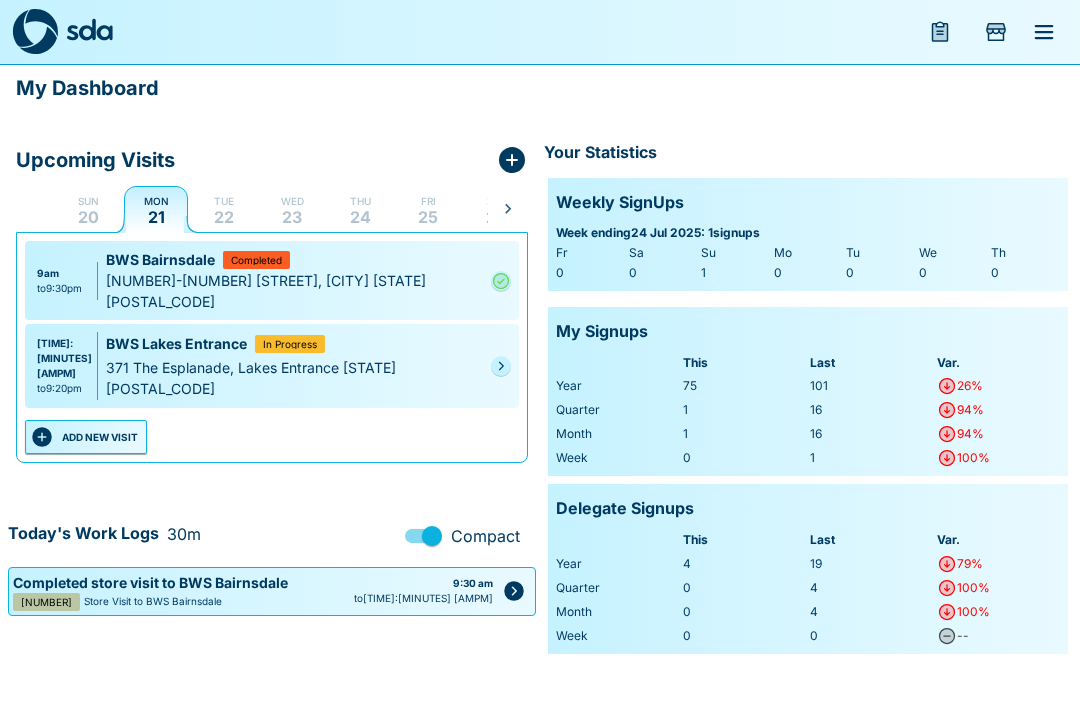 click at bounding box center [501, 366] 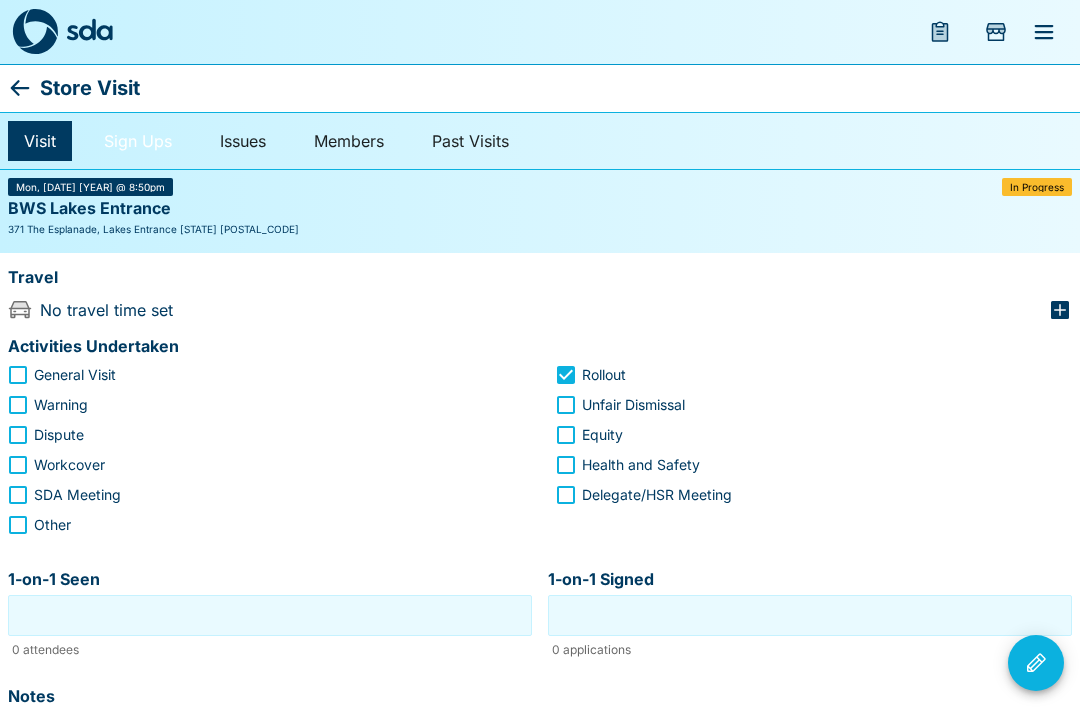 click on "Sign Ups" at bounding box center (138, 141) 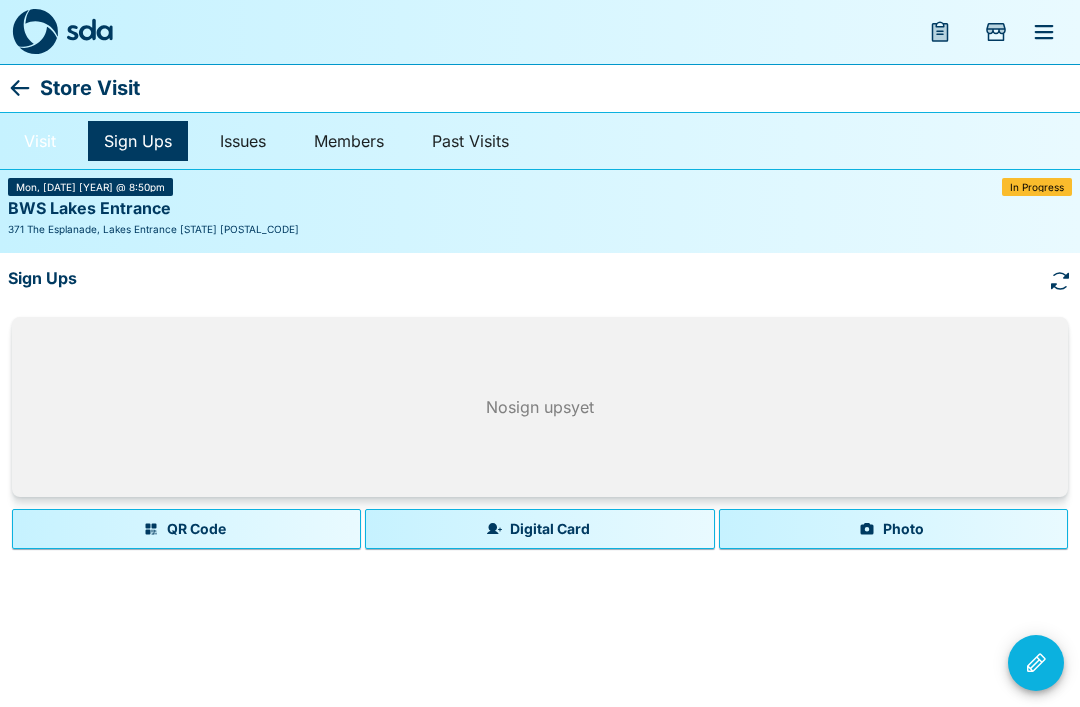 click on "Visit" at bounding box center (40, 141) 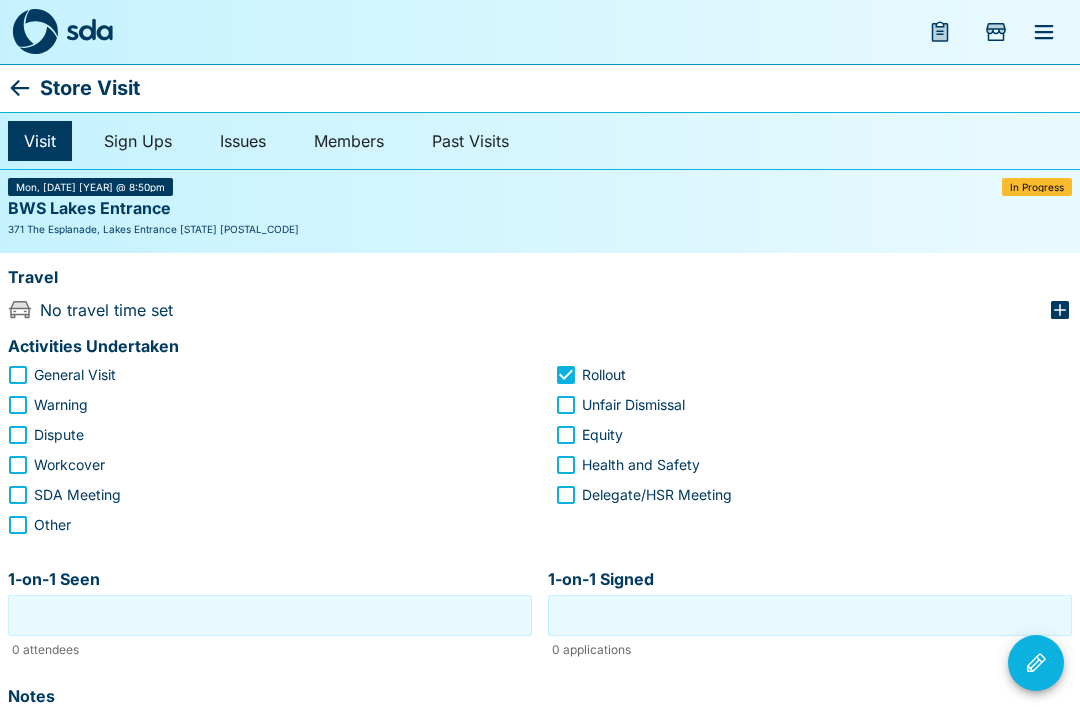 click 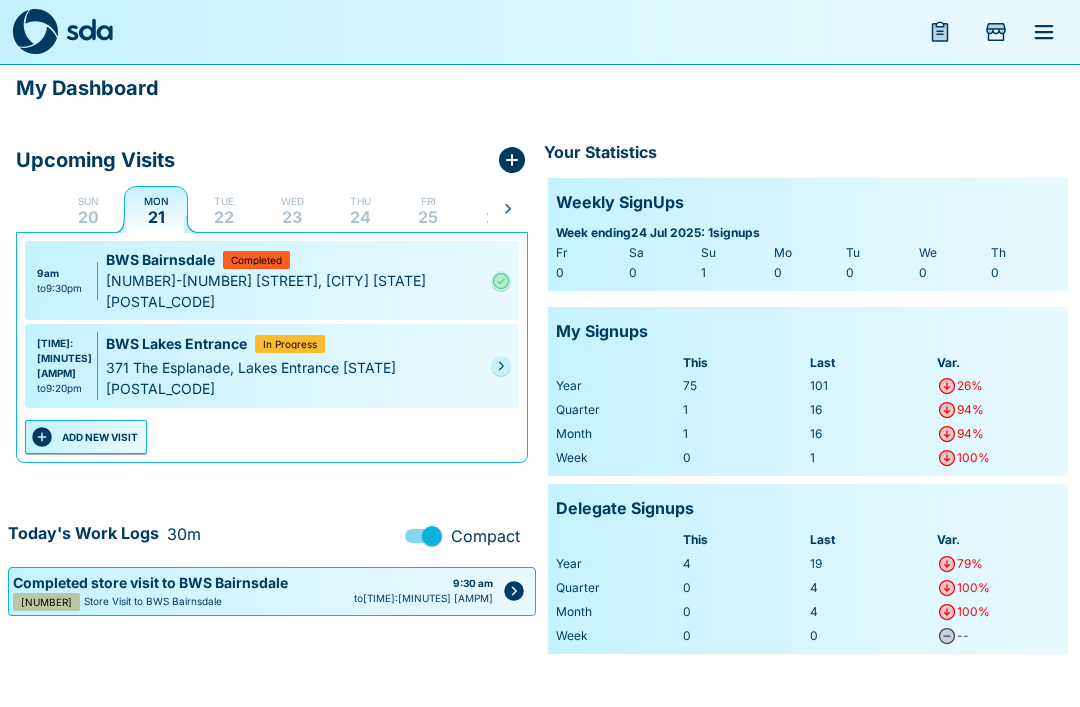 click at bounding box center (501, 366) 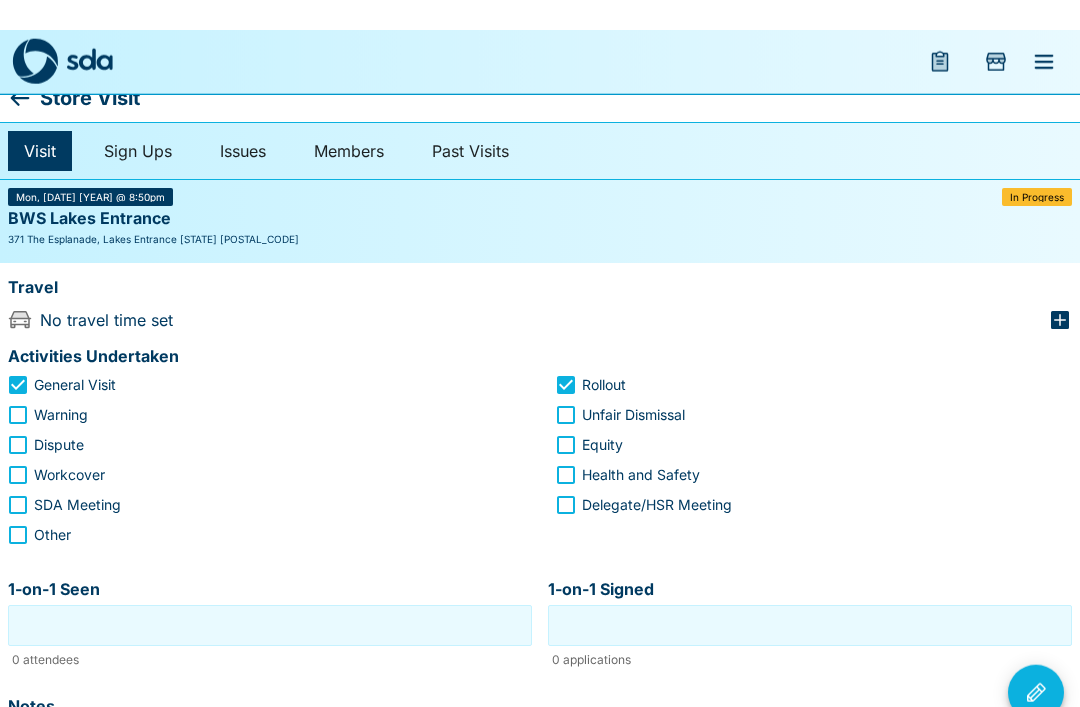 scroll, scrollTop: 0, scrollLeft: 0, axis: both 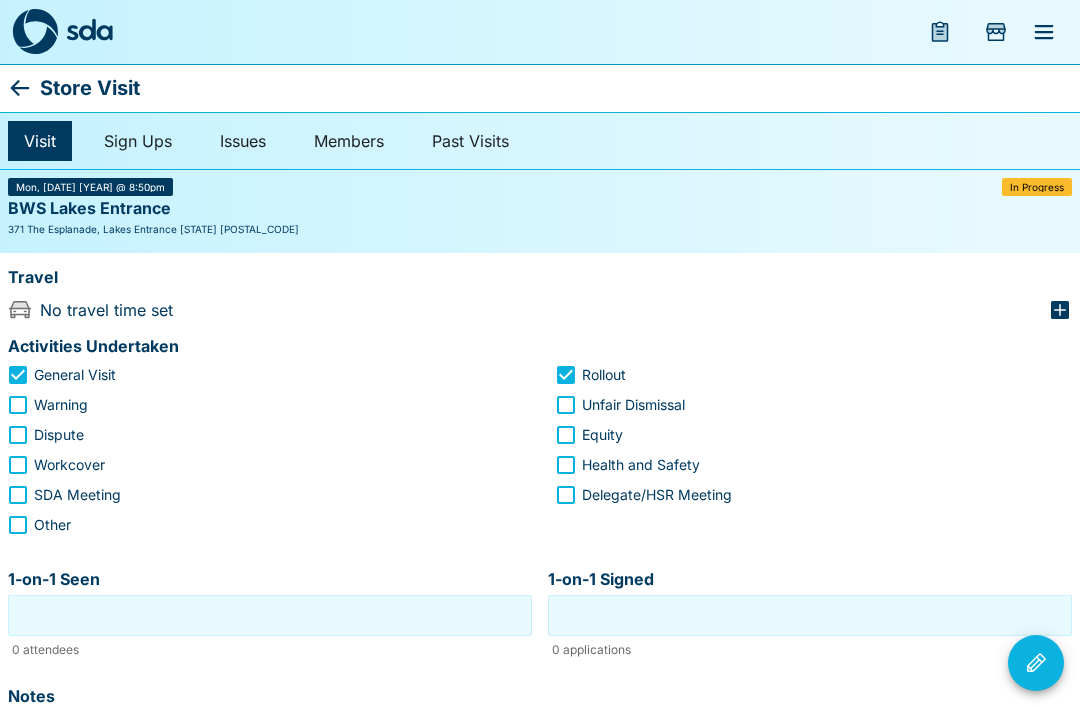 click at bounding box center [1036, 663] 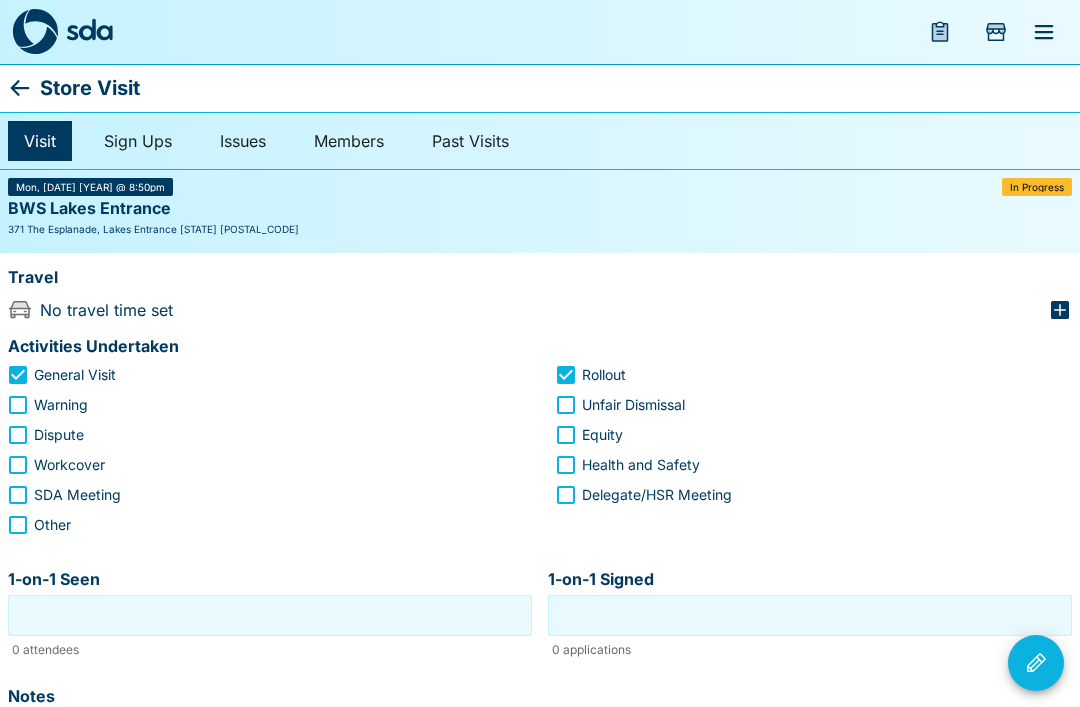 click at bounding box center (540, 353) 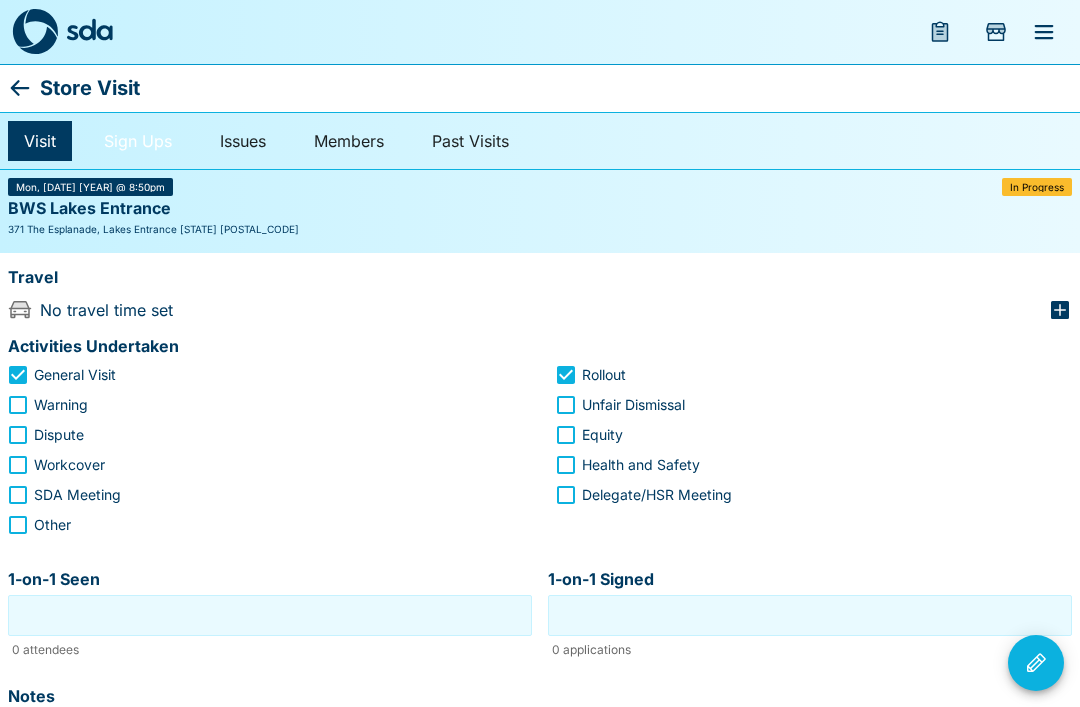 click on "Sign Ups" at bounding box center (138, 141) 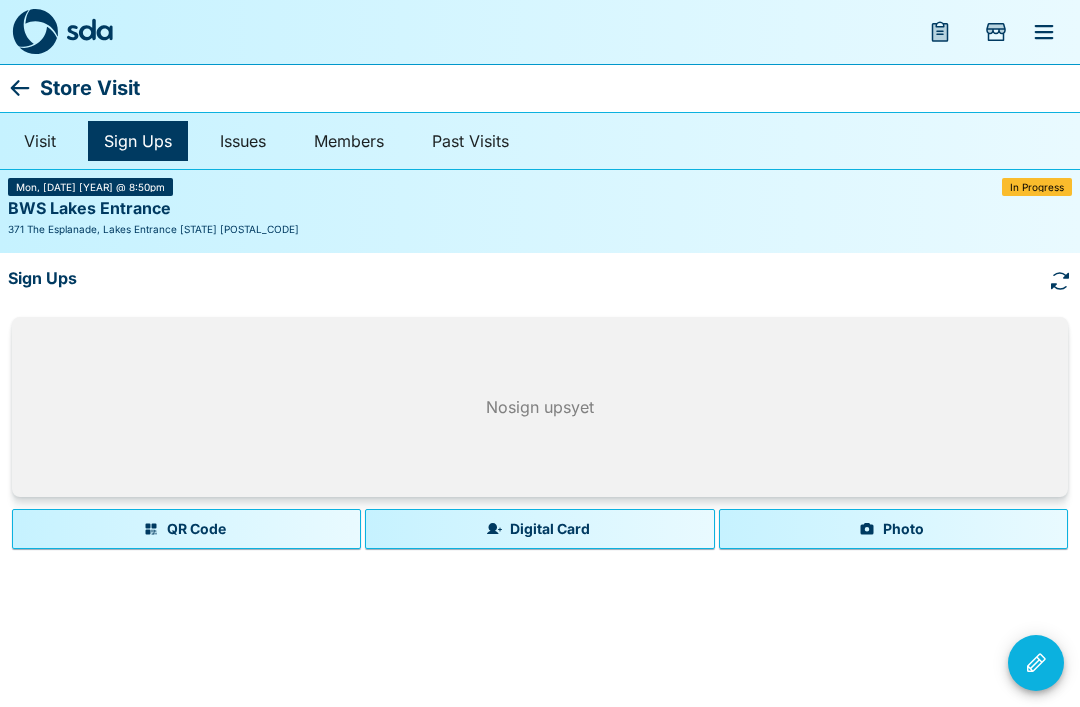 click on "Photo" at bounding box center [893, 529] 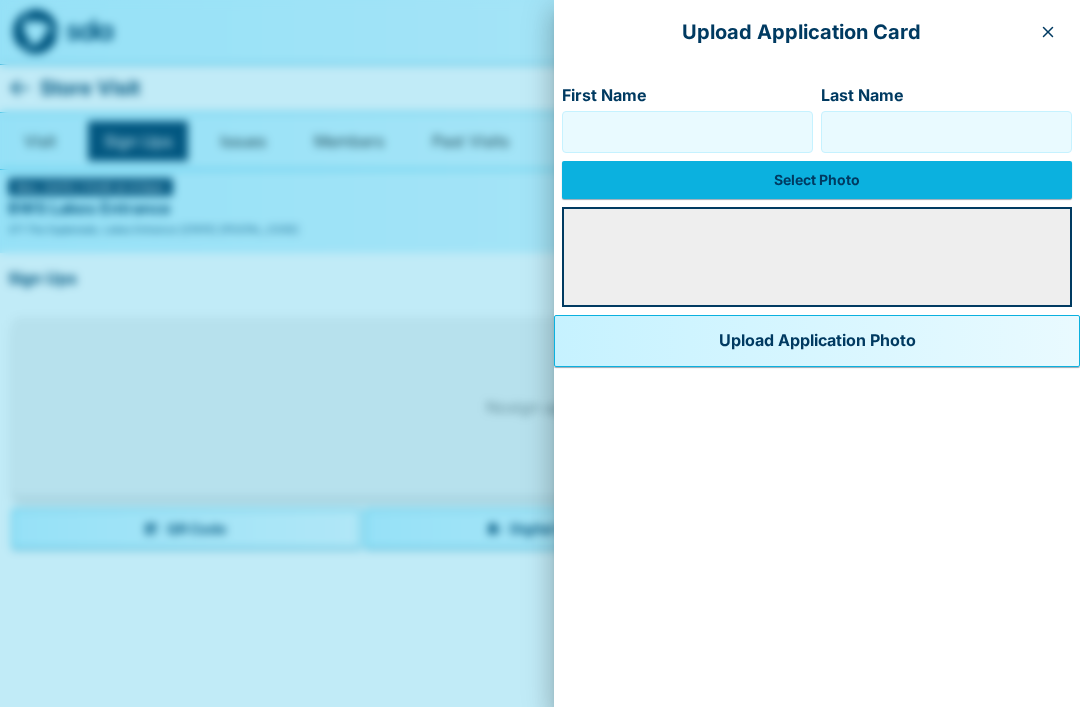 click on "First Name" at bounding box center [687, 132] 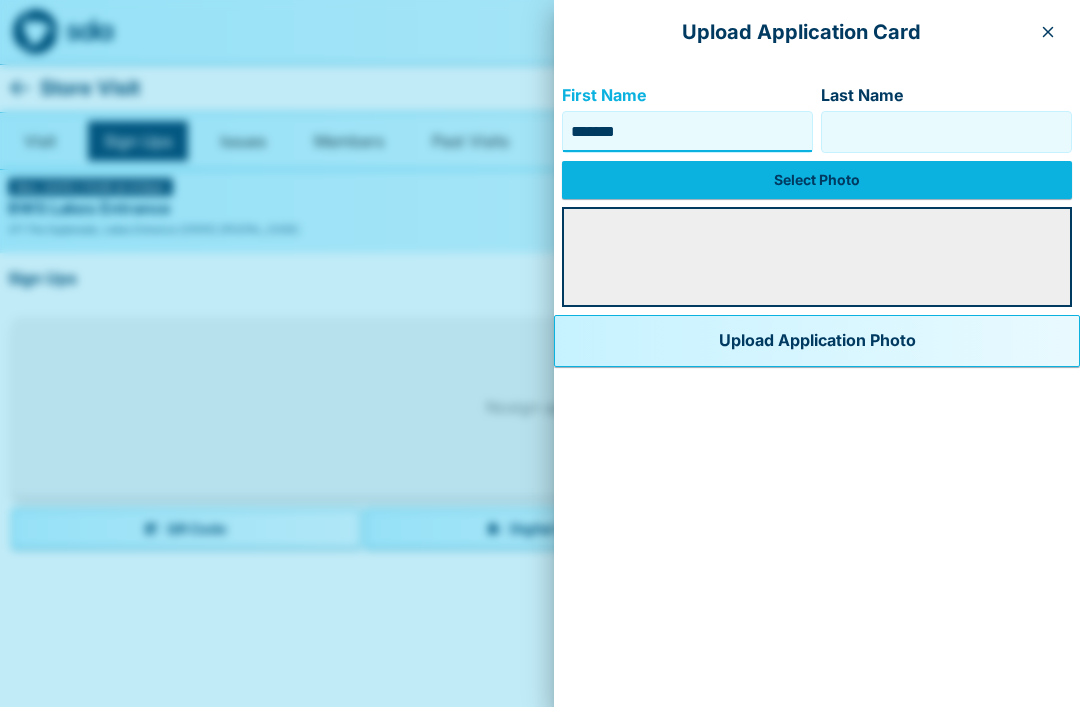 type on "******" 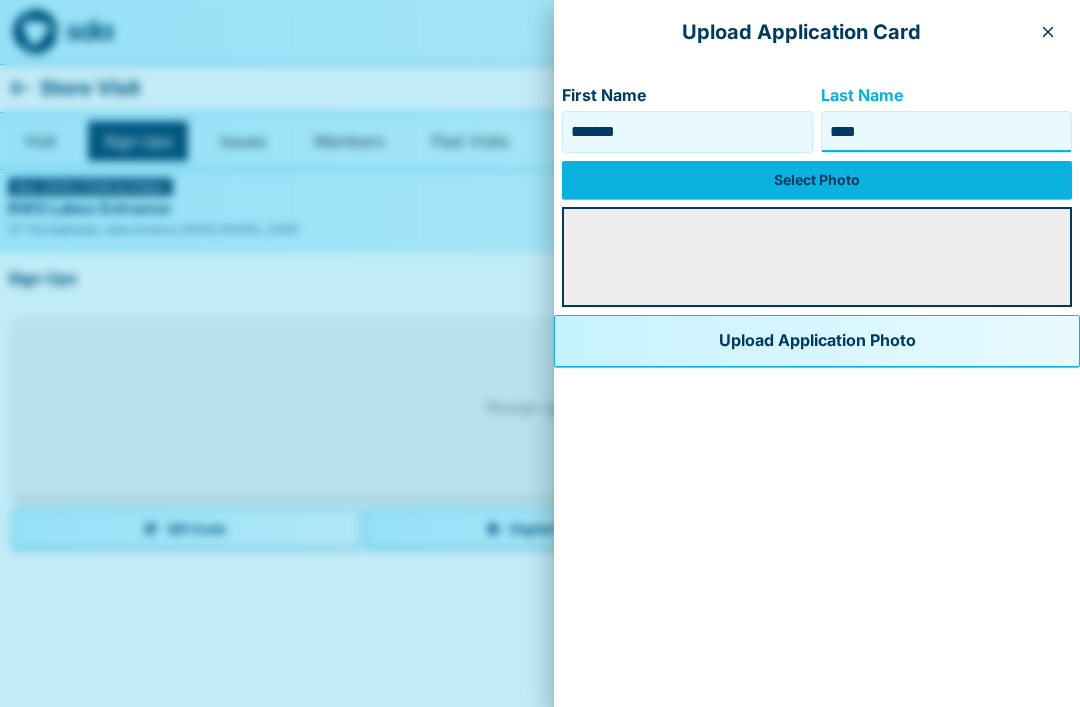 type on "****" 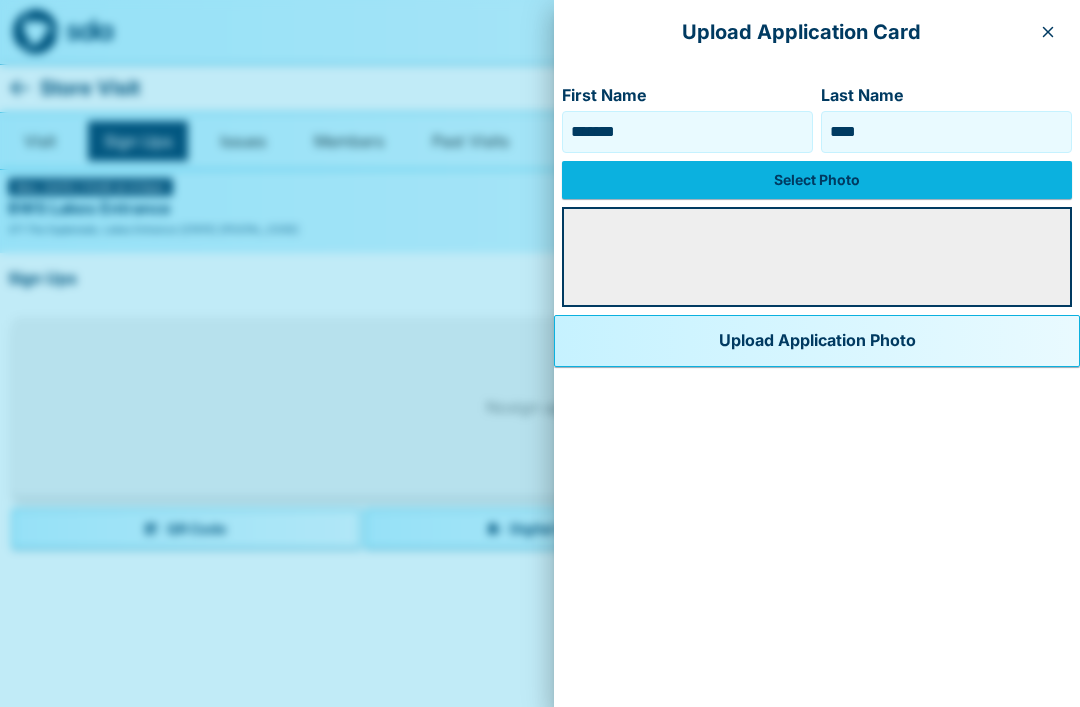 click on "Select Photo" at bounding box center (817, 180) 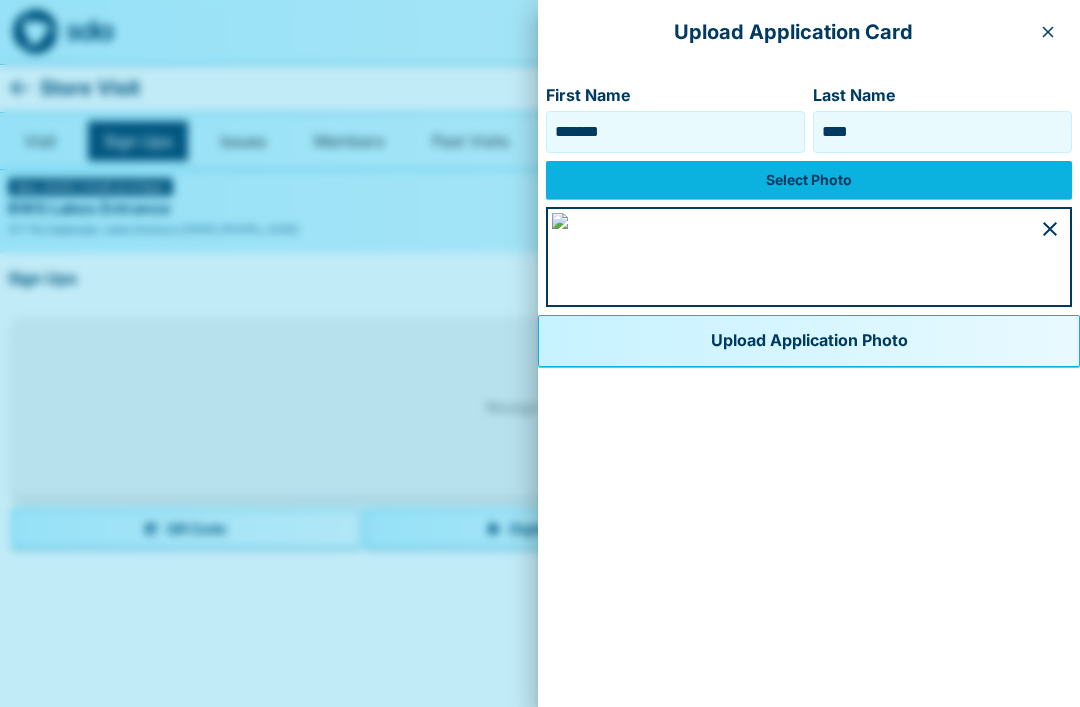 scroll, scrollTop: 974, scrollLeft: 0, axis: vertical 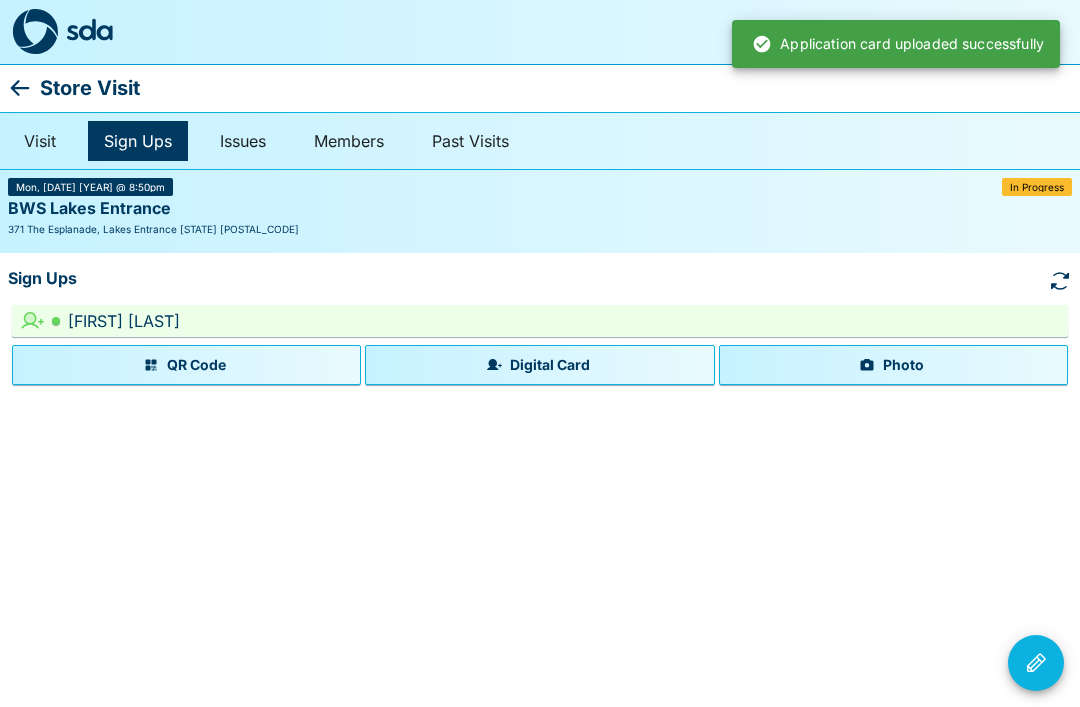 click 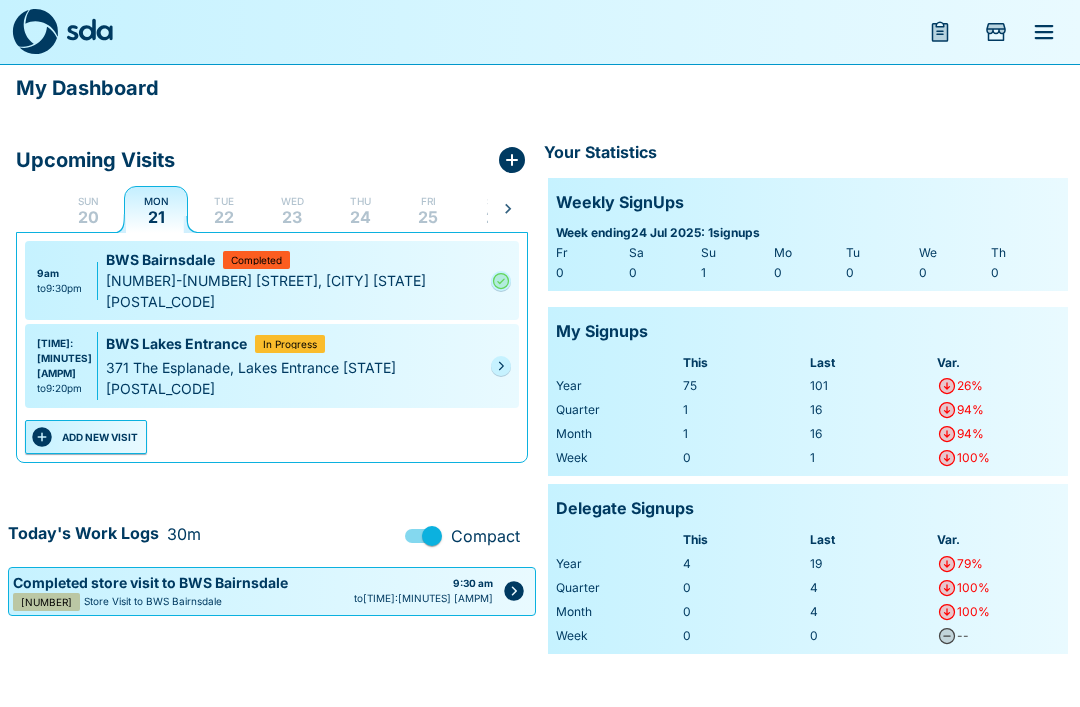 click at bounding box center [501, 366] 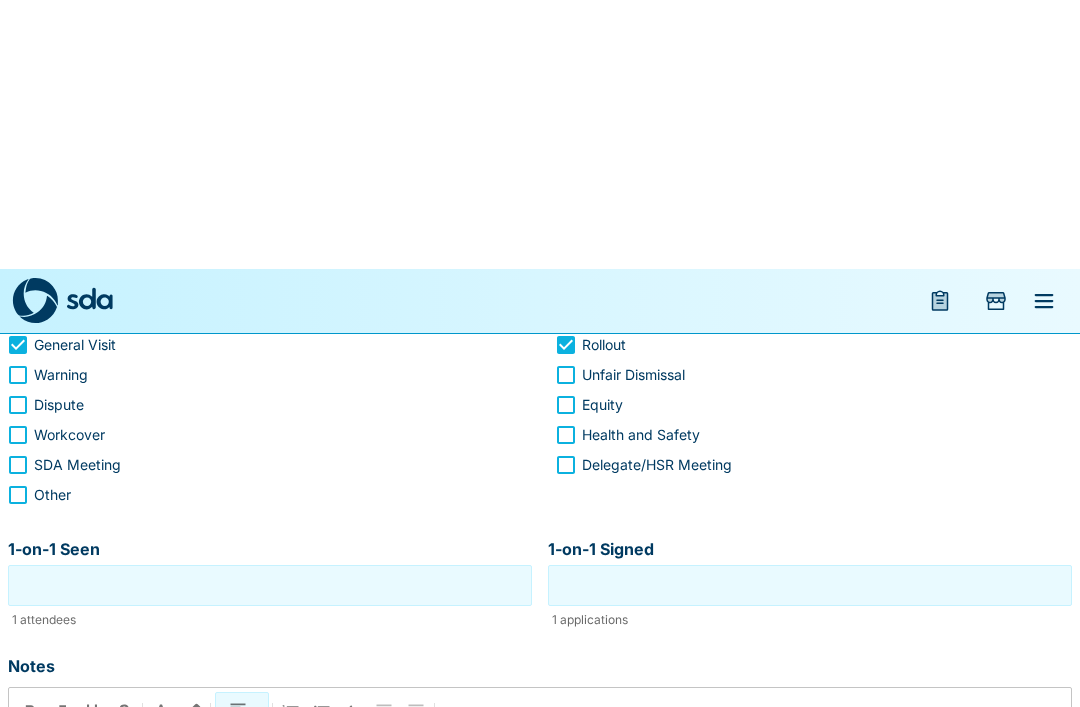 scroll, scrollTop: 0, scrollLeft: 0, axis: both 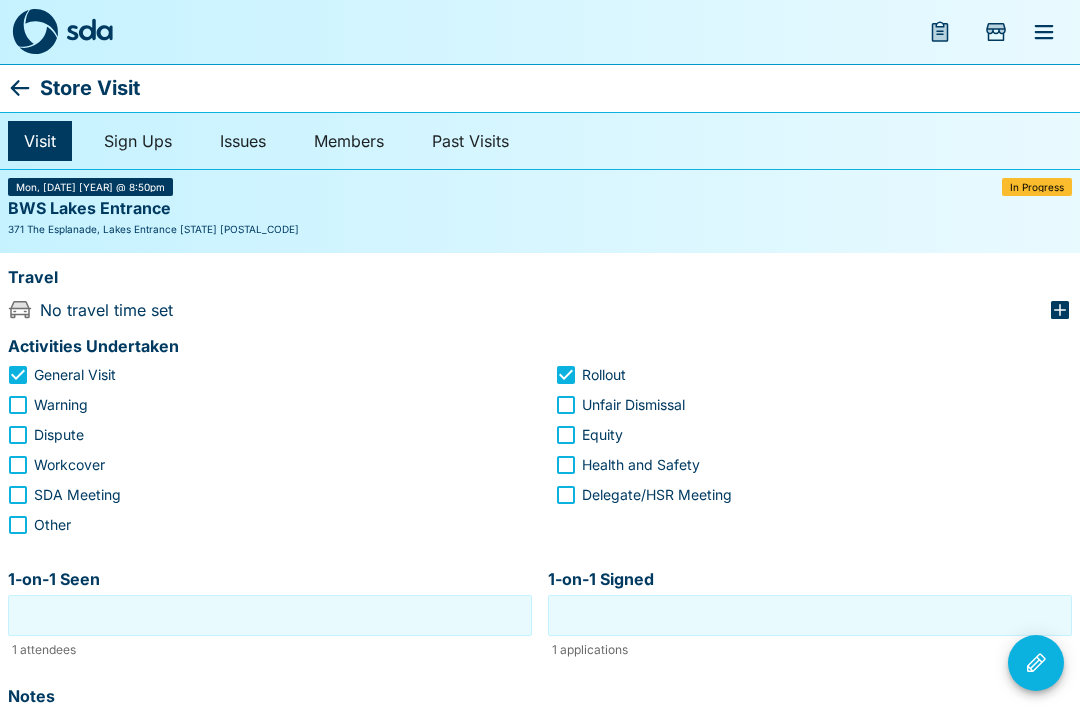 click on "Visit" at bounding box center [40, 141] 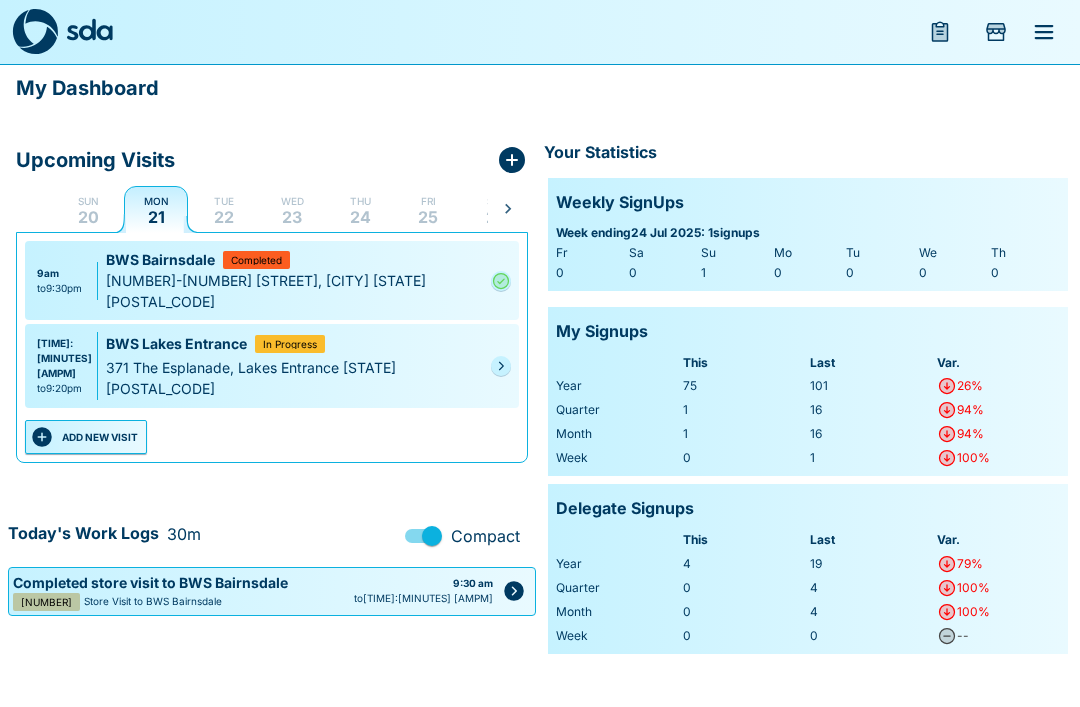 click at bounding box center (501, 366) 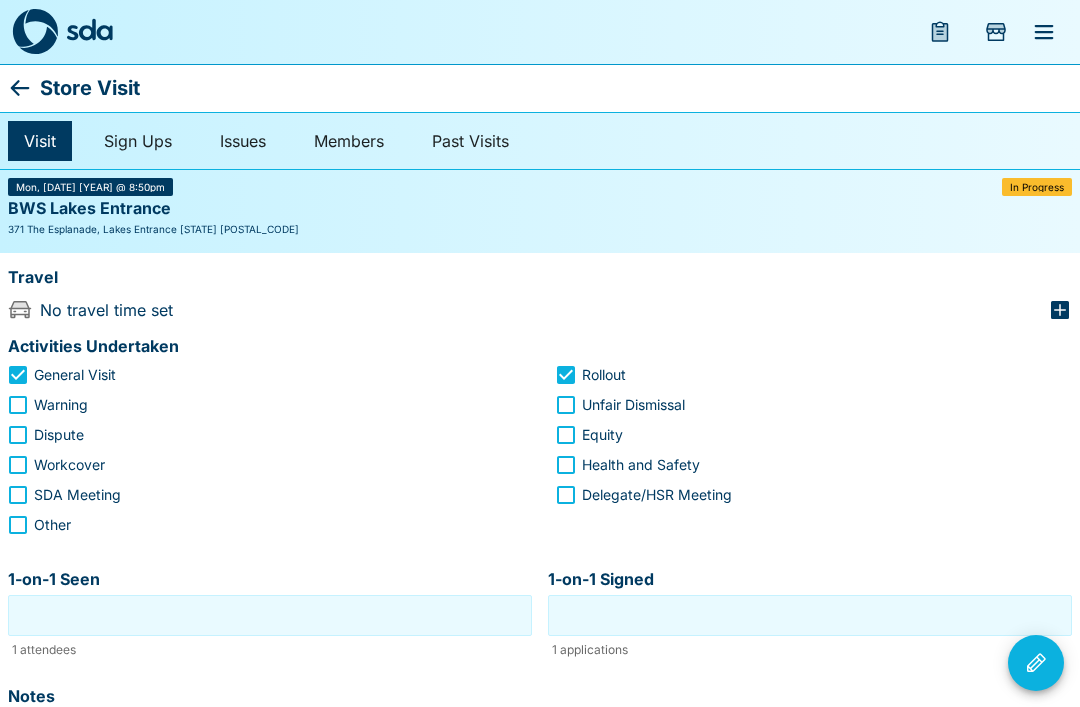 click on "BWS Lakes Entrance" at bounding box center (89, 209) 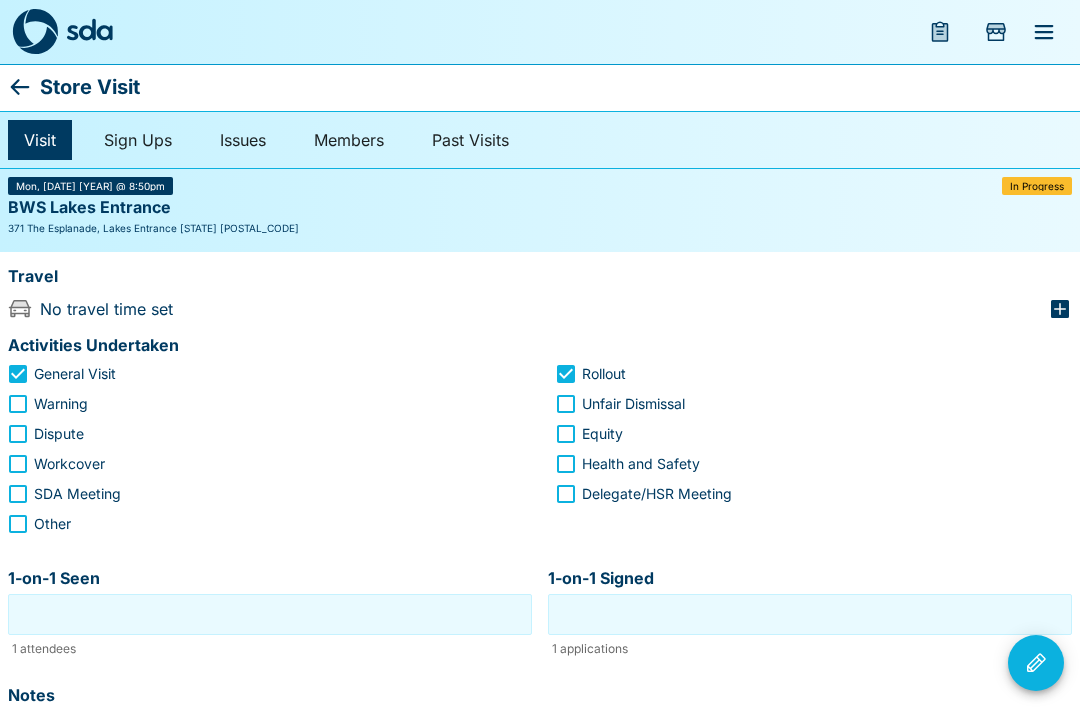 scroll, scrollTop: 0, scrollLeft: 0, axis: both 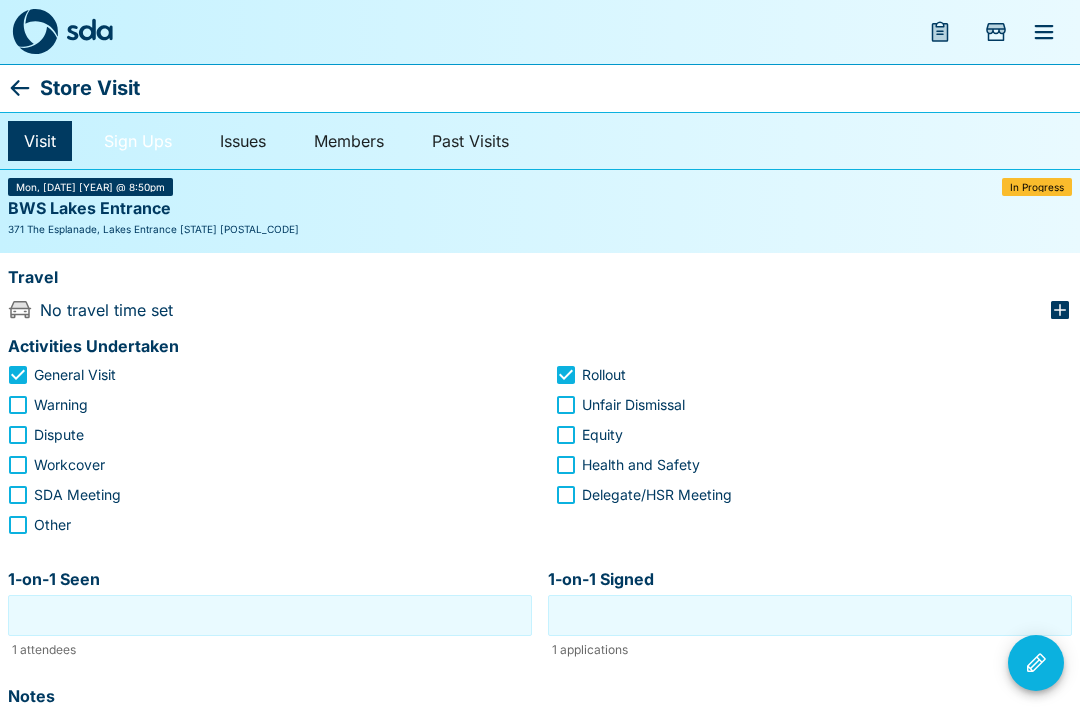 click on "Sign Ups" at bounding box center [138, 141] 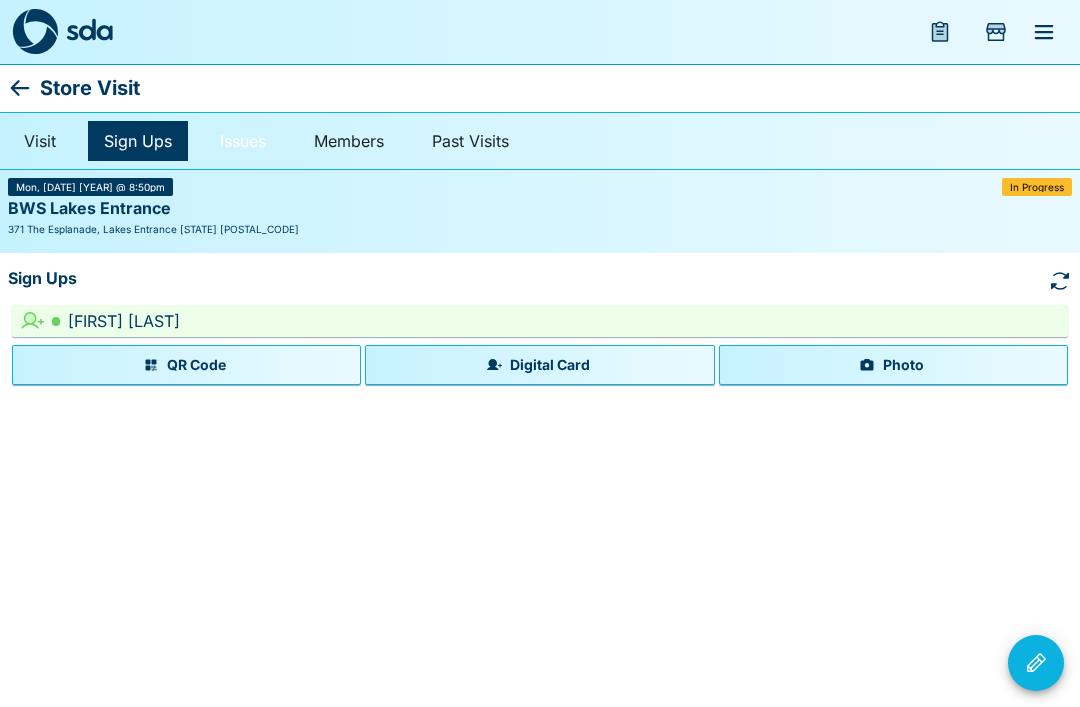 click on "Issues" at bounding box center [243, 141] 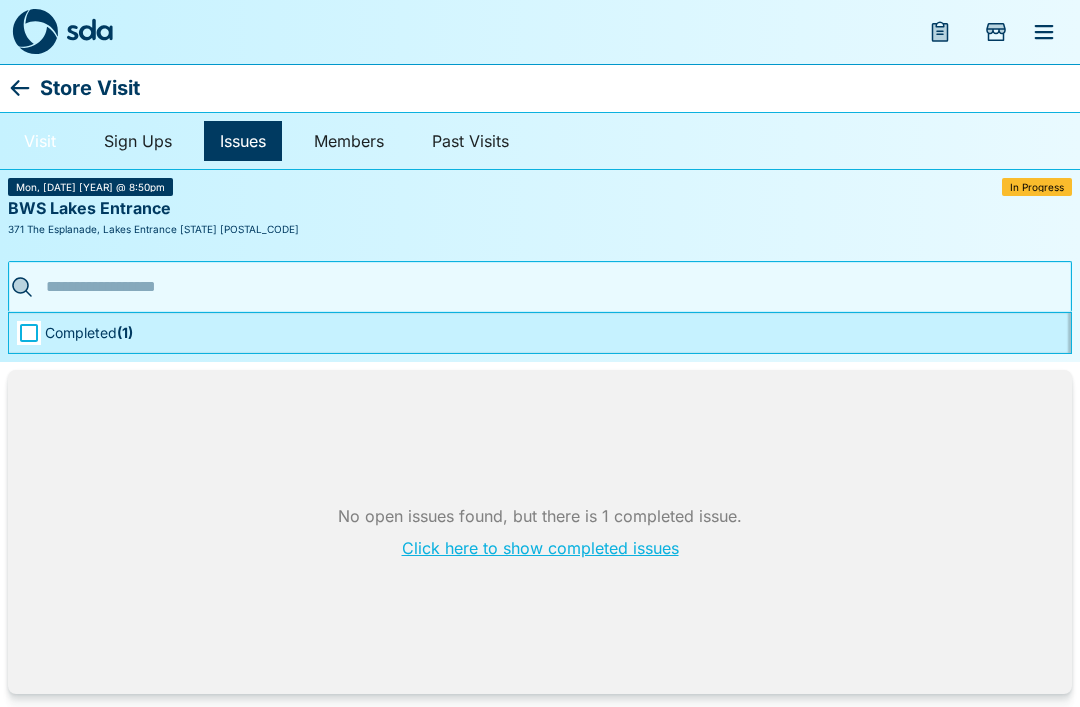 click on "Visit" at bounding box center (40, 141) 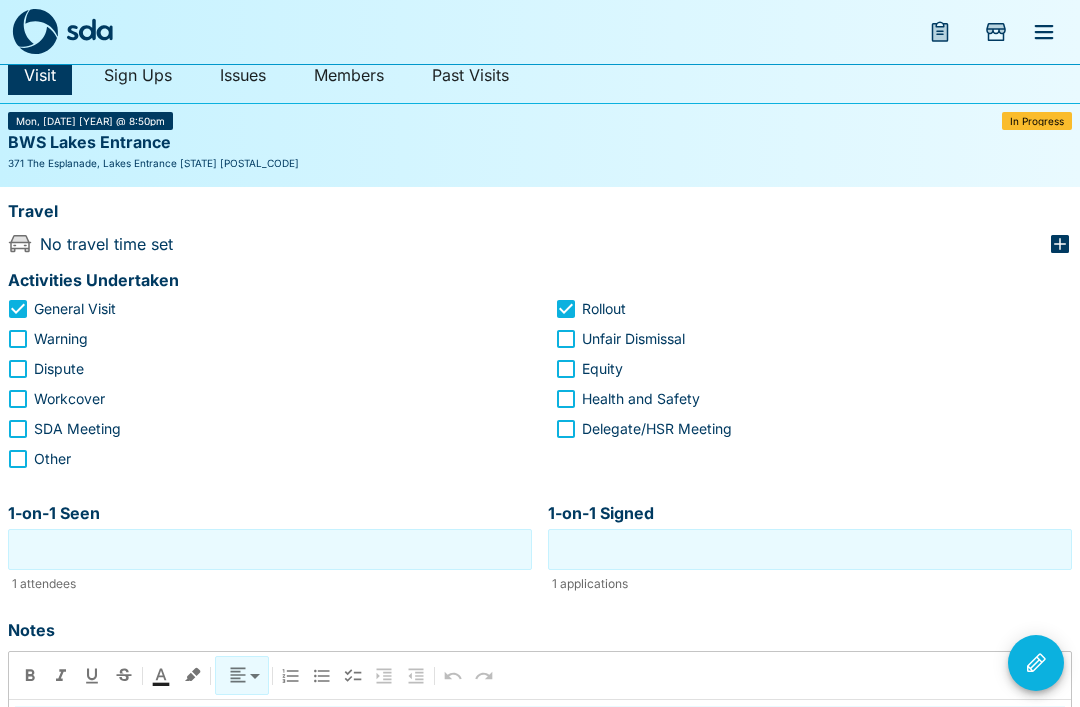 scroll, scrollTop: 67, scrollLeft: 0, axis: vertical 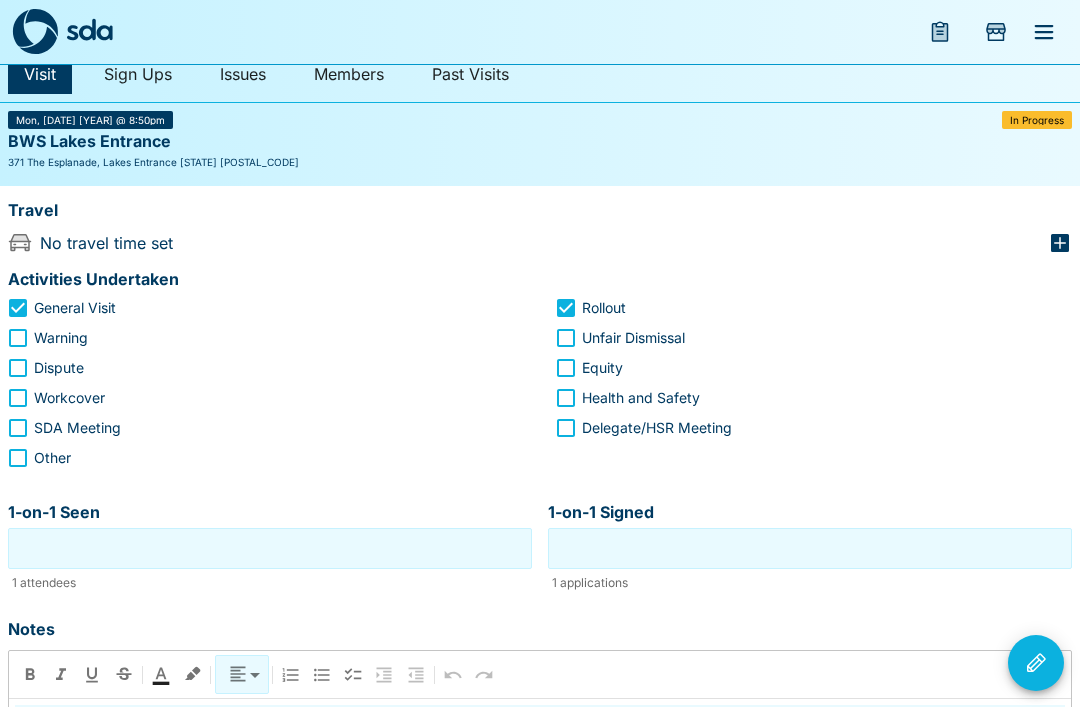 click on "1-on-1 Seen" at bounding box center [270, 548] 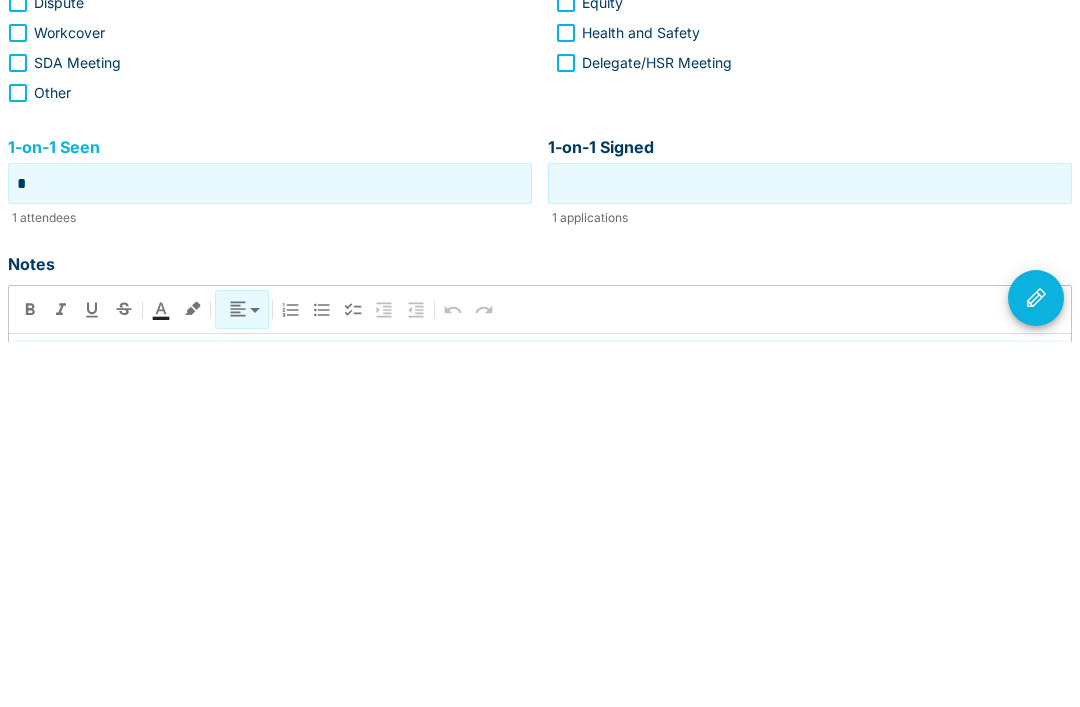 type on "*" 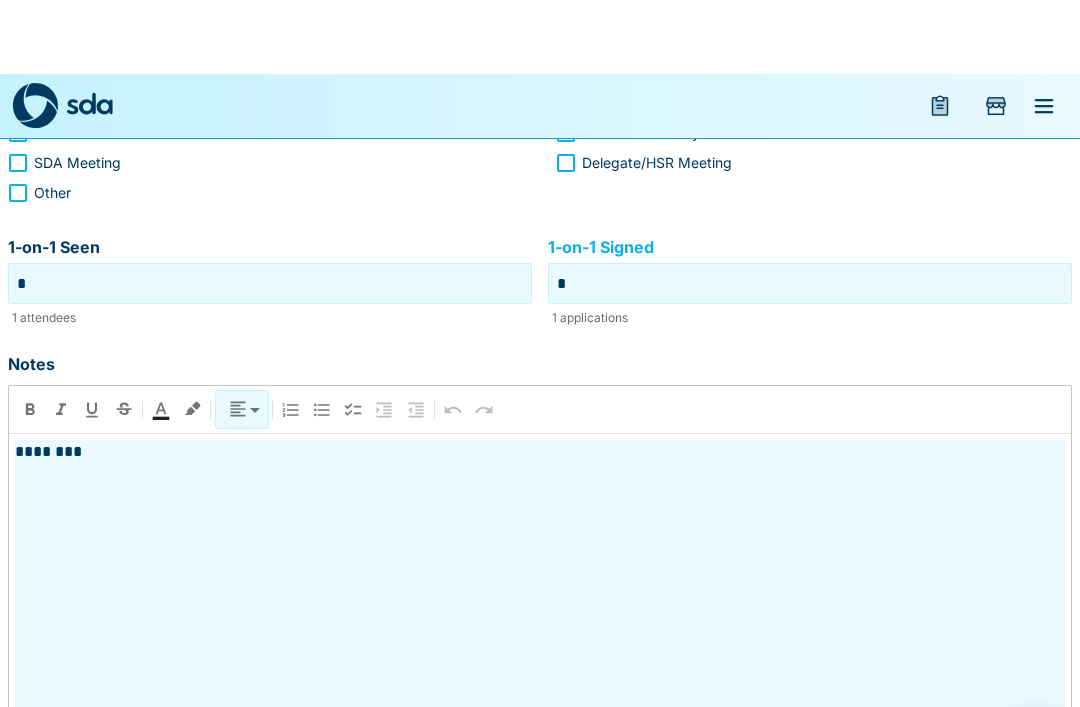 scroll, scrollTop: 0, scrollLeft: 0, axis: both 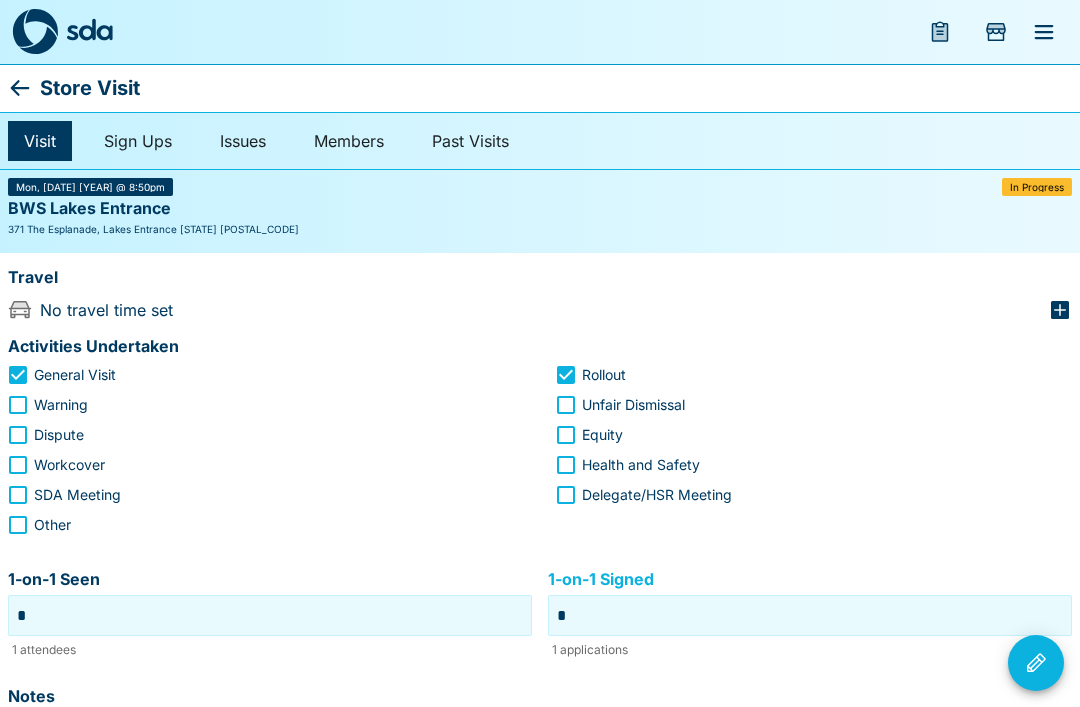 type on "*" 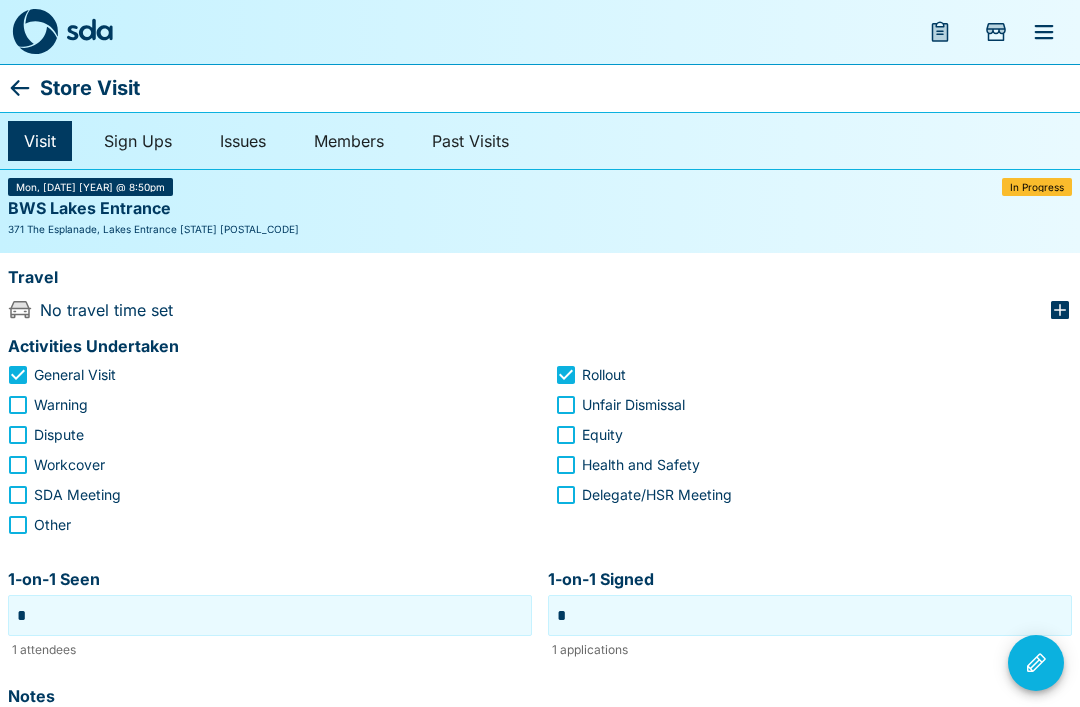 click 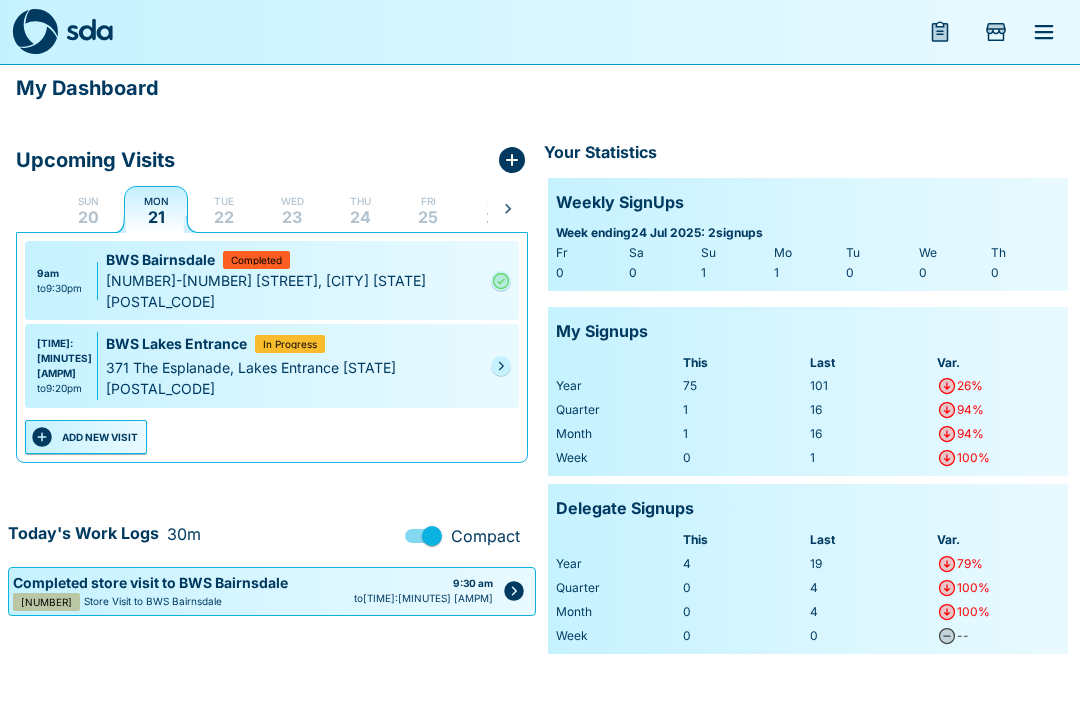 click at bounding box center (501, 366) 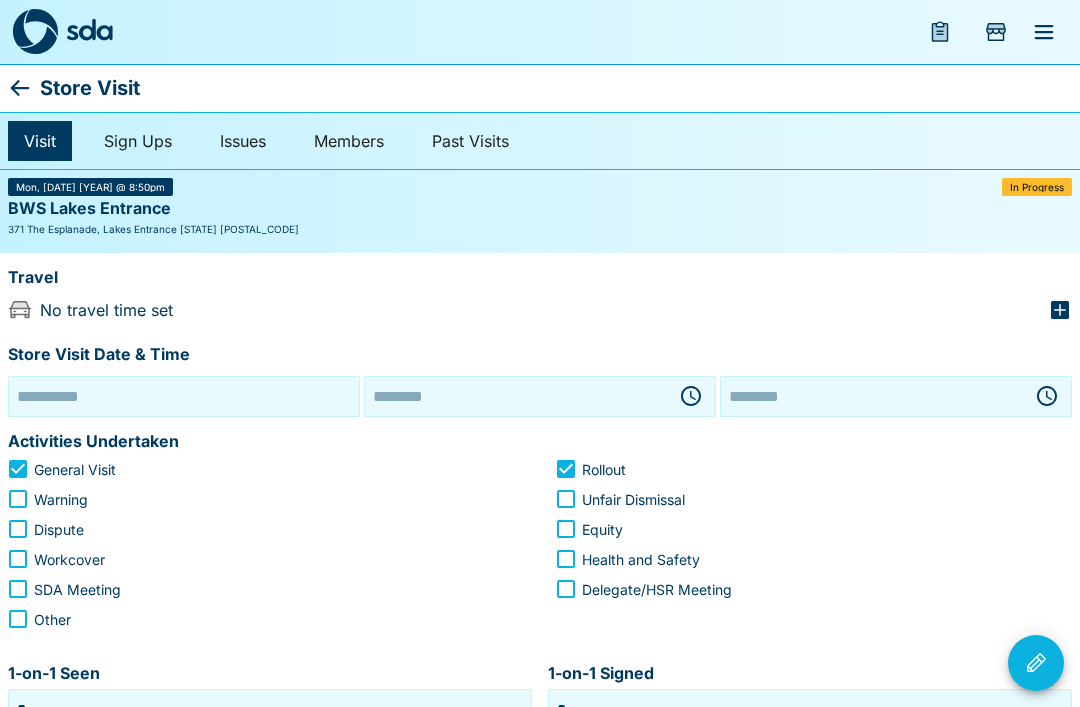 type on "**********" 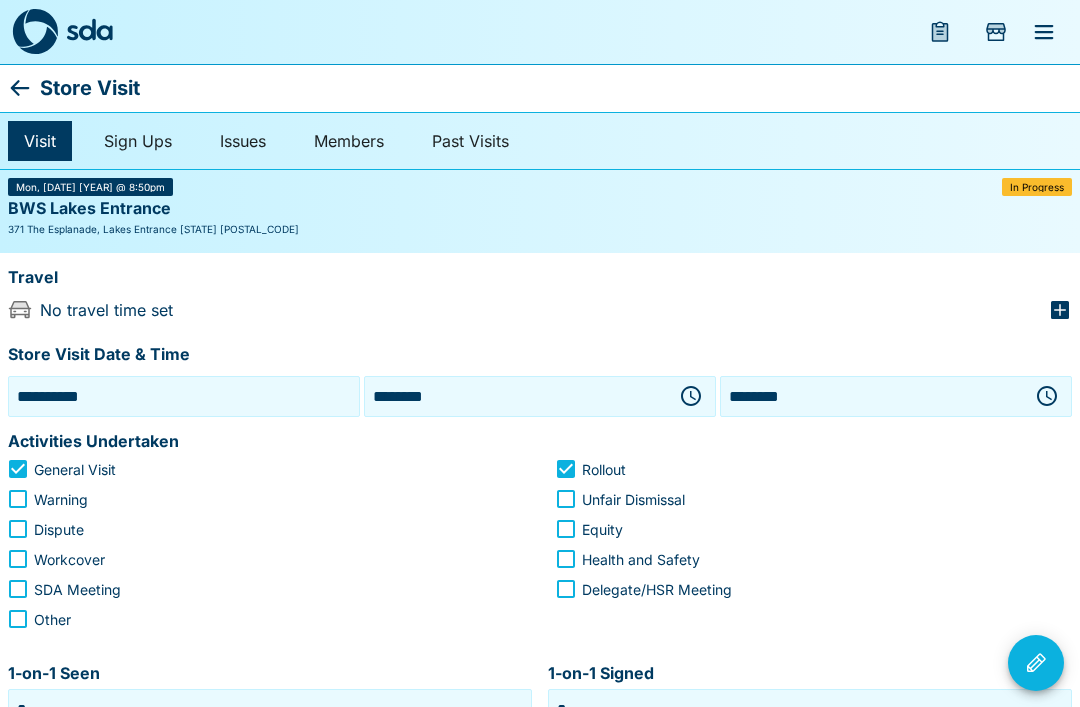 click on "********" at bounding box center (516, 396) 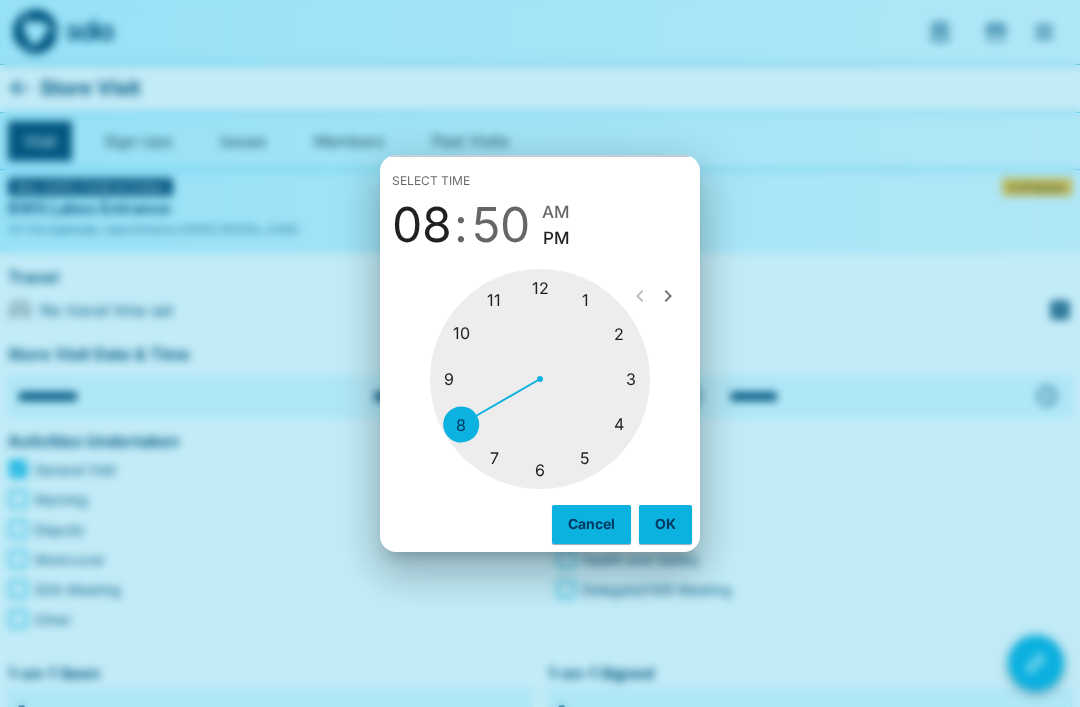 click at bounding box center [540, 379] 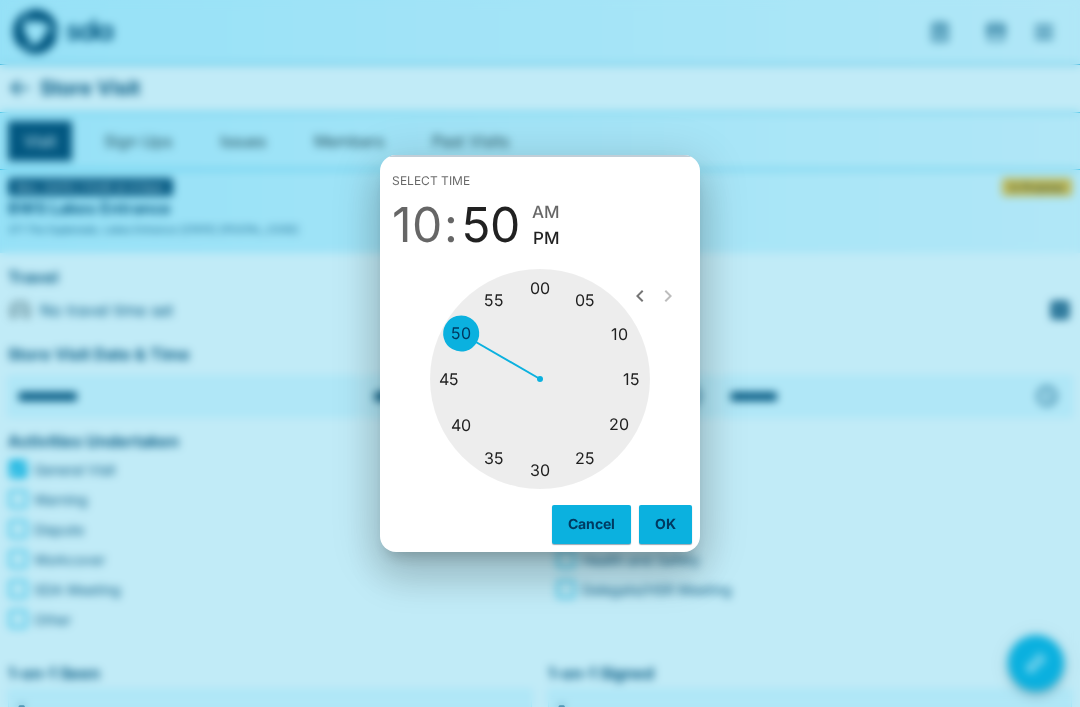 click at bounding box center [540, 379] 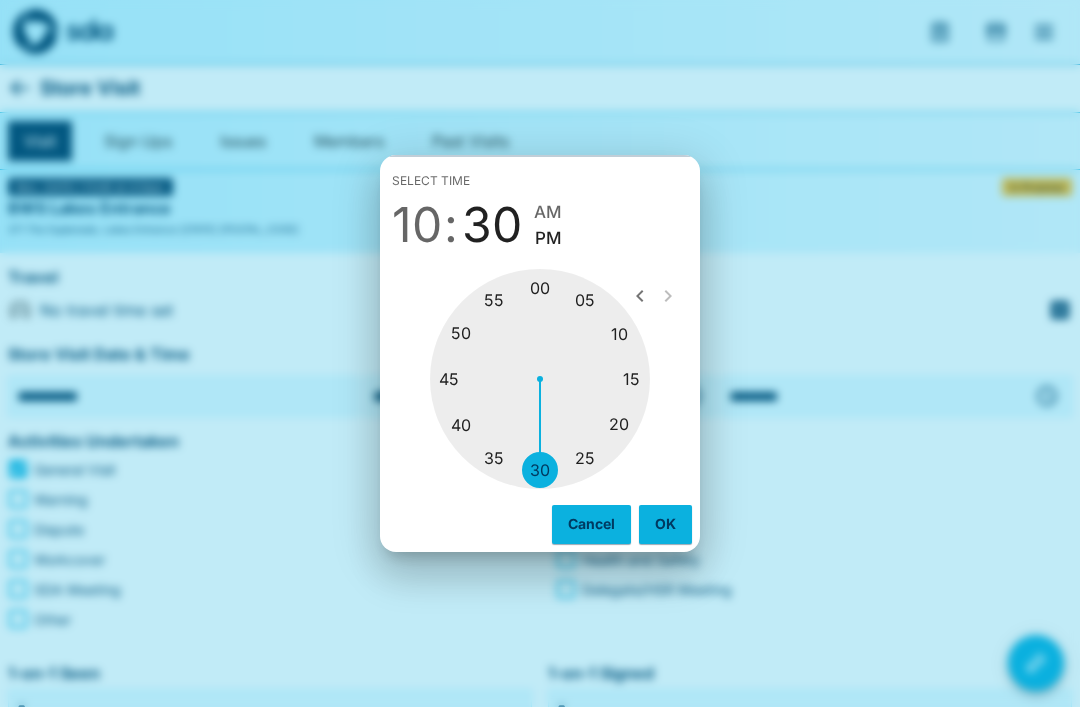 click on "AM" at bounding box center (548, 212) 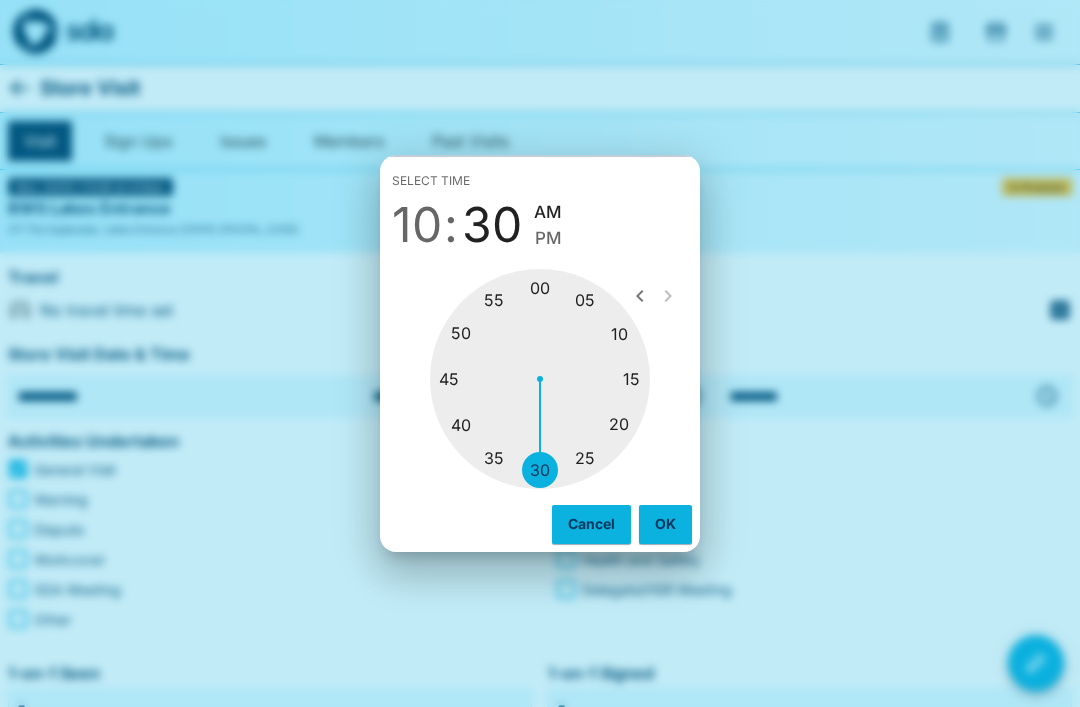 click on "OK" at bounding box center (665, 524) 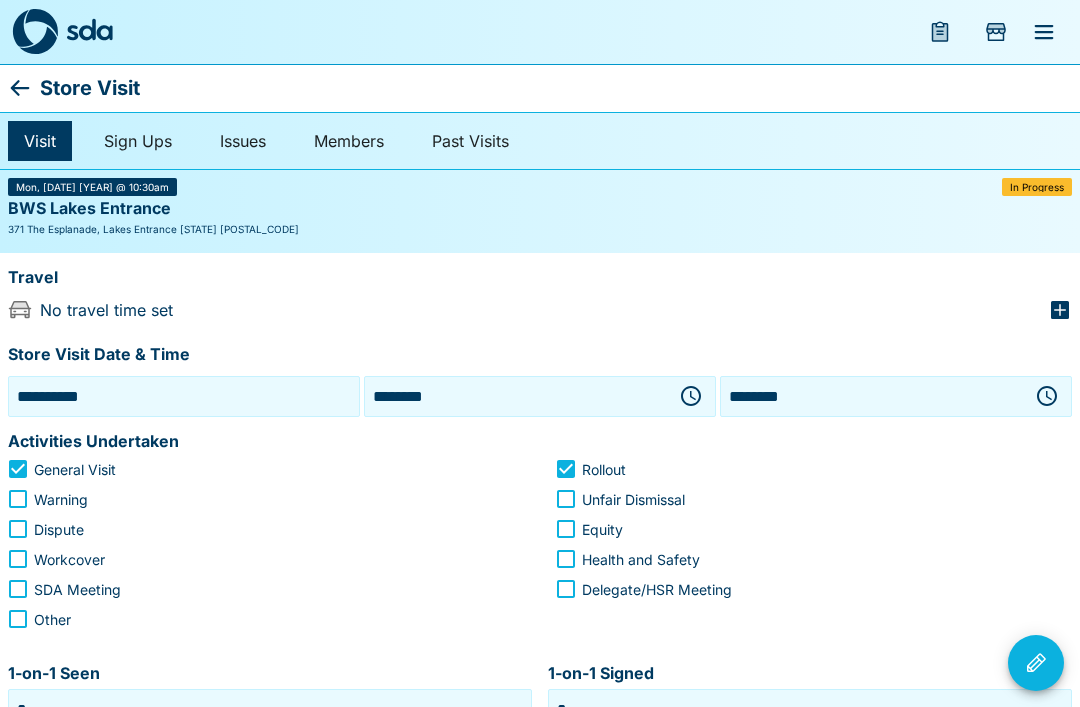 click on "********" at bounding box center (872, 396) 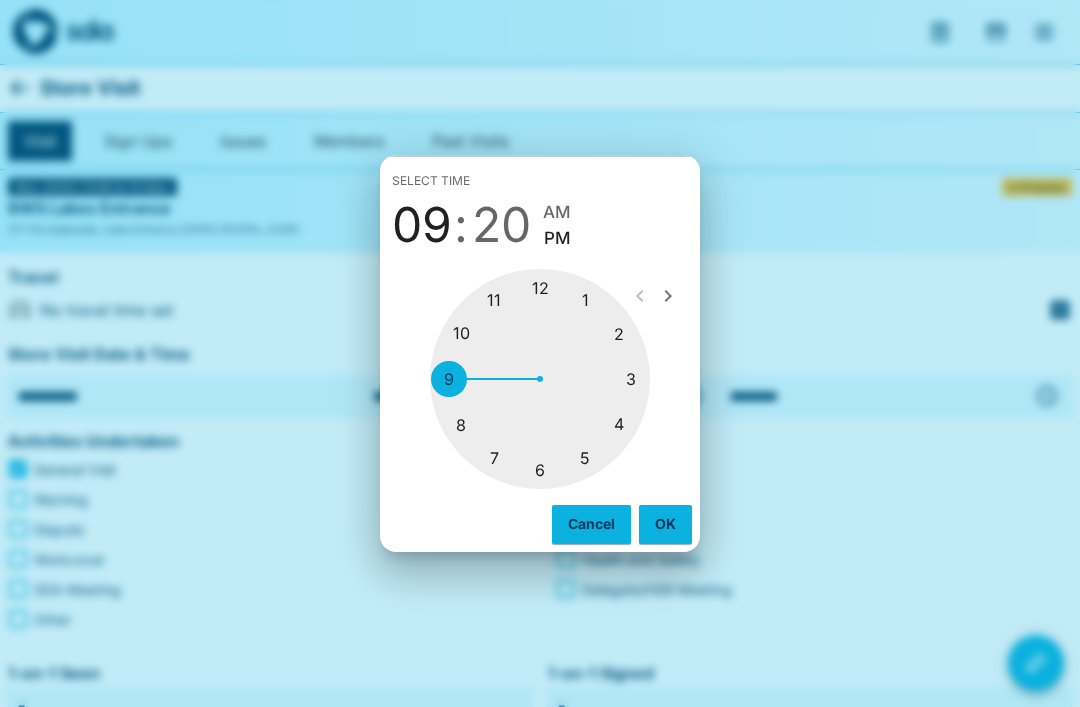 click at bounding box center [540, 379] 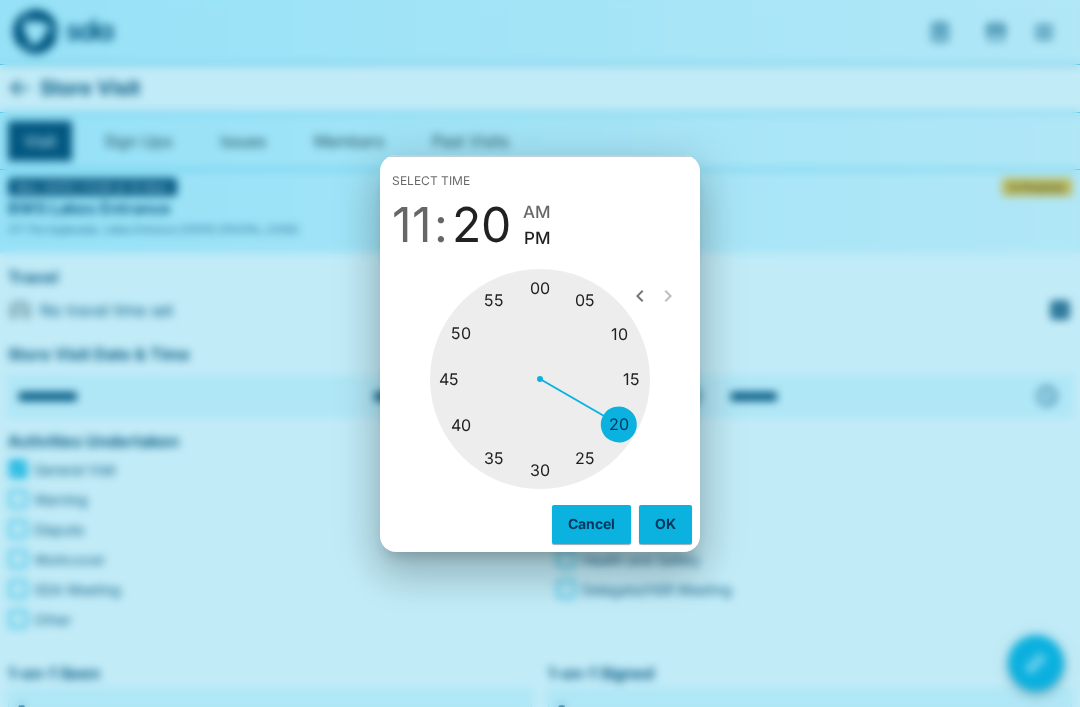 click on "PM" at bounding box center [537, 238] 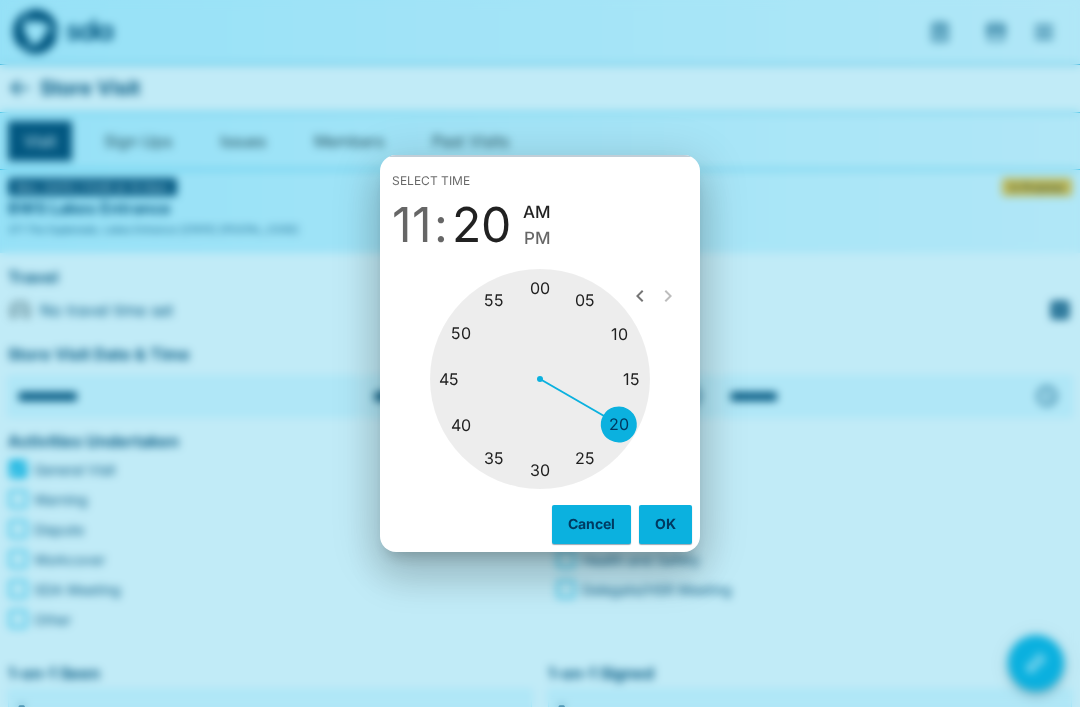 click at bounding box center [540, 379] 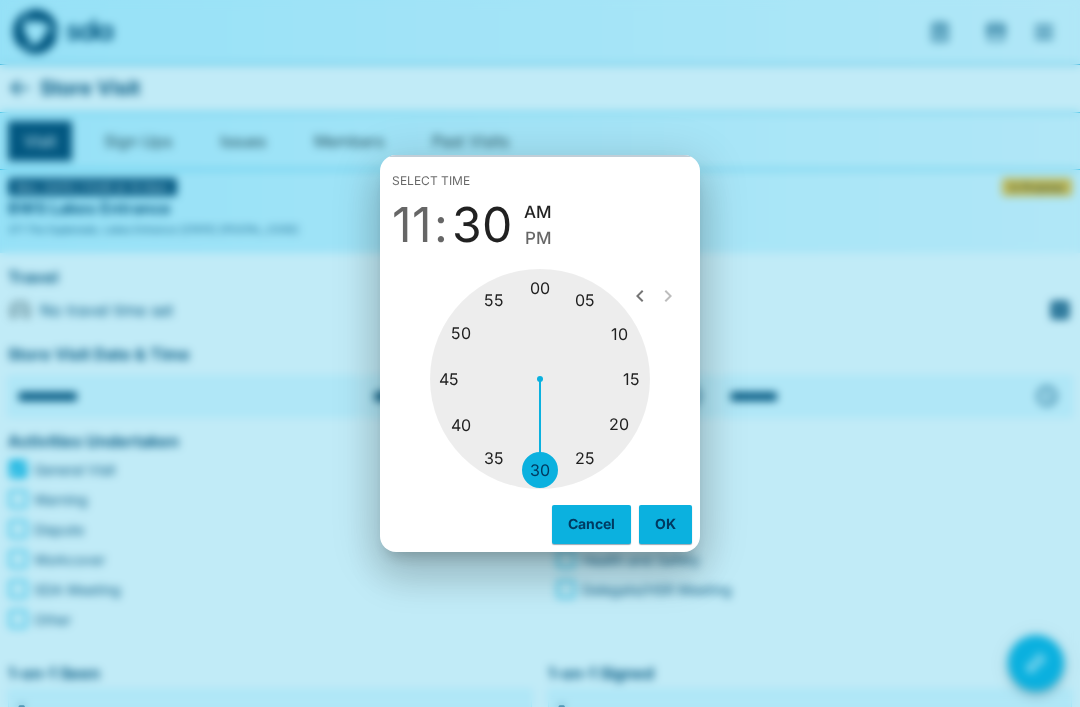 click on "AM" at bounding box center (538, 212) 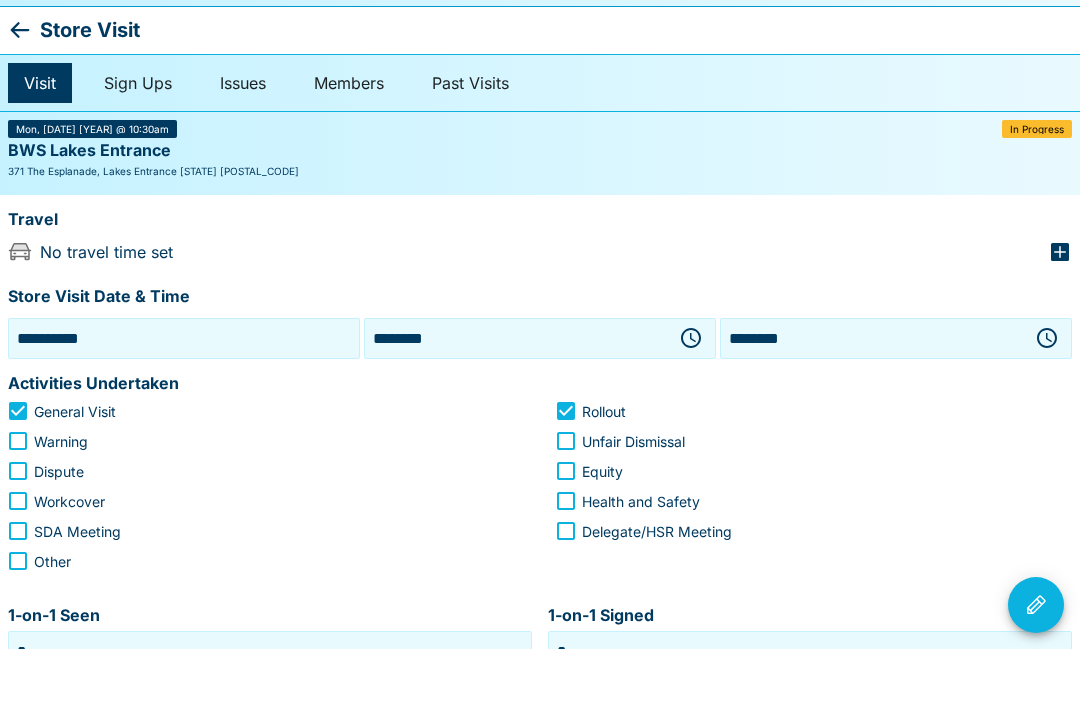 scroll, scrollTop: 59, scrollLeft: 0, axis: vertical 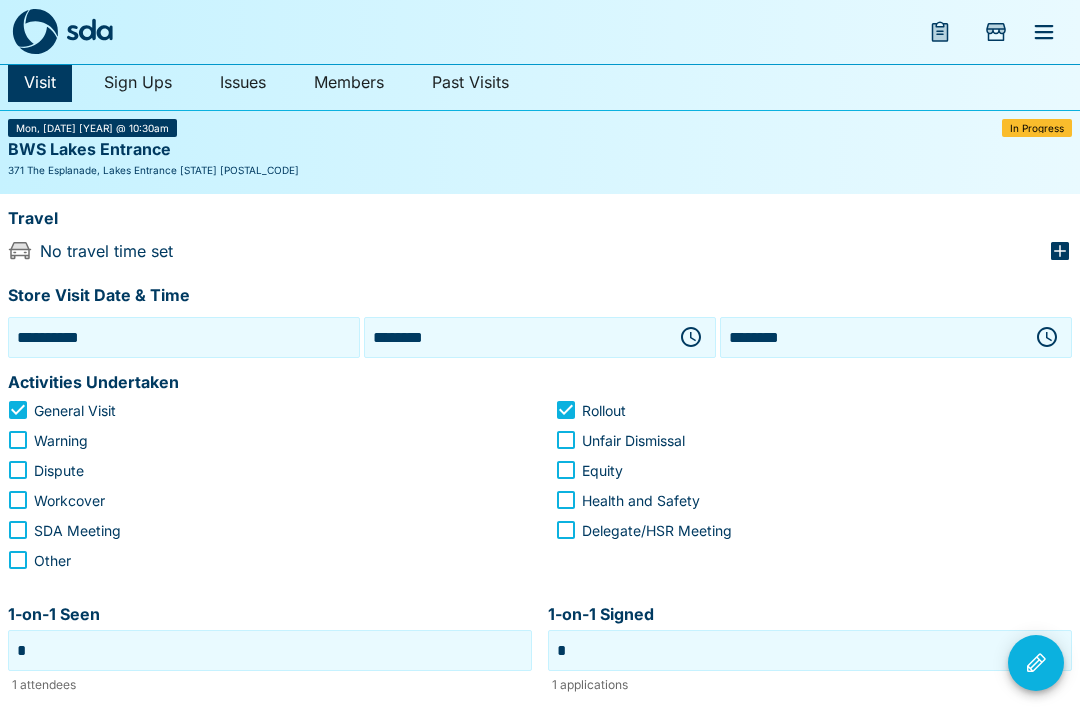 click on "********" at bounding box center (872, 337) 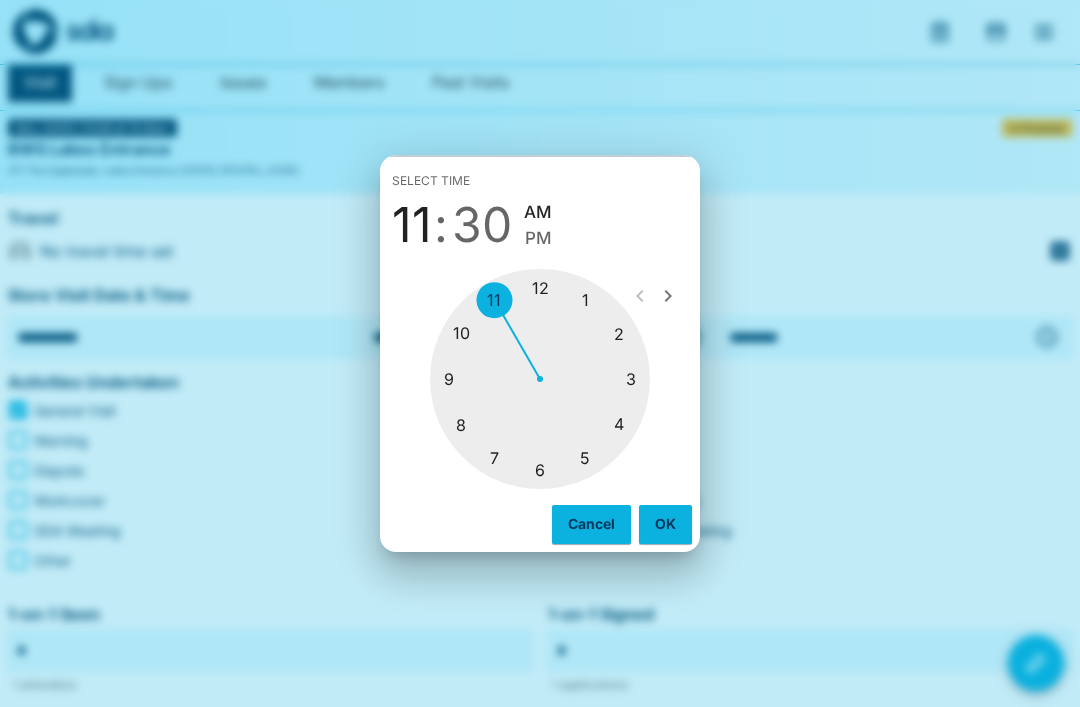 click at bounding box center [540, 379] 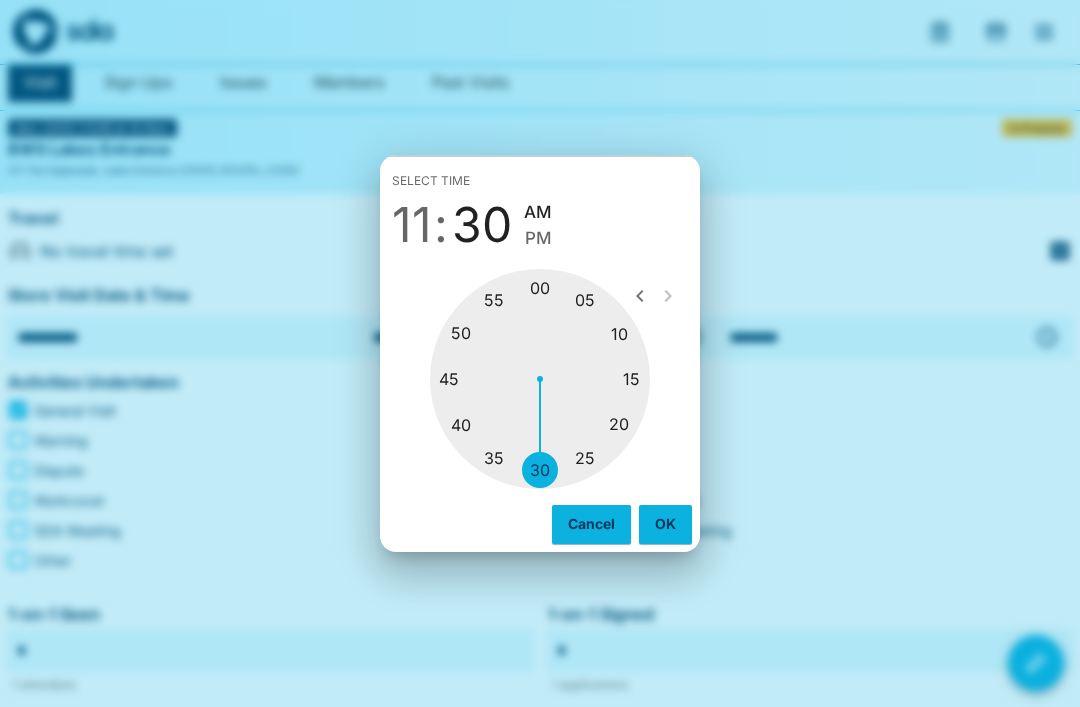 click at bounding box center [540, 379] 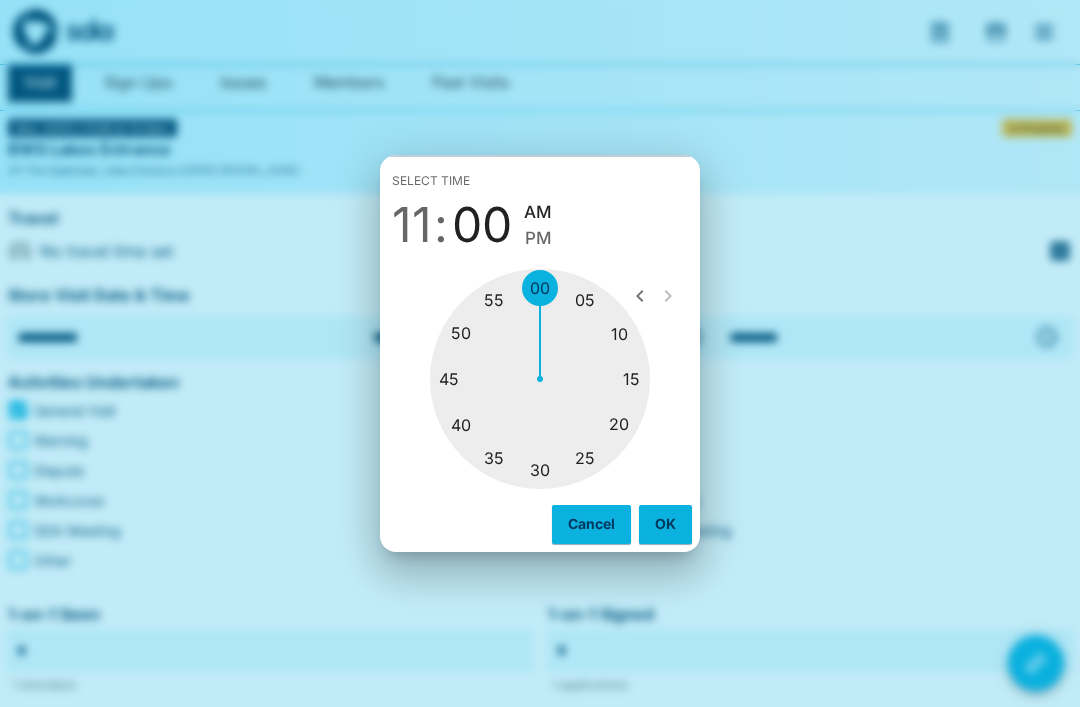 type on "********" 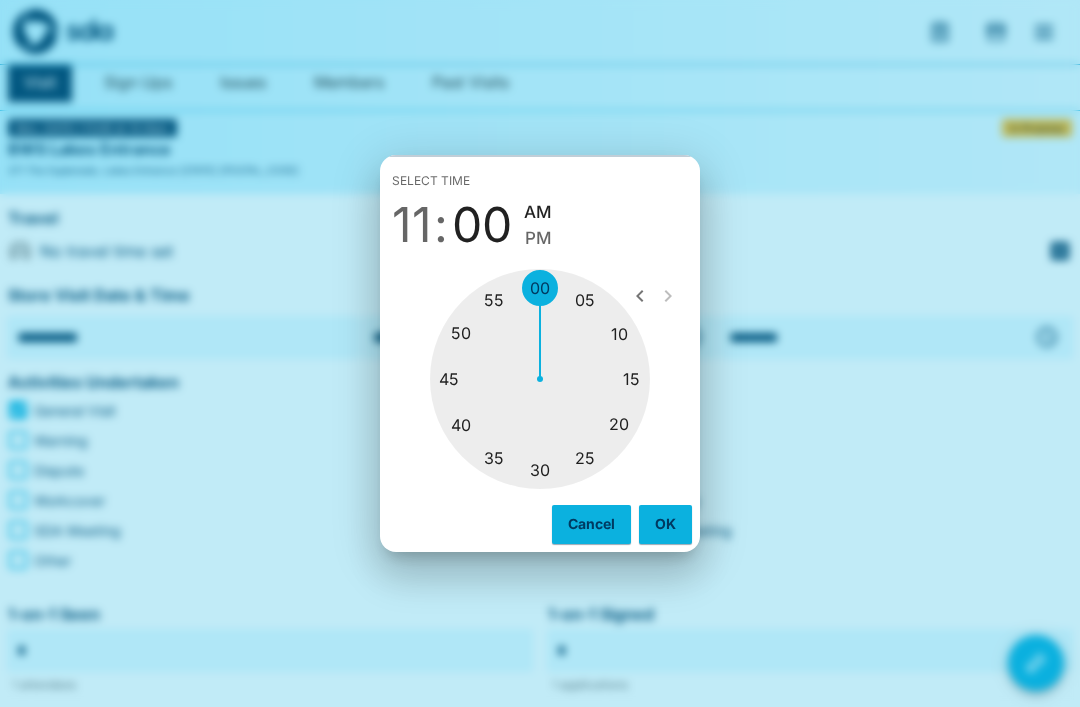click on "AM" at bounding box center (538, 212) 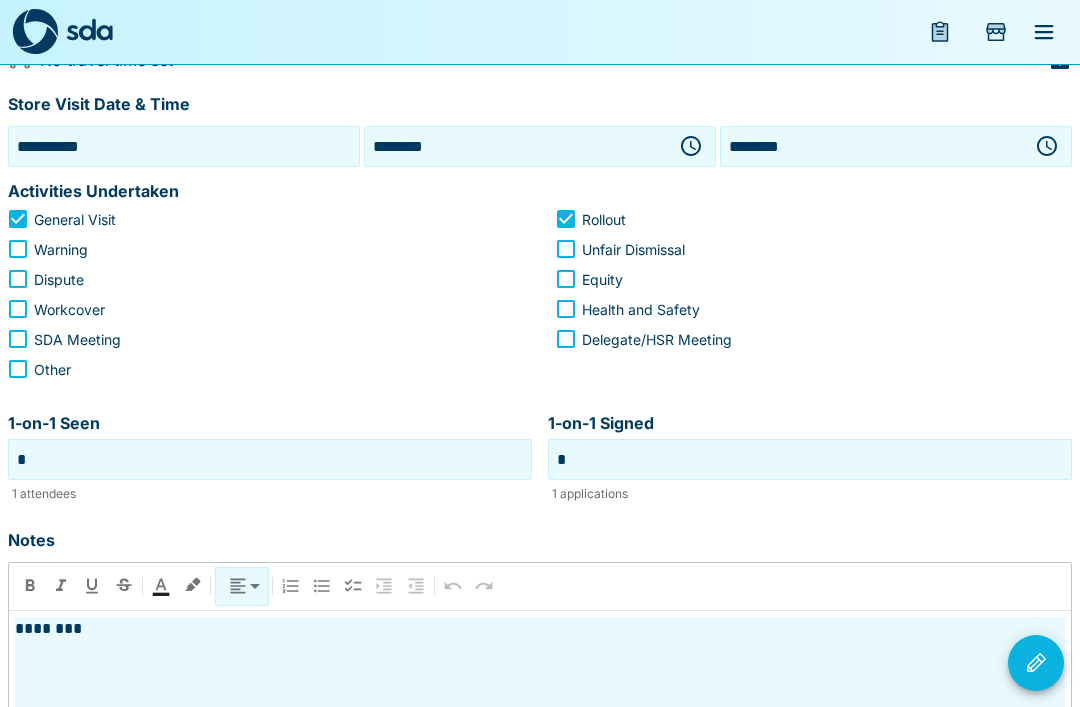 scroll, scrollTop: 283, scrollLeft: 0, axis: vertical 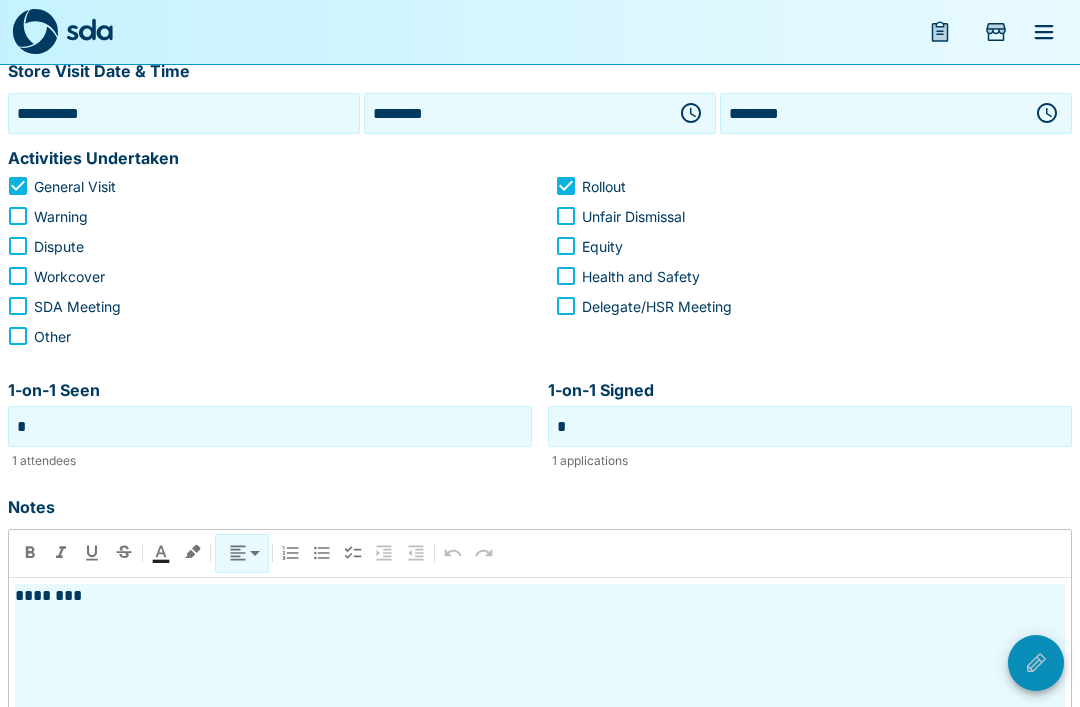 click 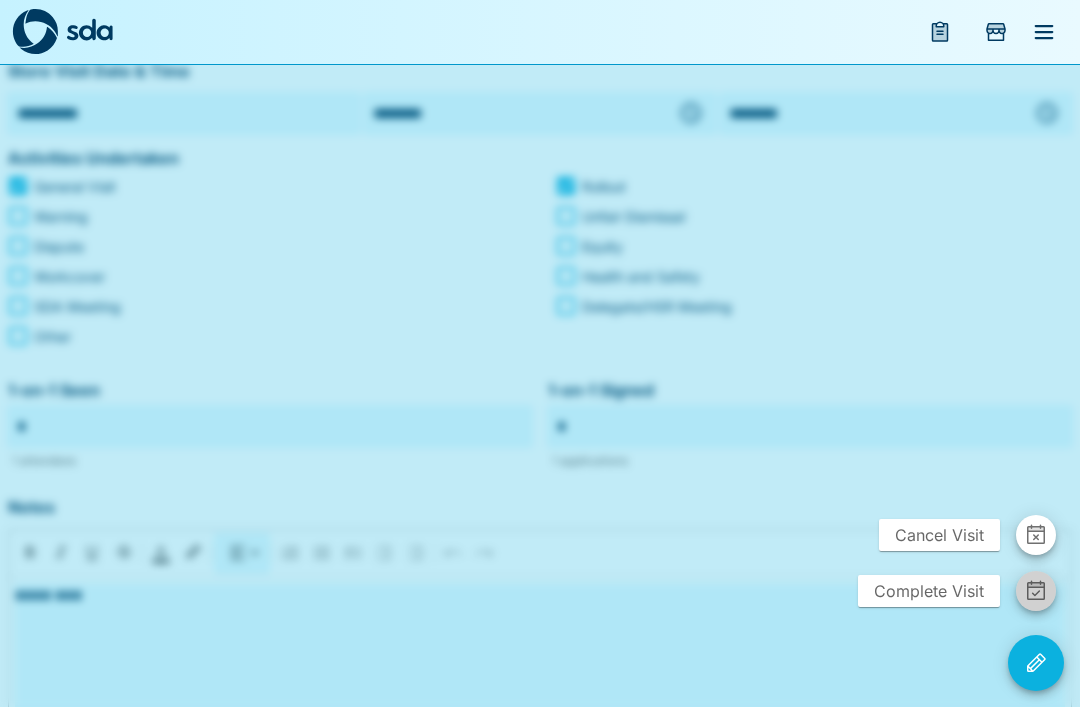 click 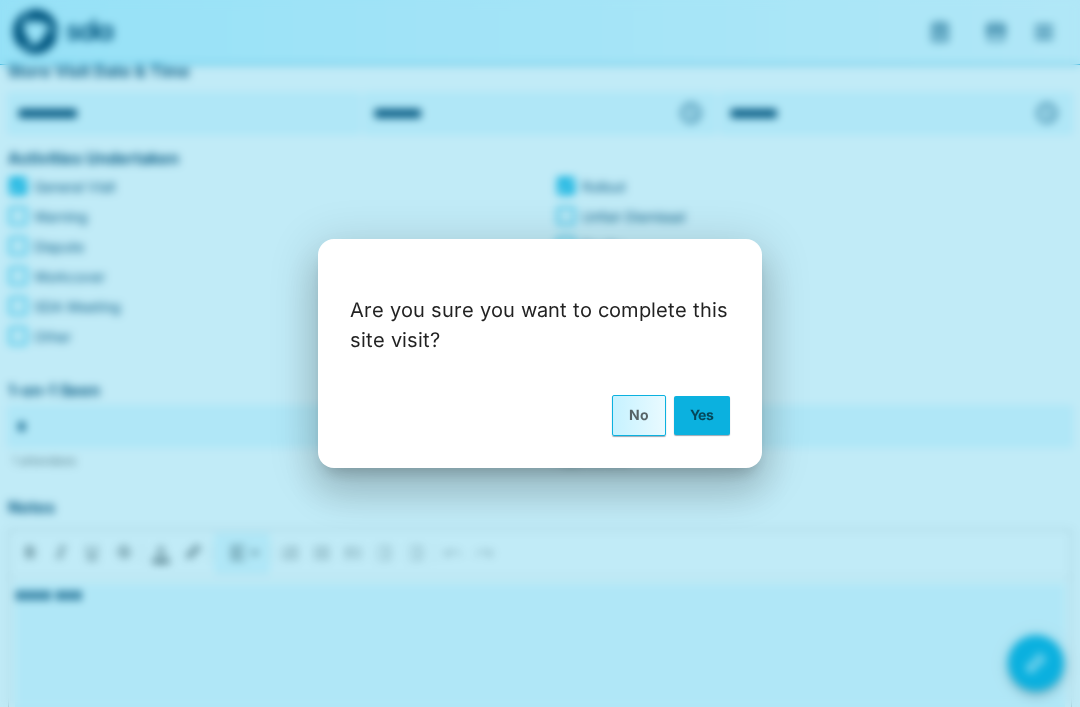 click on "Yes" at bounding box center [702, 415] 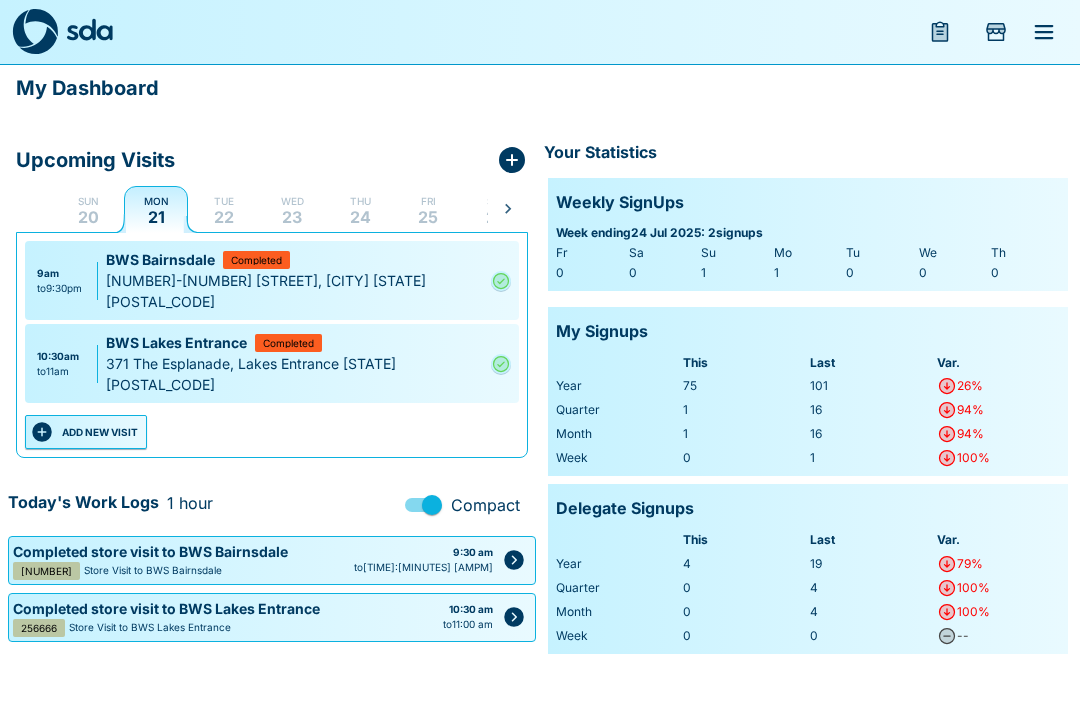 click on "ADD NEW VISIT" at bounding box center [86, 432] 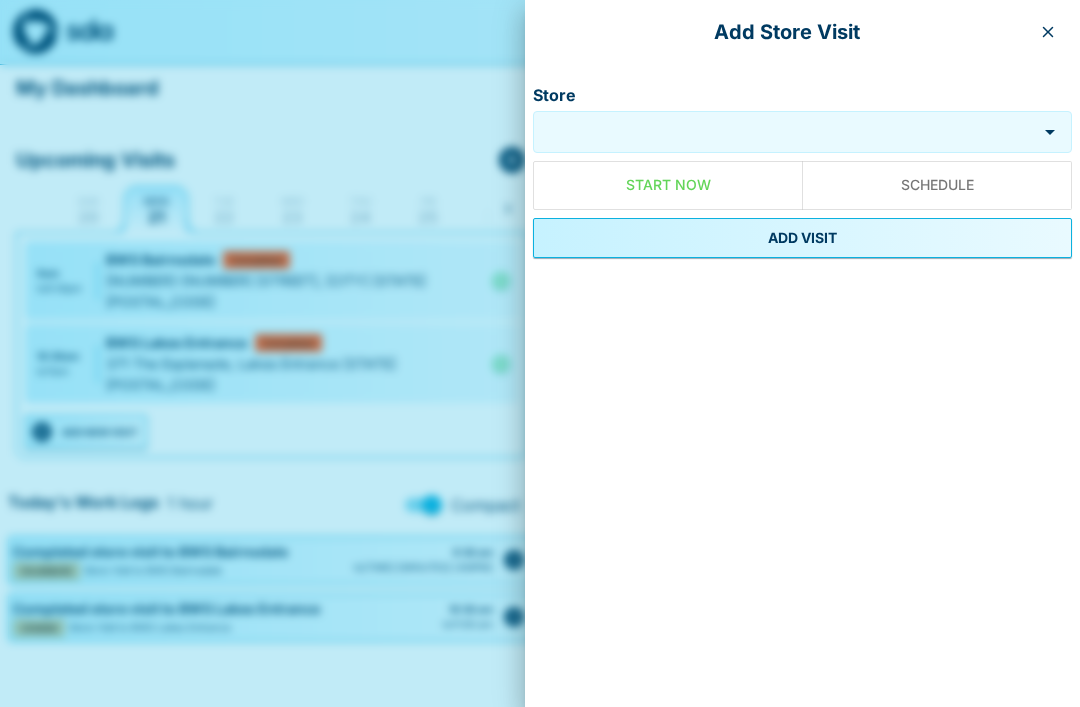 click on "Store" at bounding box center (785, 132) 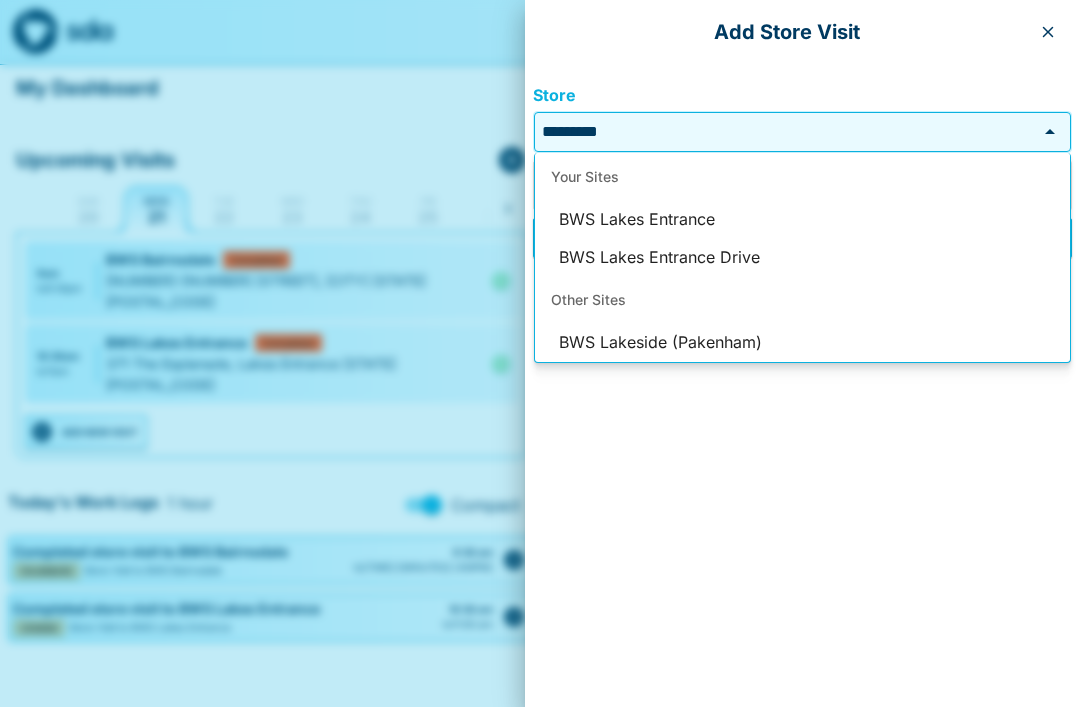 click on "BWS Lakes Entrance Drive" at bounding box center [802, 258] 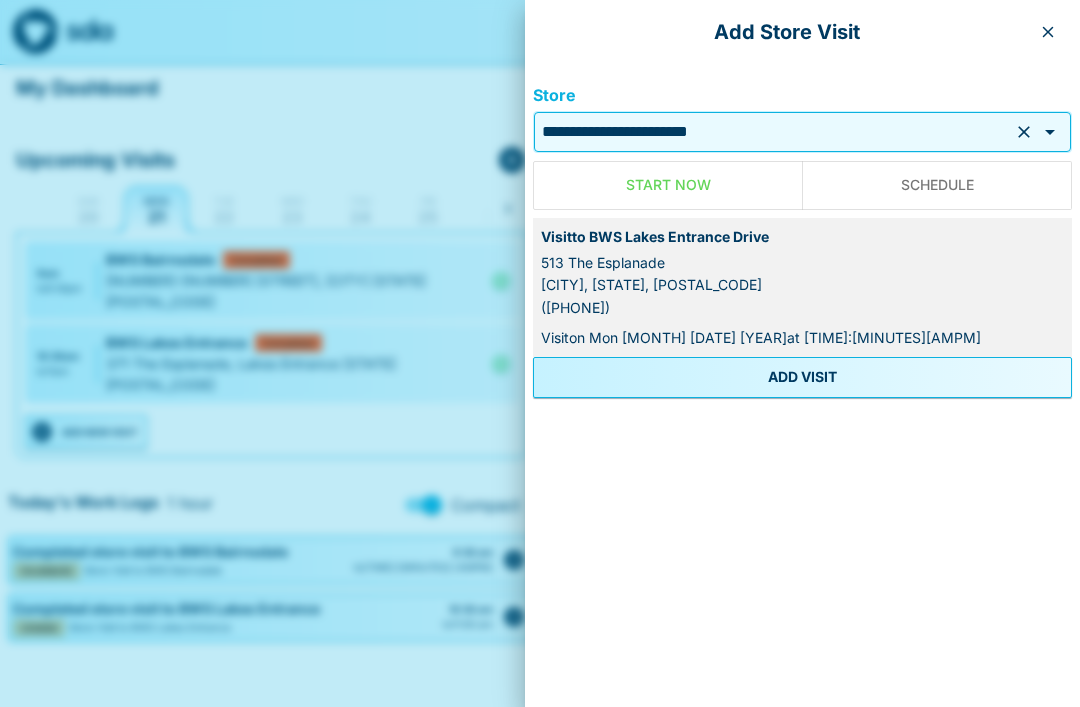click on "ADD VISIT" at bounding box center [802, 377] 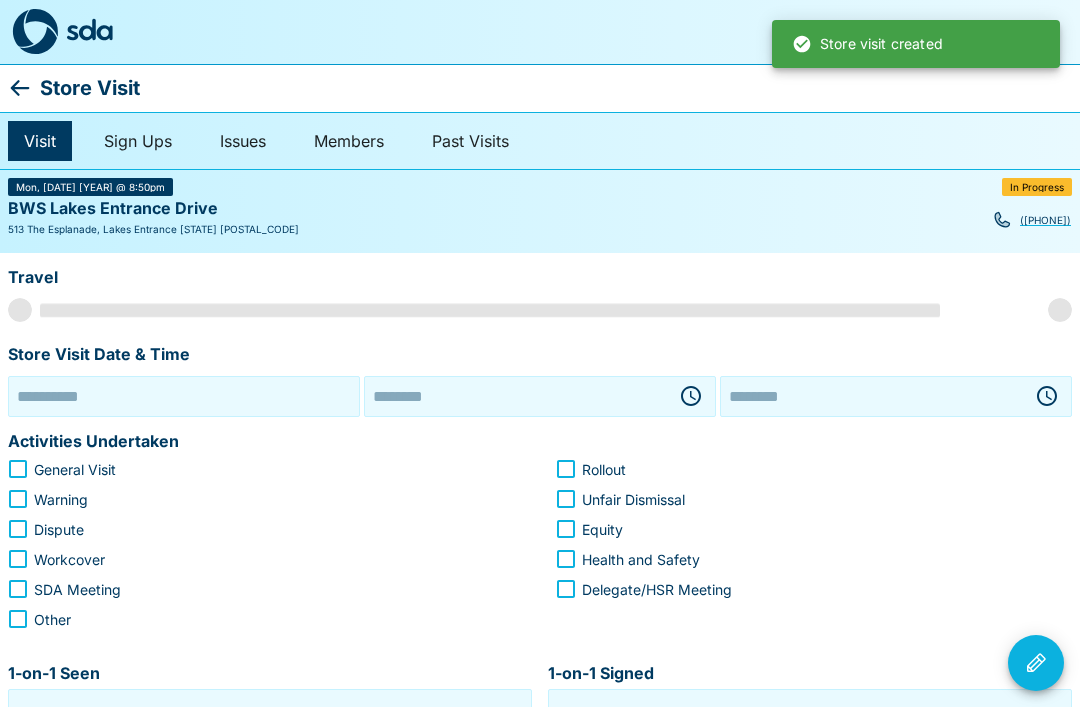 type on "**********" 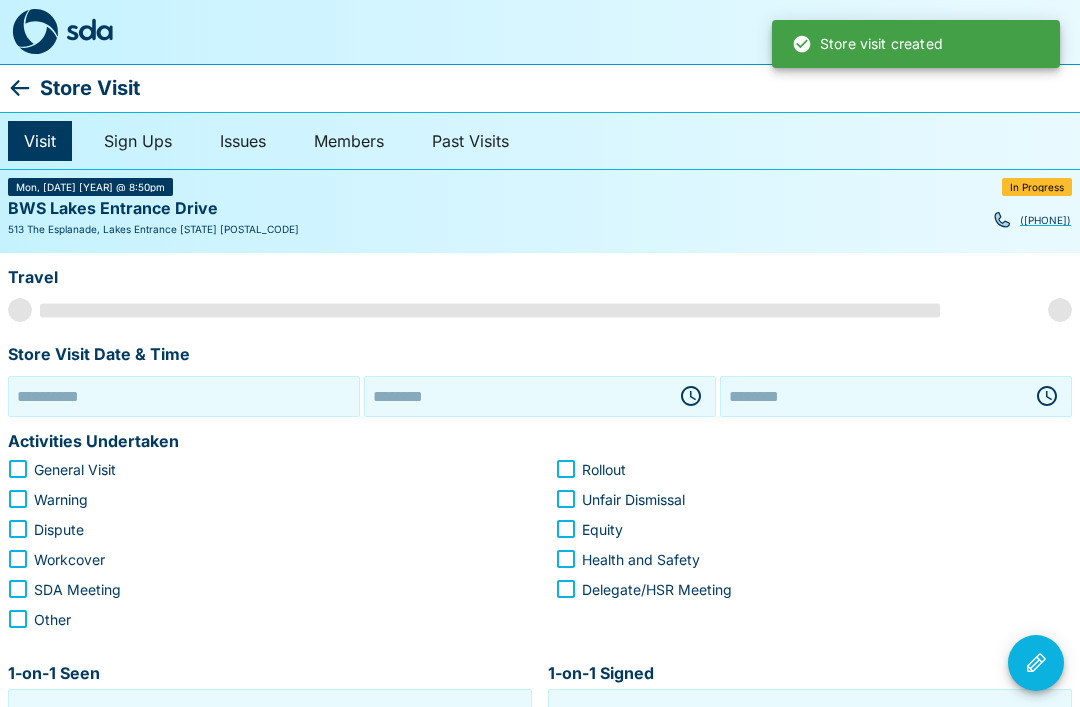 type on "********" 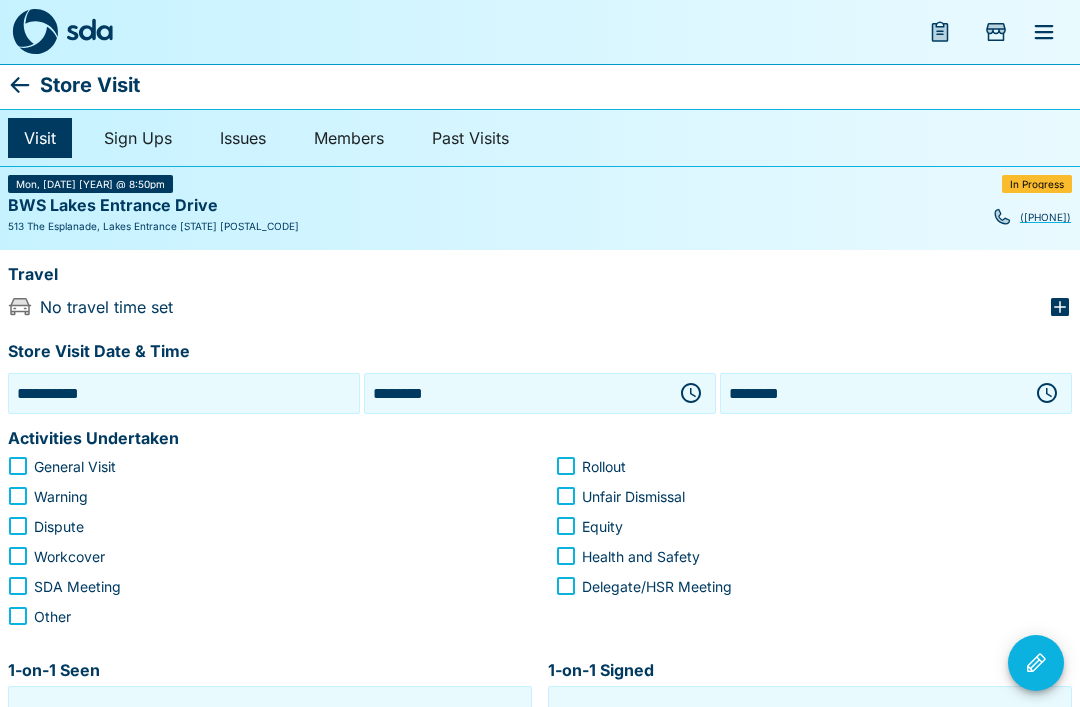 scroll, scrollTop: 4, scrollLeft: 0, axis: vertical 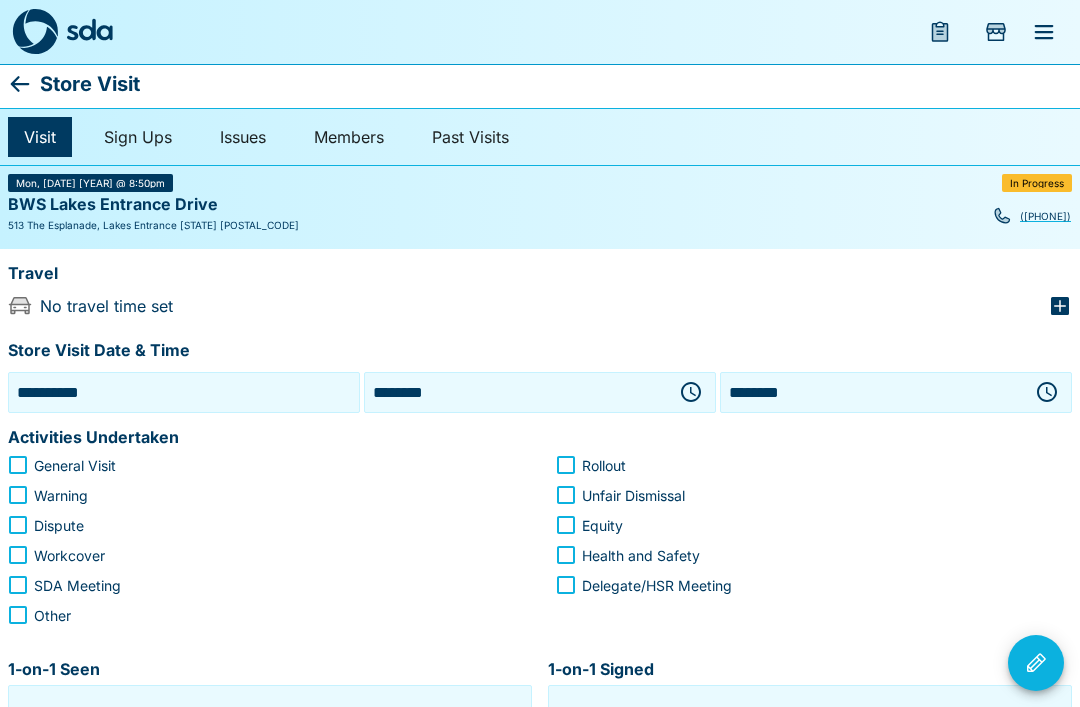 click on "********" at bounding box center (516, 392) 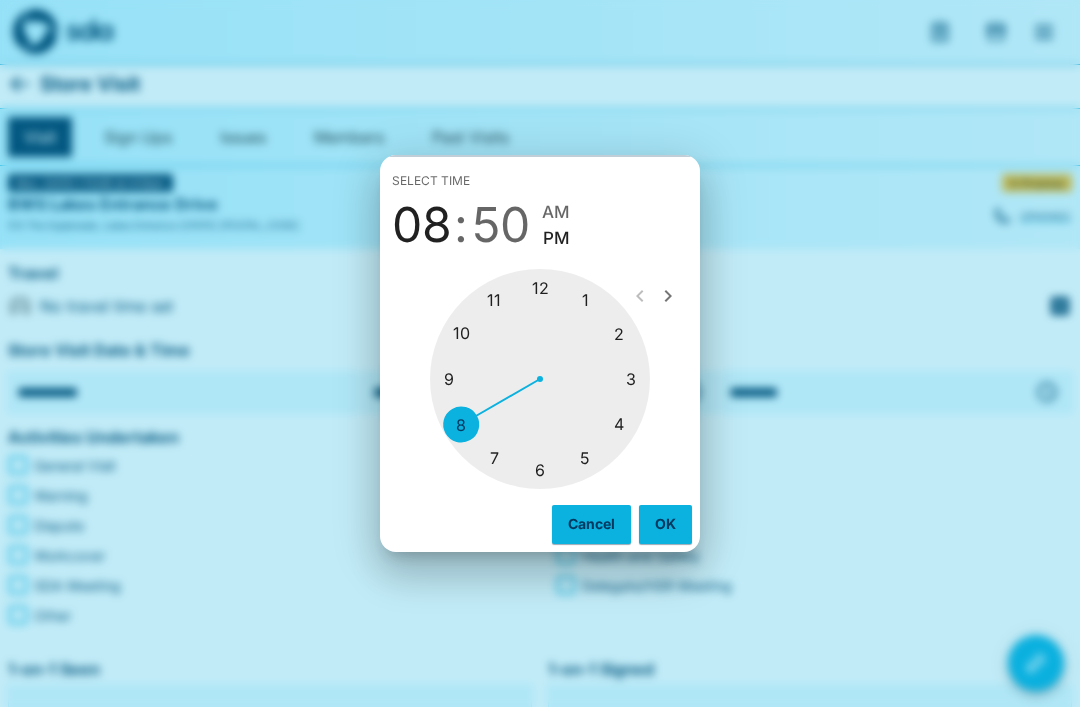 click at bounding box center (540, 379) 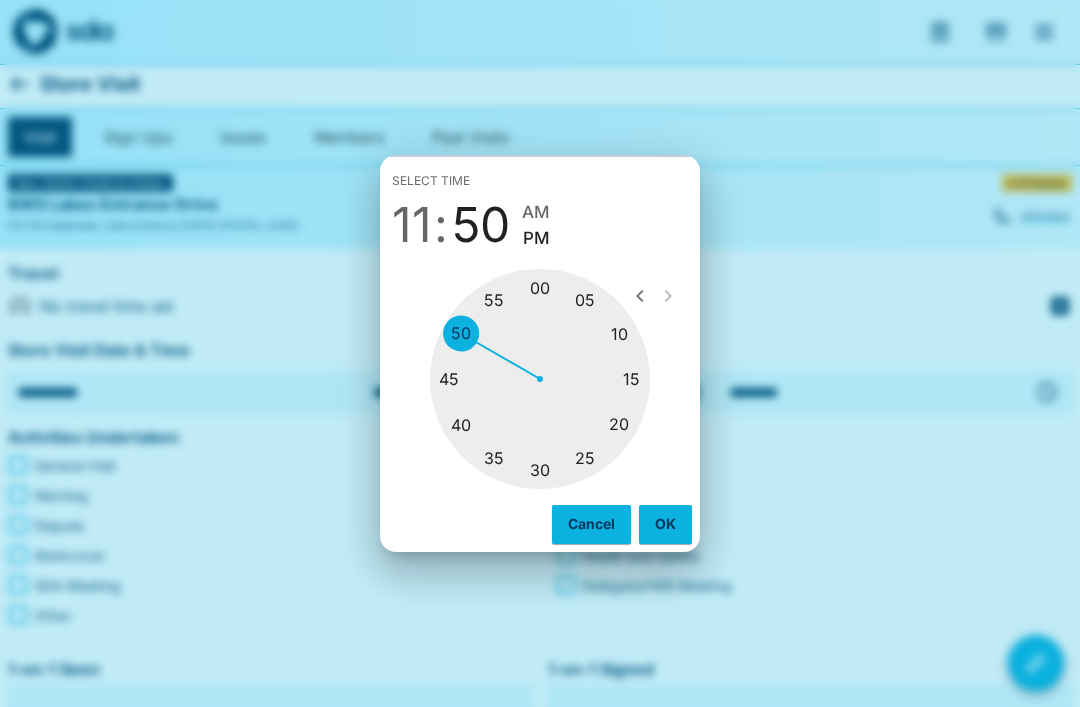 click at bounding box center [540, 379] 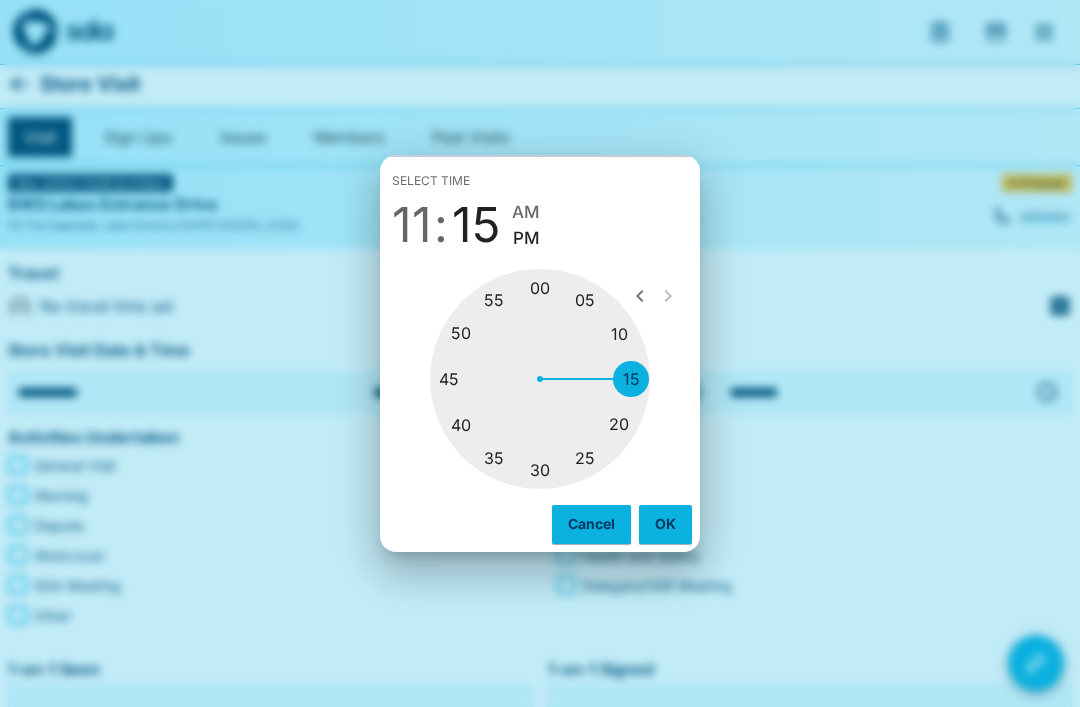 click on "AM" at bounding box center [526, 212] 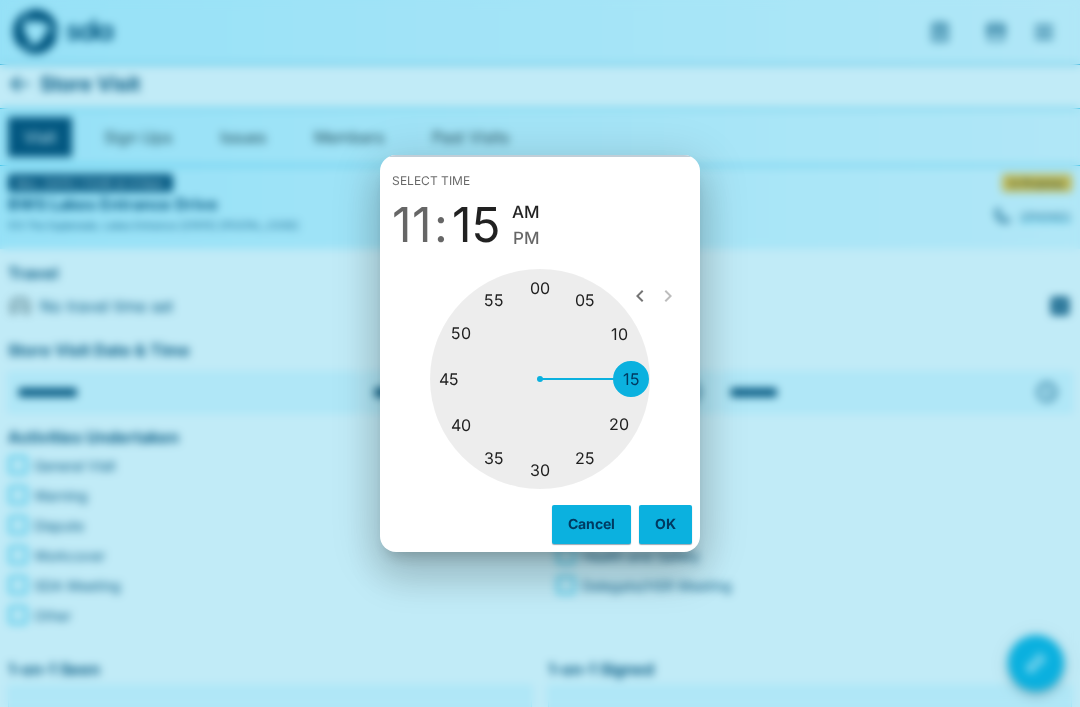 click on "OK" at bounding box center (665, 524) 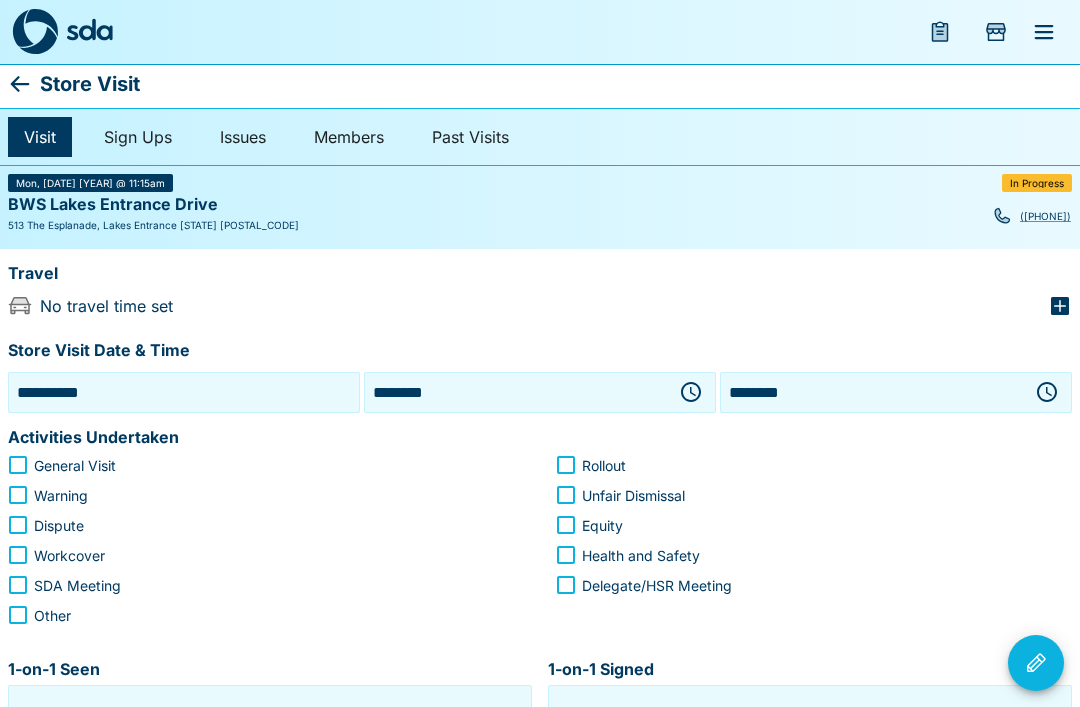 click on "********" at bounding box center (872, 392) 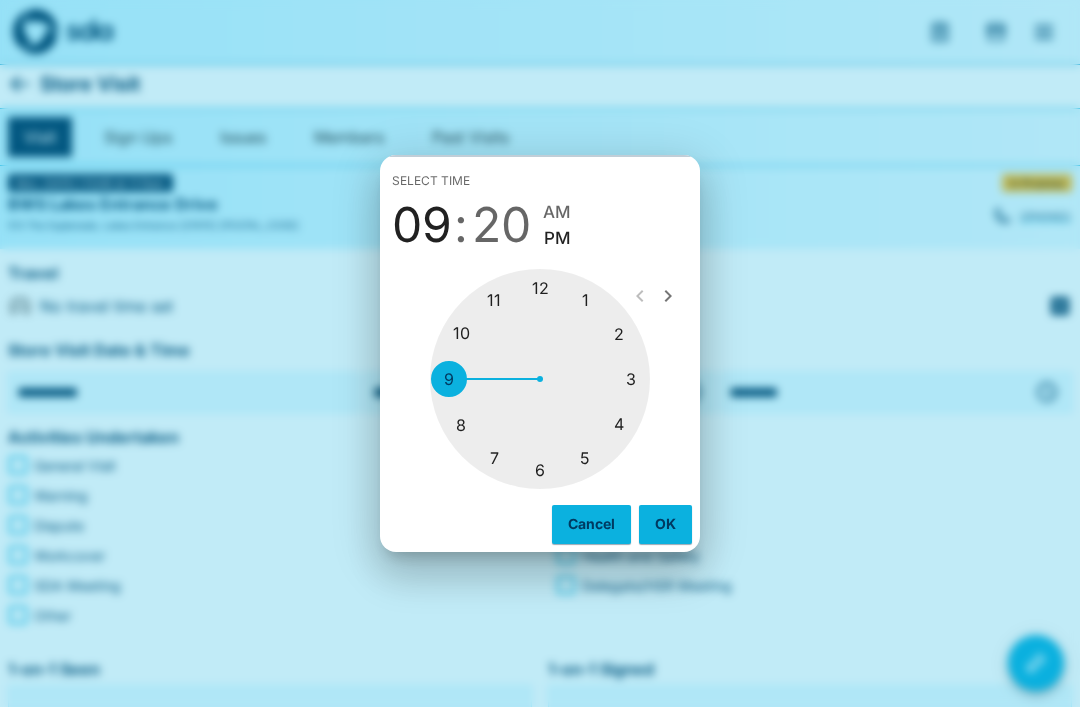 click at bounding box center [540, 379] 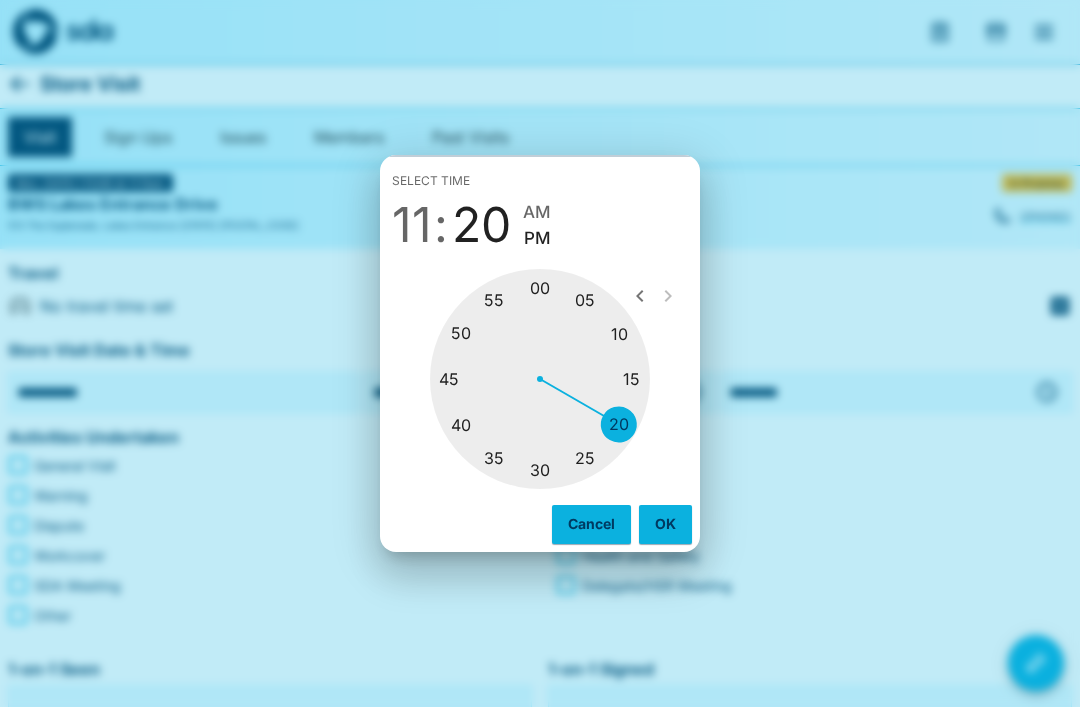 click at bounding box center (540, 379) 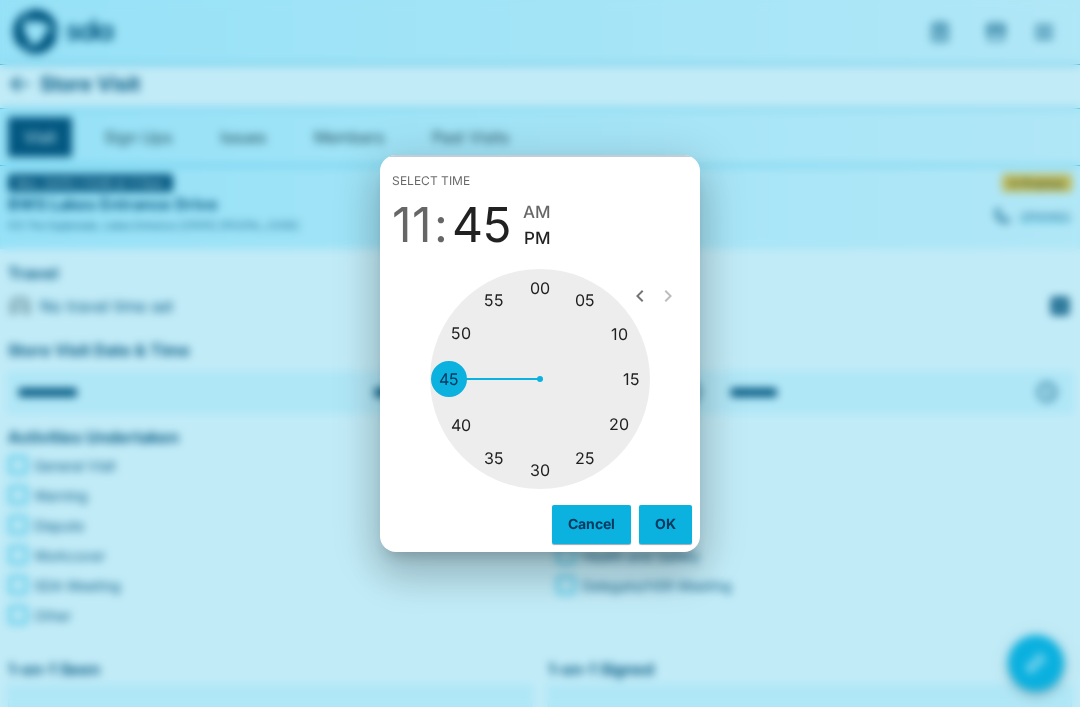 click on "AM" at bounding box center (537, 212) 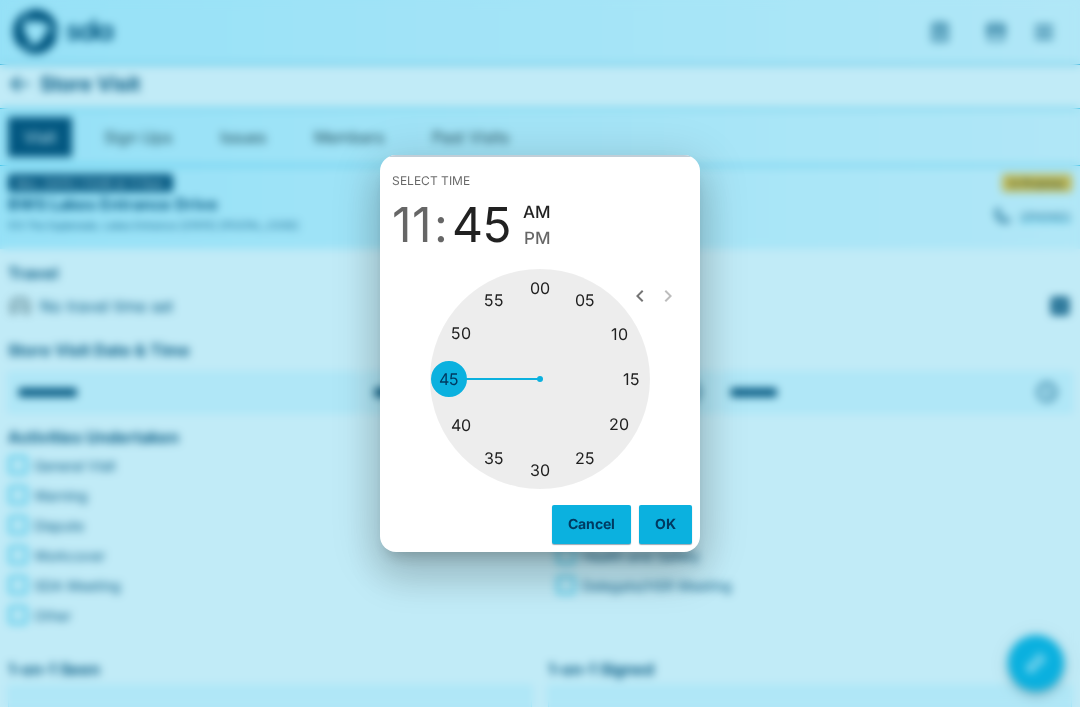 click on "OK" at bounding box center [665, 524] 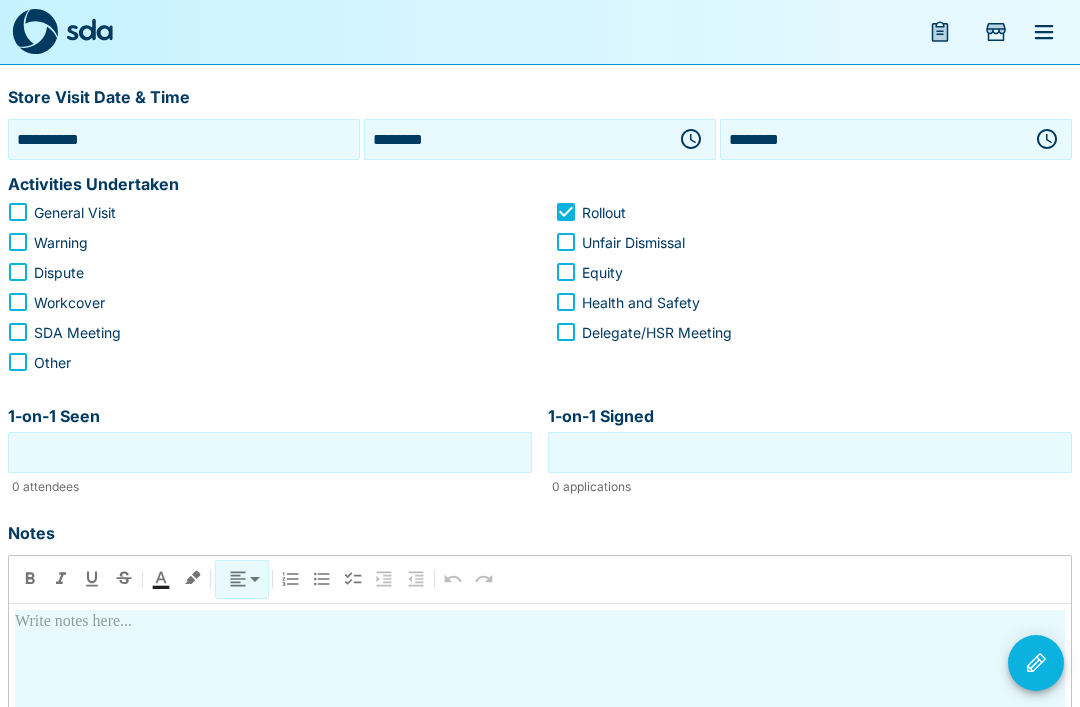 scroll, scrollTop: 264, scrollLeft: 0, axis: vertical 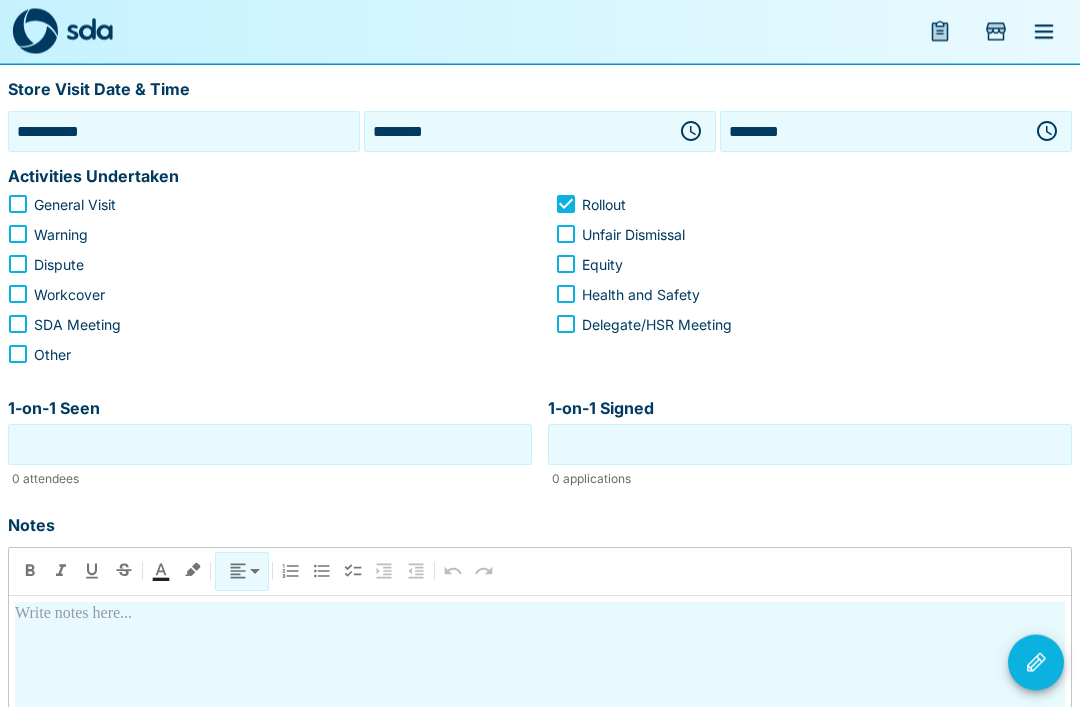 click at bounding box center [540, 780] 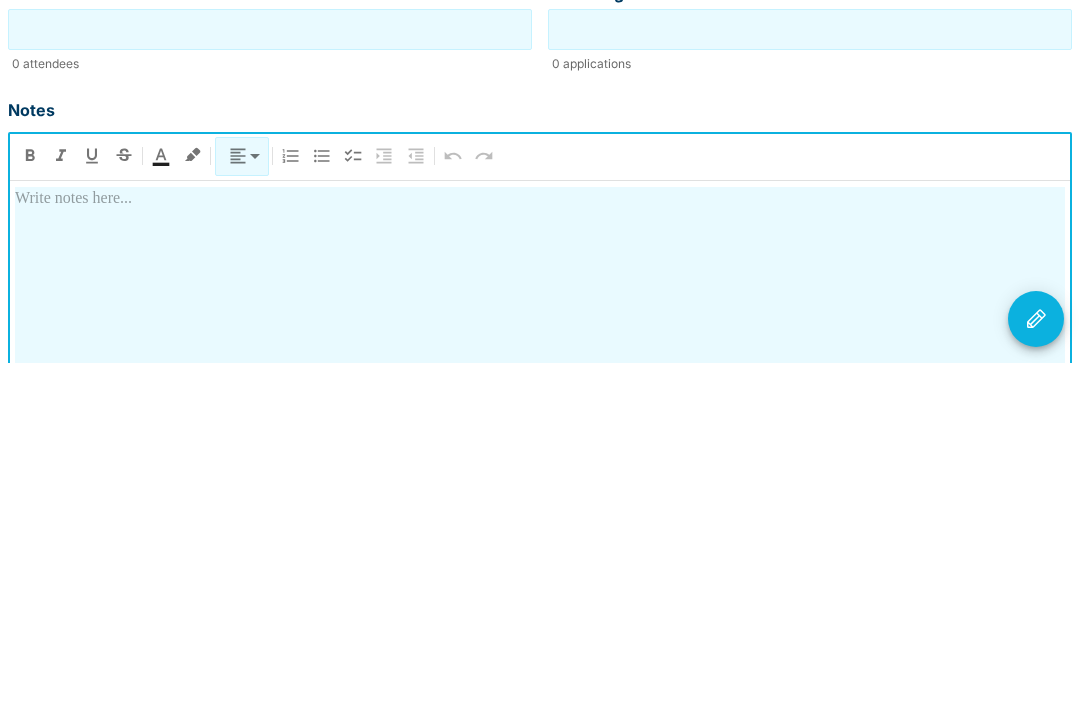 type 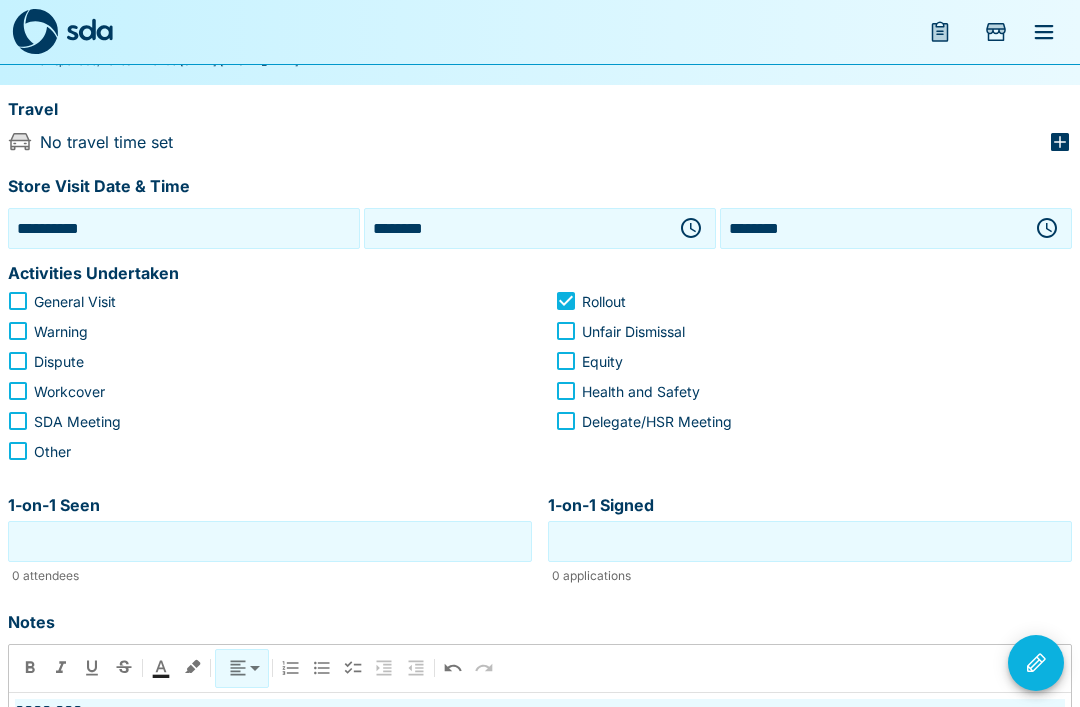 scroll, scrollTop: 148, scrollLeft: 0, axis: vertical 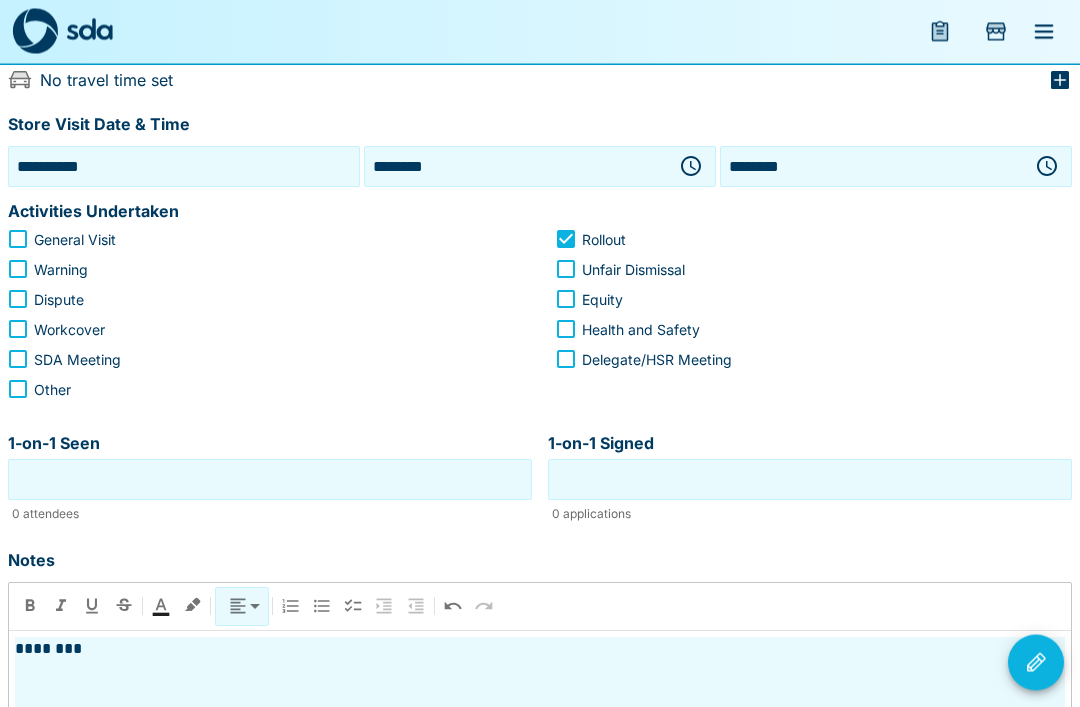 click 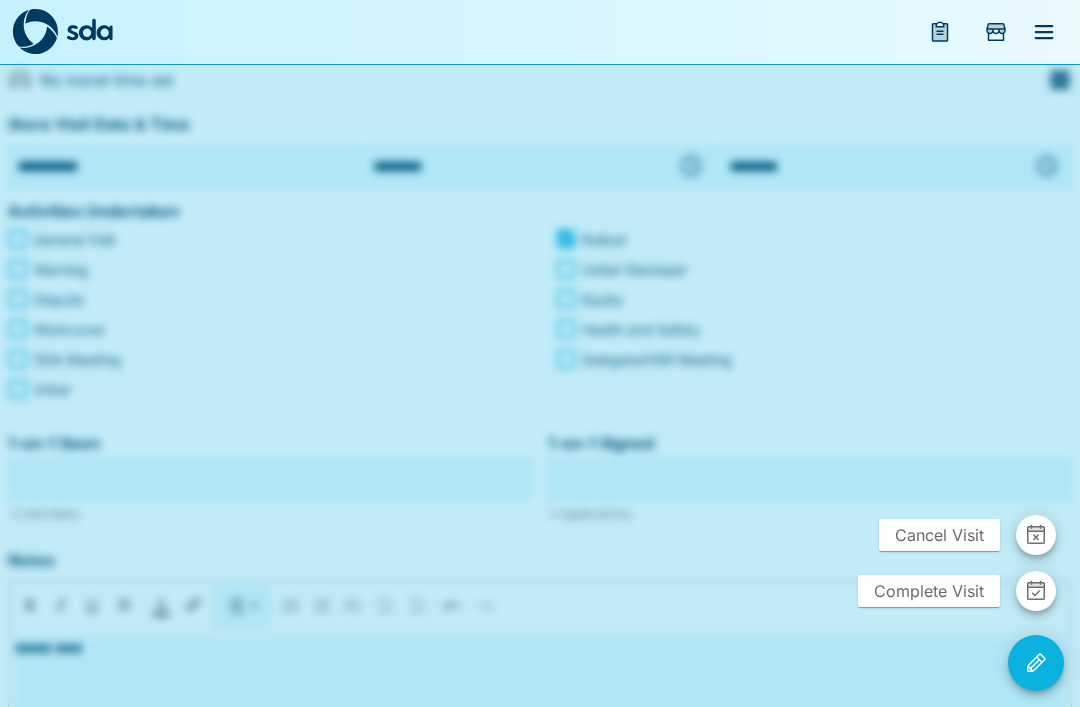click on "Complete Visit" at bounding box center [929, 591] 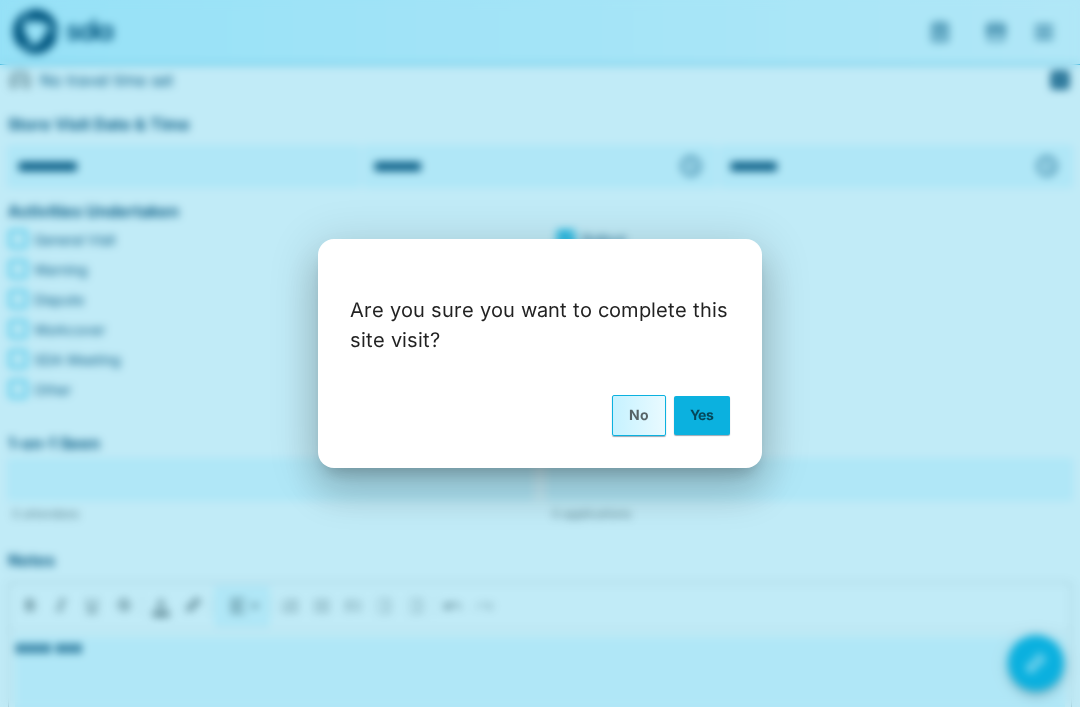 click on "Yes" at bounding box center (702, 415) 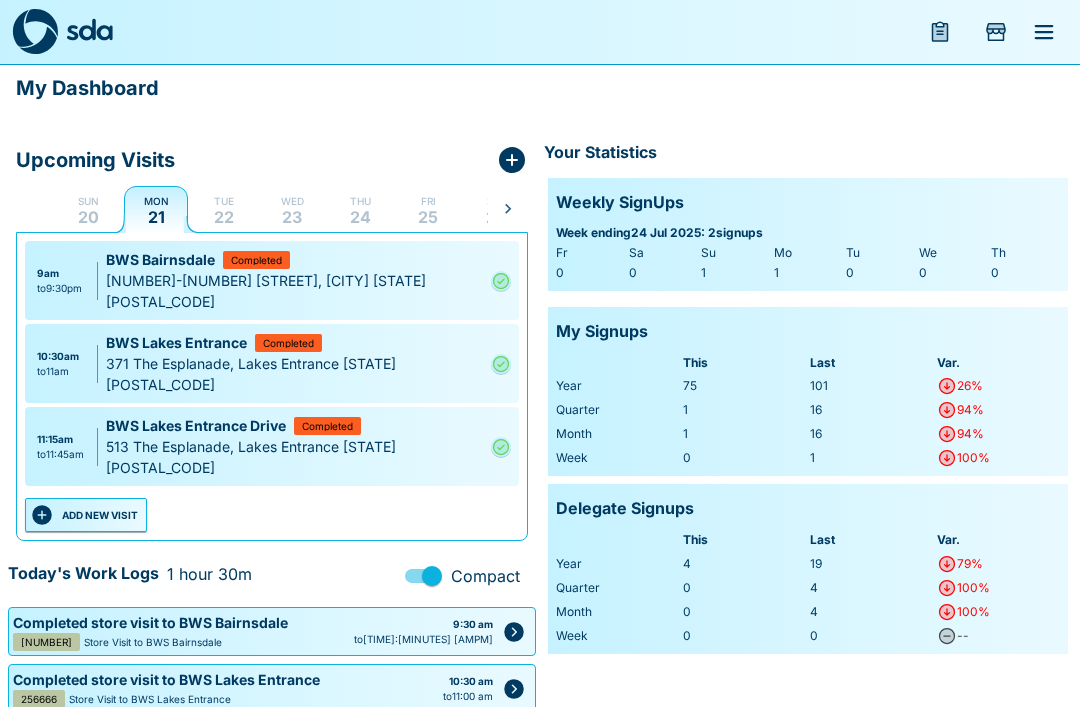 click on "ADD NEW VISIT" at bounding box center [86, 515] 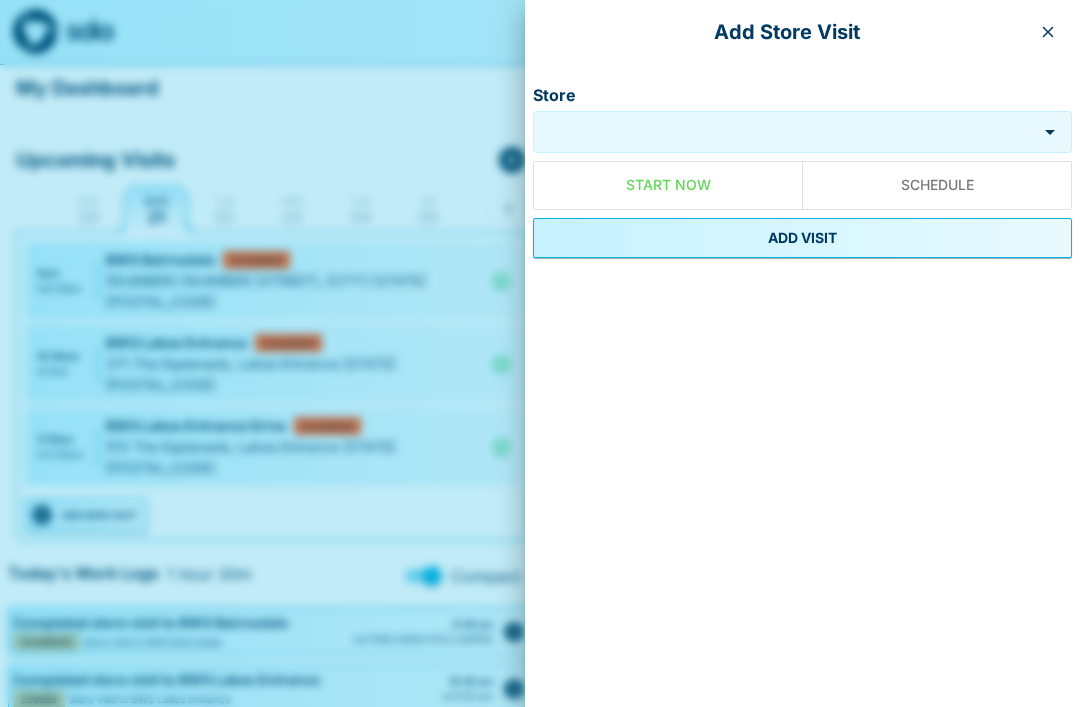 click on "Store" at bounding box center (785, 132) 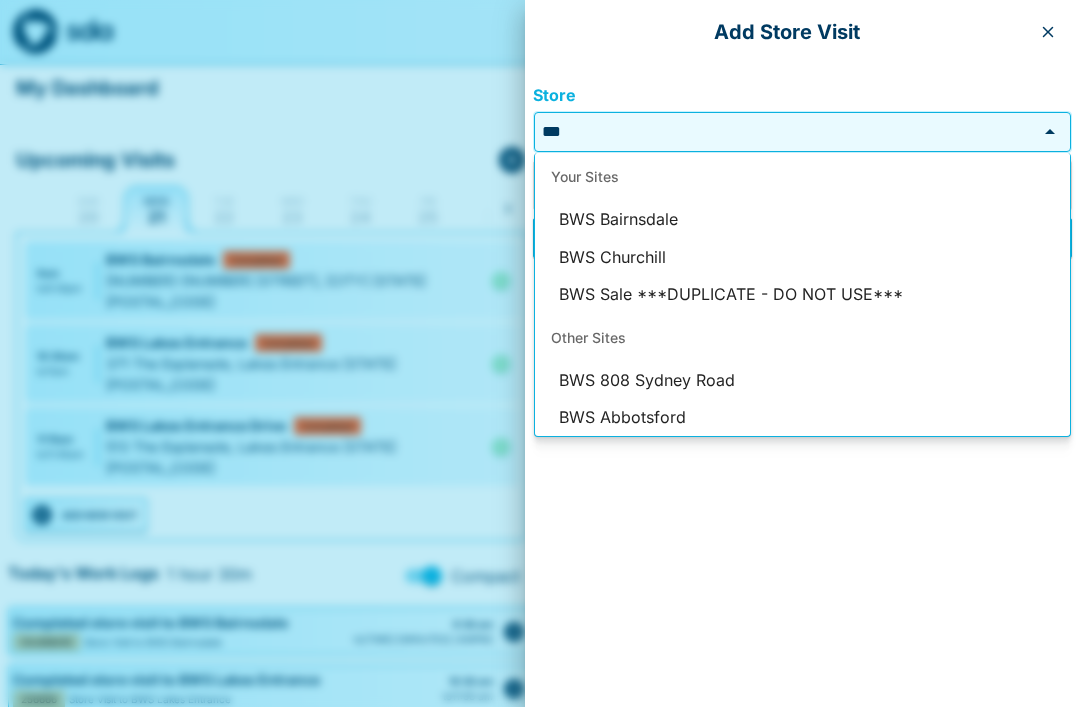 scroll, scrollTop: 0, scrollLeft: 0, axis: both 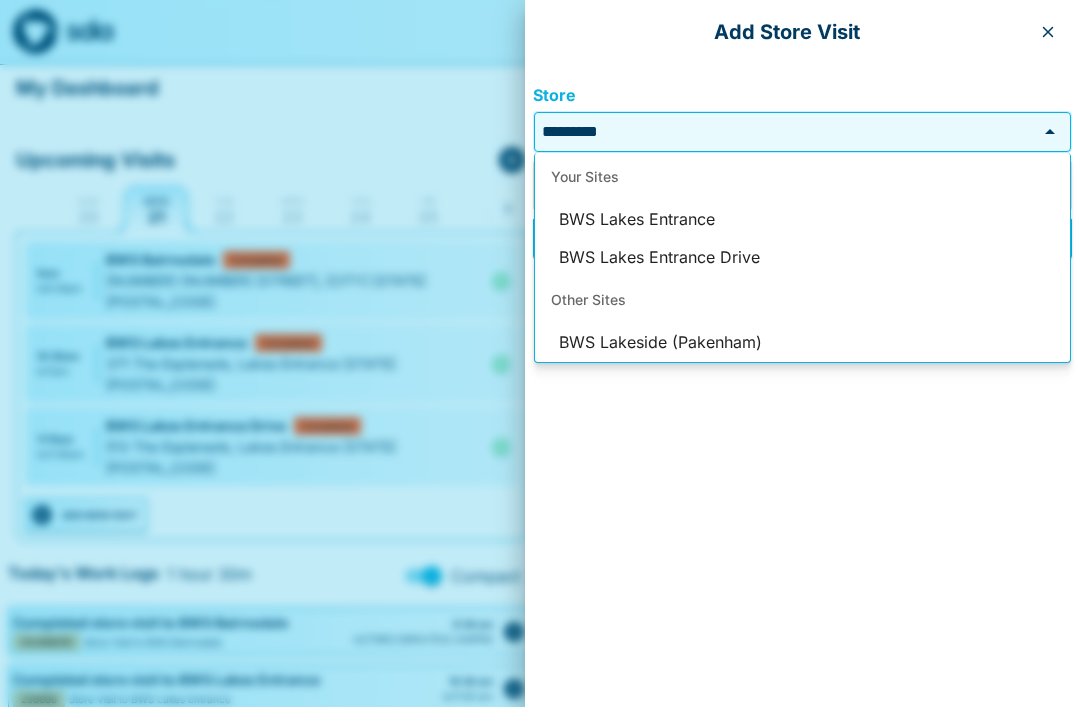 click on "BWS Lakes Entrance" at bounding box center [802, 220] 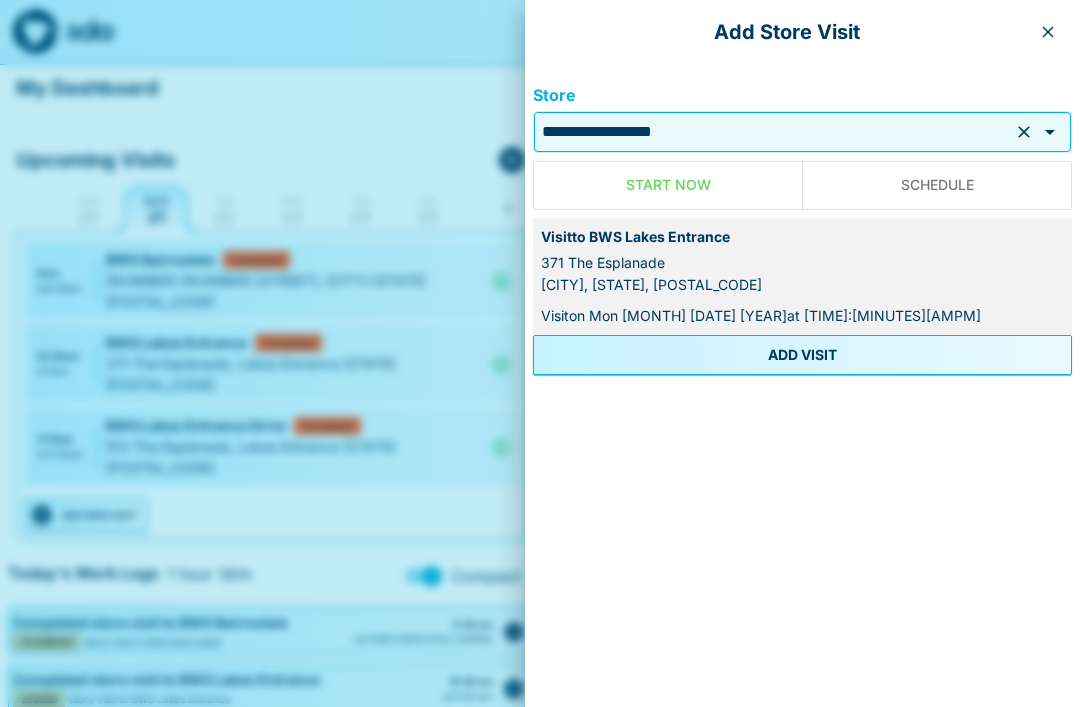 click on "ADD VISIT" at bounding box center (802, 355) 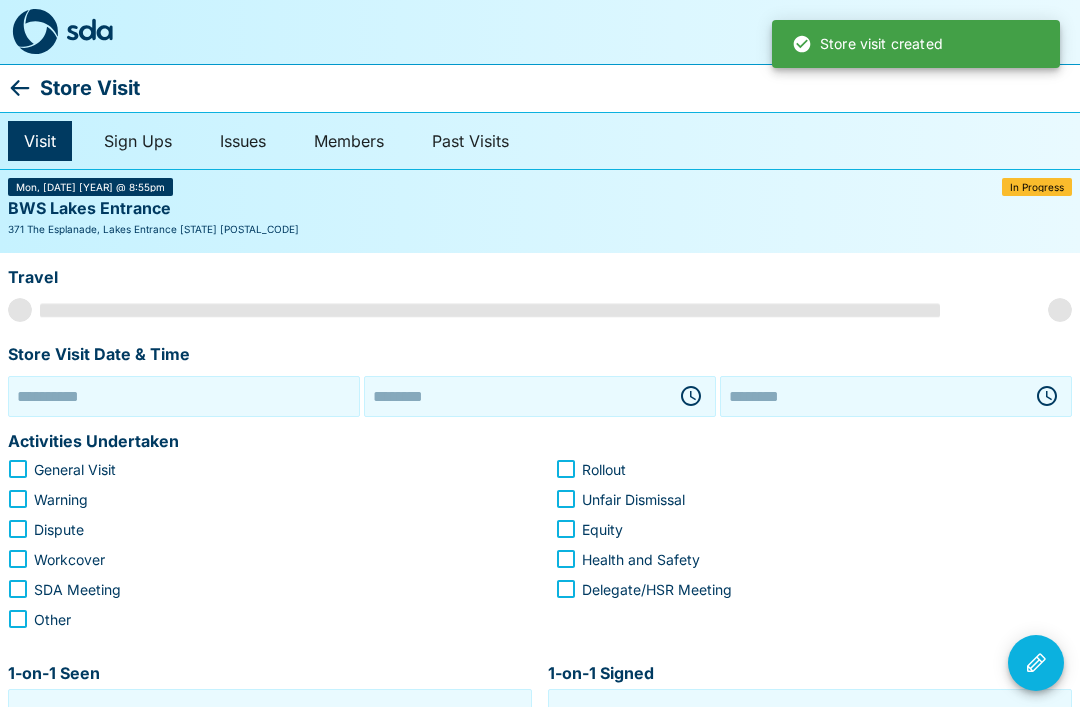 type on "**********" 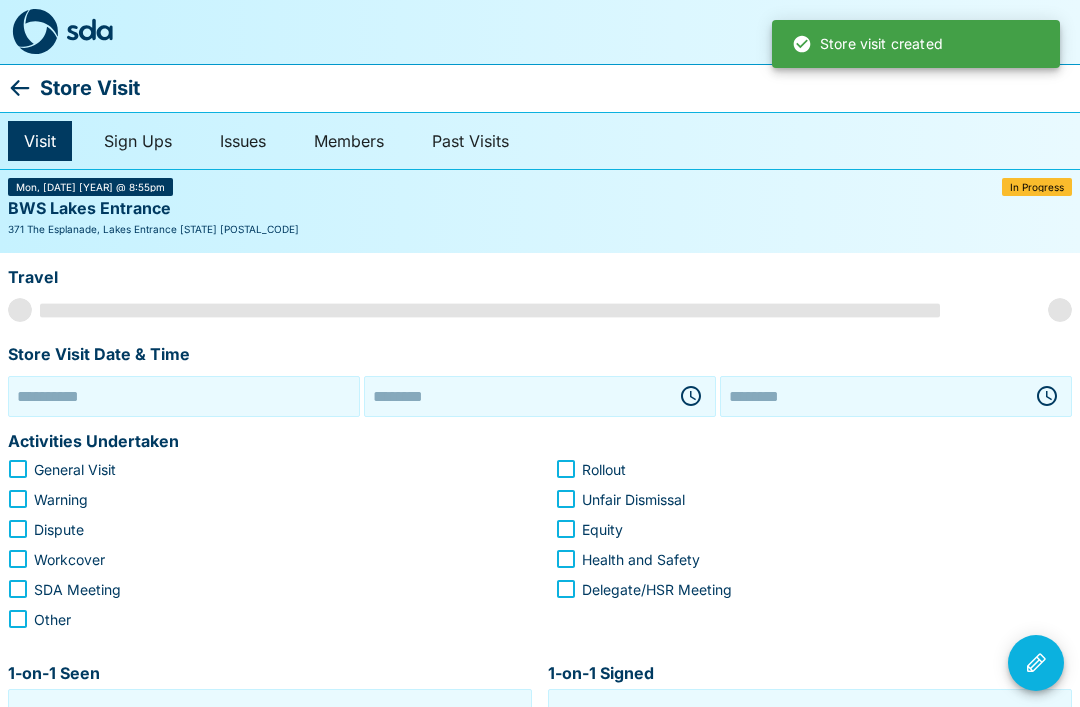 type on "********" 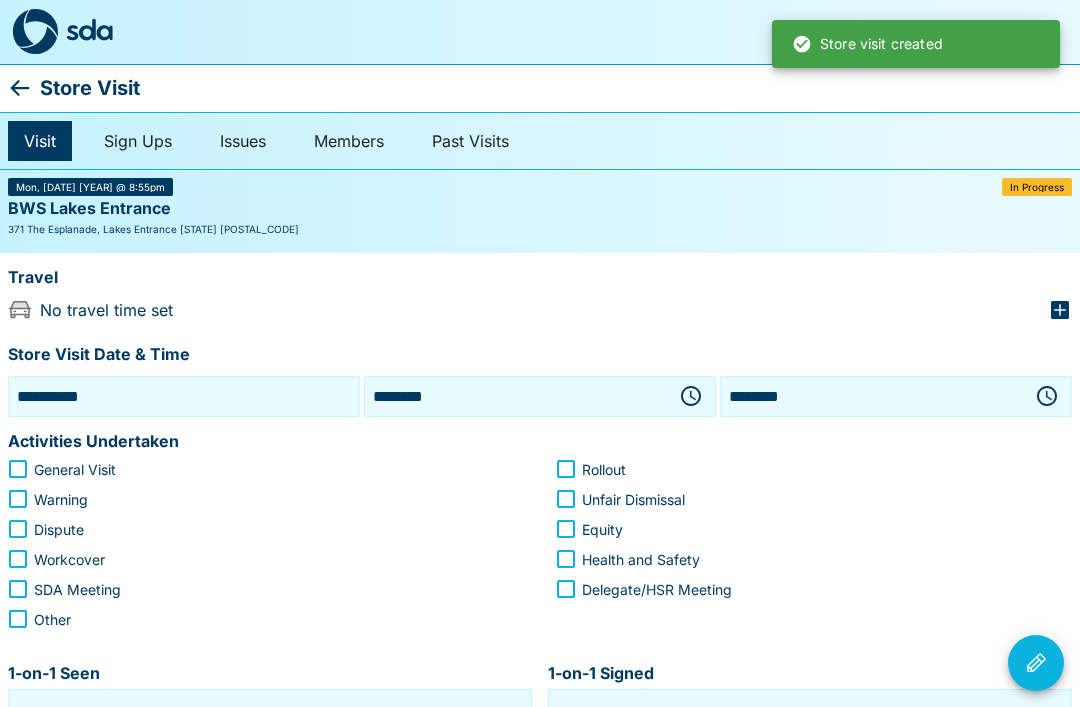 click on "********" at bounding box center (516, 396) 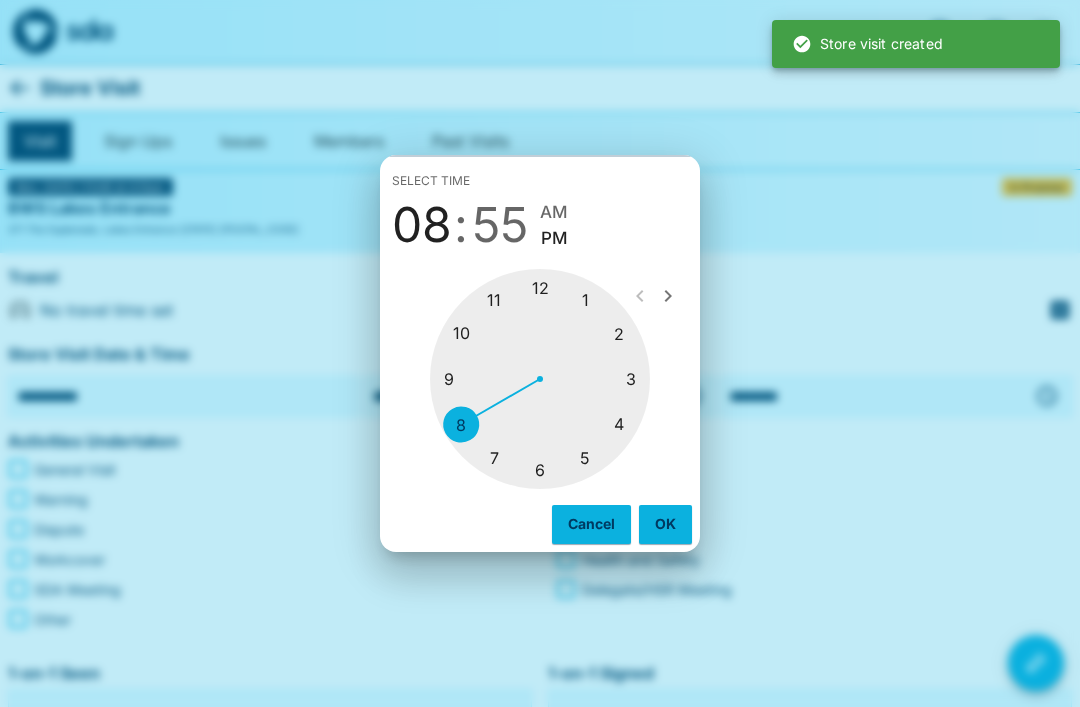 click at bounding box center (540, 379) 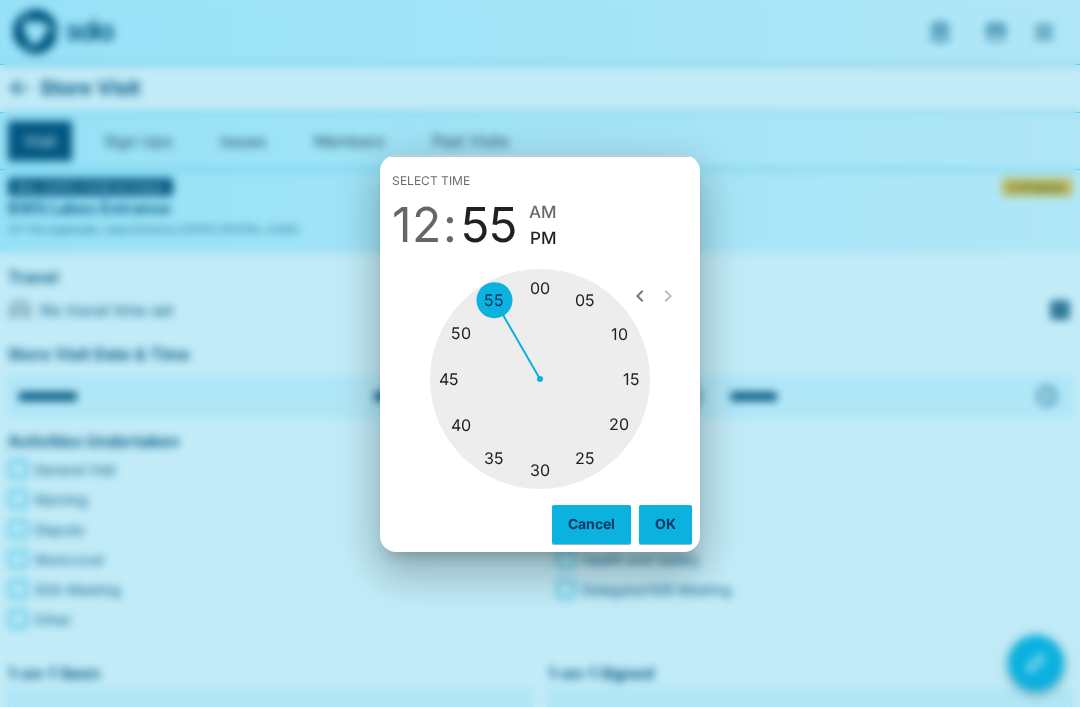 click at bounding box center [540, 379] 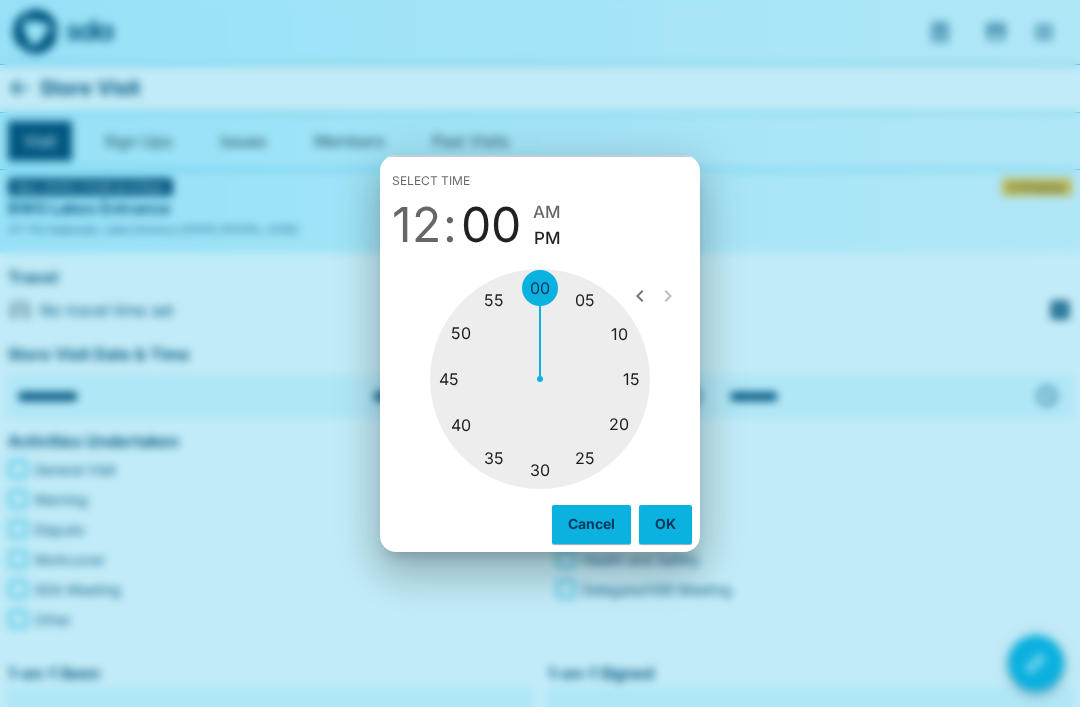 click on "PM" at bounding box center [547, 238] 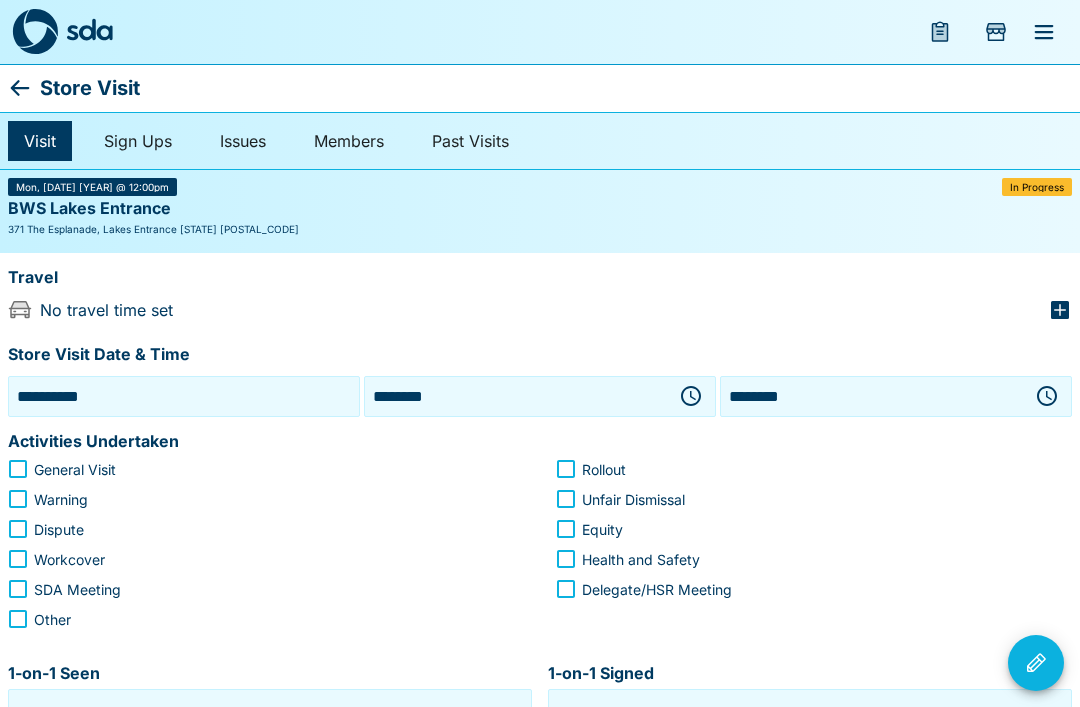 click on "********" at bounding box center [872, 396] 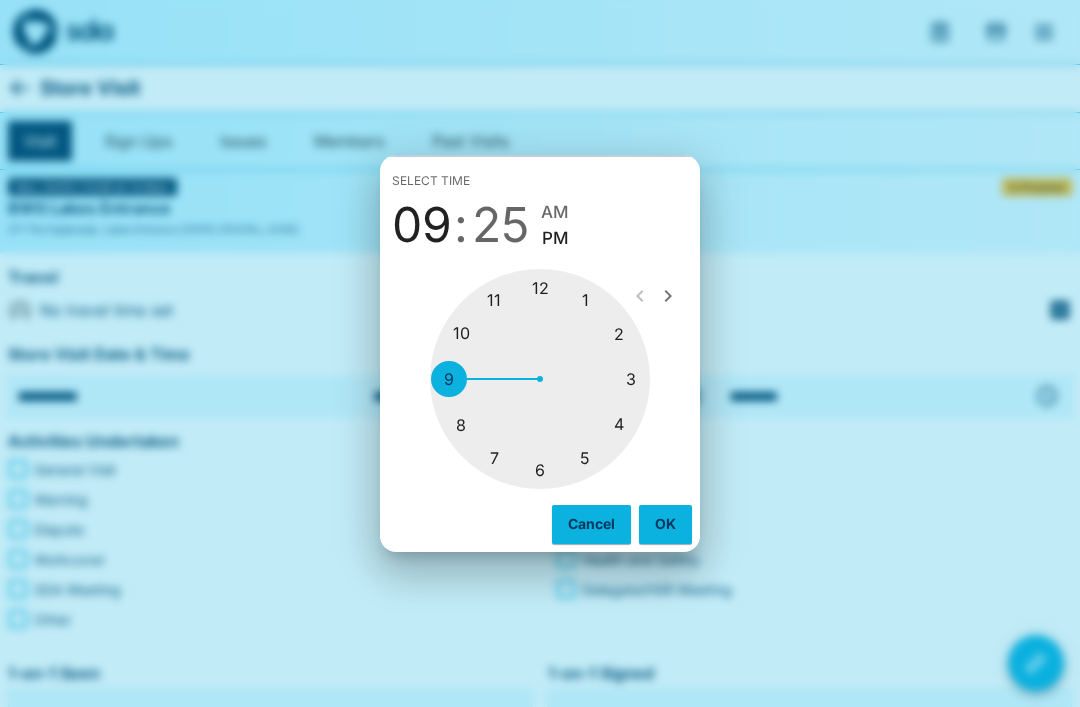 click at bounding box center (540, 379) 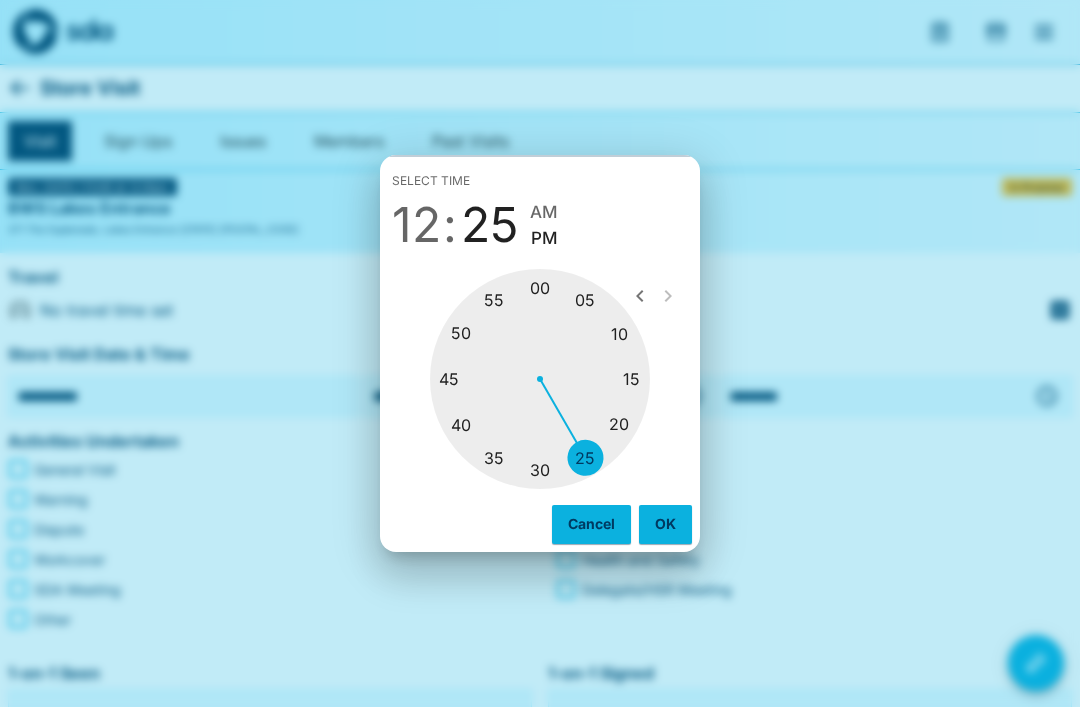 click at bounding box center (540, 379) 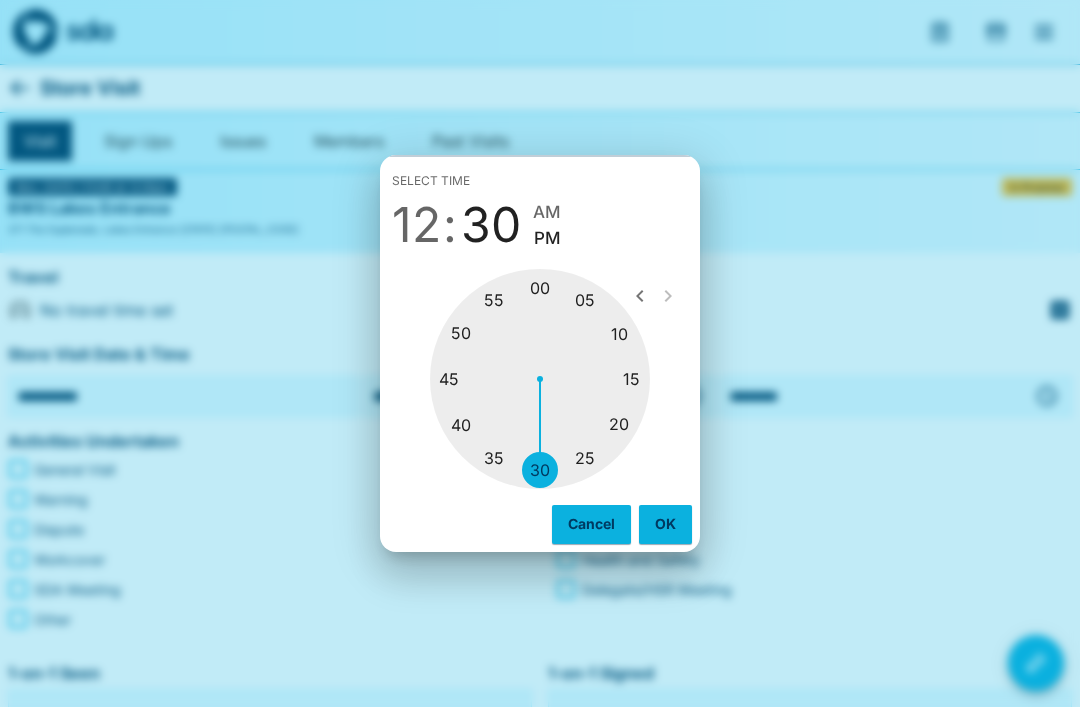 click on "PM" at bounding box center [547, 238] 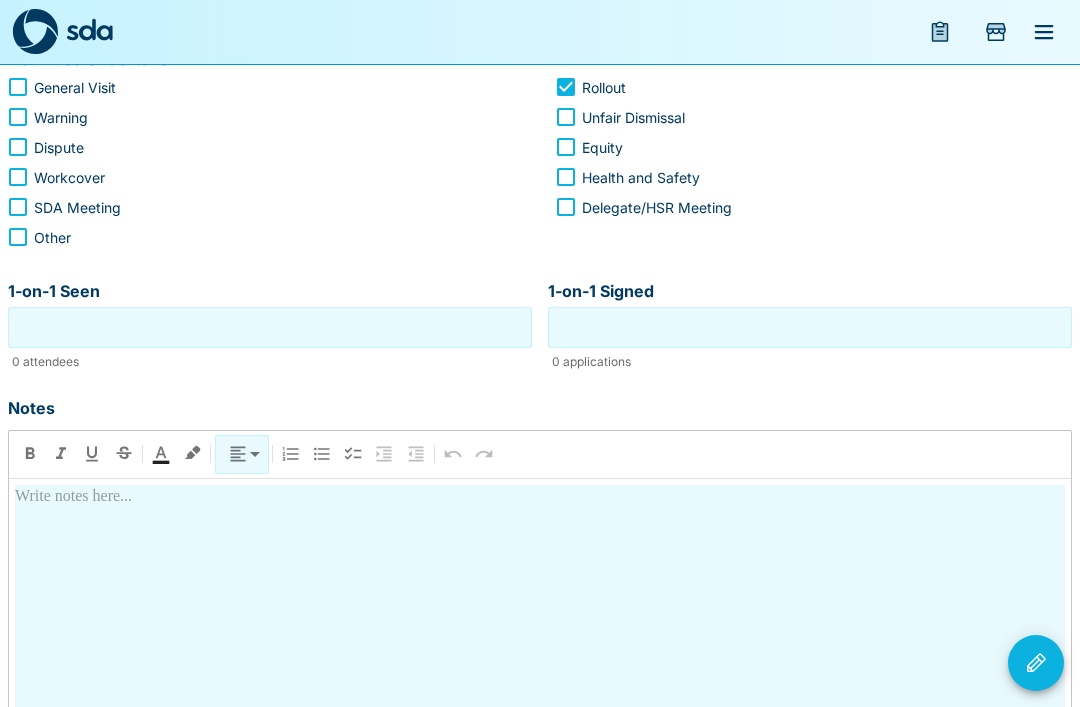 scroll, scrollTop: 393, scrollLeft: 0, axis: vertical 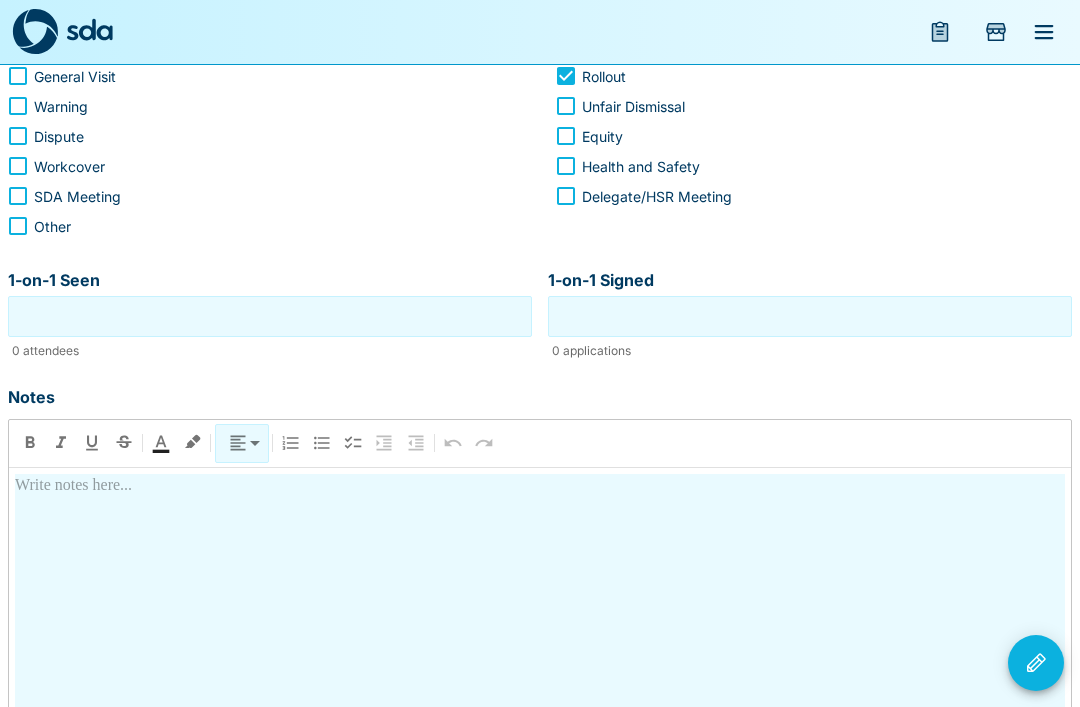 click at bounding box center (540, 651) 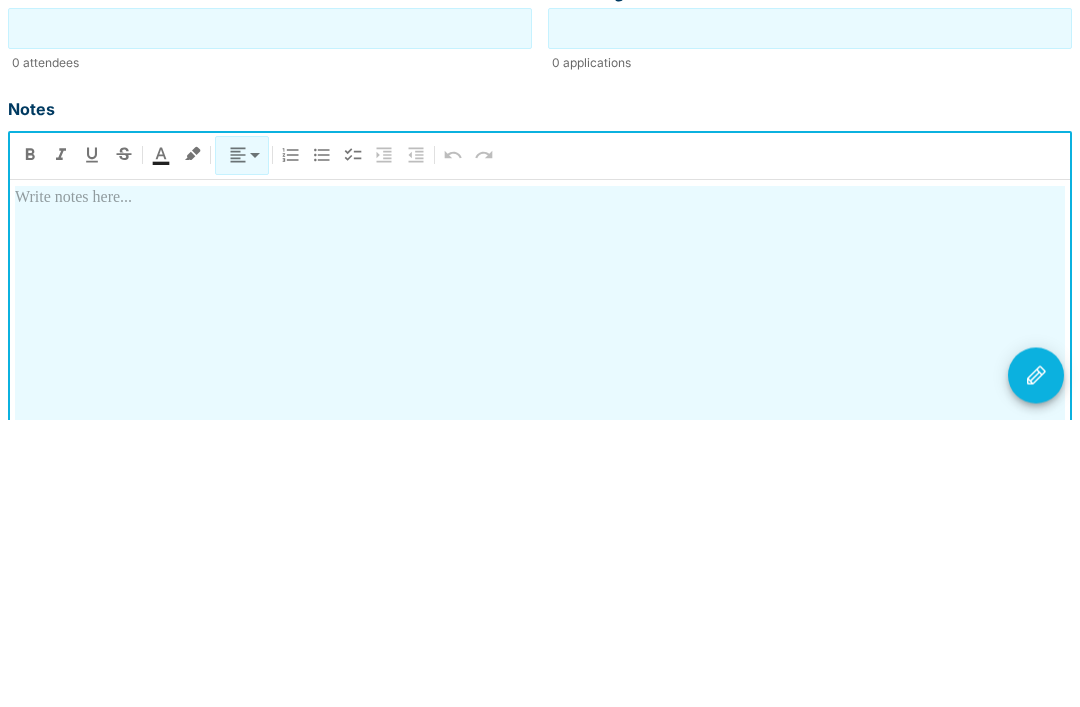 type 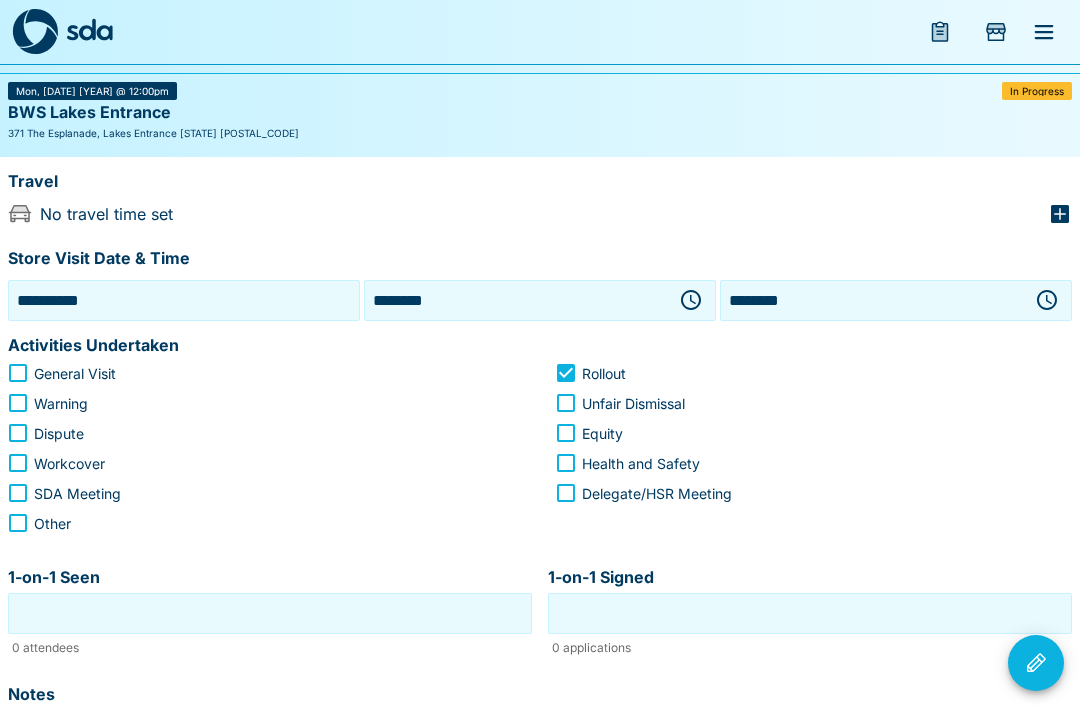 scroll, scrollTop: 91, scrollLeft: 0, axis: vertical 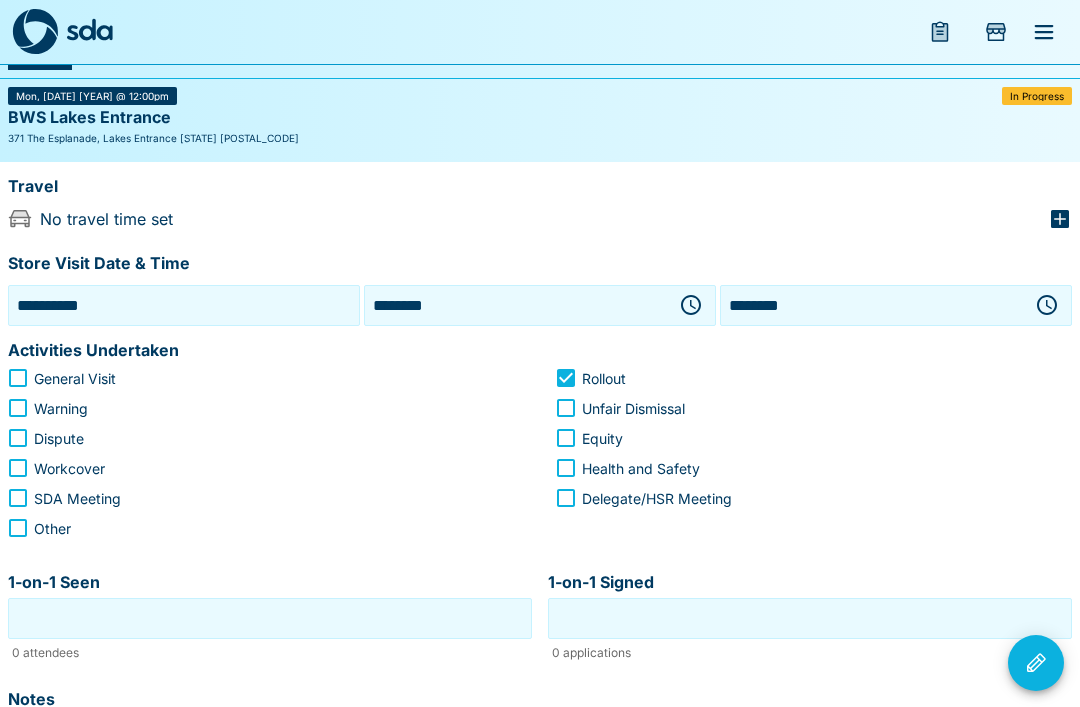 click 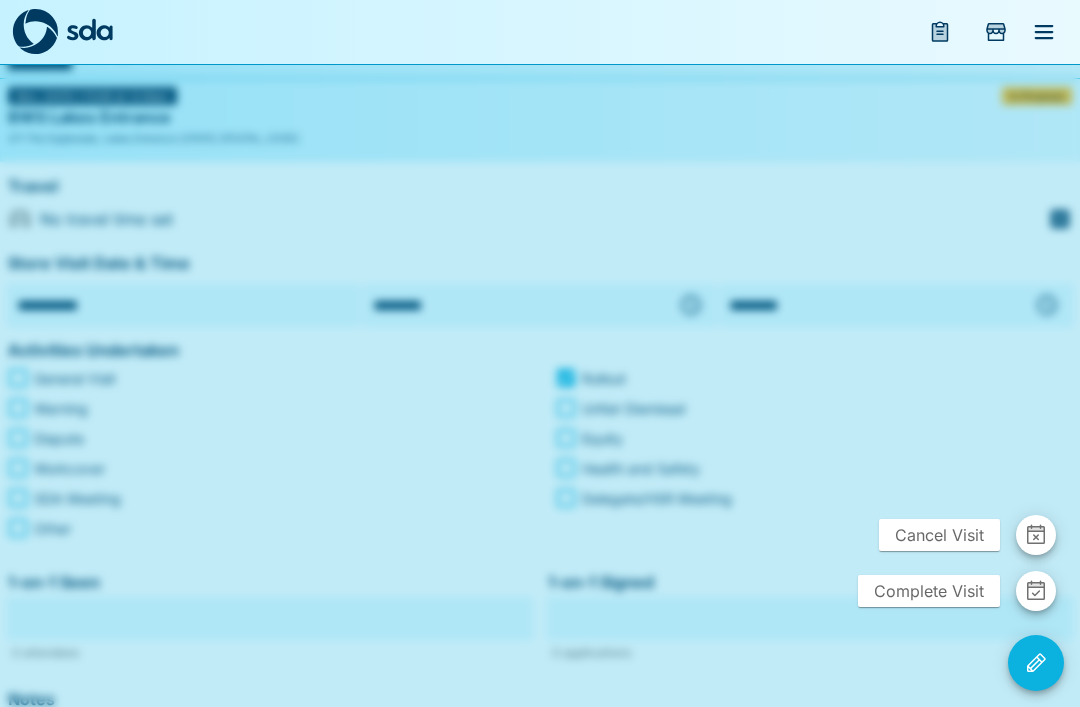 click on "Complete Visit" at bounding box center (929, 591) 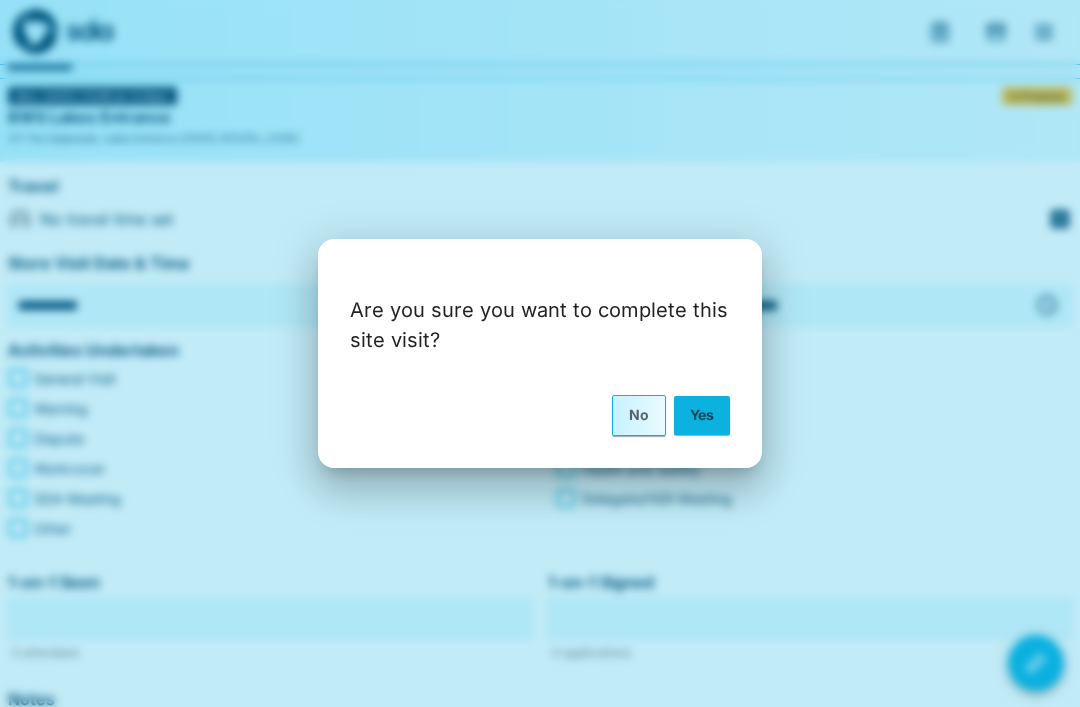 click on "Yes" at bounding box center (702, 415) 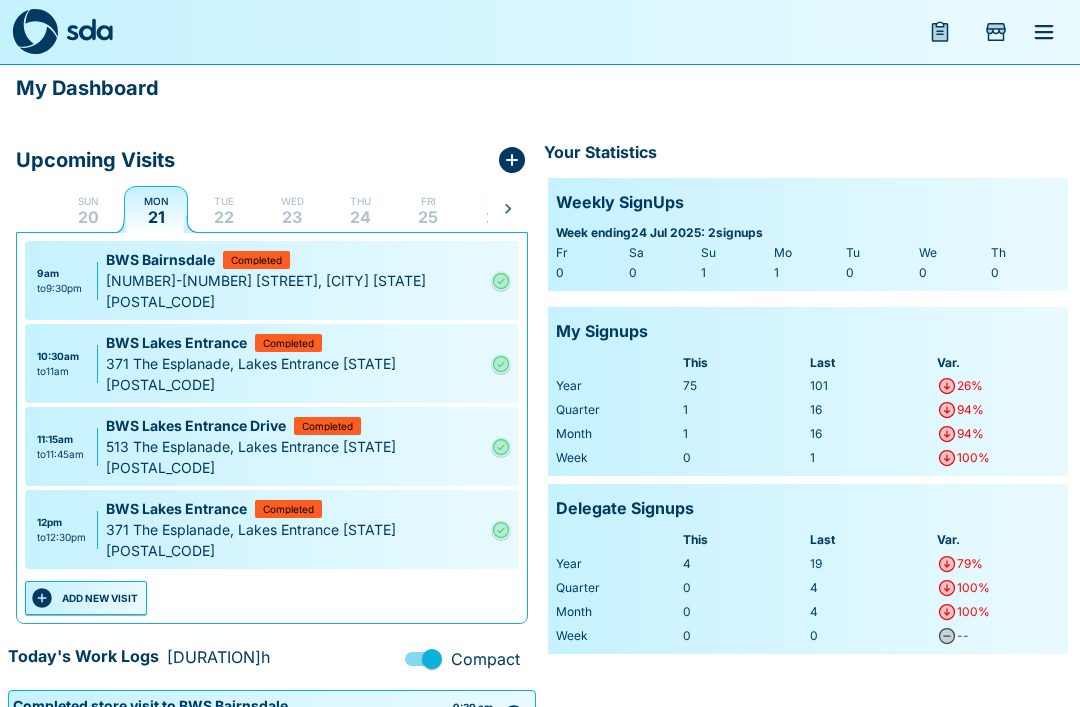 click on "ADD NEW VISIT" at bounding box center [86, 598] 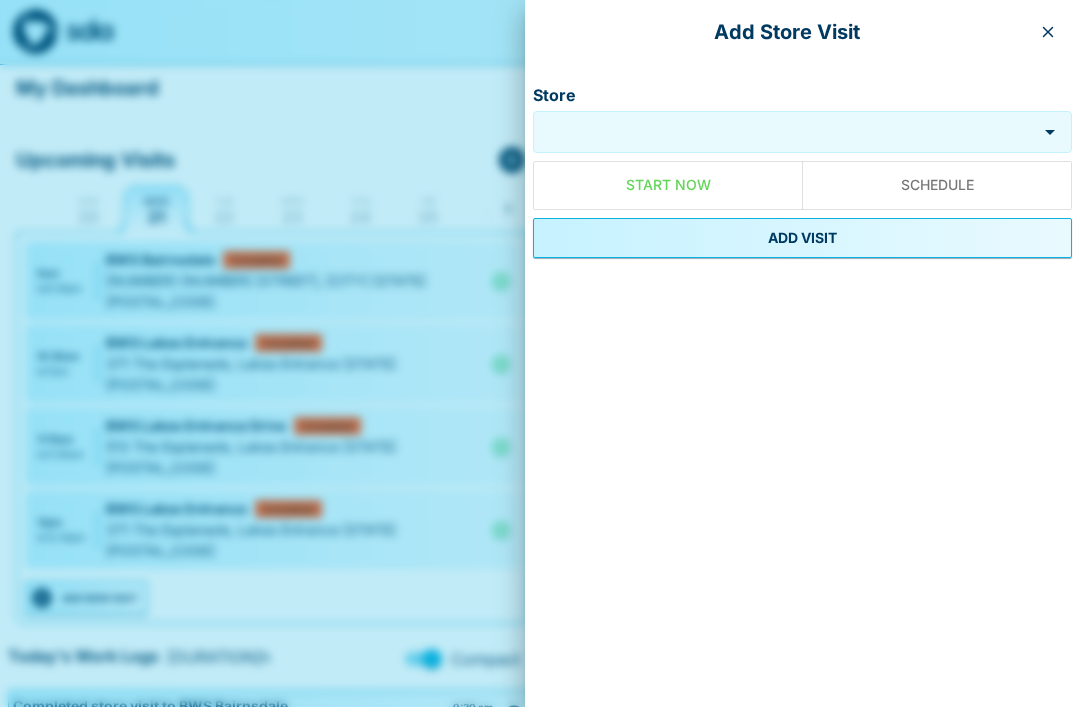 click on "Store" at bounding box center (785, 132) 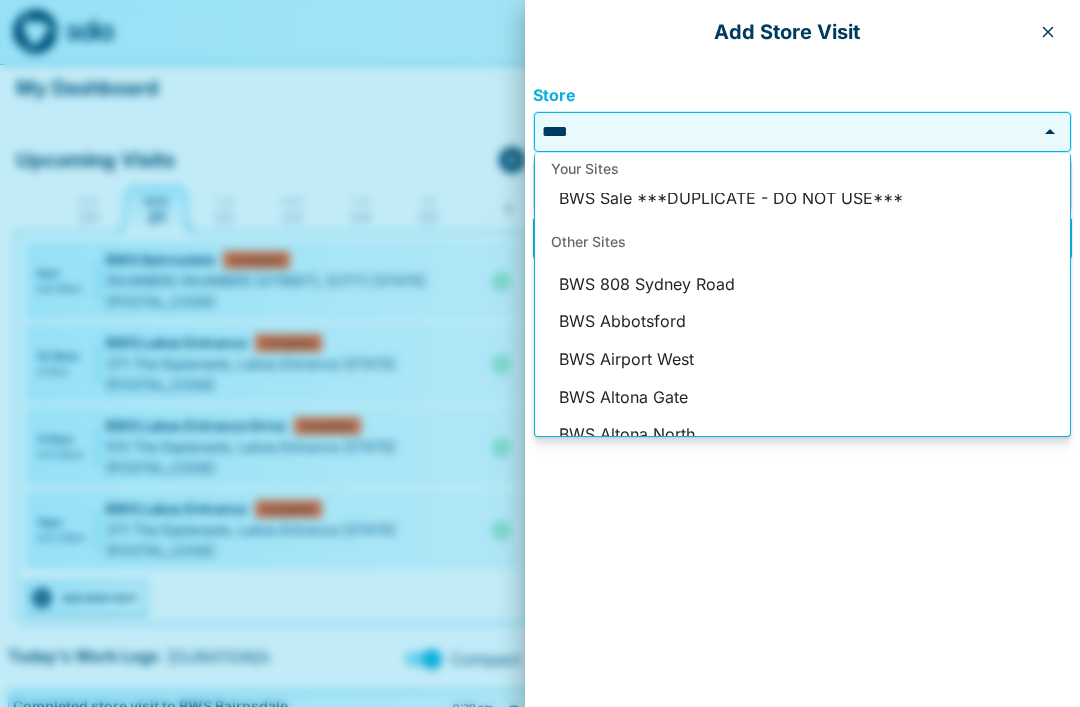 scroll, scrollTop: 0, scrollLeft: 0, axis: both 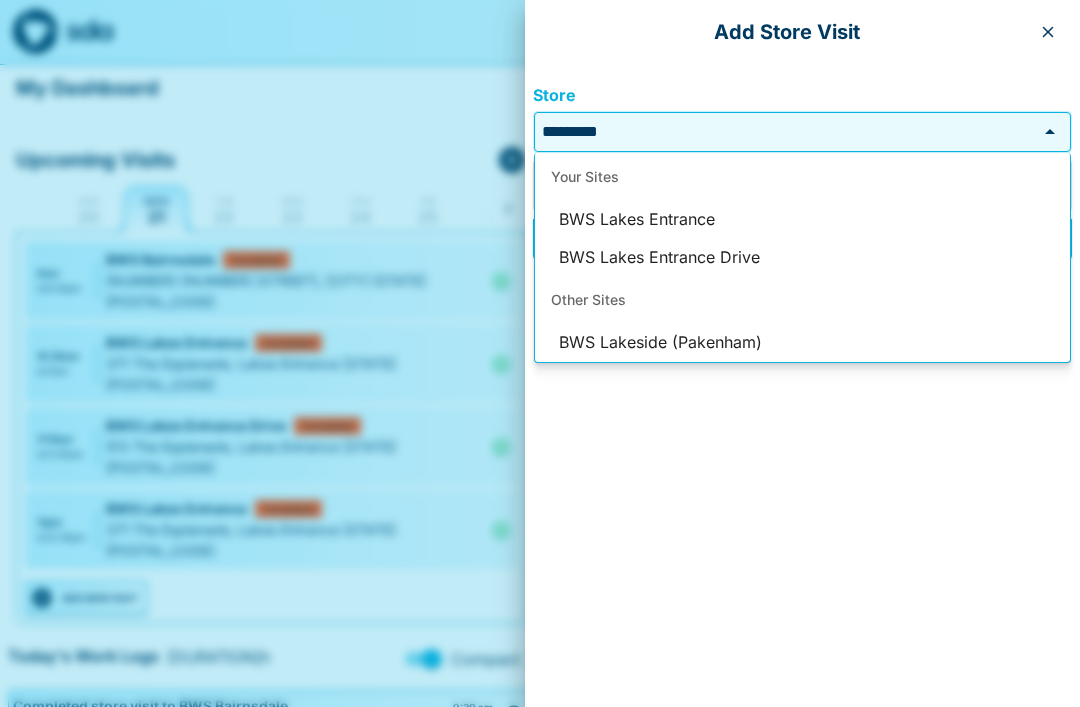 click on "BWS Lakes Entrance Drive" at bounding box center (802, 258) 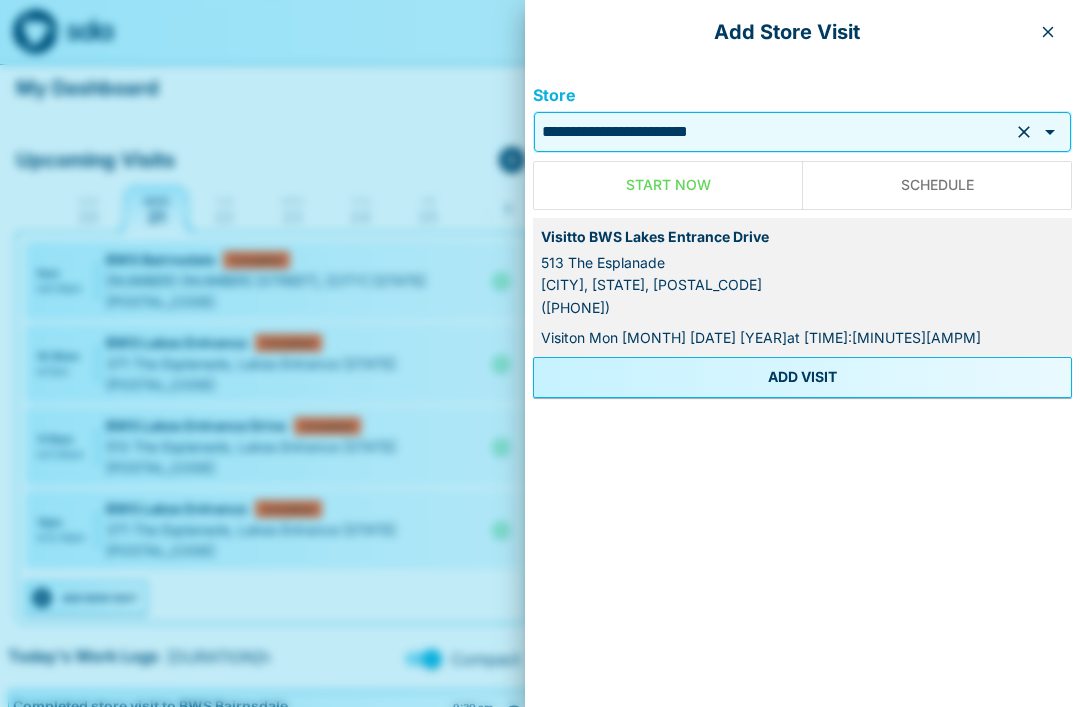 click on "ADD VISIT" at bounding box center [802, 377] 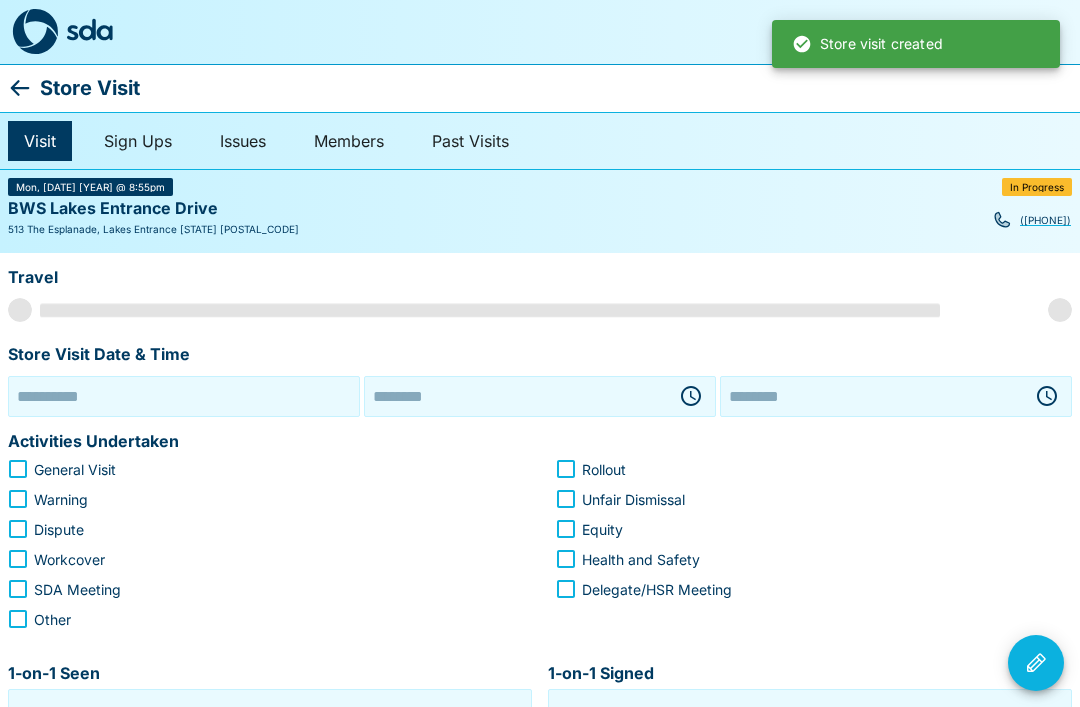 type on "**********" 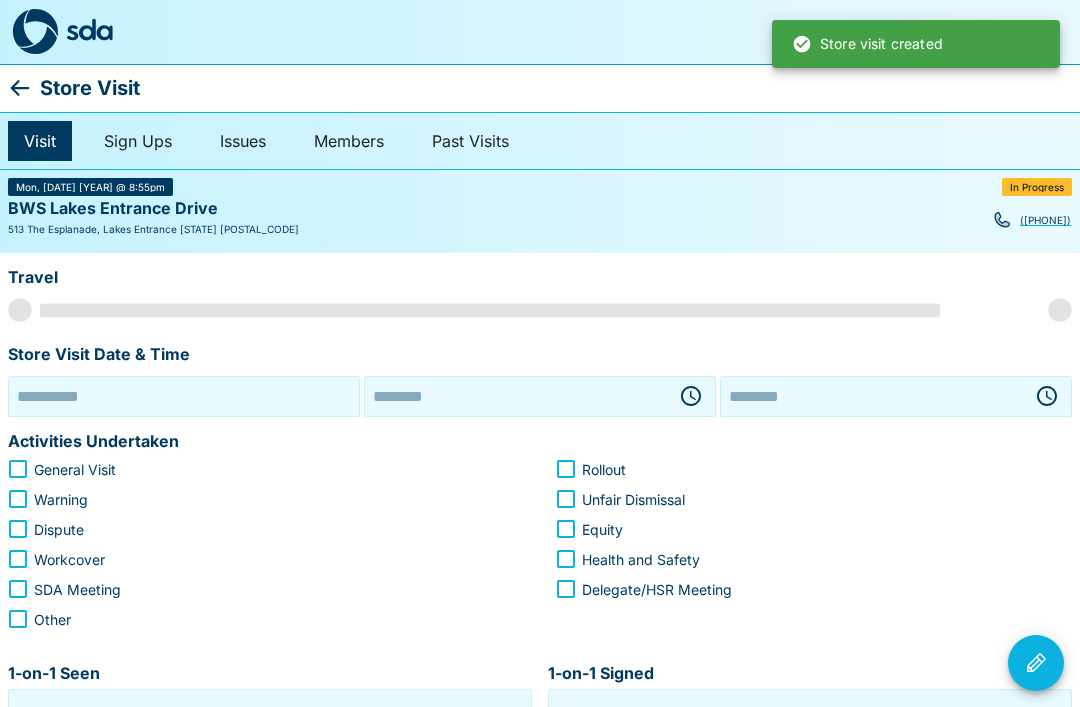 type on "********" 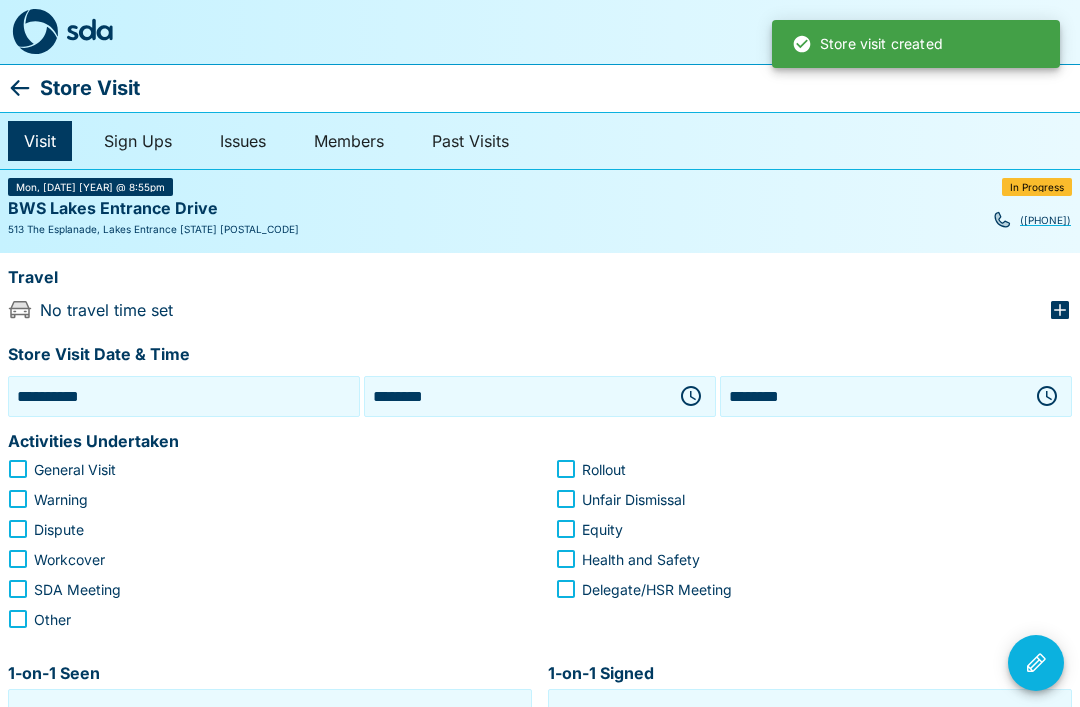 click on "********" at bounding box center [516, 396] 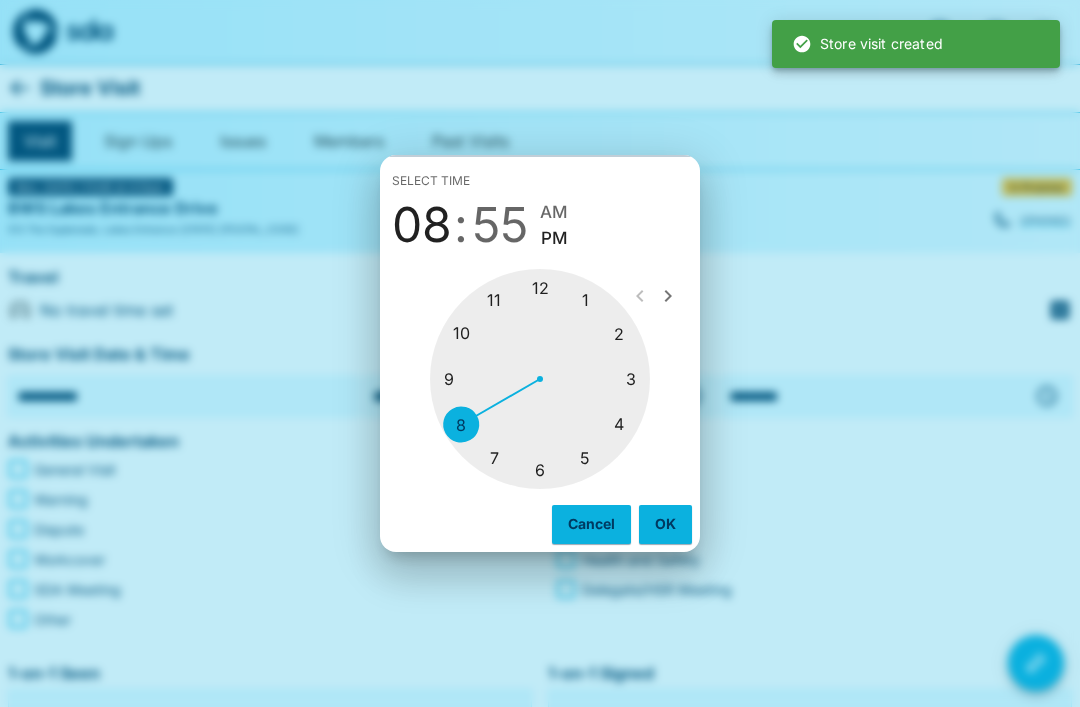 click at bounding box center [540, 379] 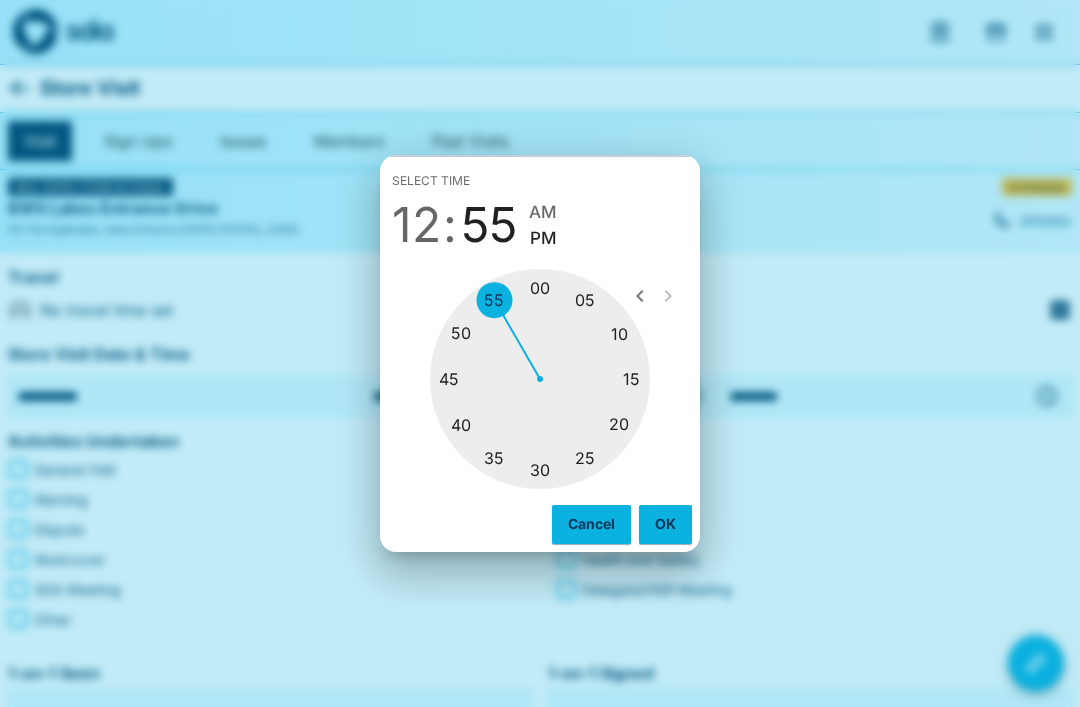 click at bounding box center [540, 379] 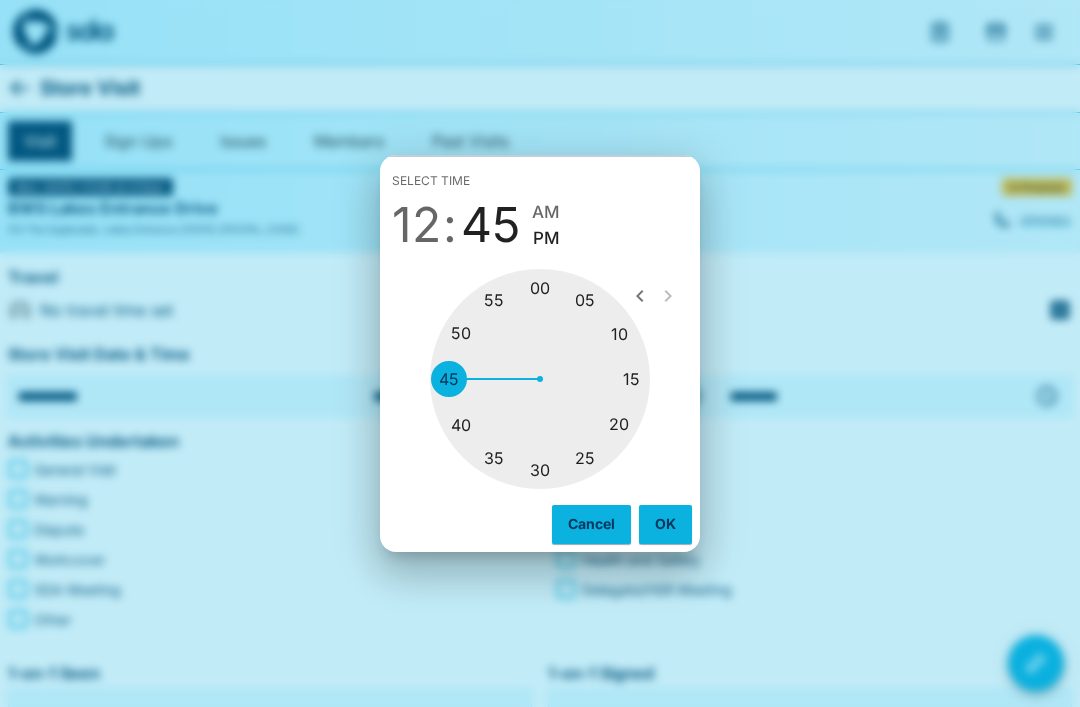 click on "PM" at bounding box center [546, 238] 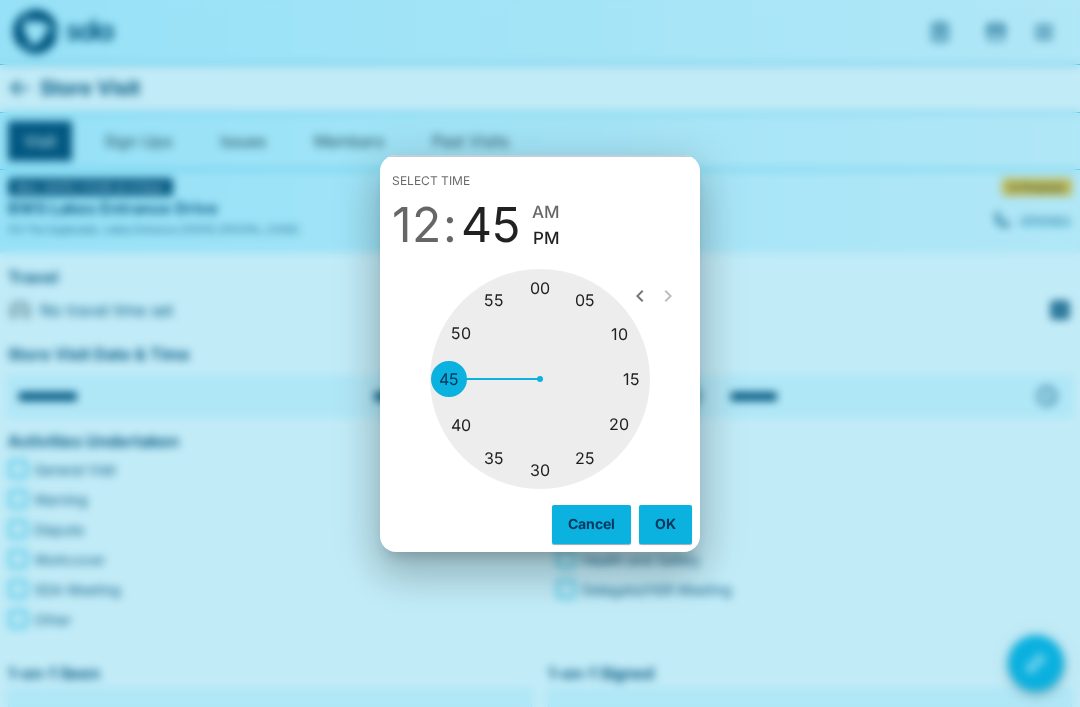 click on "OK" at bounding box center [665, 524] 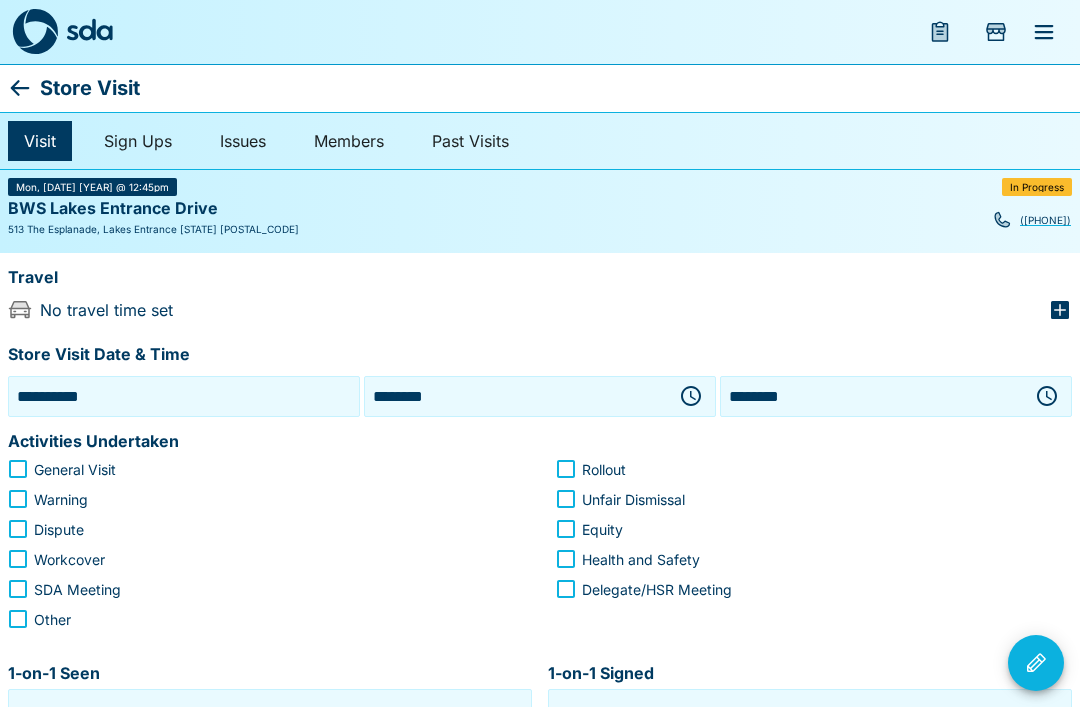 click on "********" at bounding box center [872, 396] 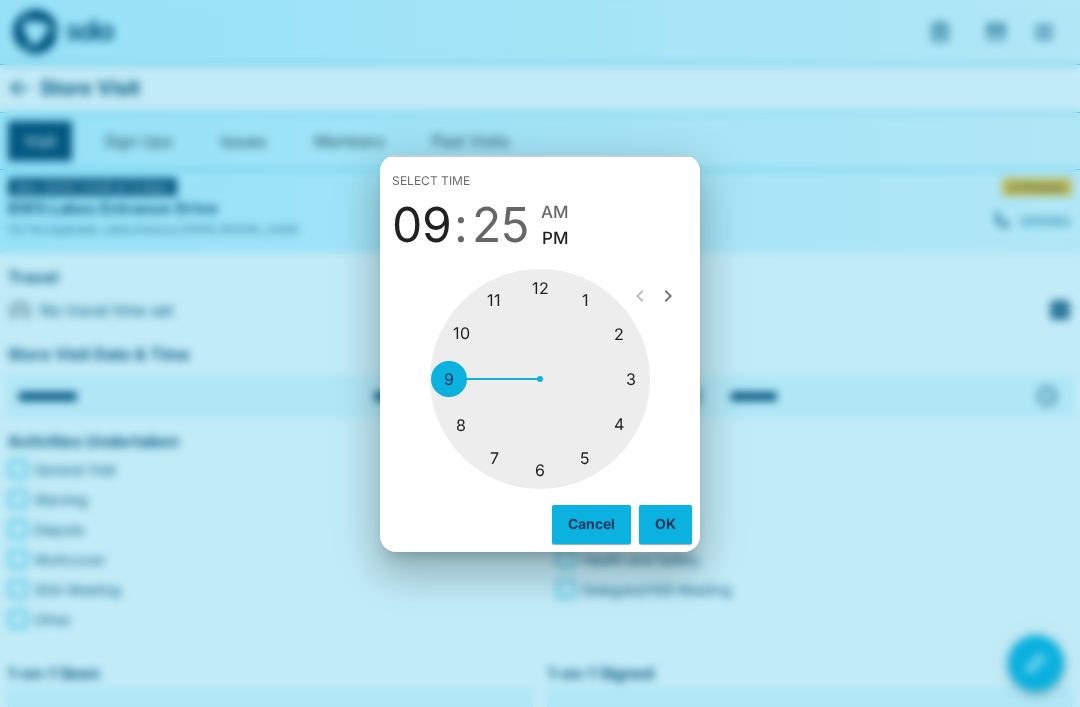 click at bounding box center (540, 379) 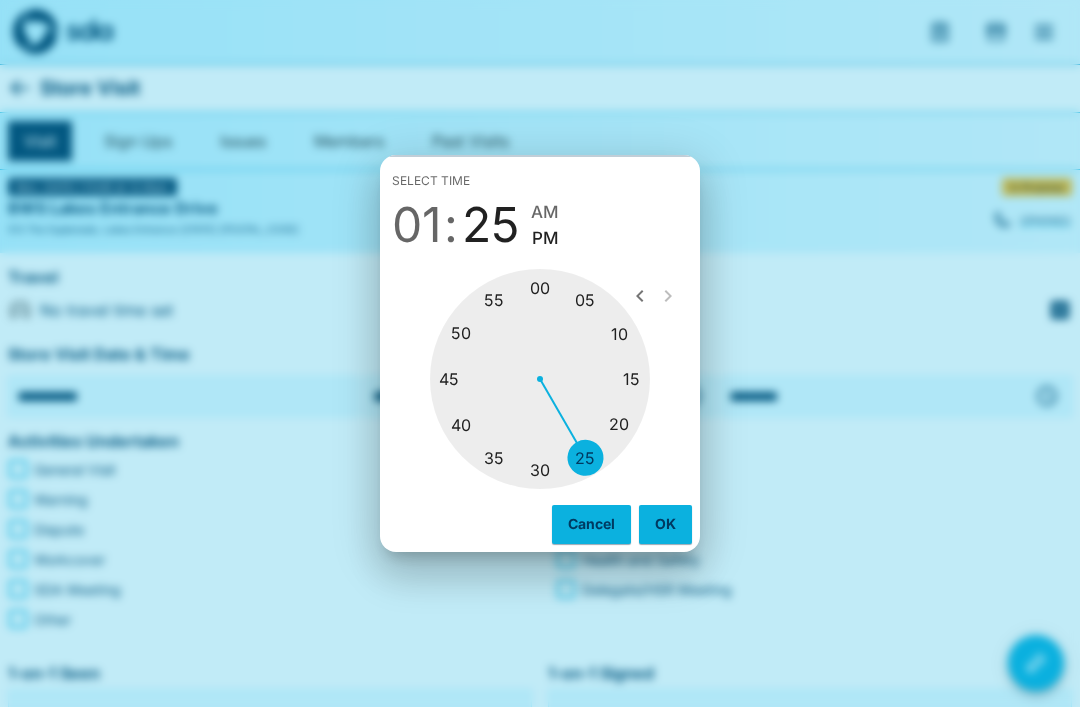 click at bounding box center (540, 379) 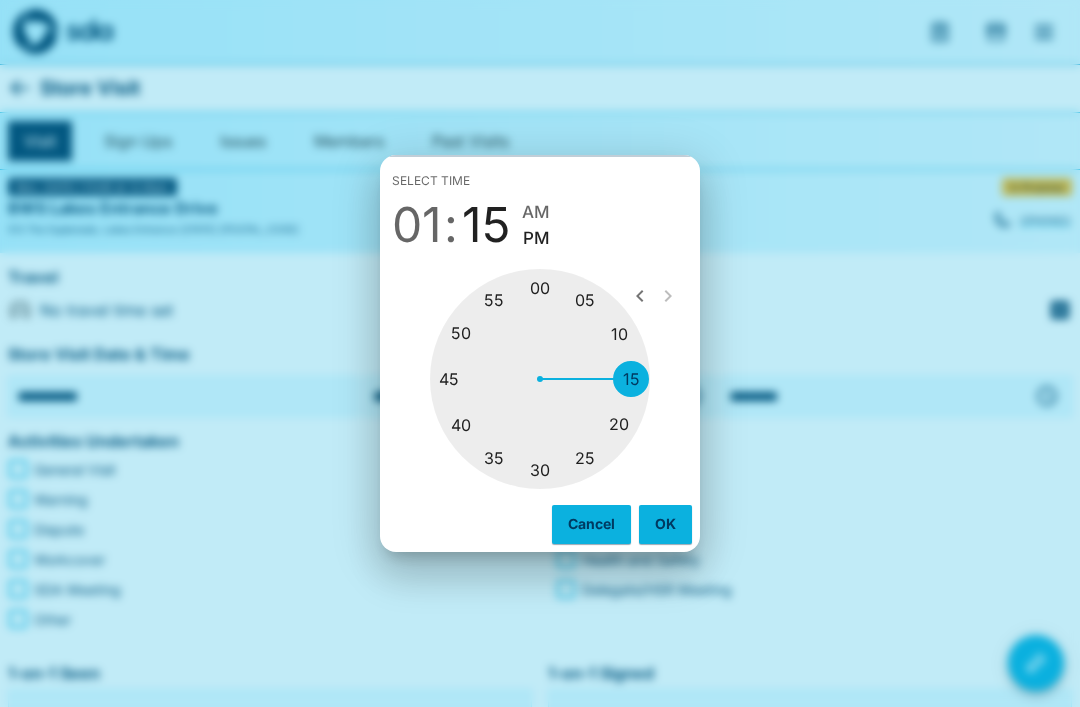 click on "PM" at bounding box center (536, 238) 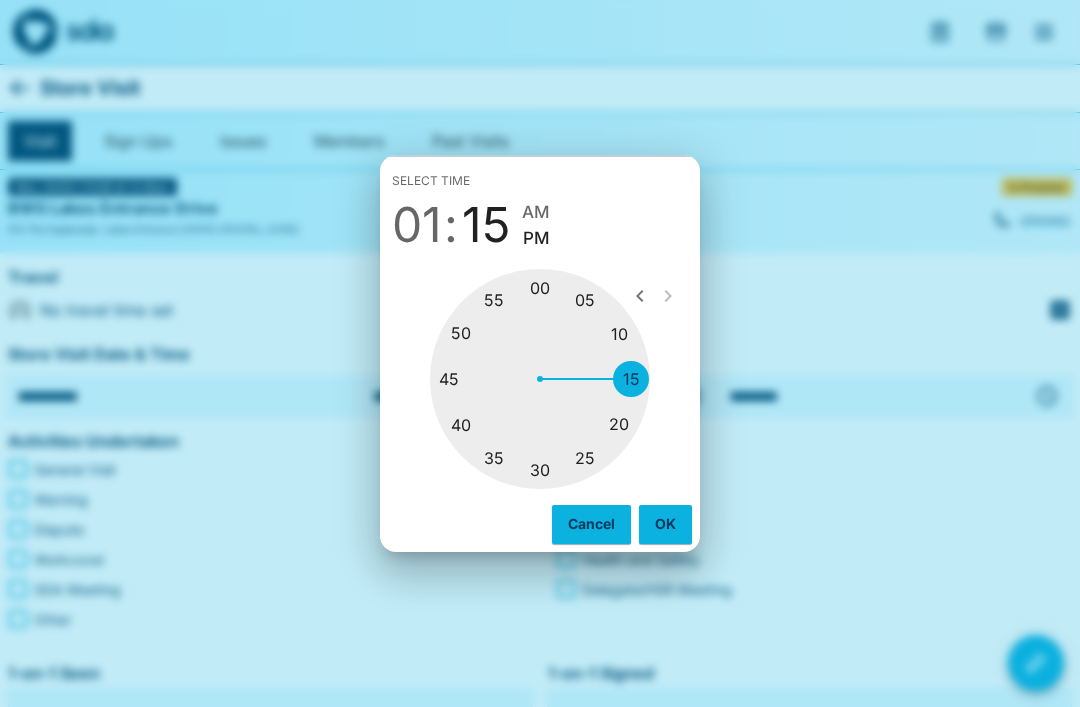 click on "OK" at bounding box center [665, 524] 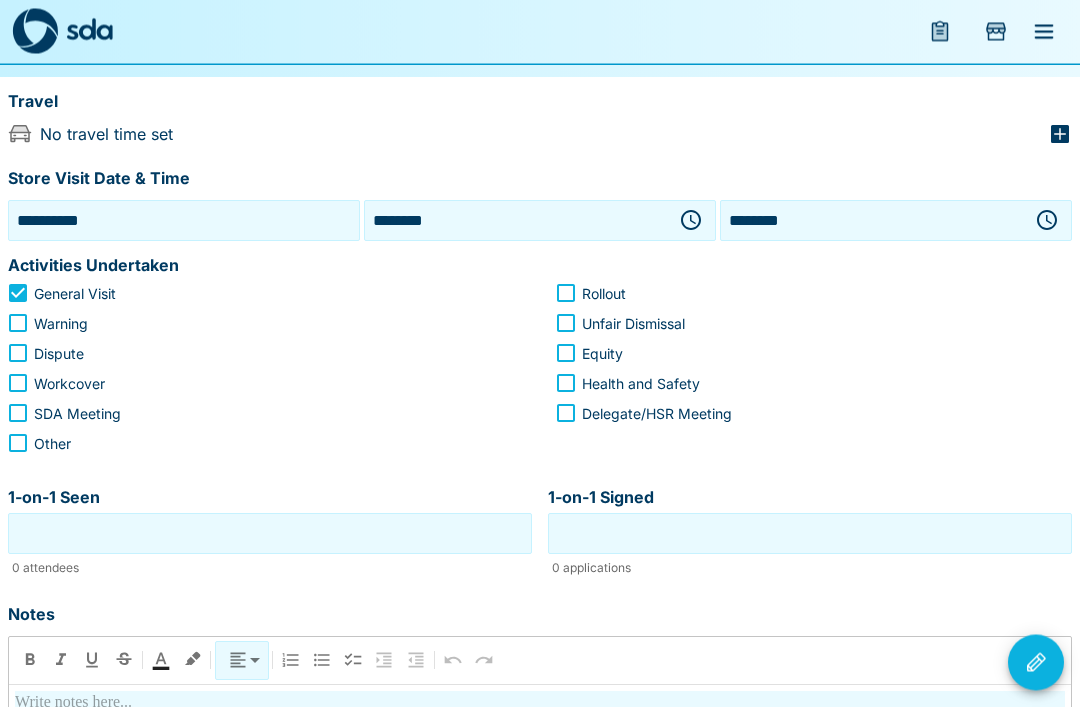 scroll, scrollTop: 176, scrollLeft: 0, axis: vertical 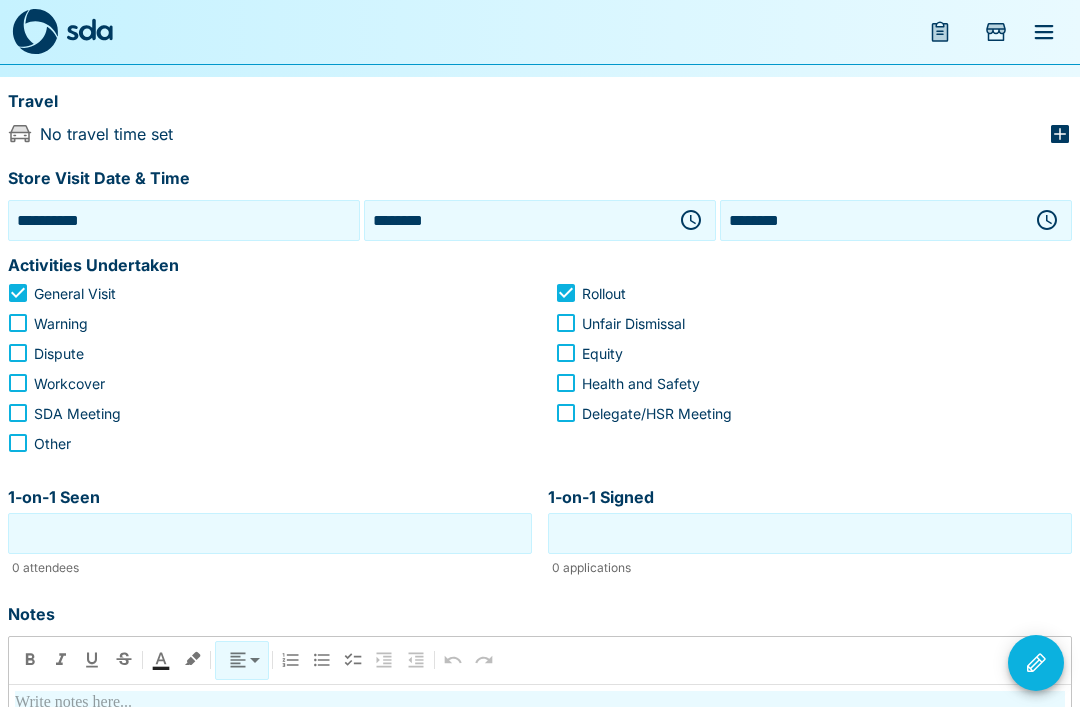 click at bounding box center [540, 703] 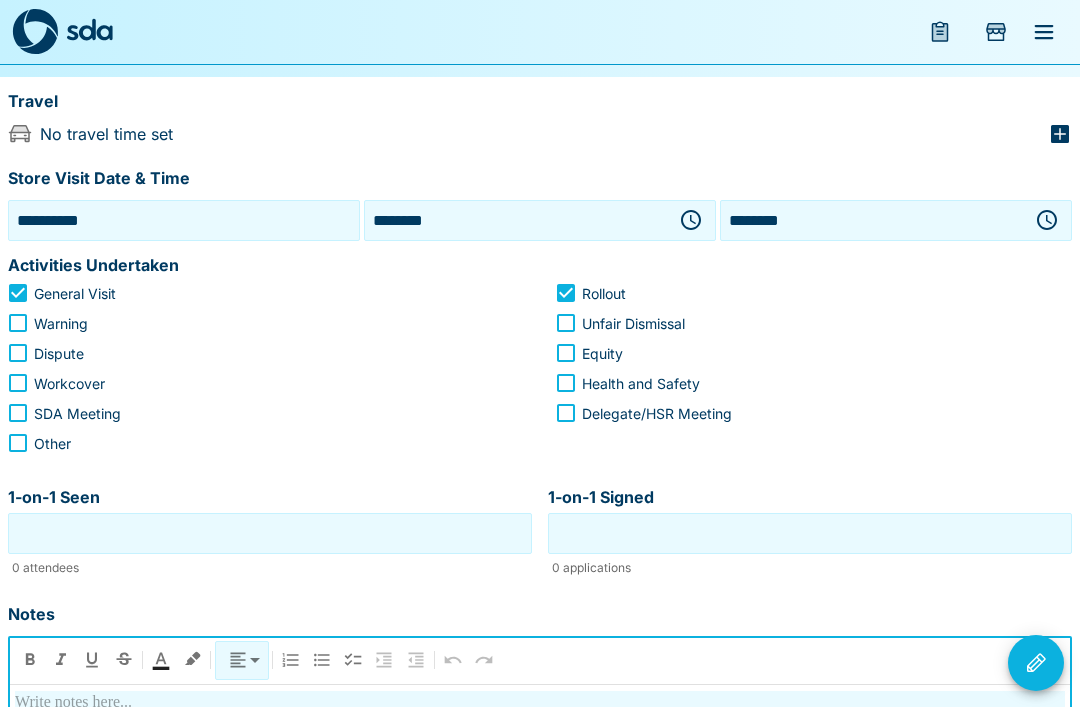 scroll, scrollTop: 336, scrollLeft: 0, axis: vertical 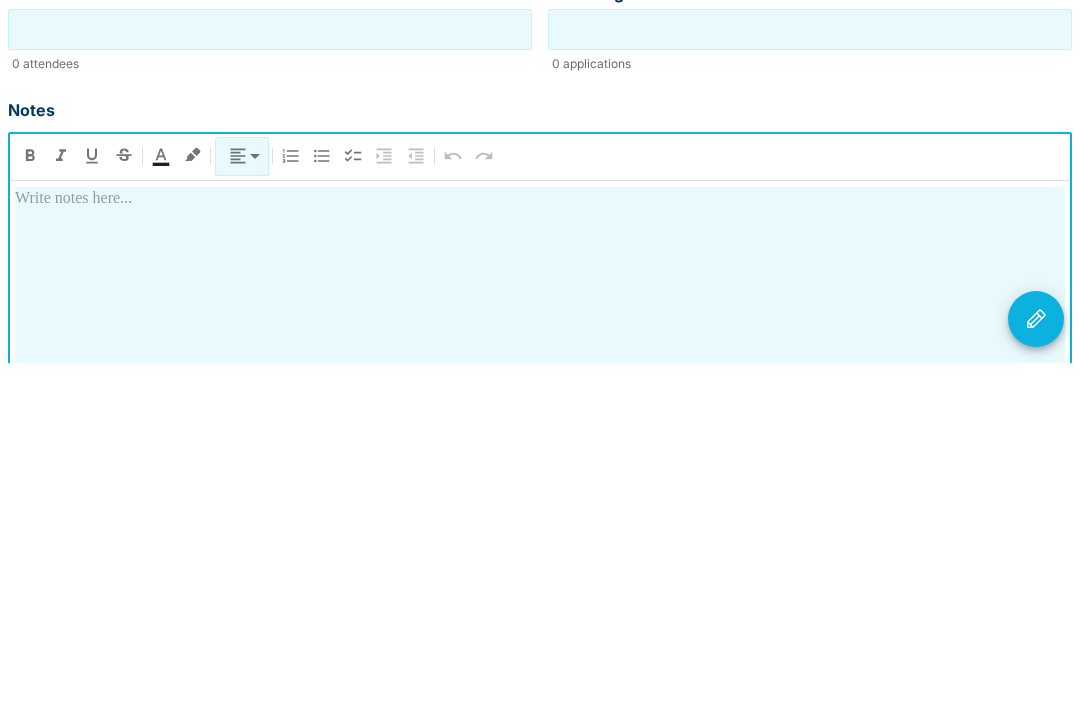 type 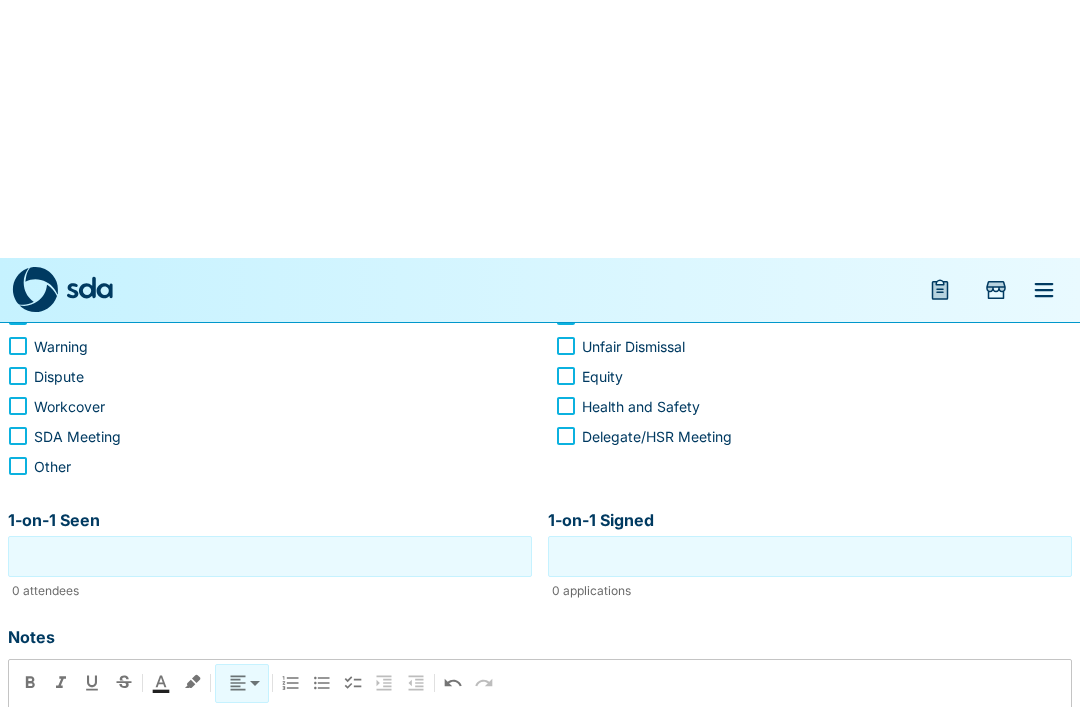 scroll, scrollTop: 0, scrollLeft: 0, axis: both 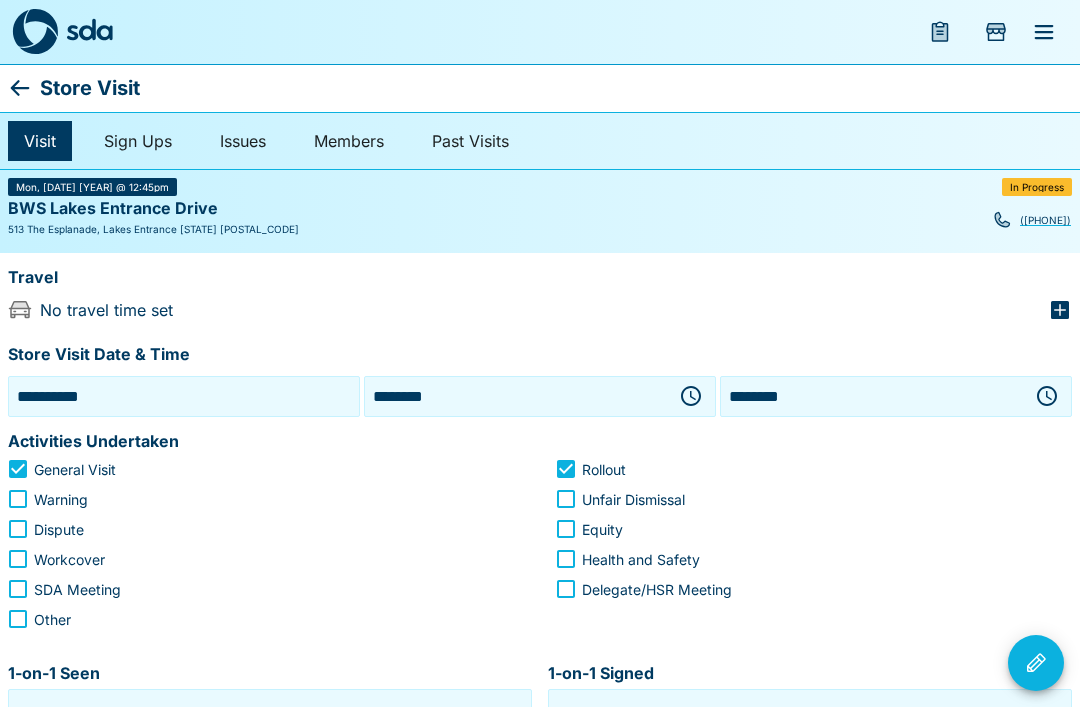 click 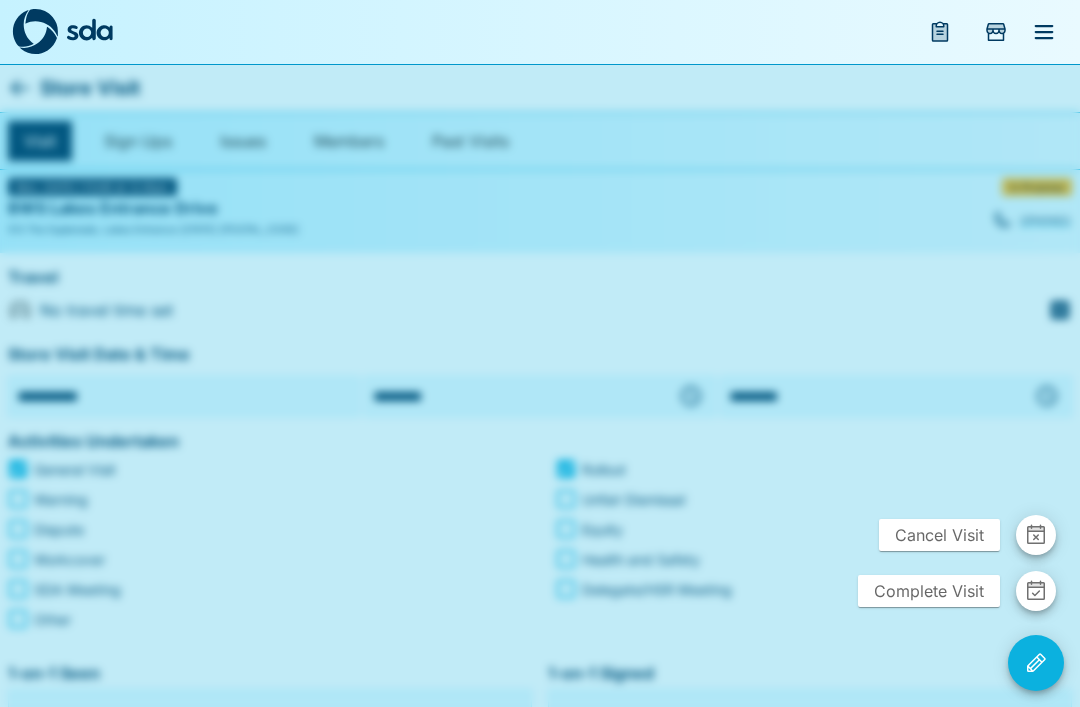 click on "Complete Visit" at bounding box center [929, 591] 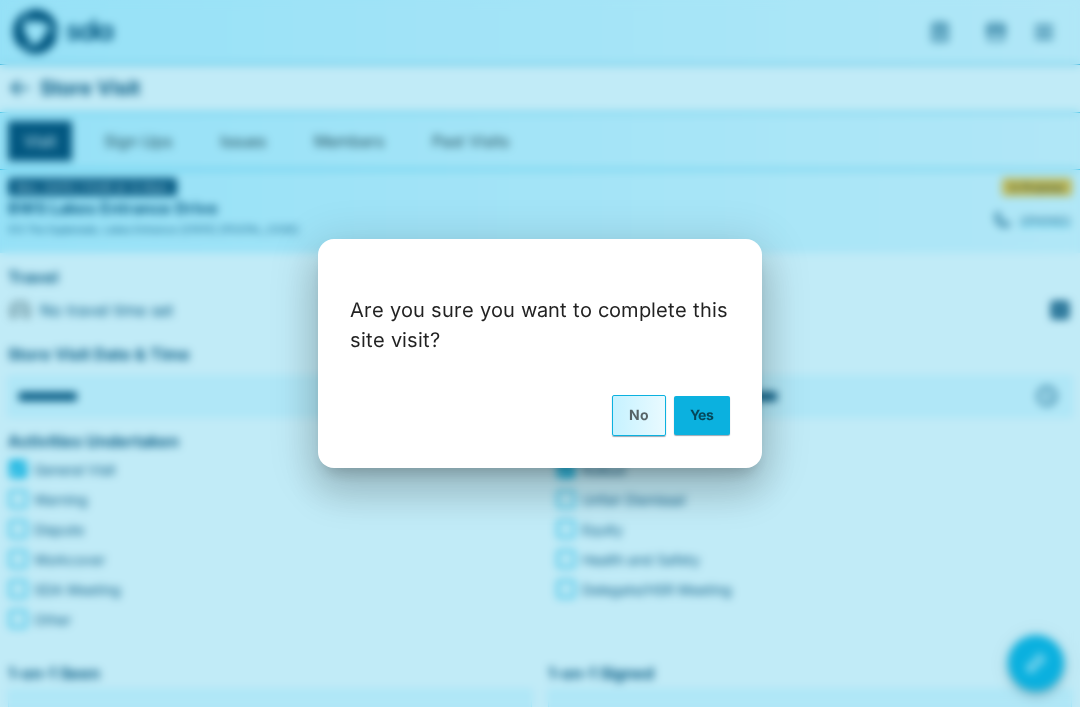 click on "Yes" at bounding box center [702, 415] 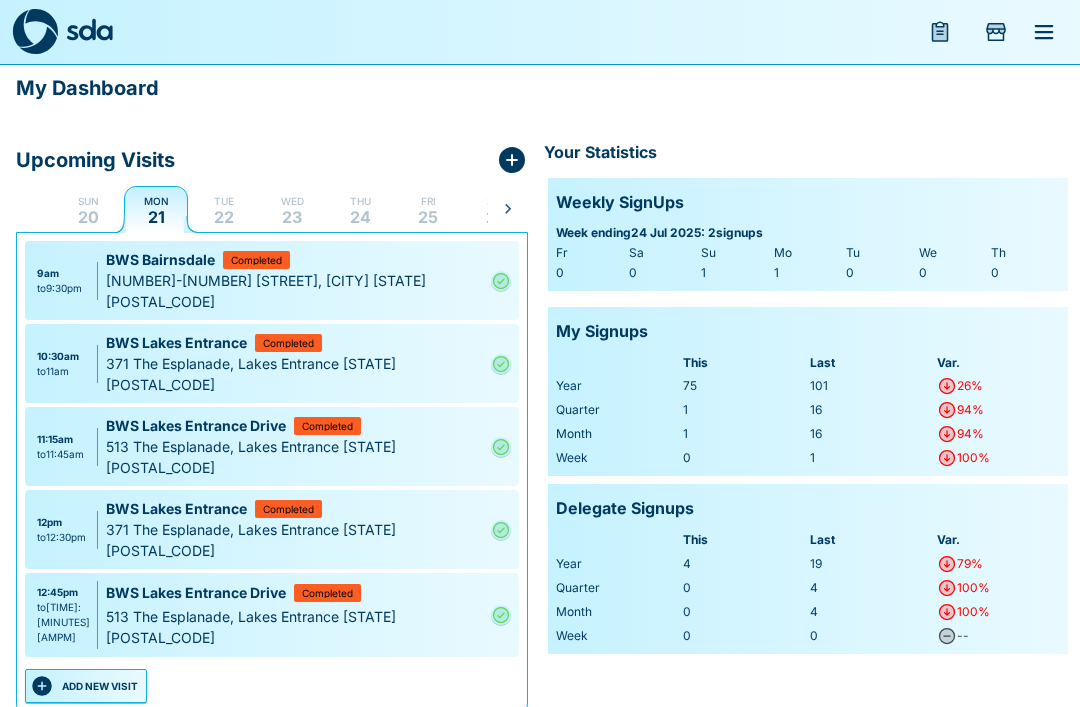 click on "ADD NEW VISIT" at bounding box center [86, 686] 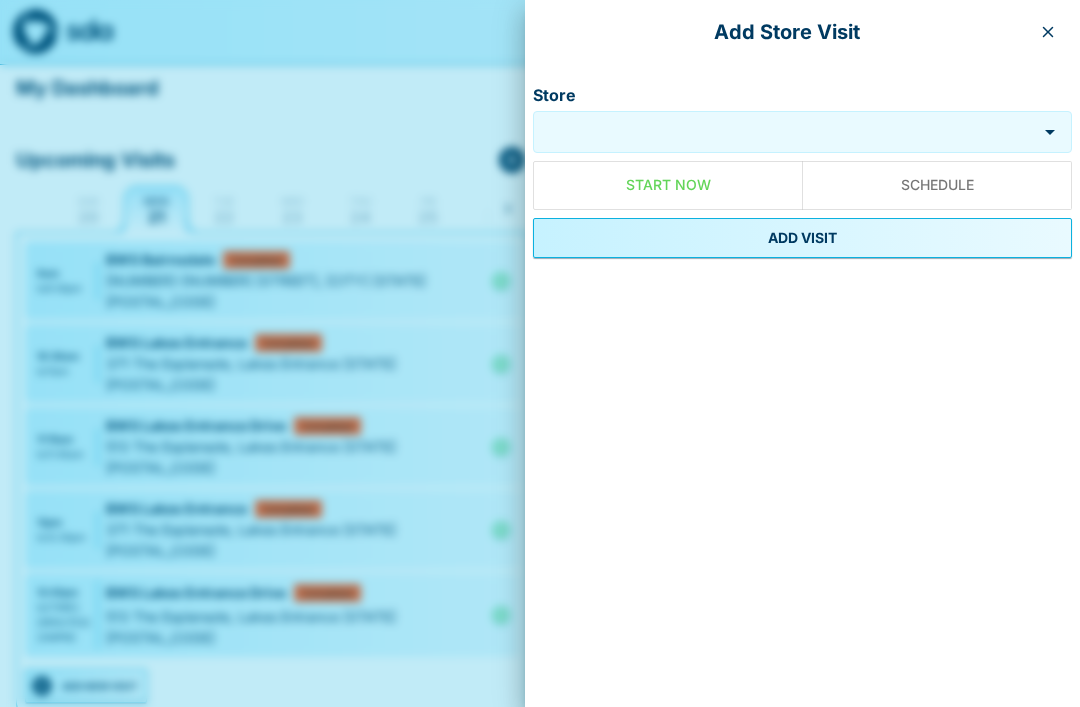 click on "Store" at bounding box center (785, 132) 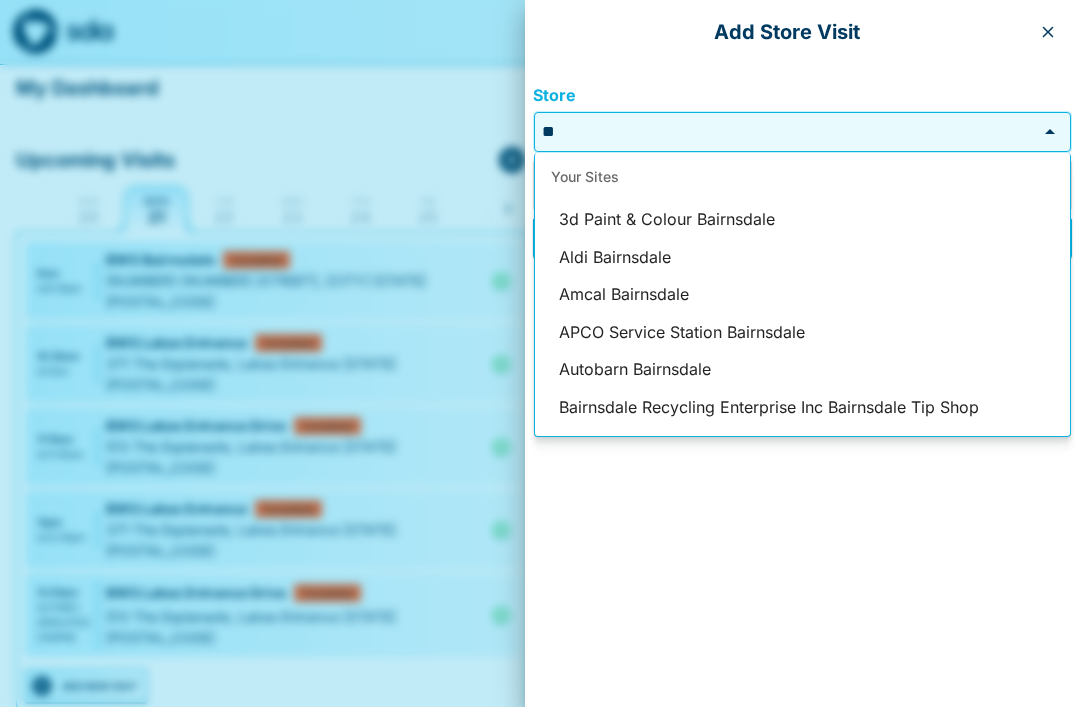 type on "*" 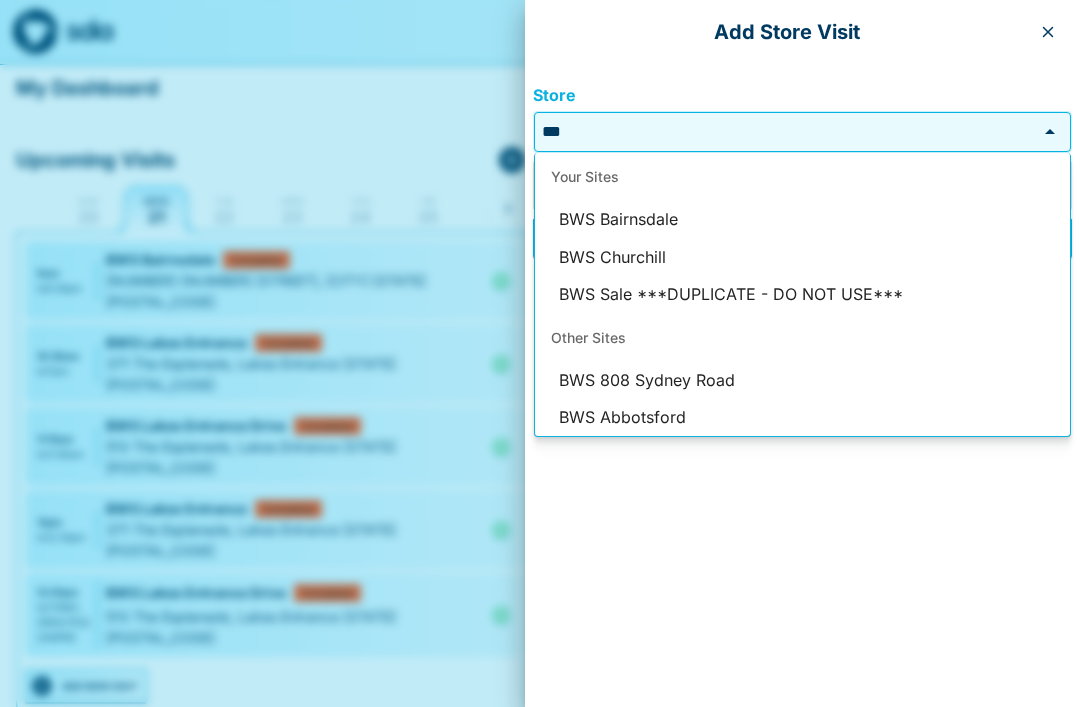 click on "BWS Bairnsdale" at bounding box center (802, 220) 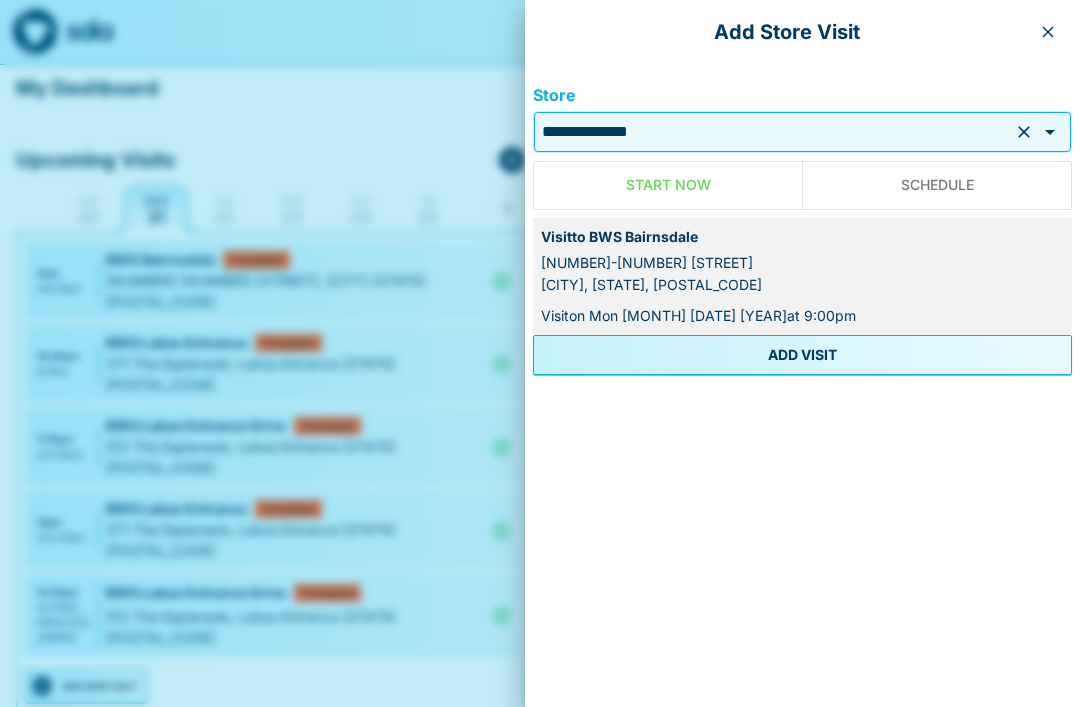 click on "ADD VISIT" at bounding box center [802, 355] 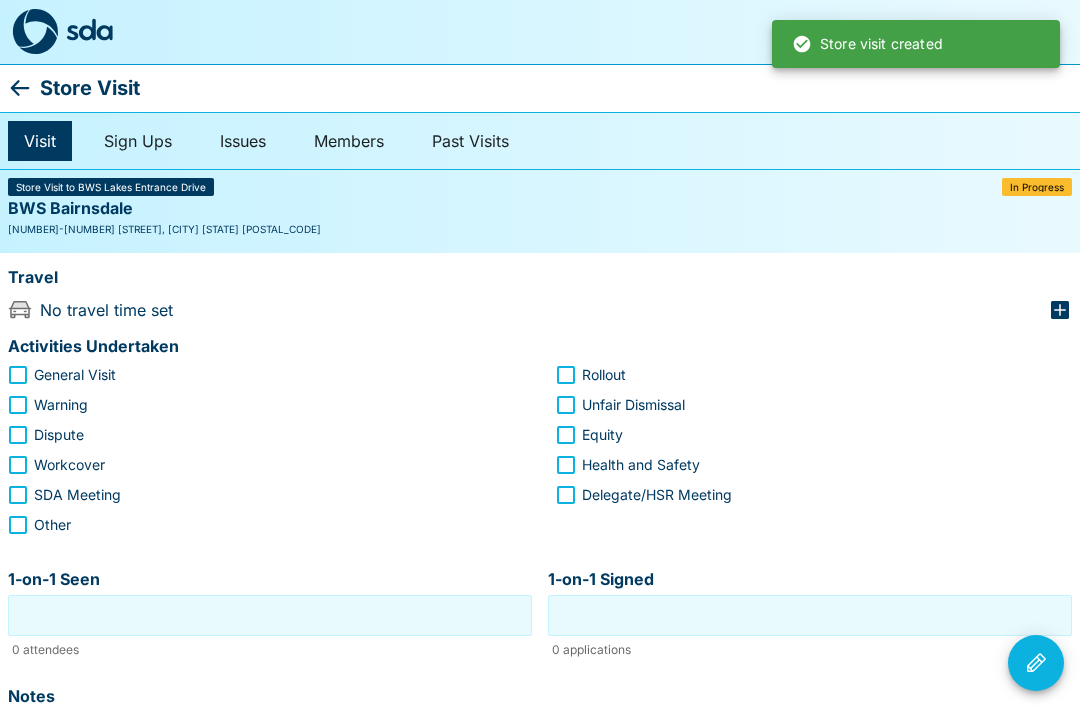 click 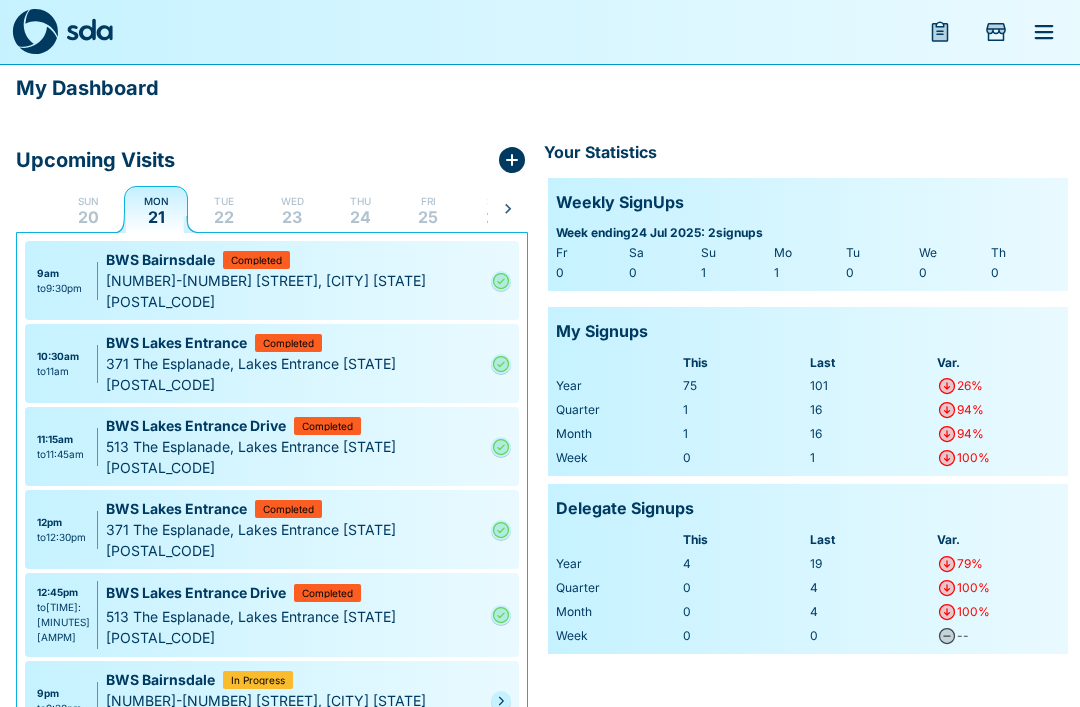 click at bounding box center [501, 701] 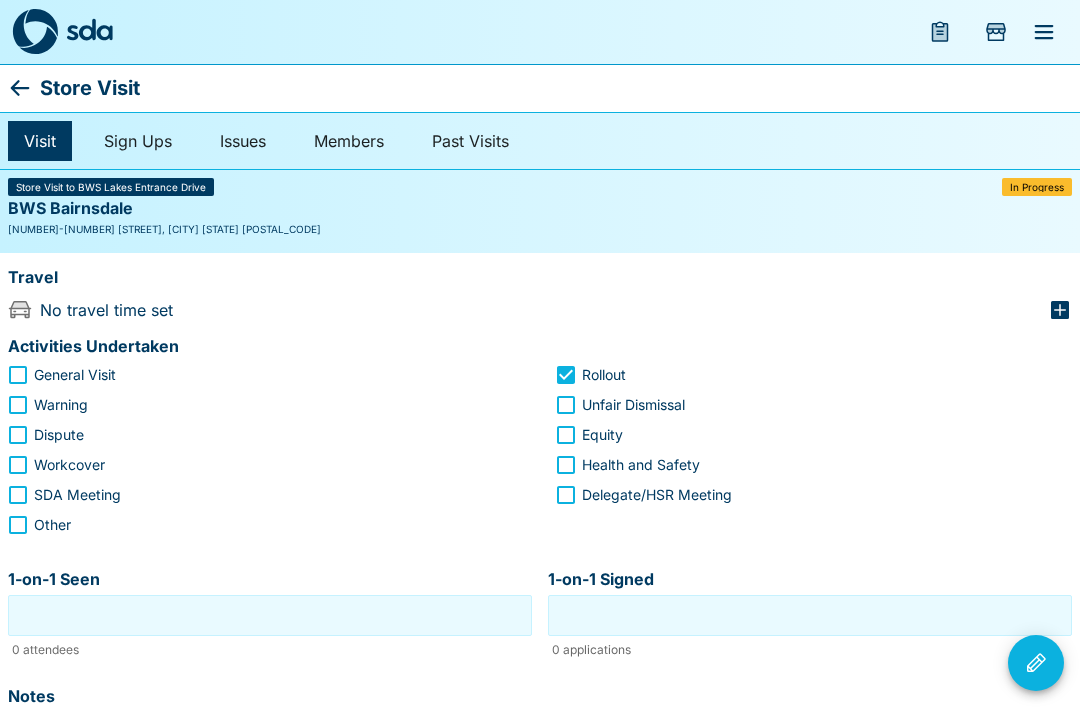 click 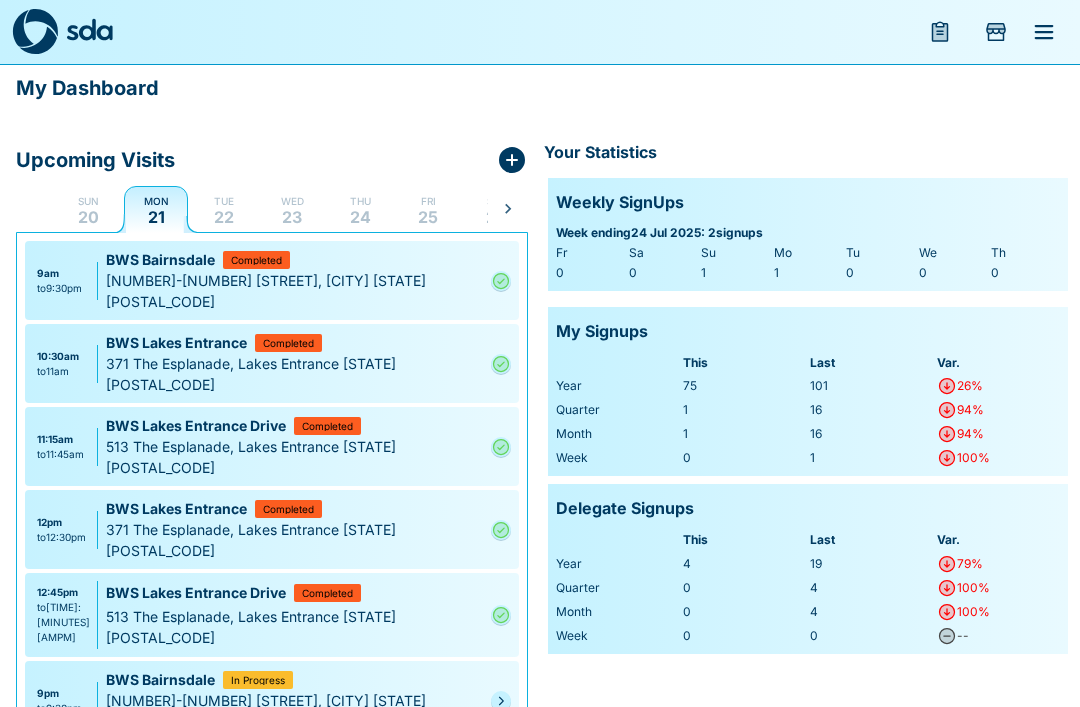 click on "In Progress" at bounding box center (258, 680) 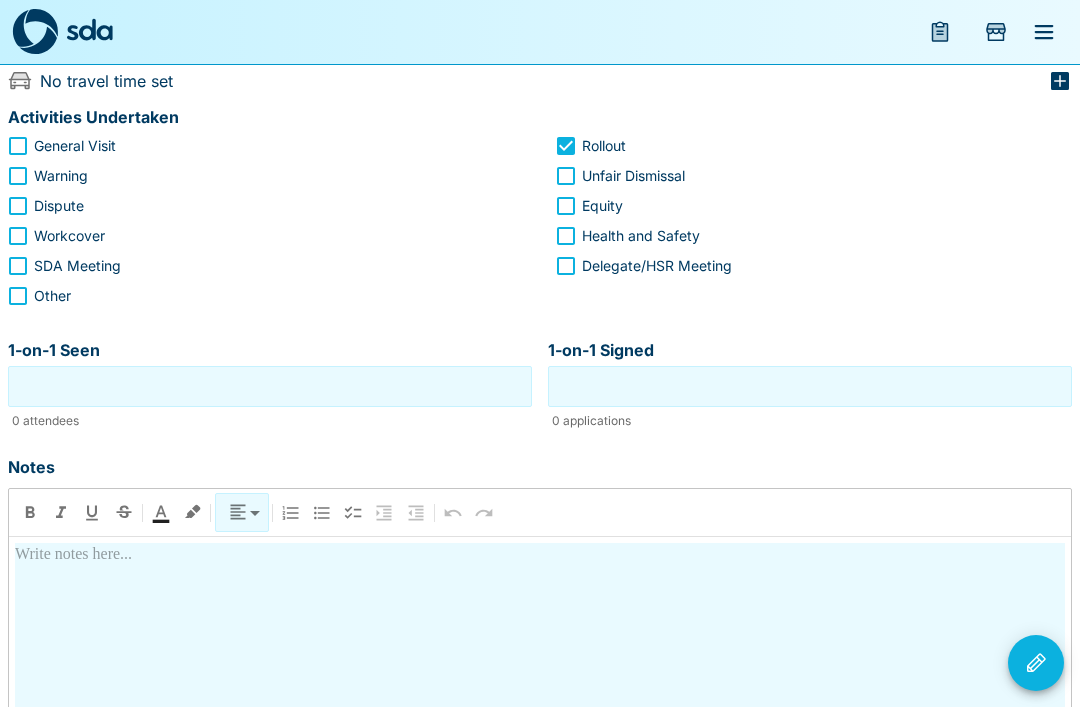click at bounding box center [540, 720] 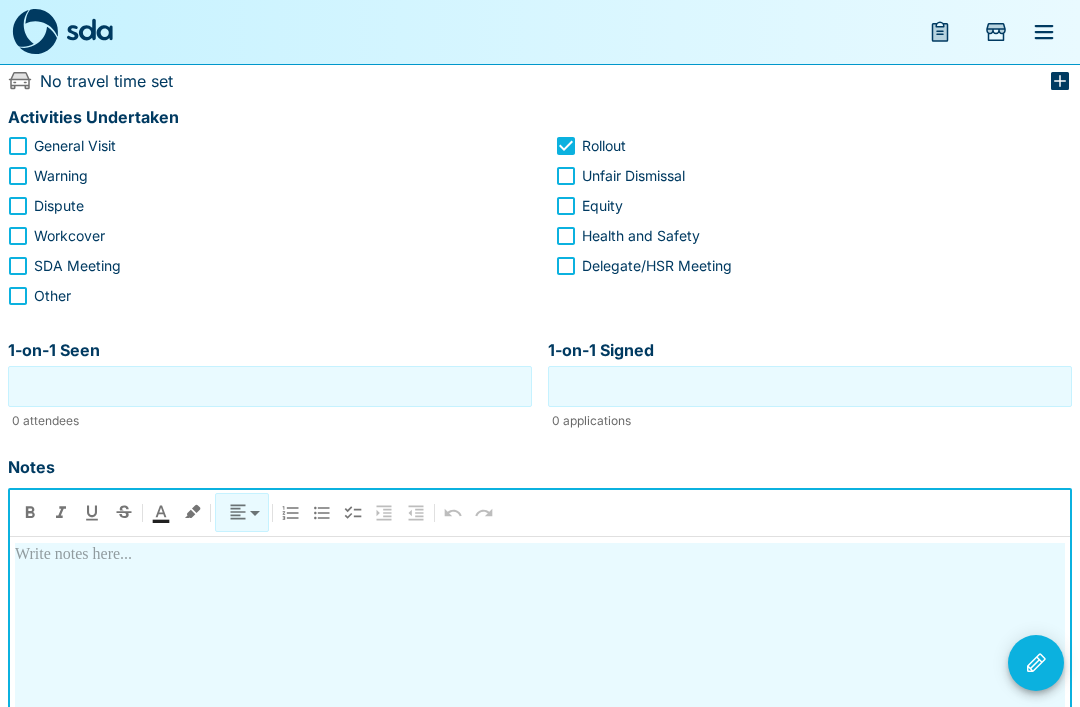 scroll, scrollTop: 242, scrollLeft: 0, axis: vertical 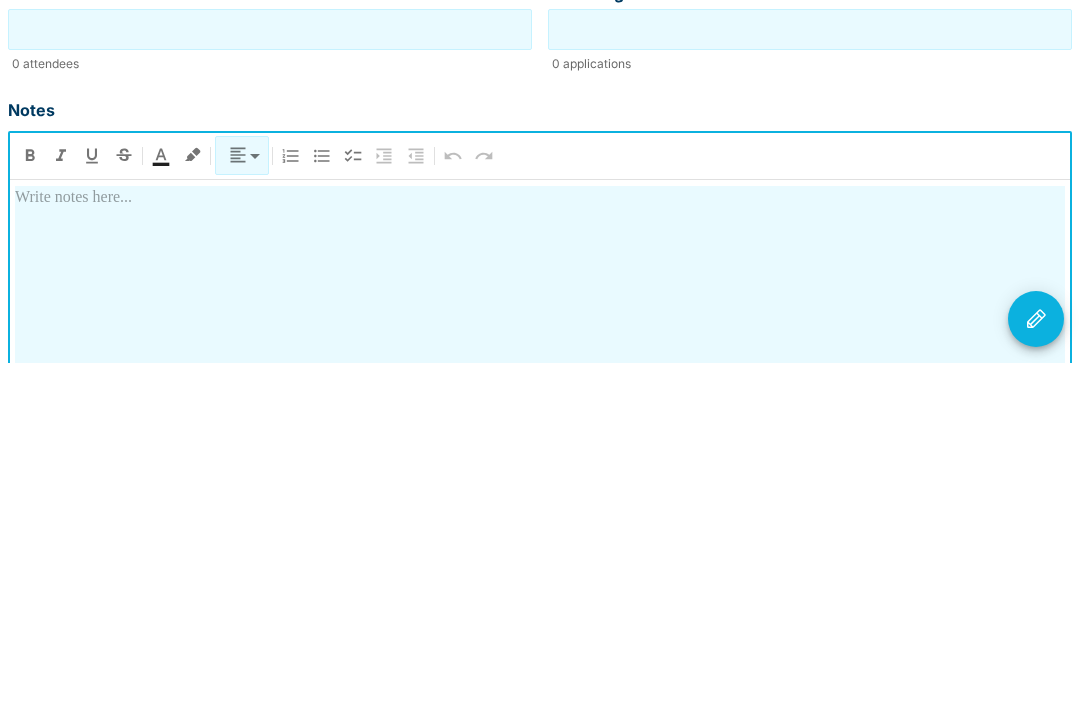 type 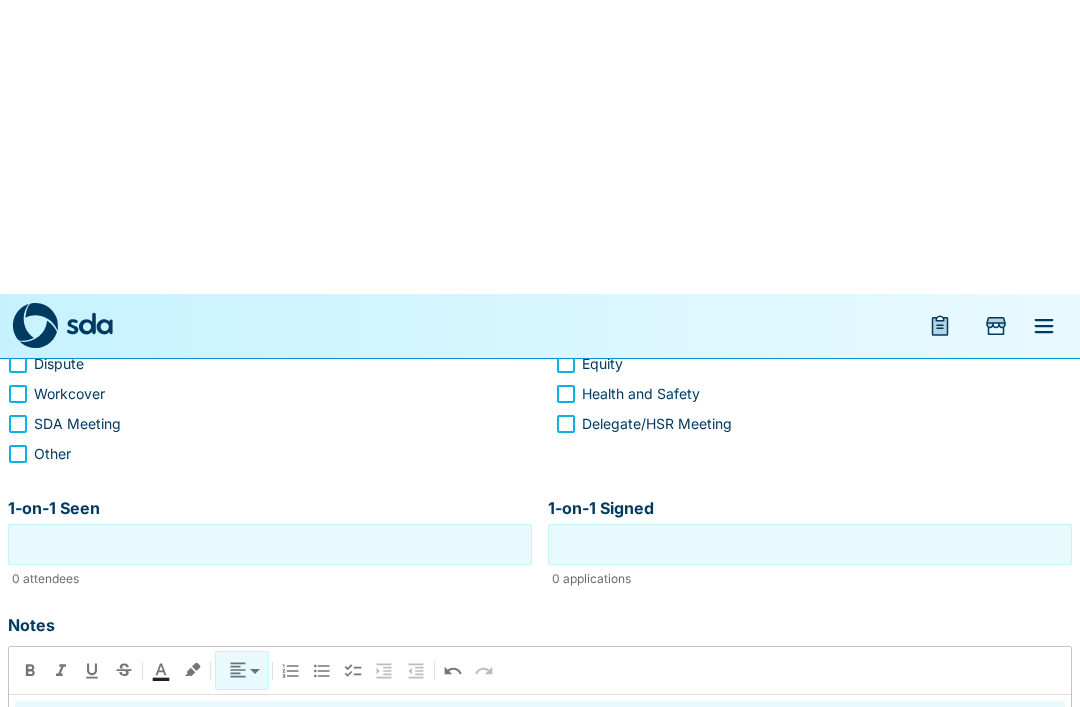 scroll, scrollTop: 0, scrollLeft: 0, axis: both 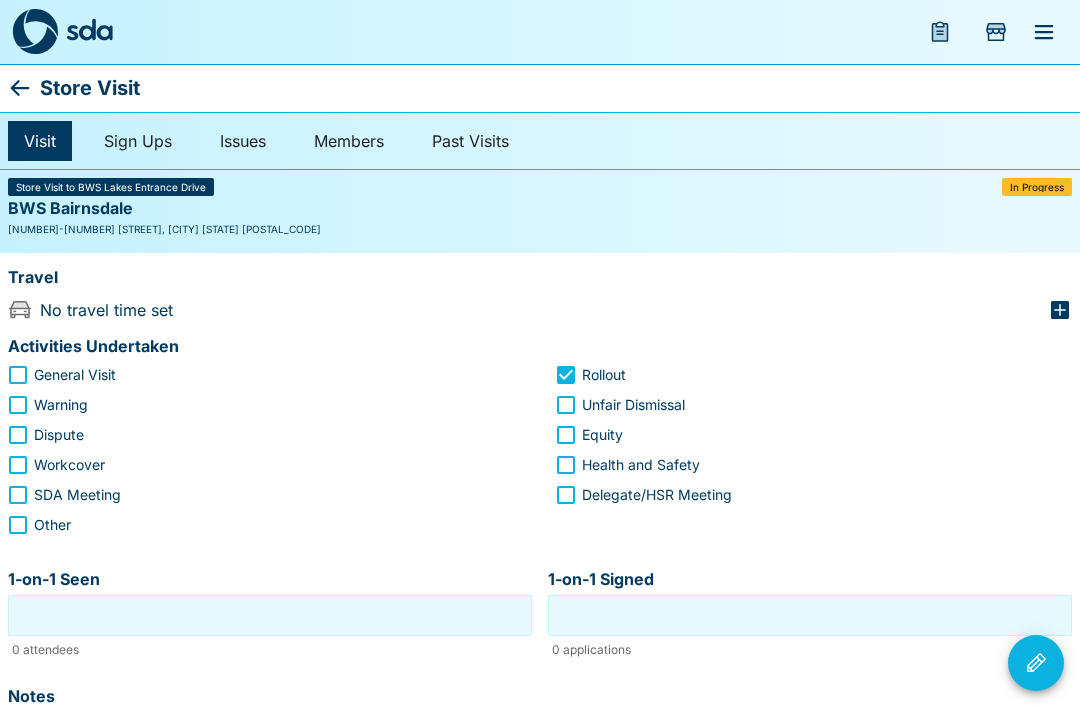click 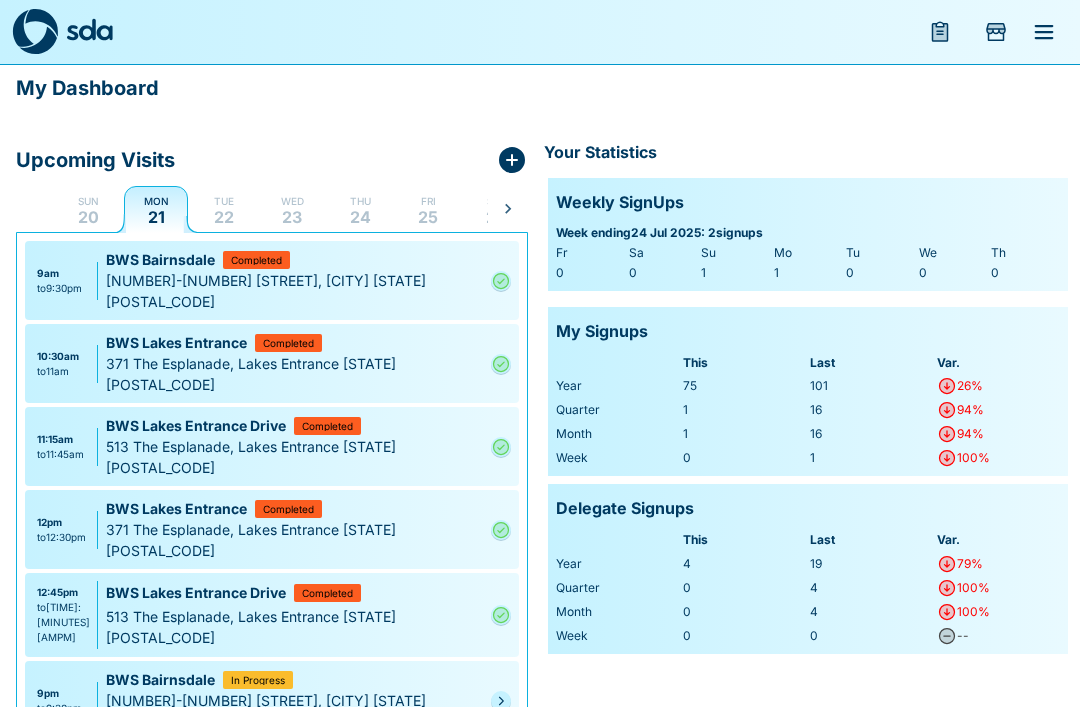click on "[NUMBER]-[NUMBER] [STREET], [CITY] [STATE] [POSTAL_CODE]" at bounding box center [294, 711] 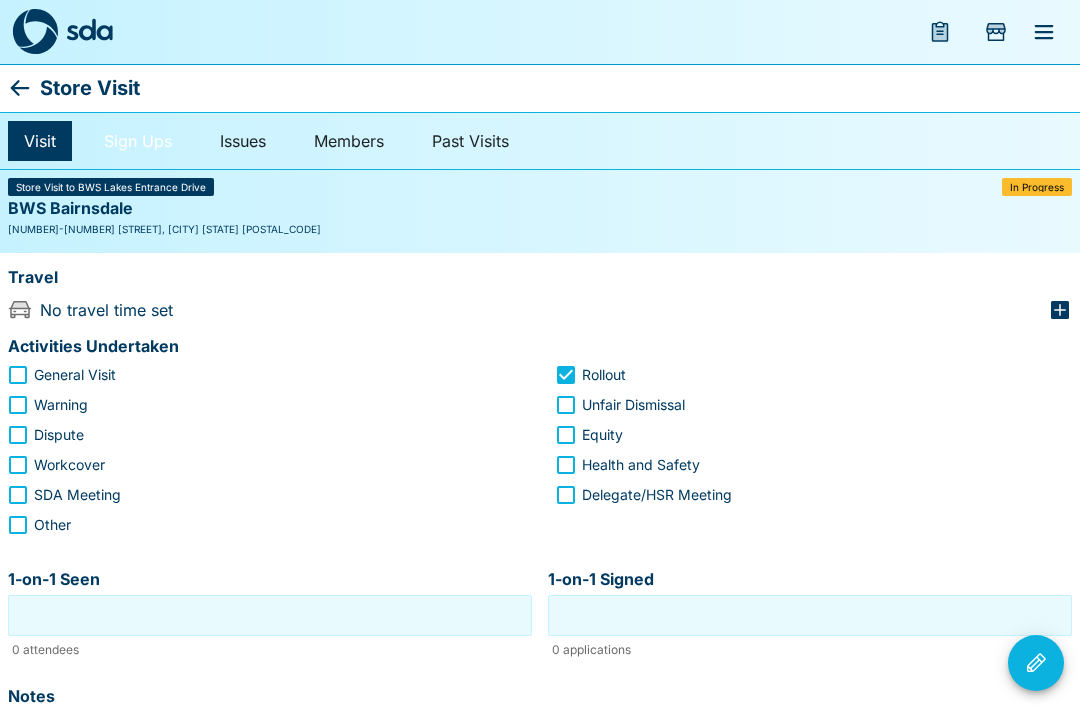 click on "Sign Ups" at bounding box center (138, 141) 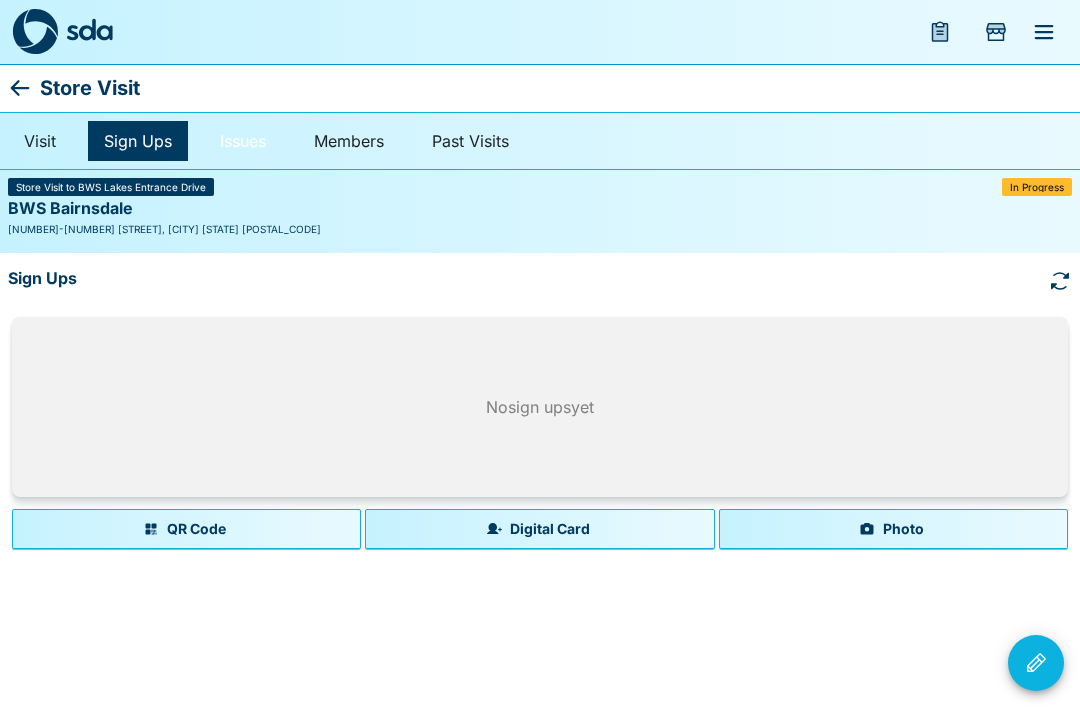 click on "Issues" at bounding box center [243, 141] 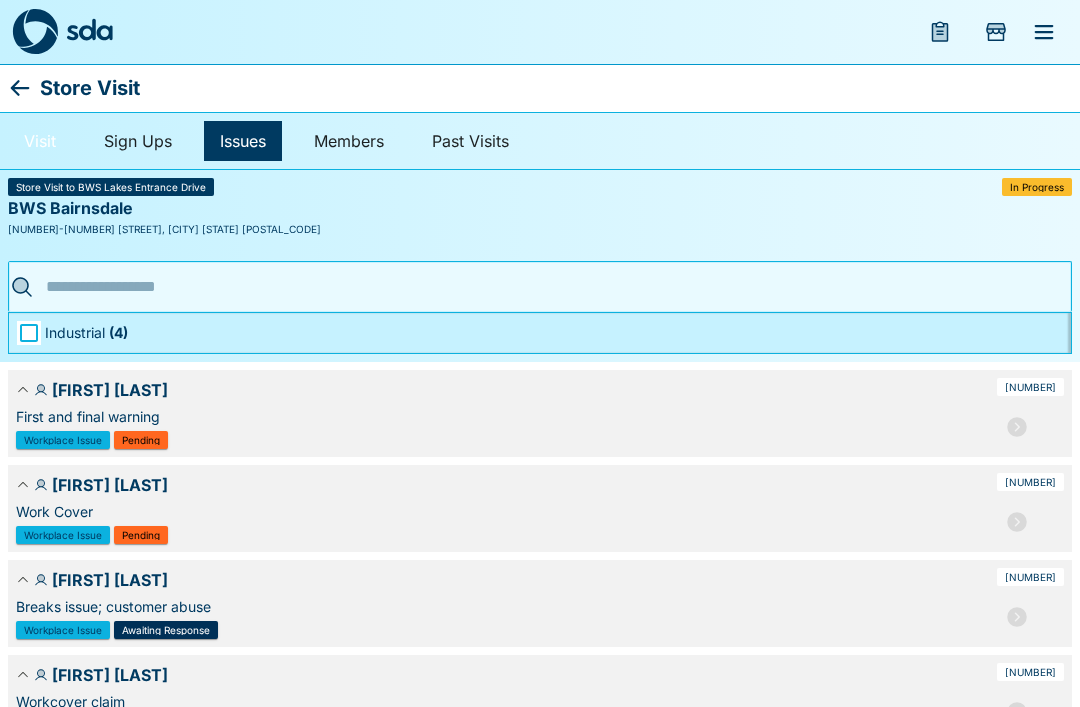 click on "Visit" at bounding box center (40, 141) 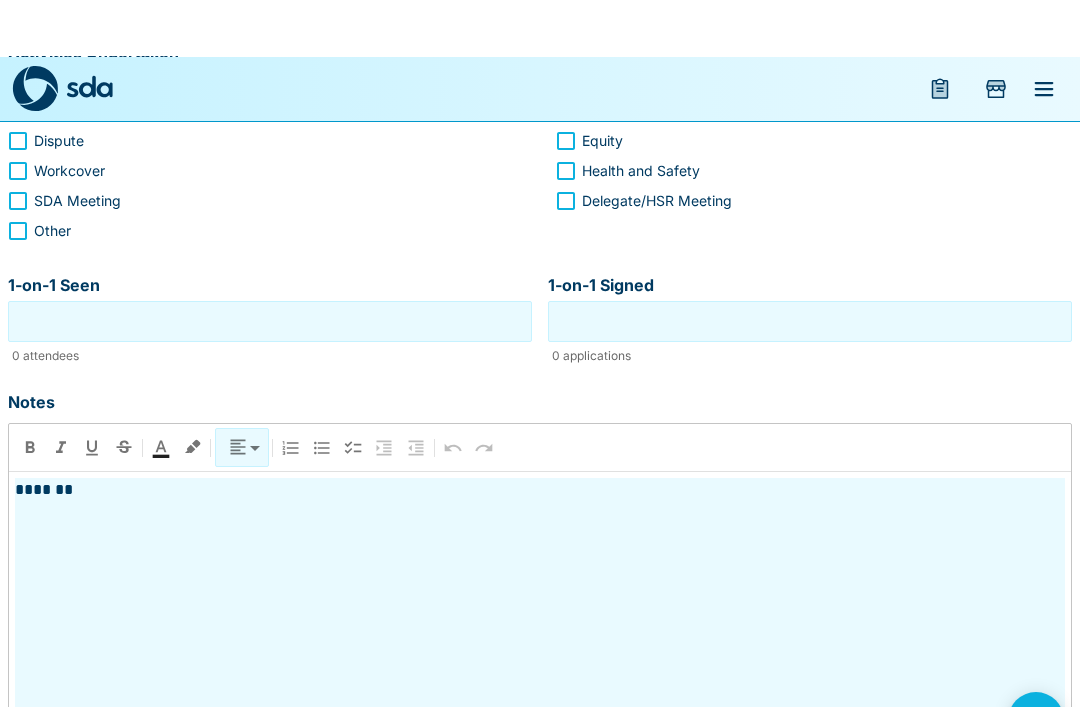scroll, scrollTop: 0, scrollLeft: 0, axis: both 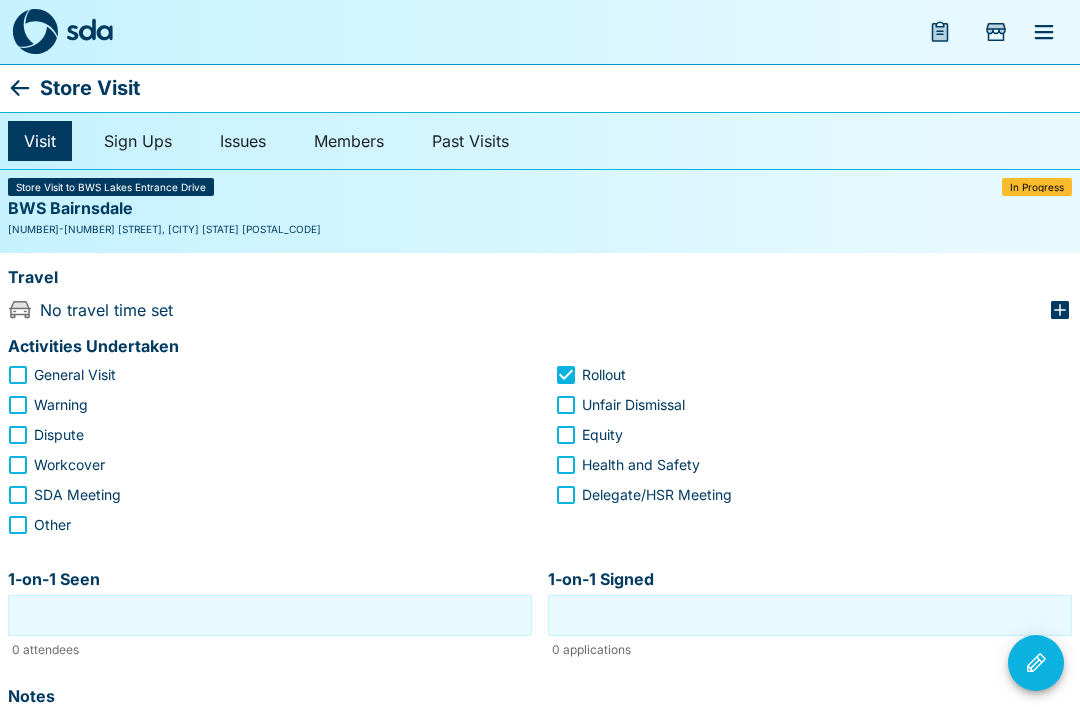 click on "Store Visit Visit Sign Ups Issues Members Past Visits Mon, [DATE] [YEAR] @ 9:00pm In Progress BWS Bairnsdale 47-73 Nicholson Street, Bairnsdale [STATE] [POSTAL_CODE] Travel No travel time set Activities Undertaken General Visit Rollout Warning Unfair Dismissal Dispute Equity Workcover Health and Safety SDA Meeting Delegate/HSR Meeting Other 1-on-1 Seen 1-on-1 Seen 0 attendees 1-on-1 Signed 1-on-1 Signed 0 applications Notes **** ​******* Complete Visit Reschedule Visit Cancel Visit" at bounding box center (540, 574) 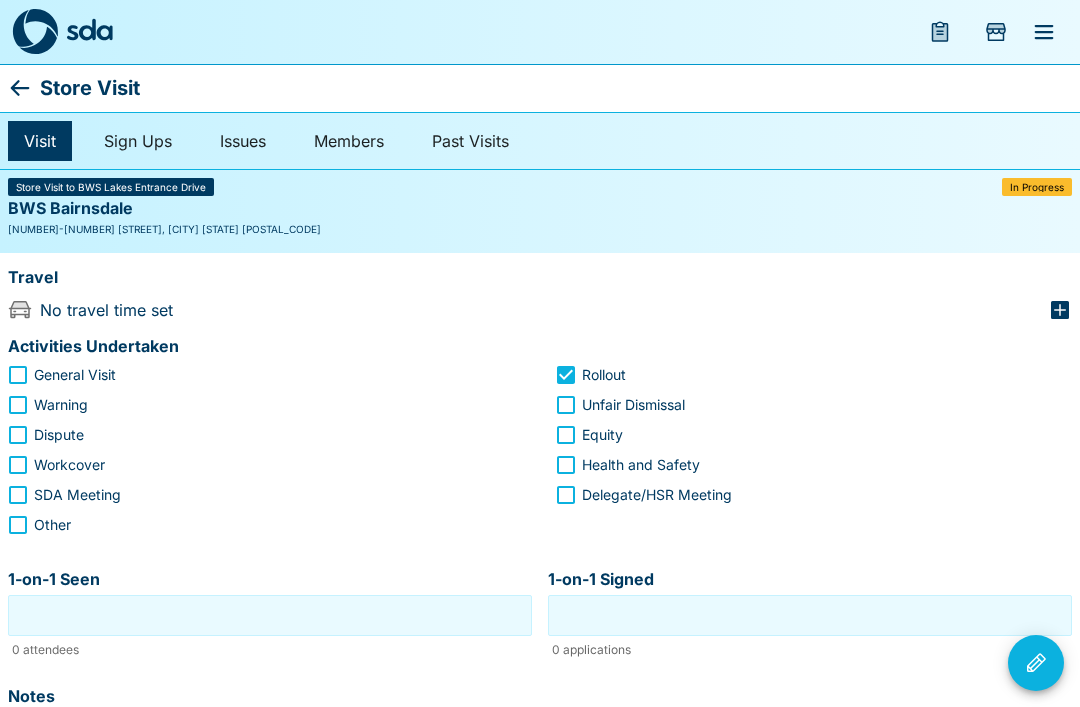 click on "Warning" at bounding box center (252, 405) 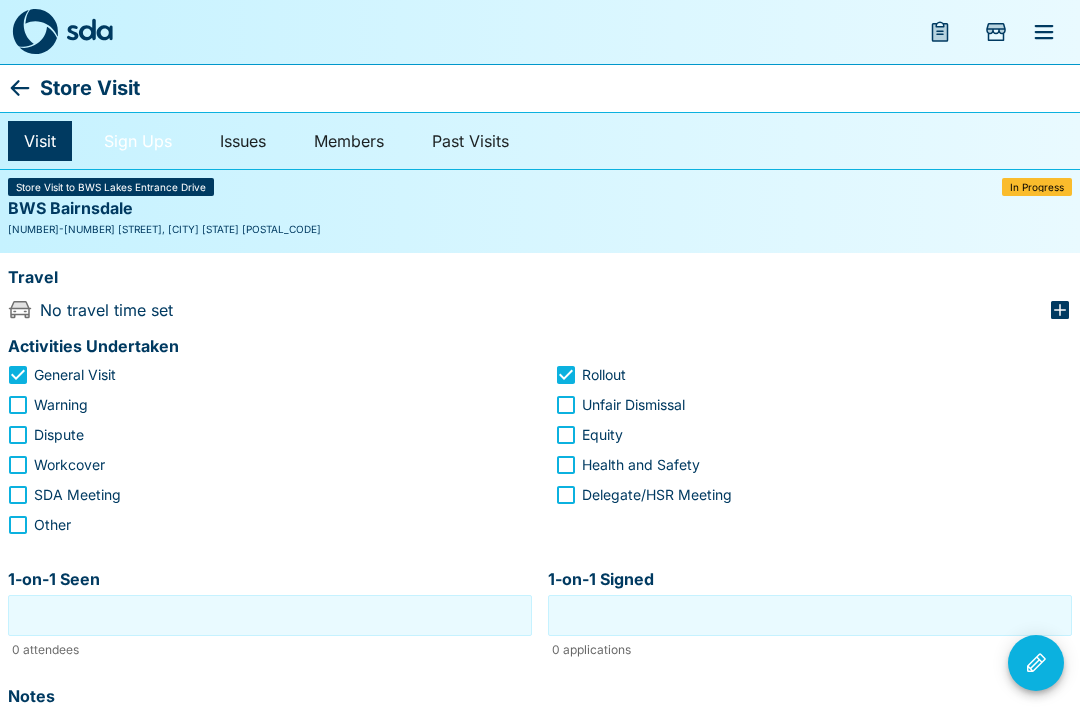 click on "Sign Ups" at bounding box center [138, 141] 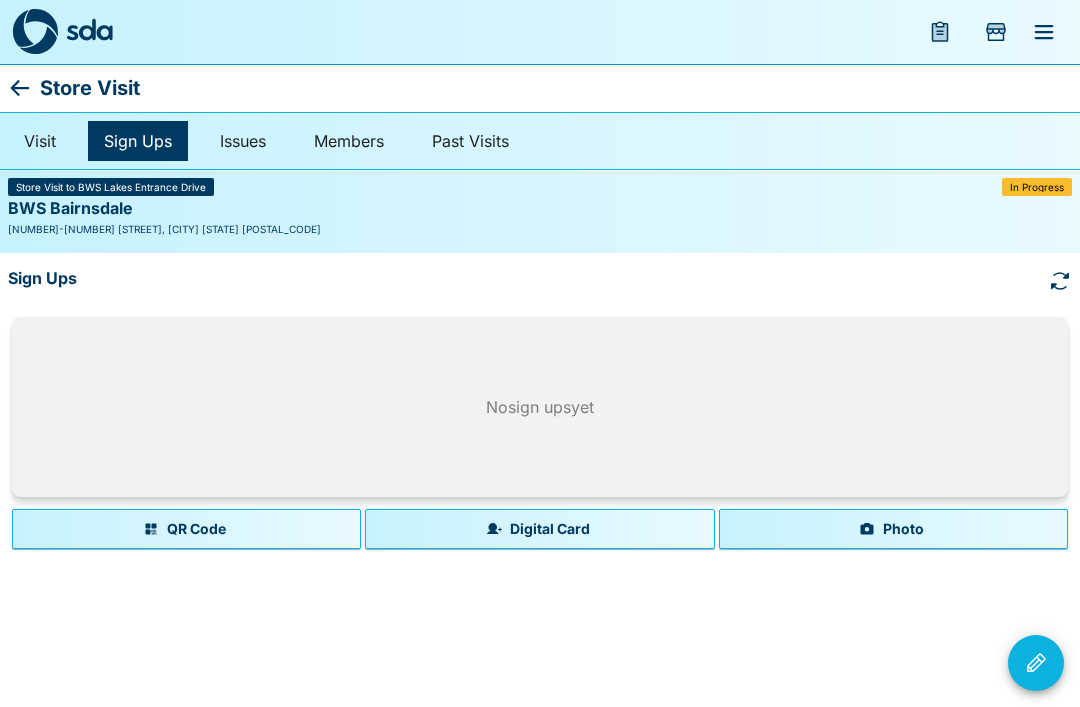 click on "Store Visit to BWS Lakes Entrance Drive" at bounding box center [111, 187] 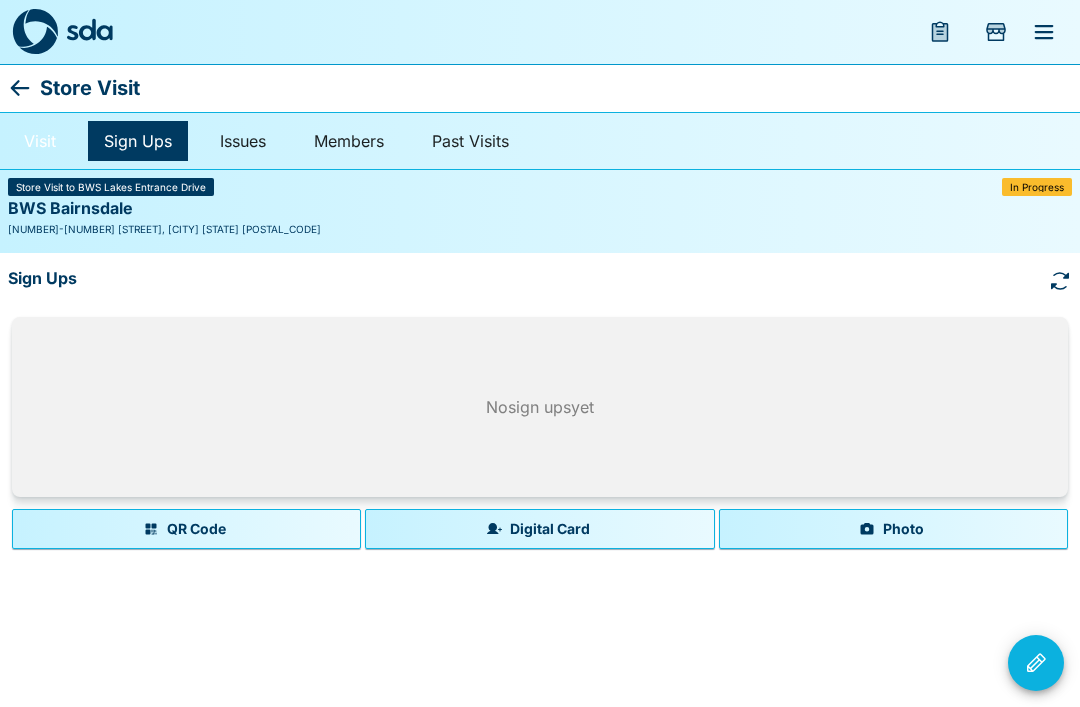 click on "Visit" at bounding box center [40, 141] 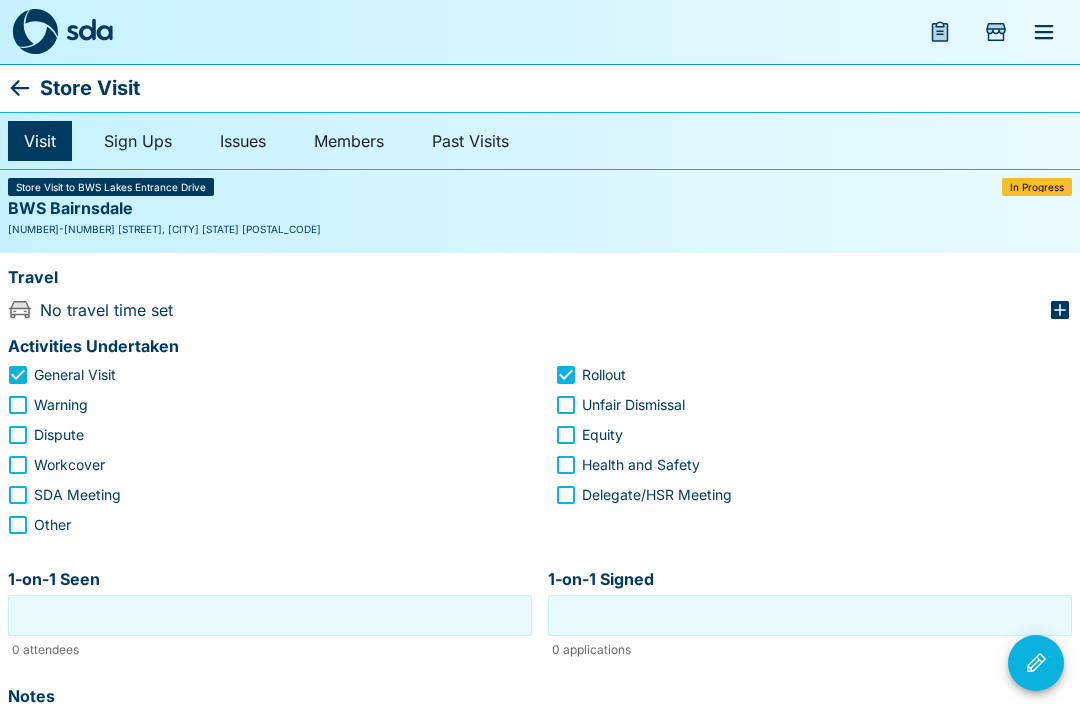 click 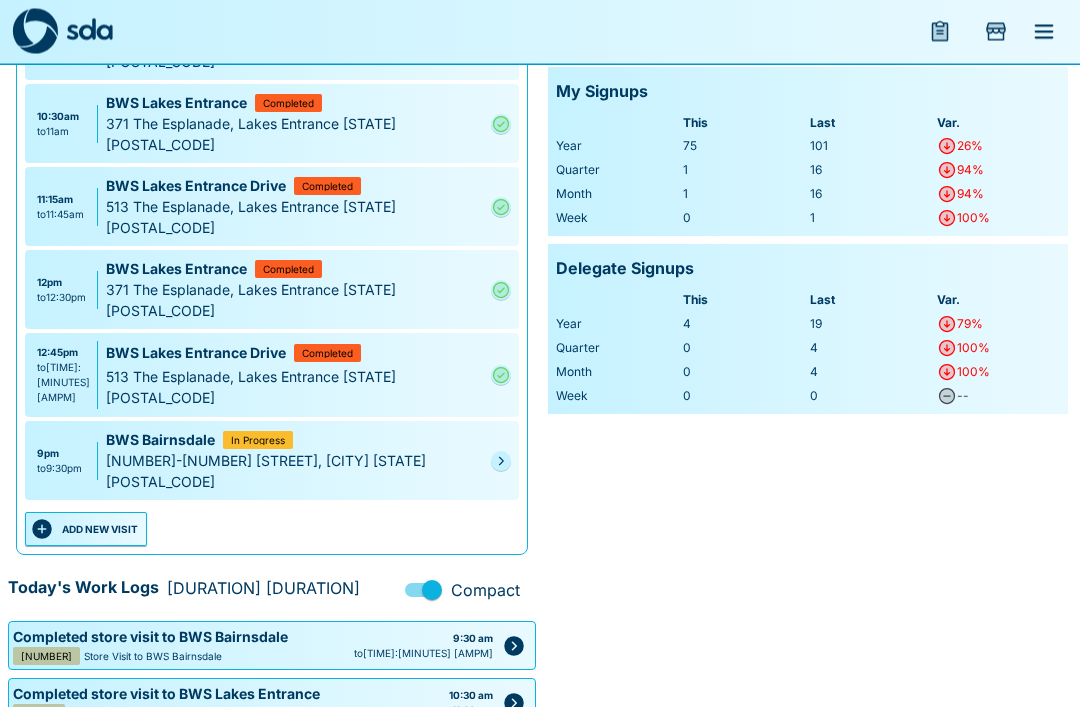 scroll, scrollTop: 240, scrollLeft: 0, axis: vertical 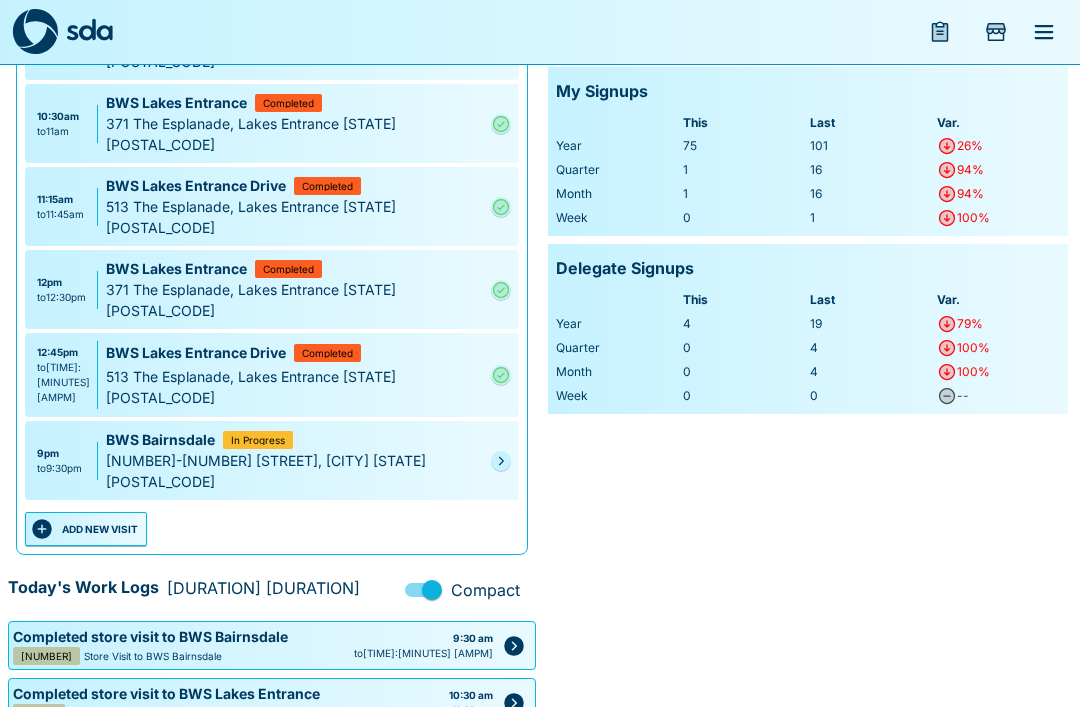 click 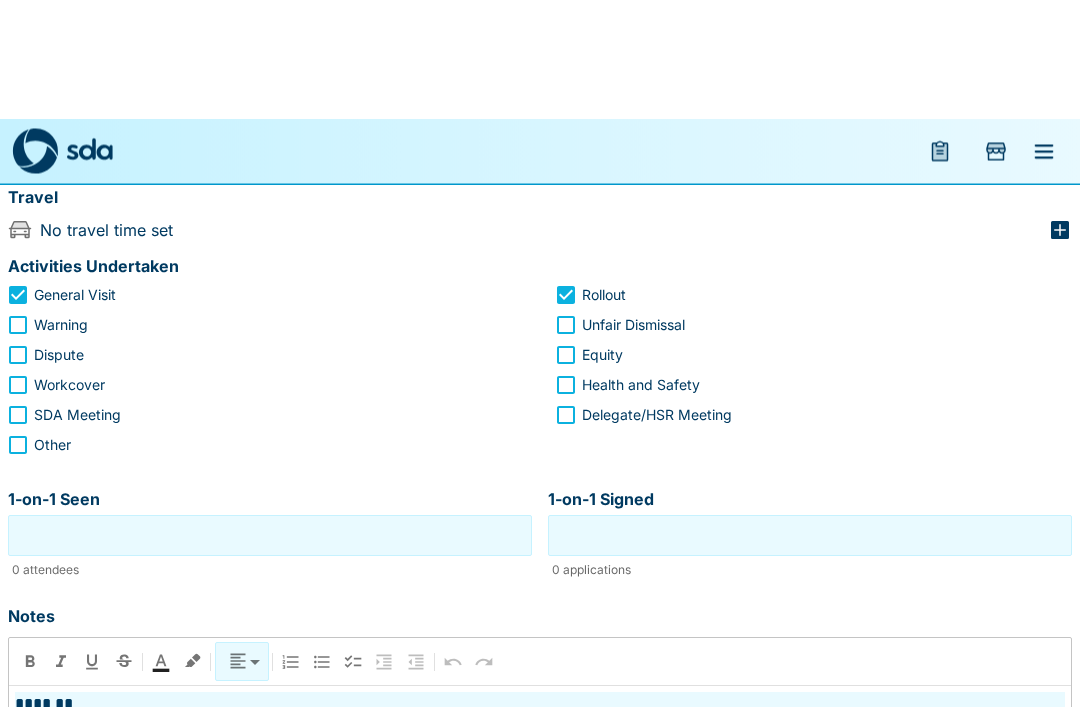 scroll, scrollTop: 0, scrollLeft: 0, axis: both 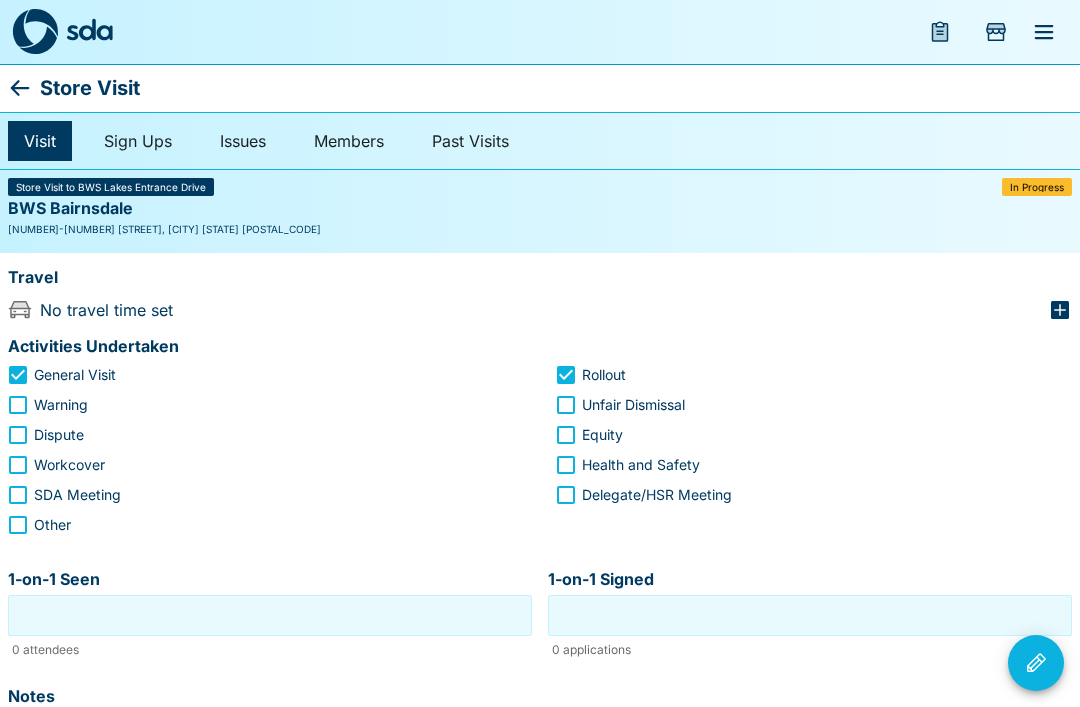 click 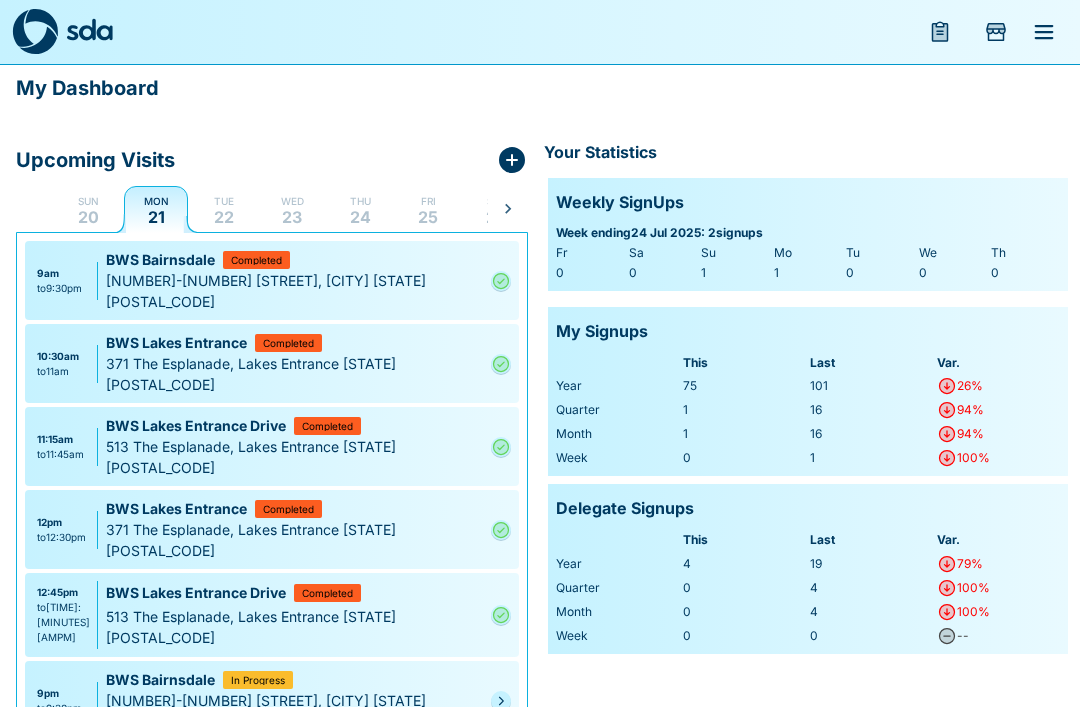 click on "9pm to  9:30pm BWS Bairnsdale In Progress 47-73 Nicholson Street, Bairnsdale [STATE] [POSTAL_CODE]" at bounding box center (272, 700) 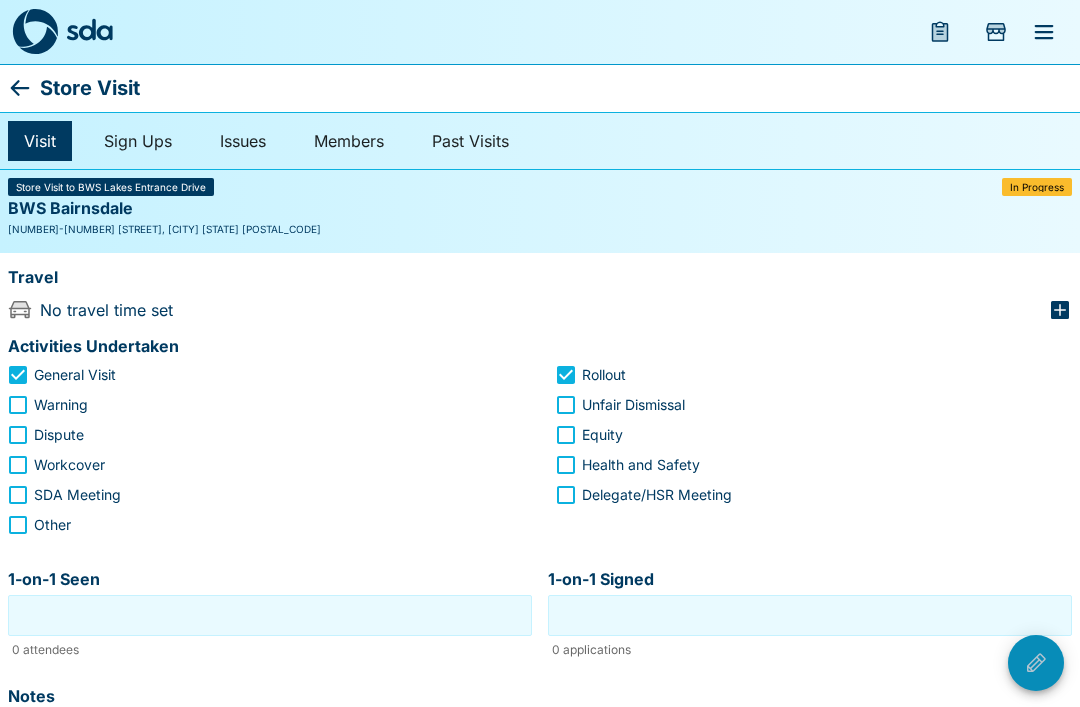 click 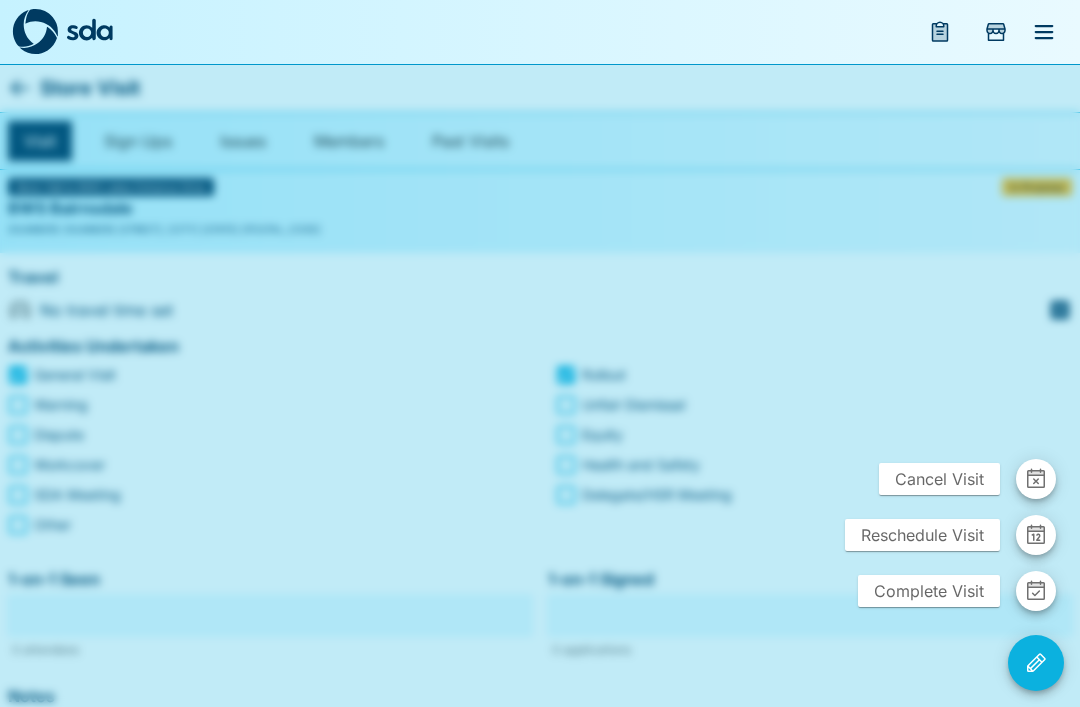 click at bounding box center [540, 353] 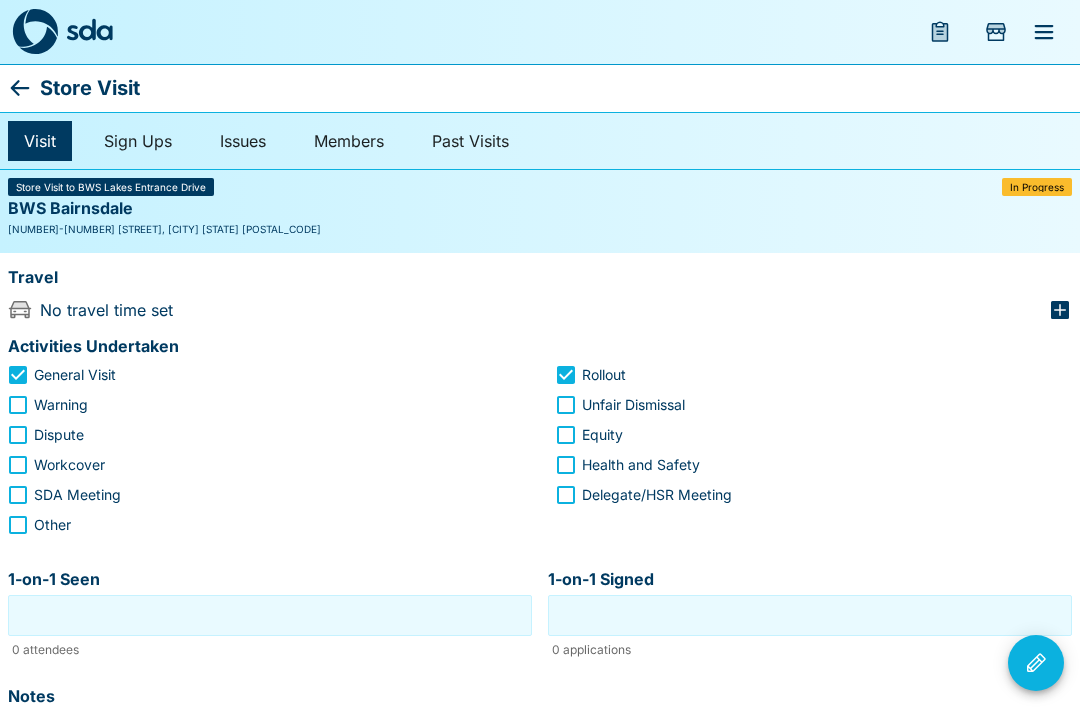 click on "Visit" at bounding box center [40, 141] 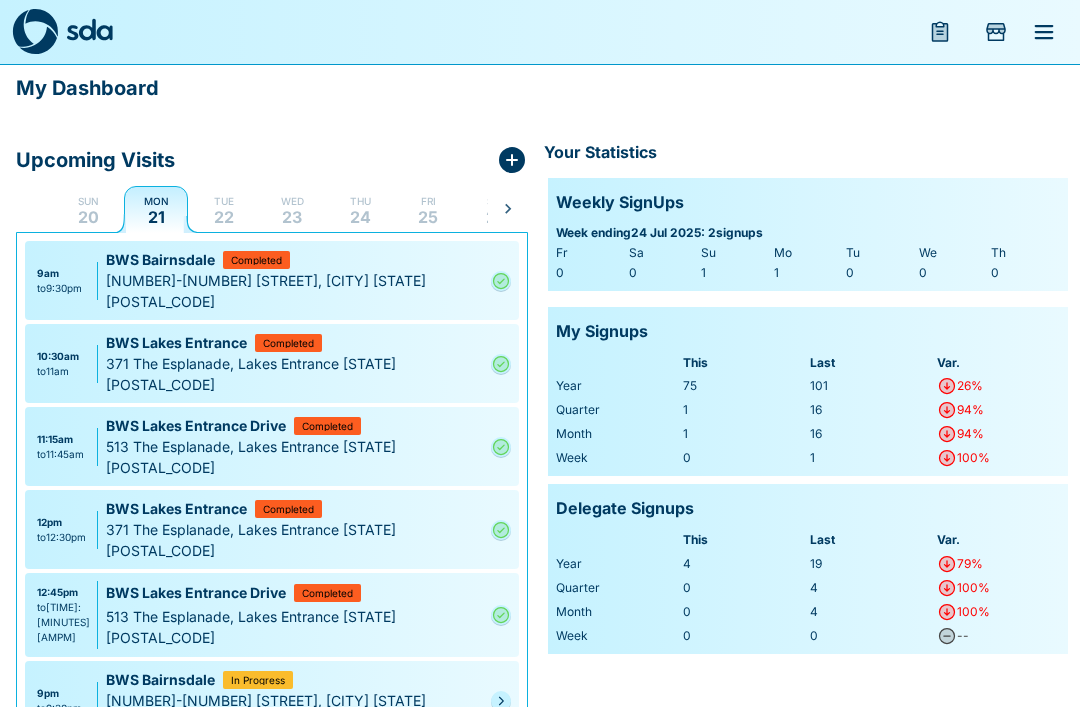 click at bounding box center (501, 701) 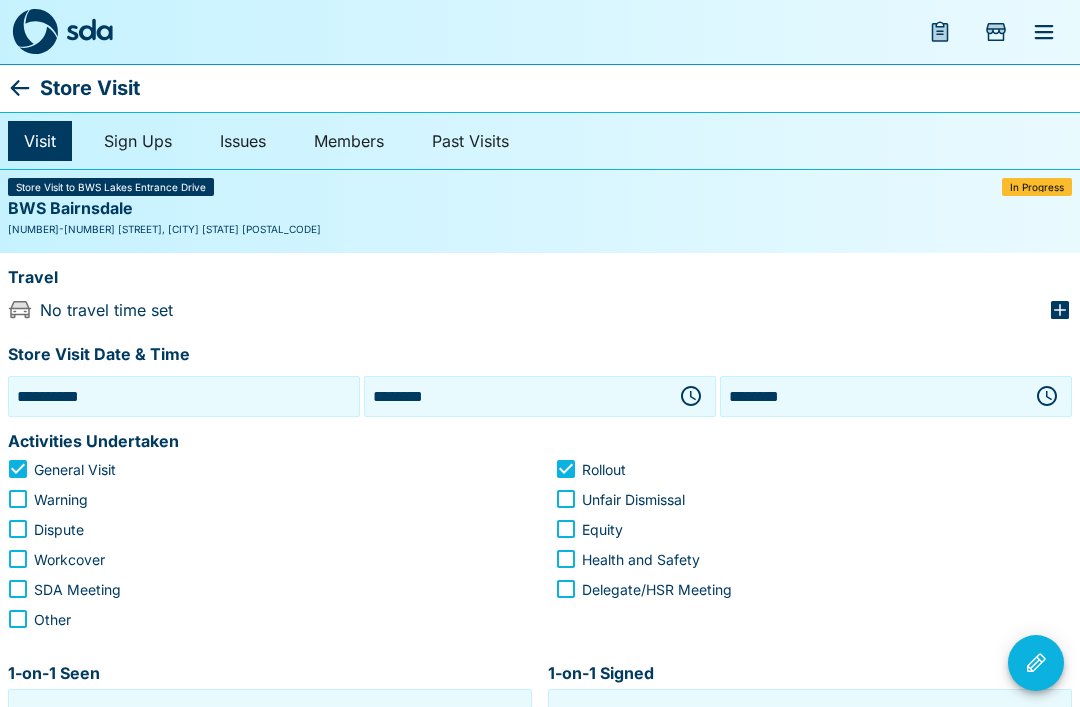 click on "********" at bounding box center (516, 396) 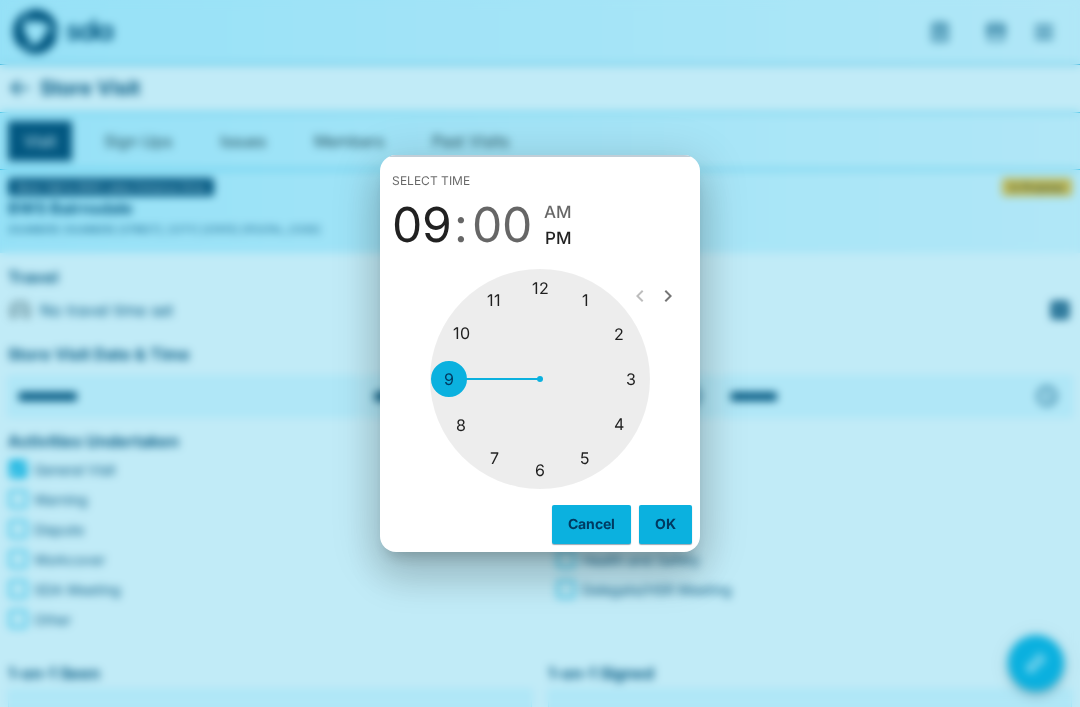 click at bounding box center (540, 379) 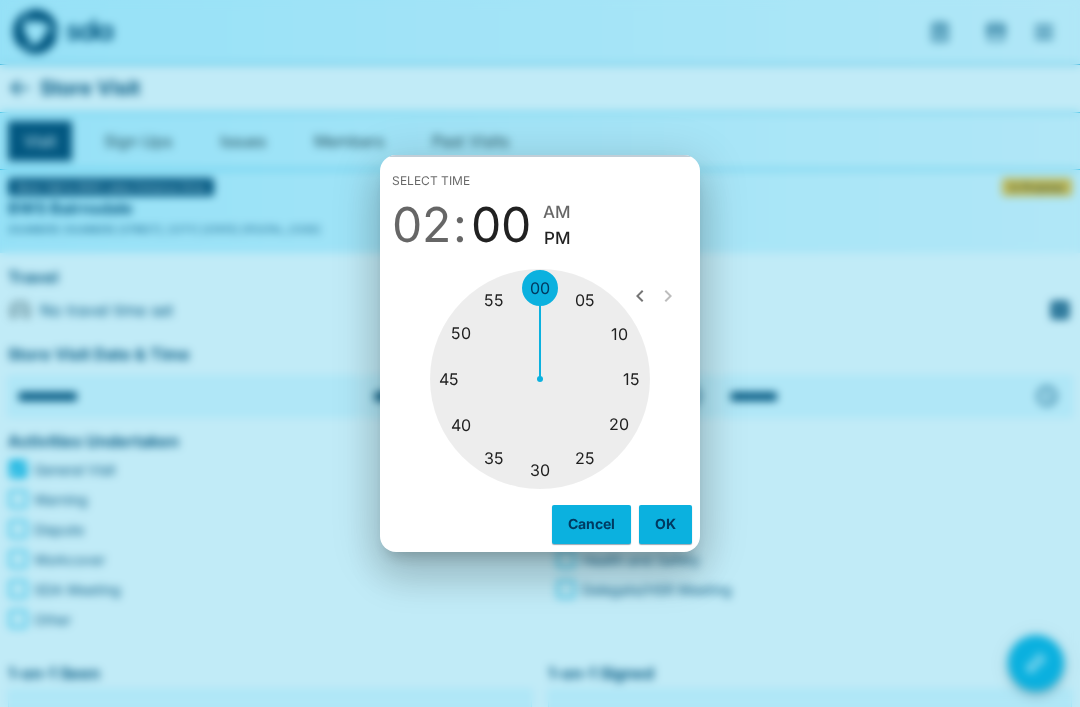 click at bounding box center (540, 379) 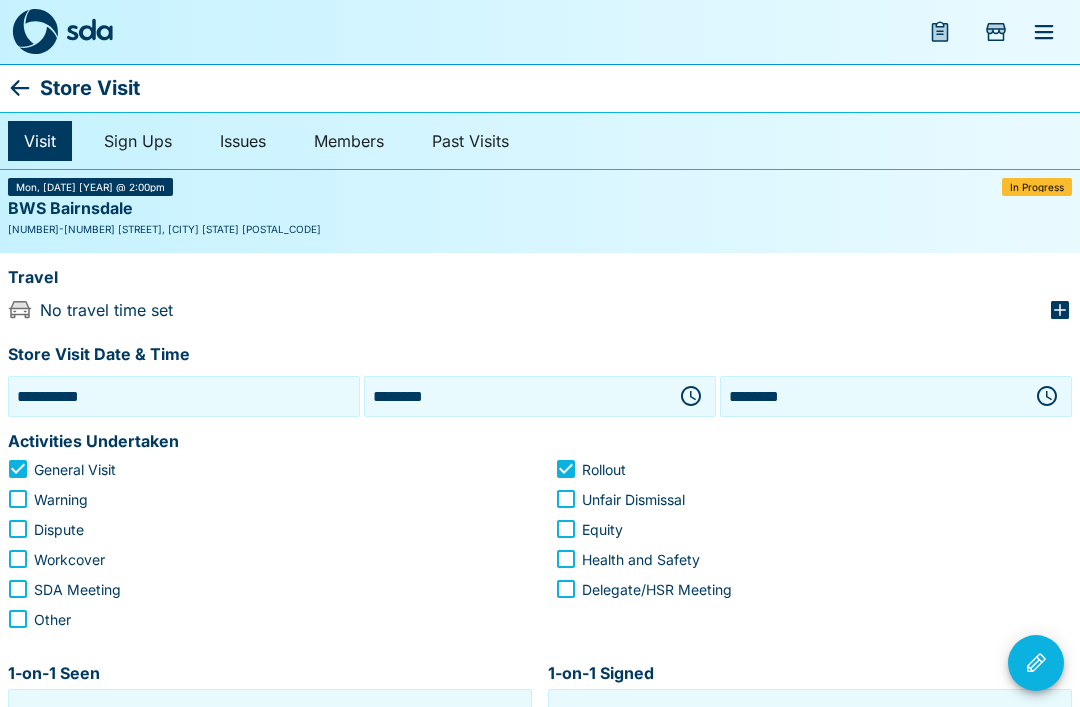 click on "********" at bounding box center [872, 396] 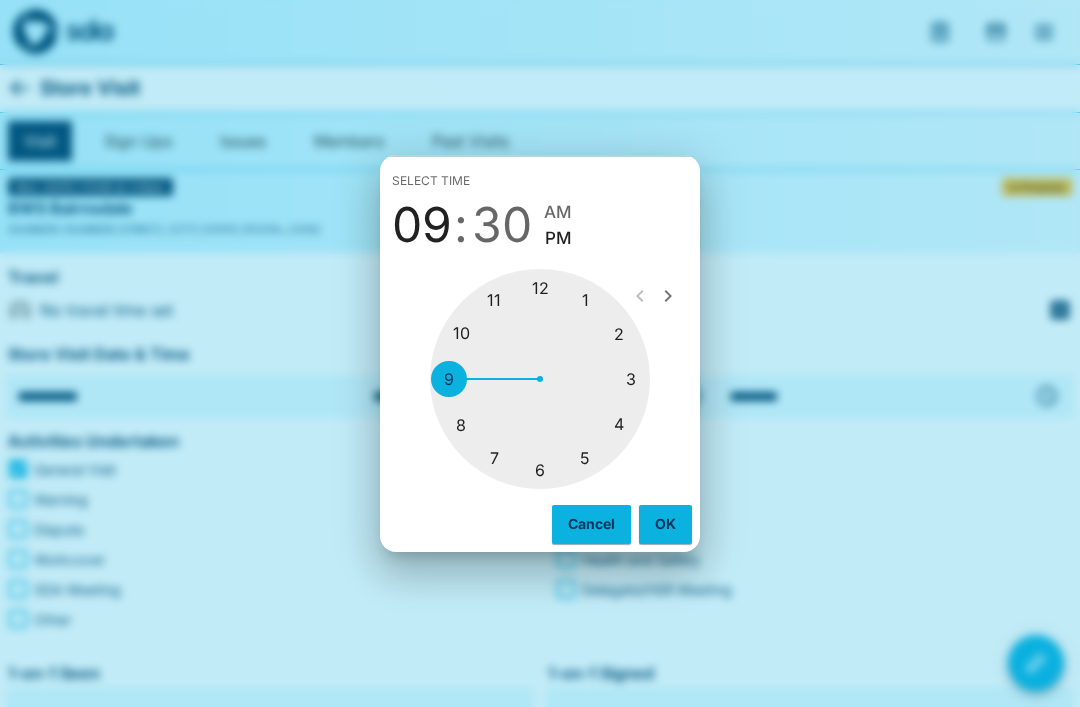click at bounding box center (540, 379) 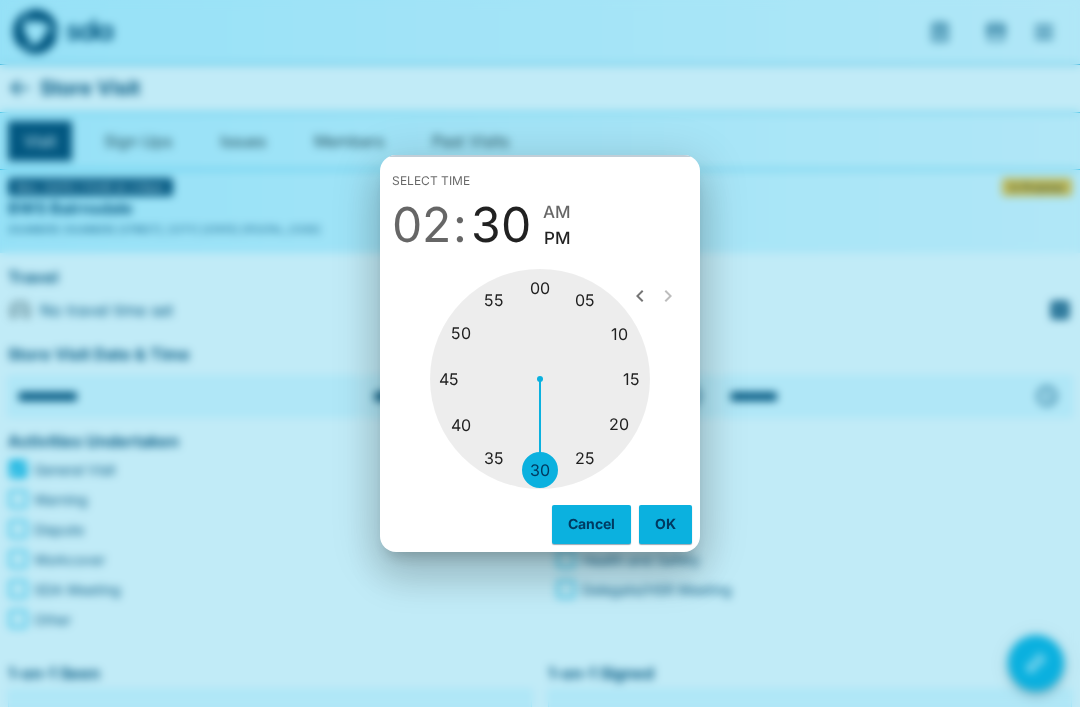 click at bounding box center [540, 379] 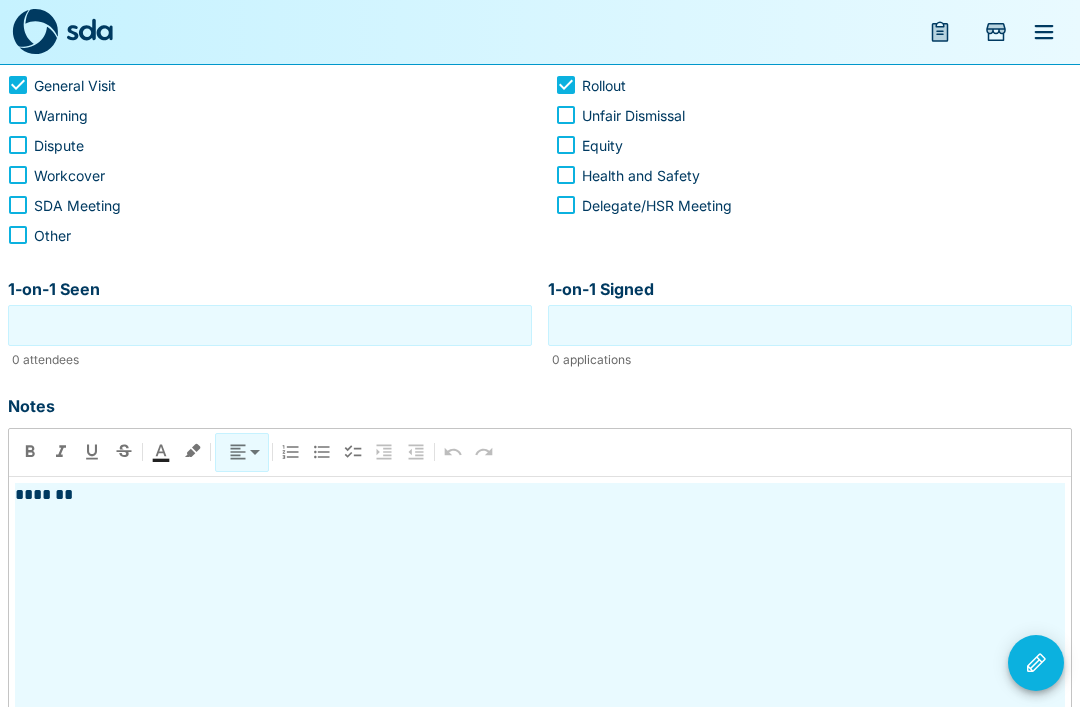 scroll, scrollTop: 394, scrollLeft: 0, axis: vertical 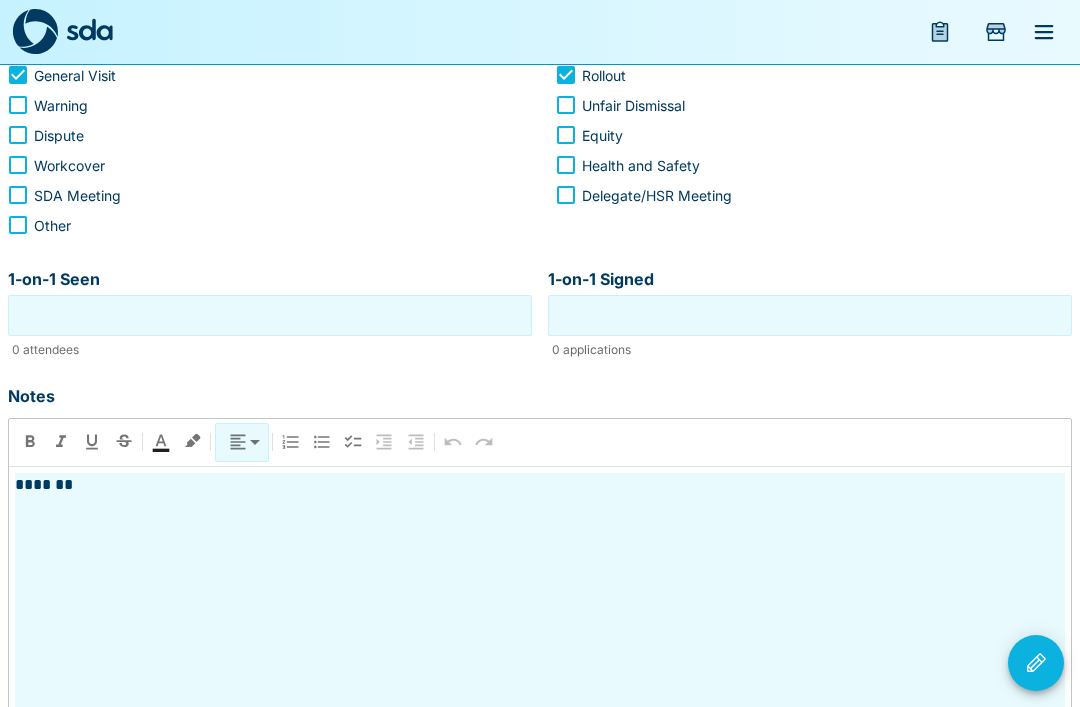 click 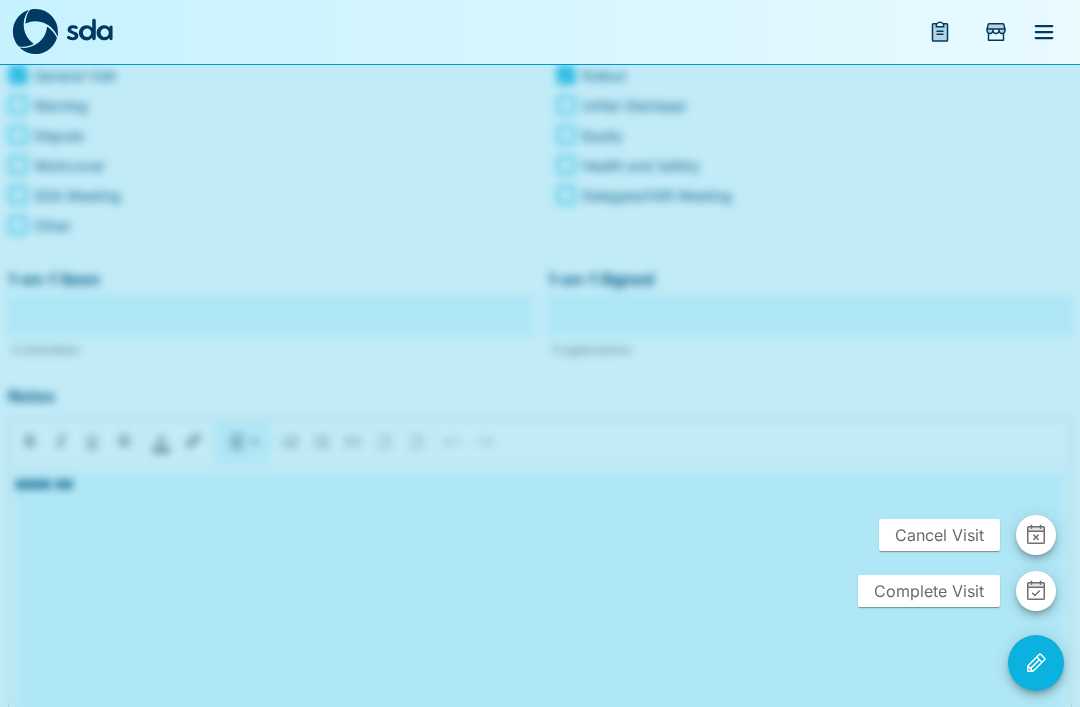 click at bounding box center (1036, 591) 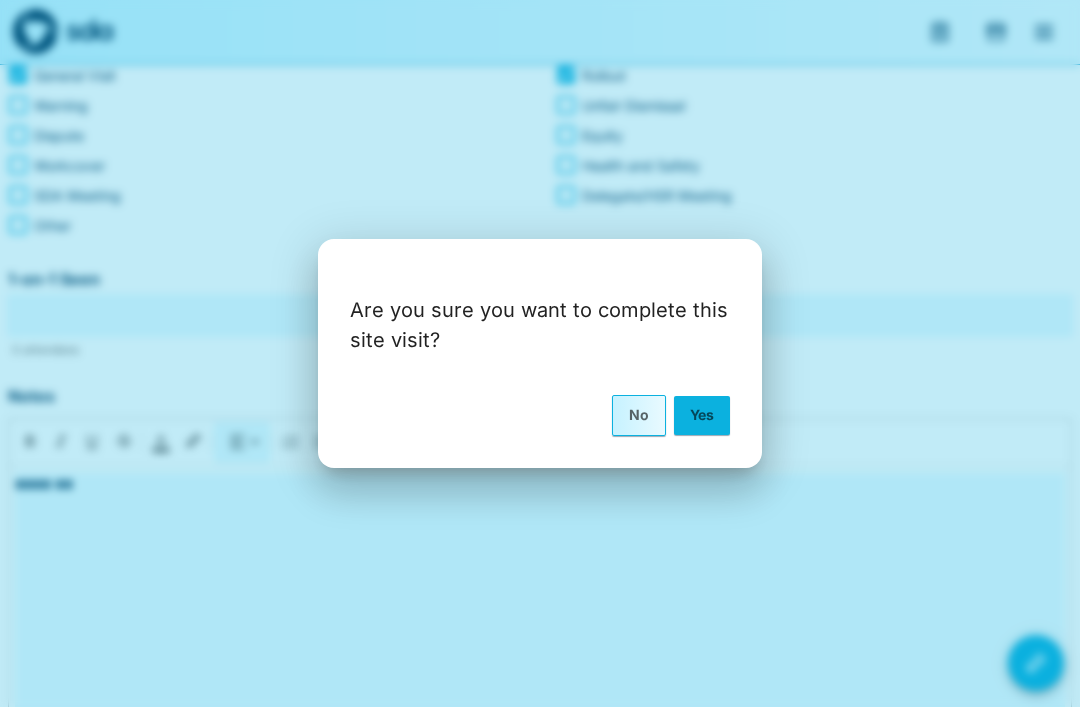 click on "Yes" at bounding box center (702, 415) 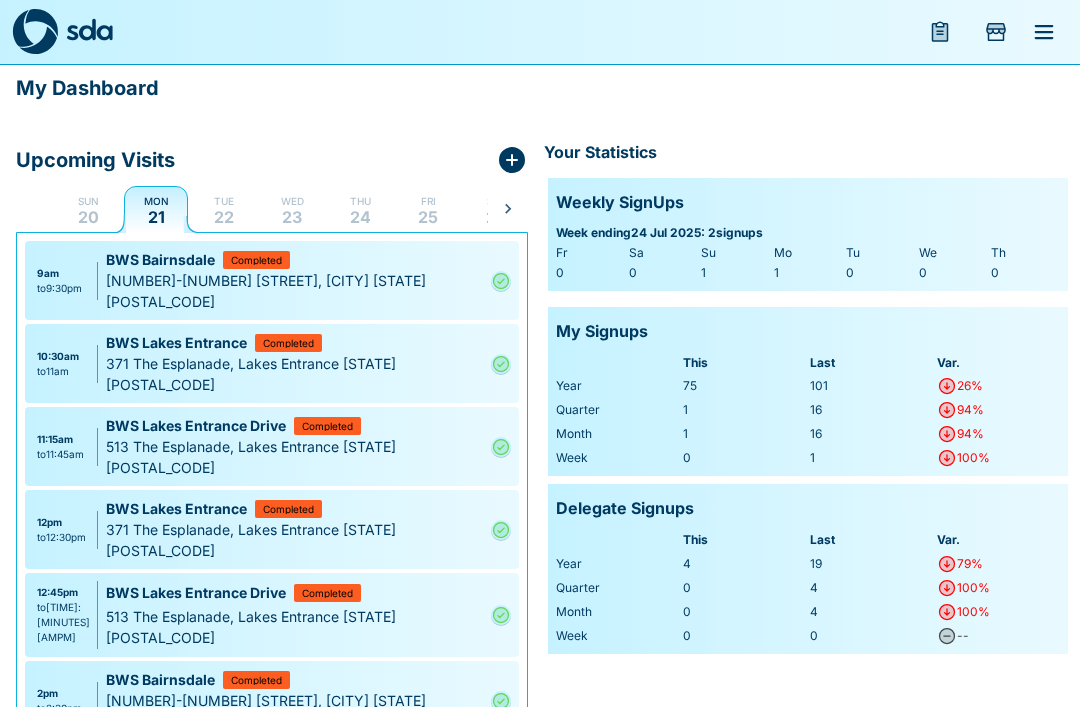click on "ADD NEW VISIT" at bounding box center (86, 769) 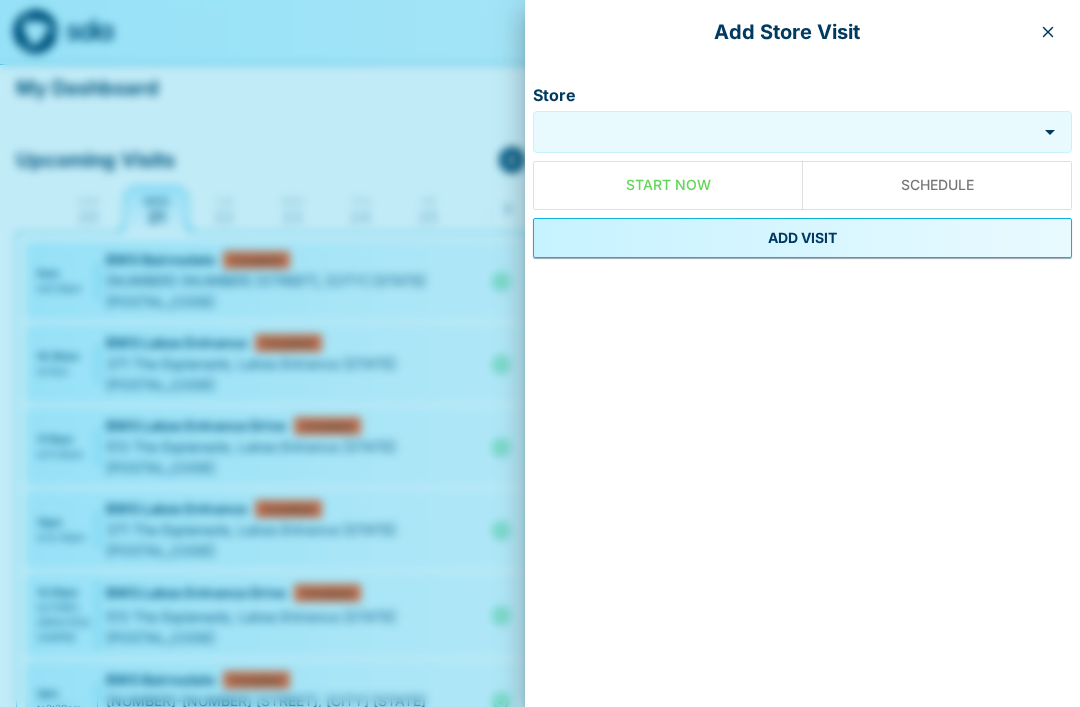 click on "Store" at bounding box center [785, 132] 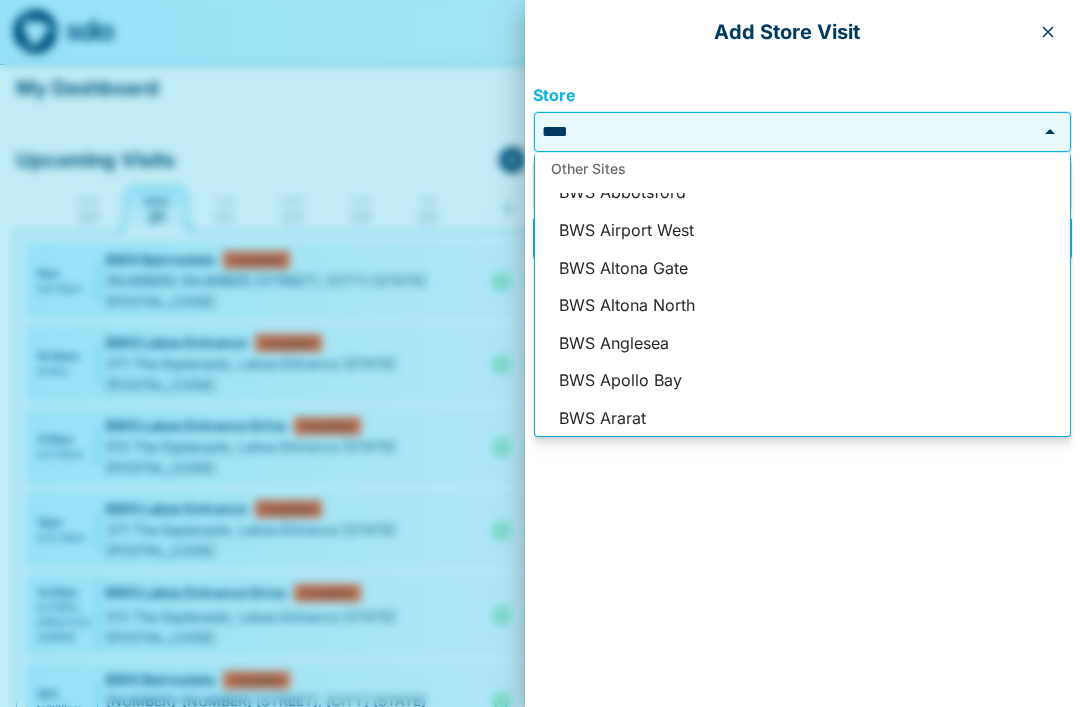 scroll, scrollTop: 0, scrollLeft: 0, axis: both 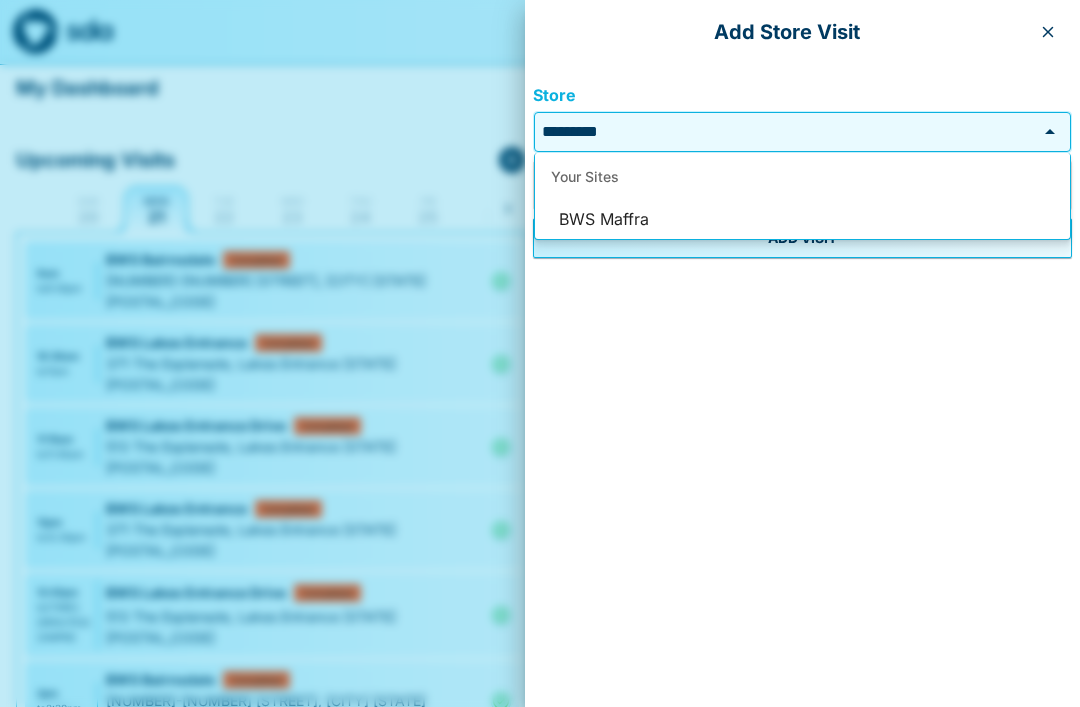 click on "BWS Maffra" at bounding box center [802, 220] 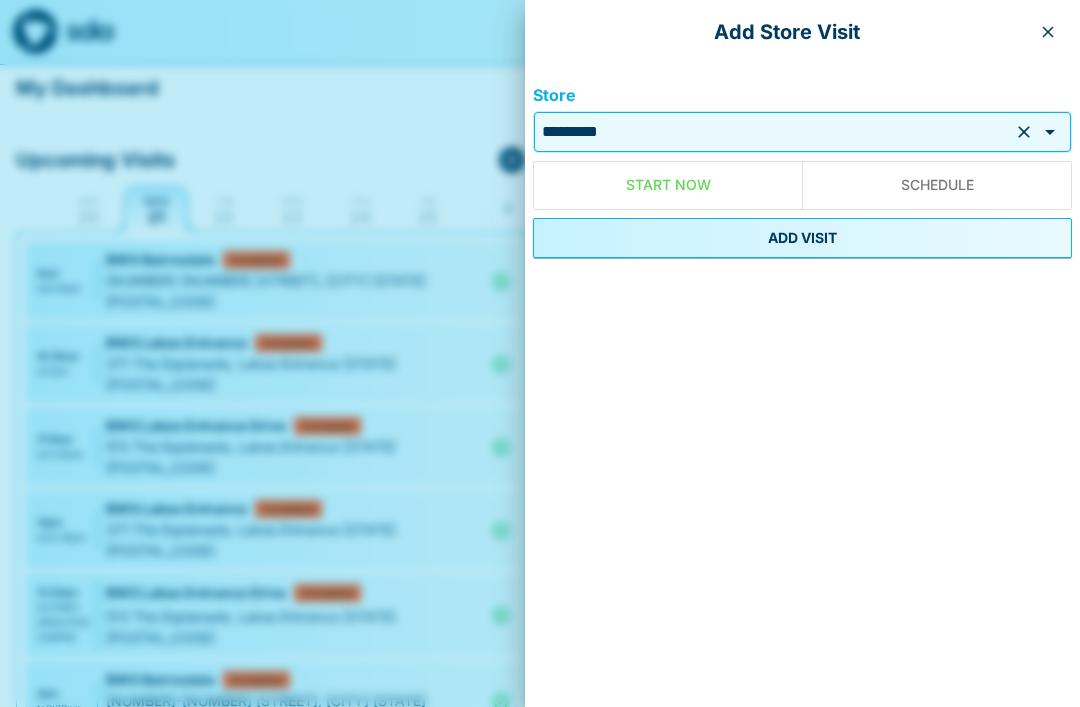 type on "**********" 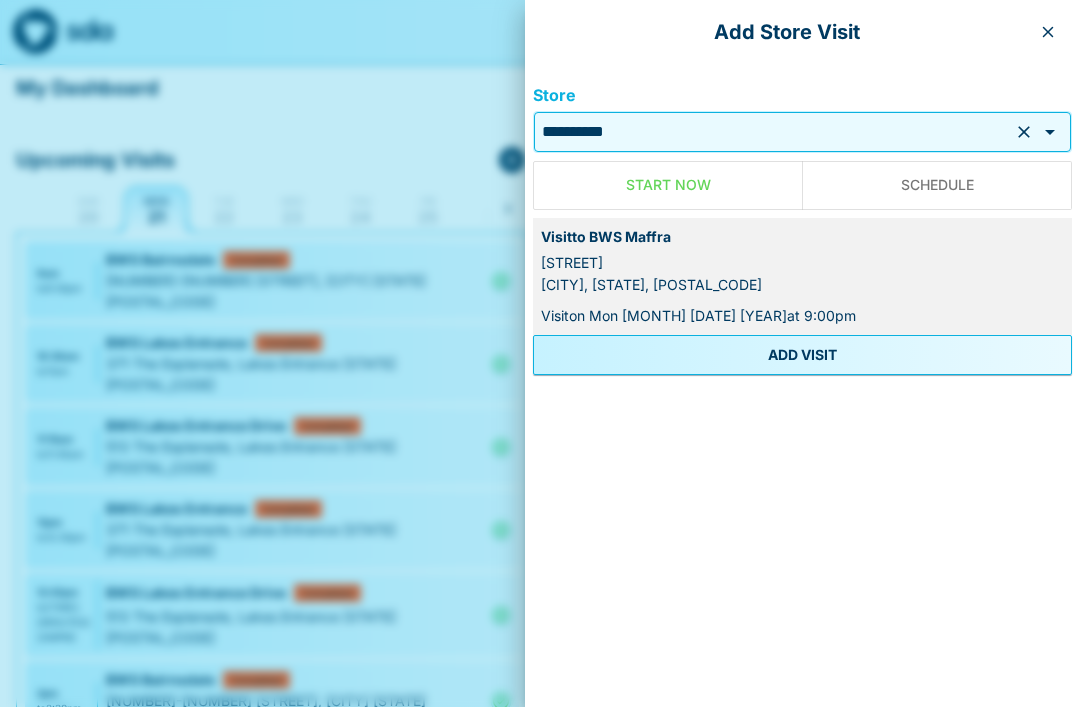click on "ADD VISIT" at bounding box center [802, 355] 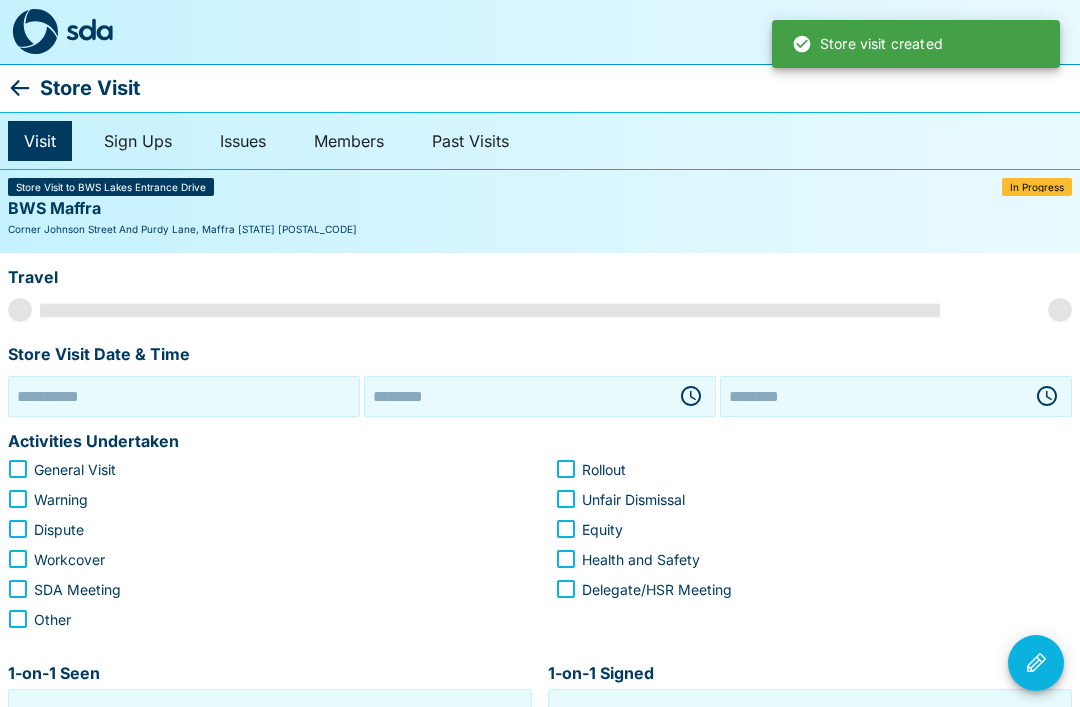 type on "**********" 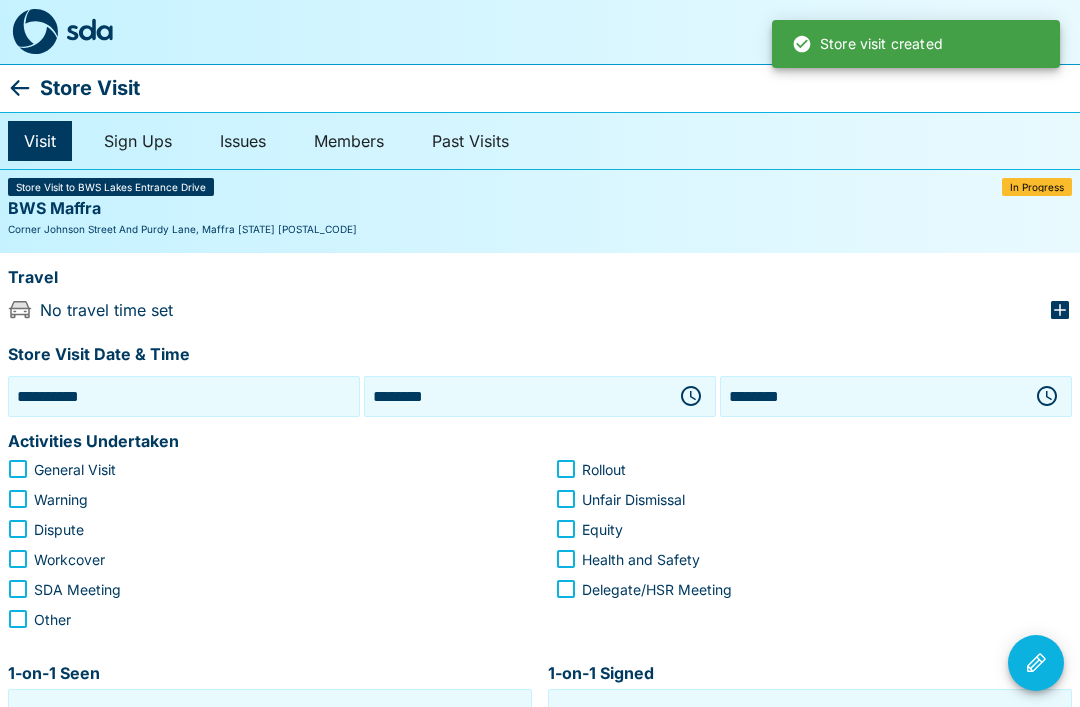 click on "********" at bounding box center [516, 396] 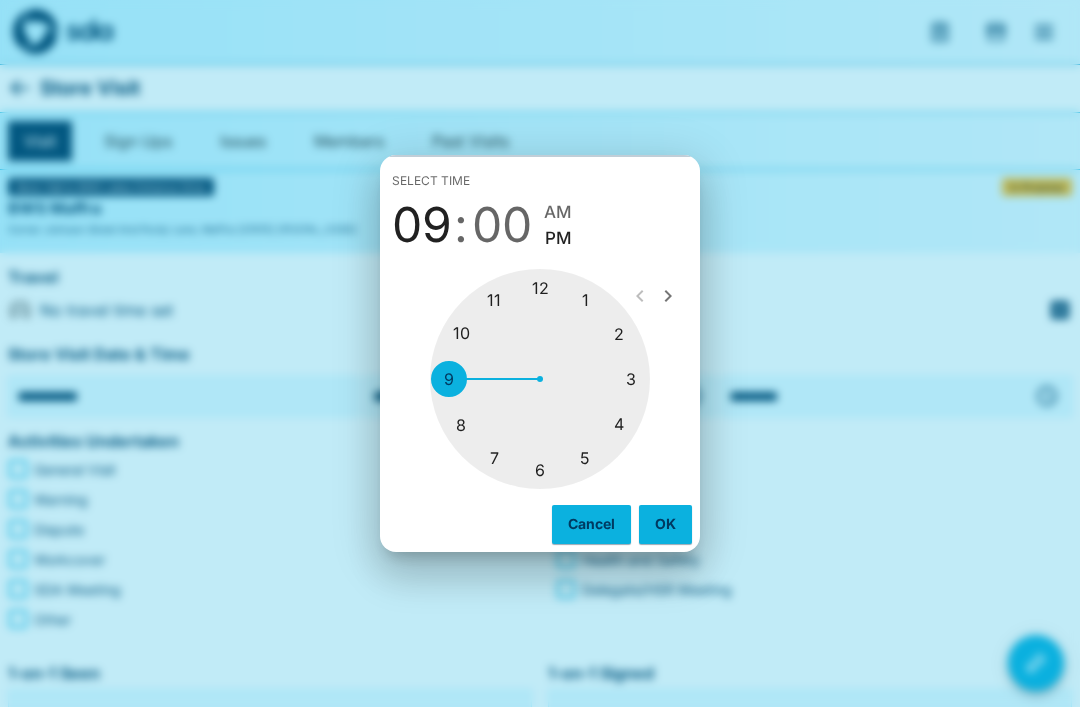 click at bounding box center (540, 379) 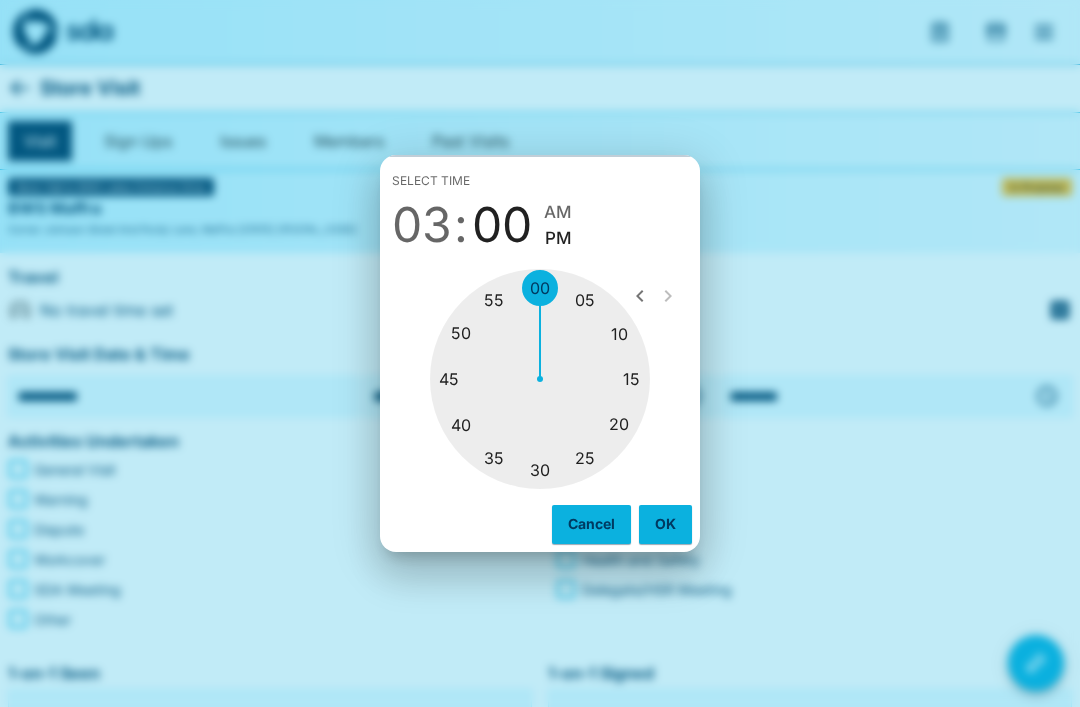 click at bounding box center (540, 379) 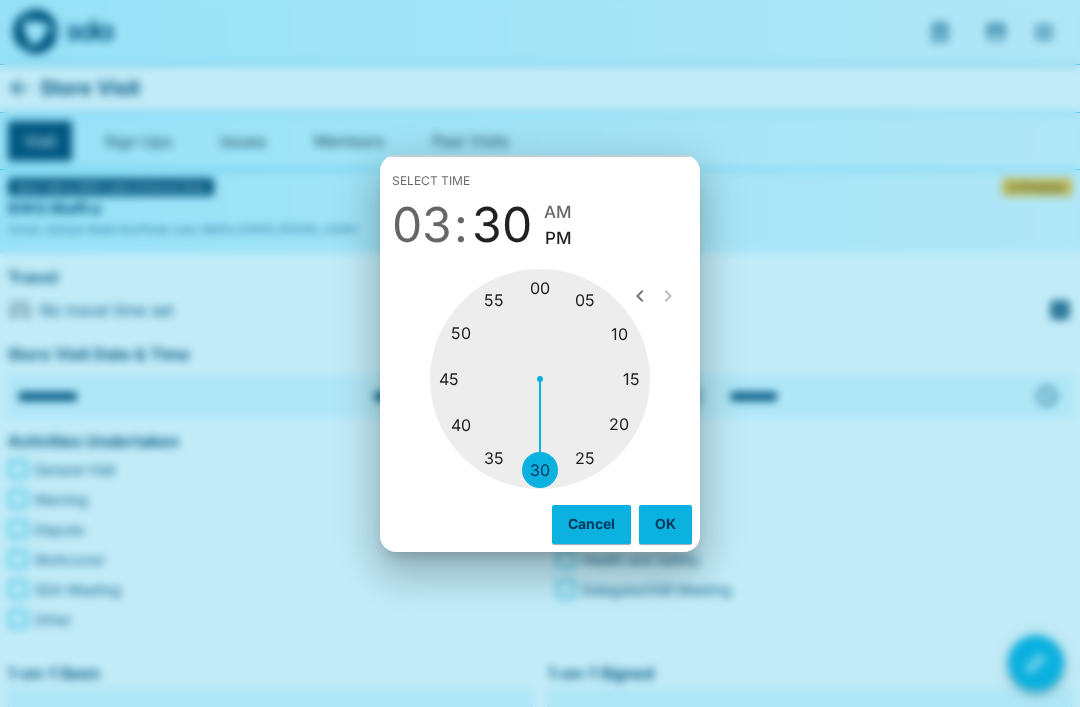 click on "PM" at bounding box center [558, 238] 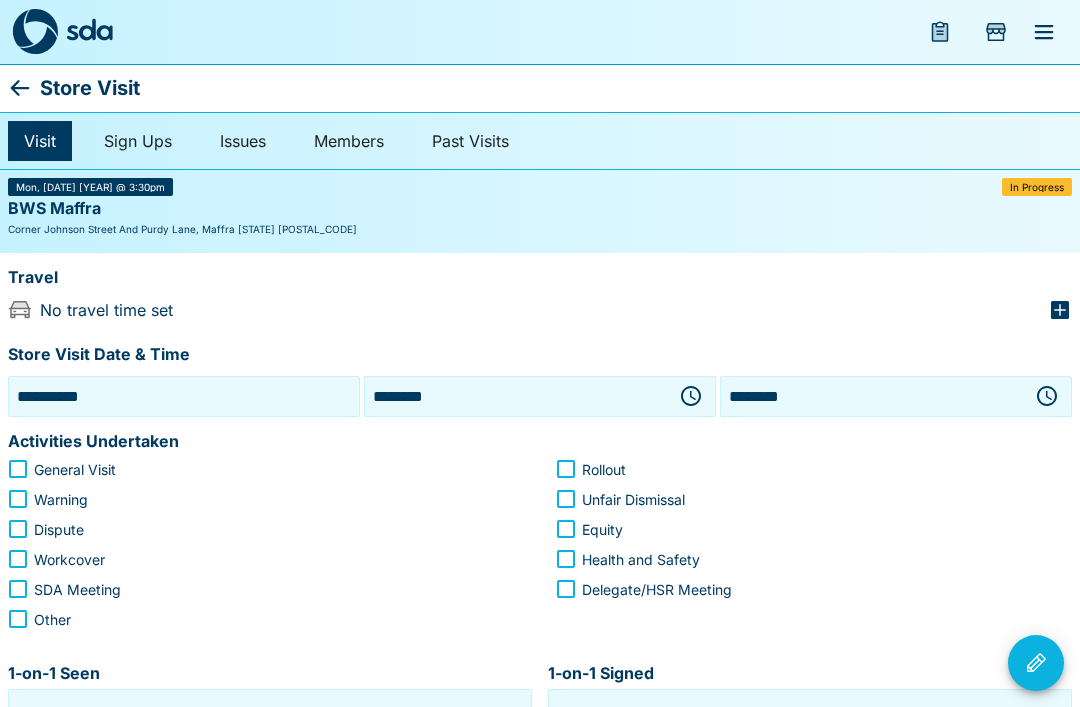 click on "********" at bounding box center (872, 396) 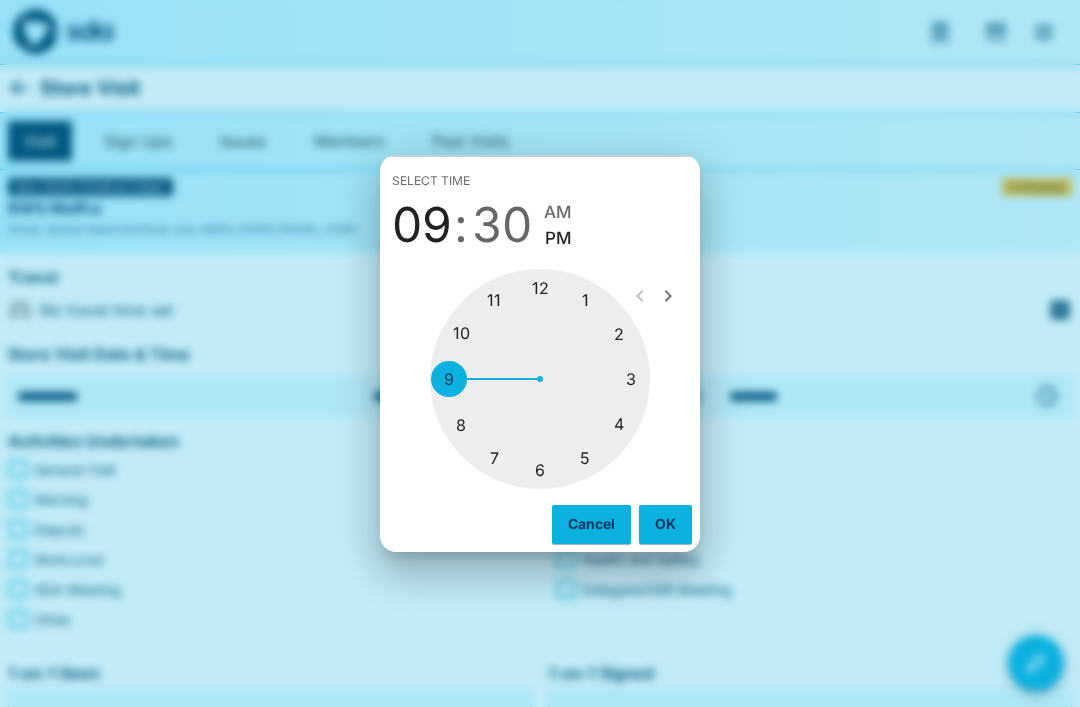 click at bounding box center [540, 379] 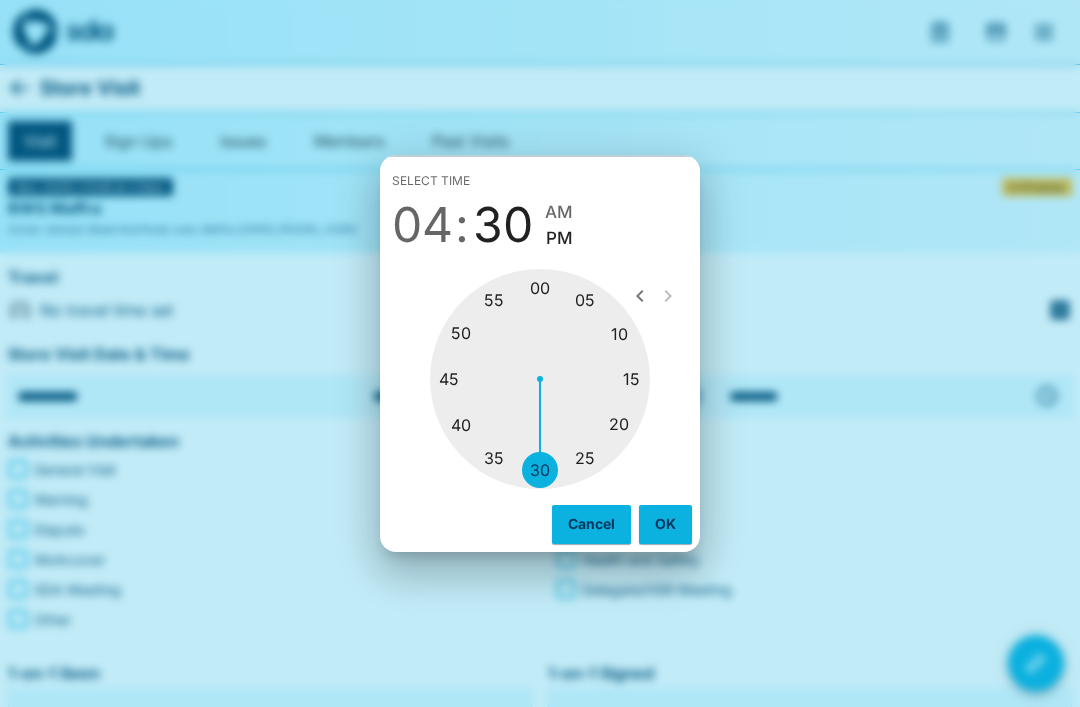 click at bounding box center (540, 379) 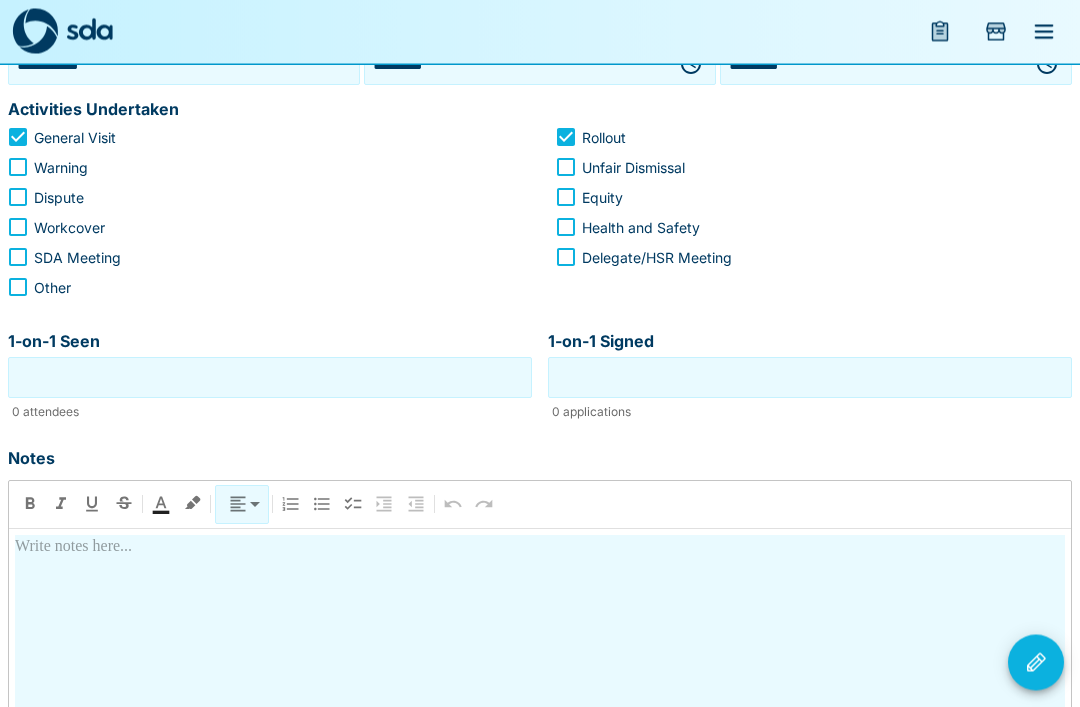 click at bounding box center (540, 713) 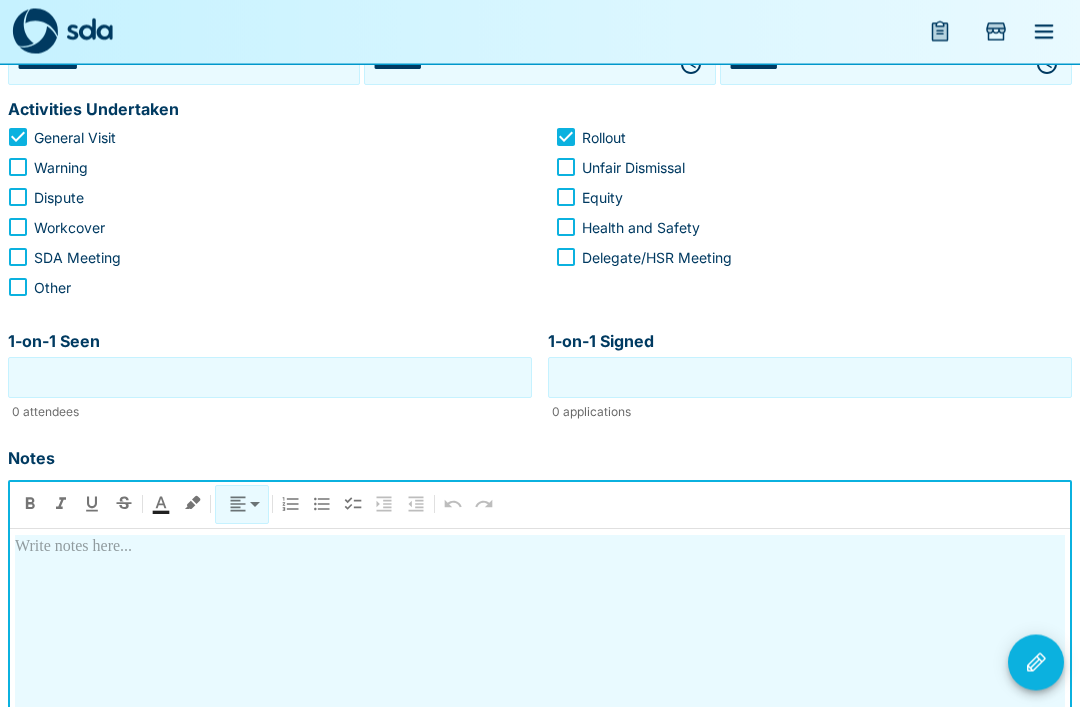 scroll, scrollTop: 336, scrollLeft: 0, axis: vertical 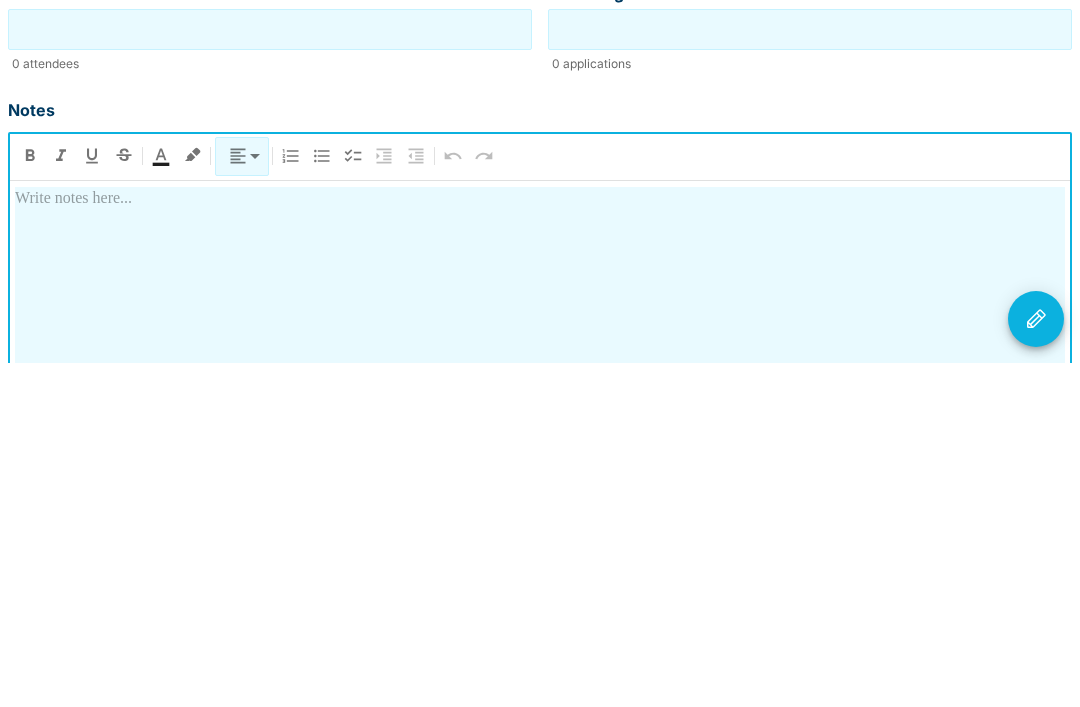 type 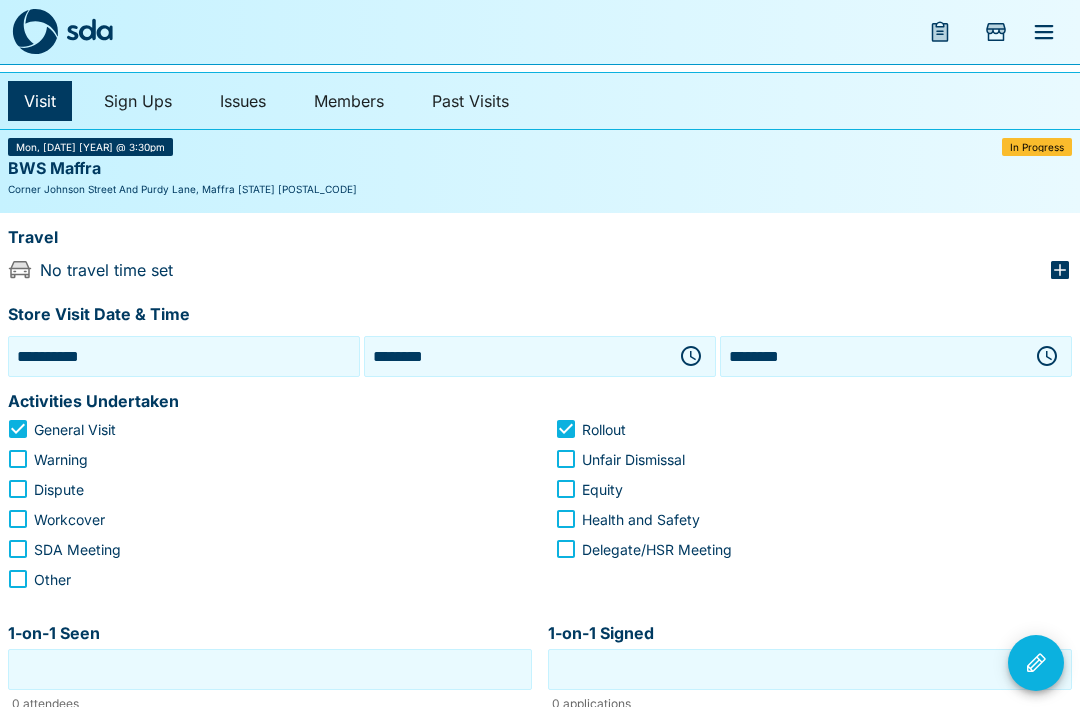 scroll, scrollTop: 33, scrollLeft: 0, axis: vertical 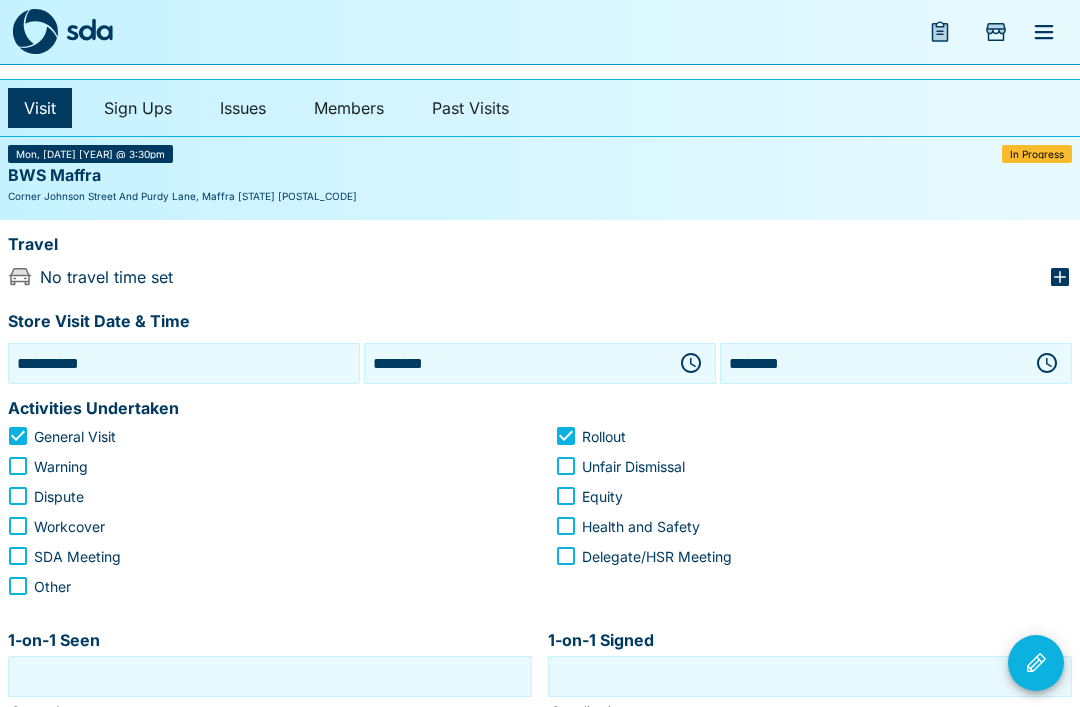 click on "********" at bounding box center (872, 363) 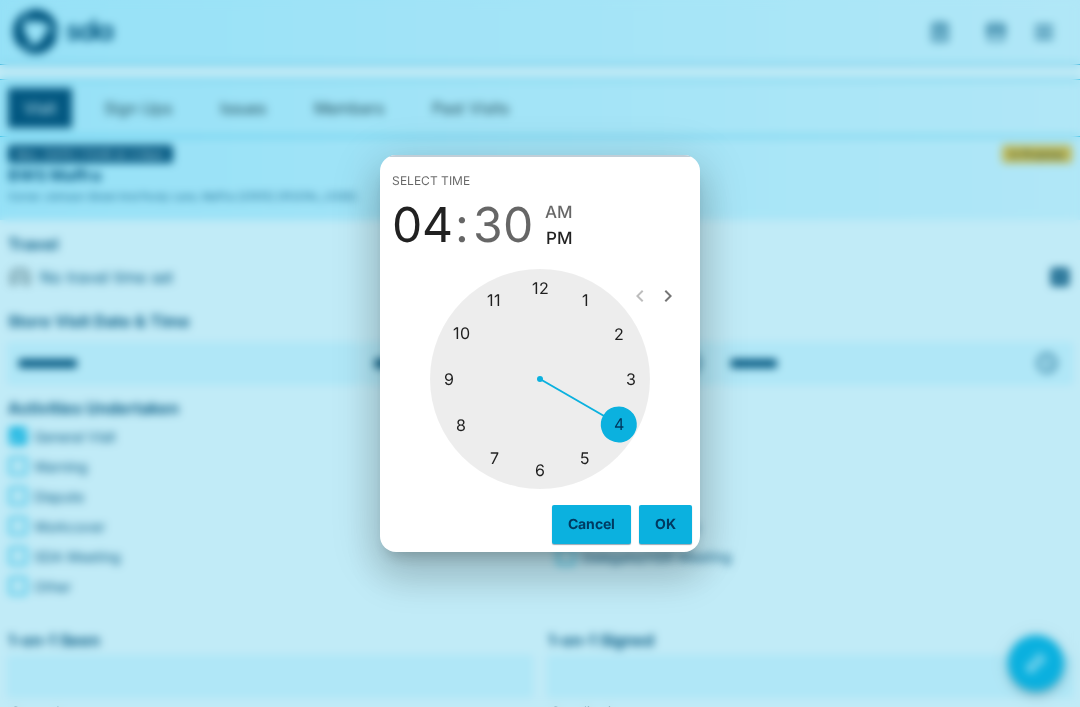 click at bounding box center [540, 379] 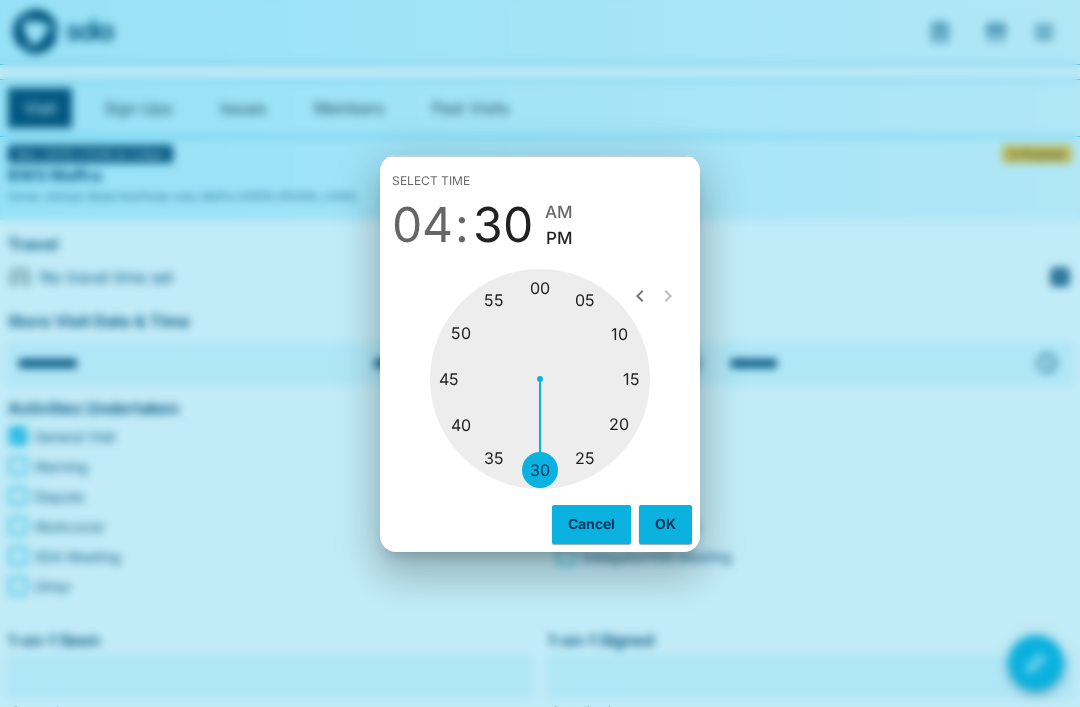 click at bounding box center (540, 379) 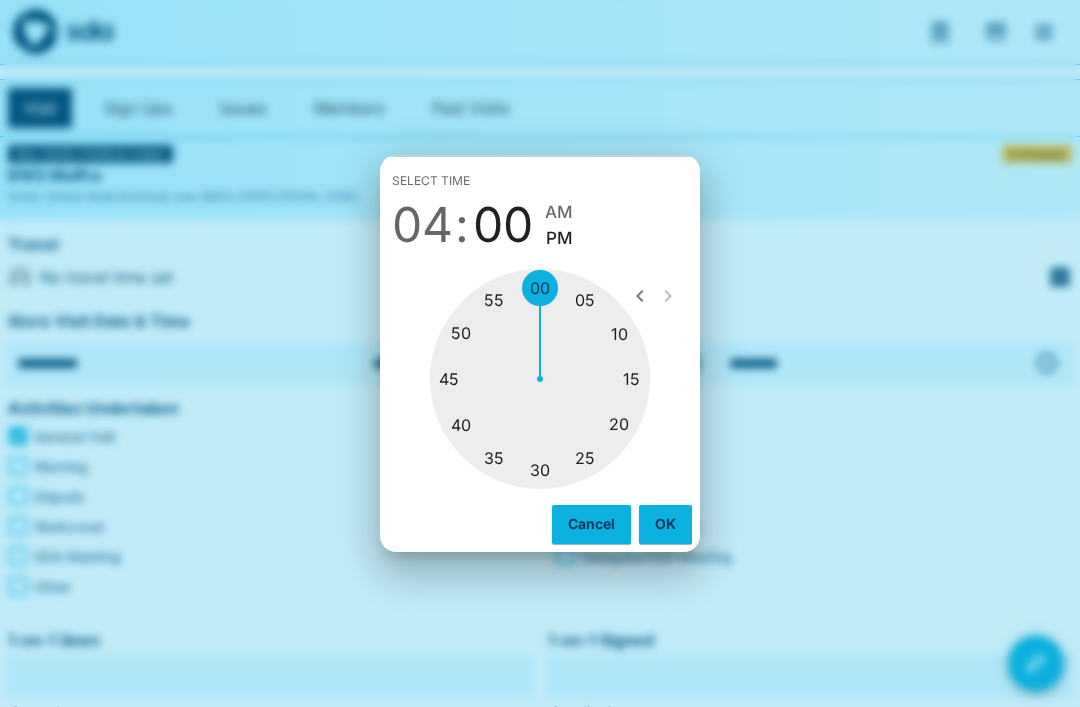 click on "PM" at bounding box center (559, 238) 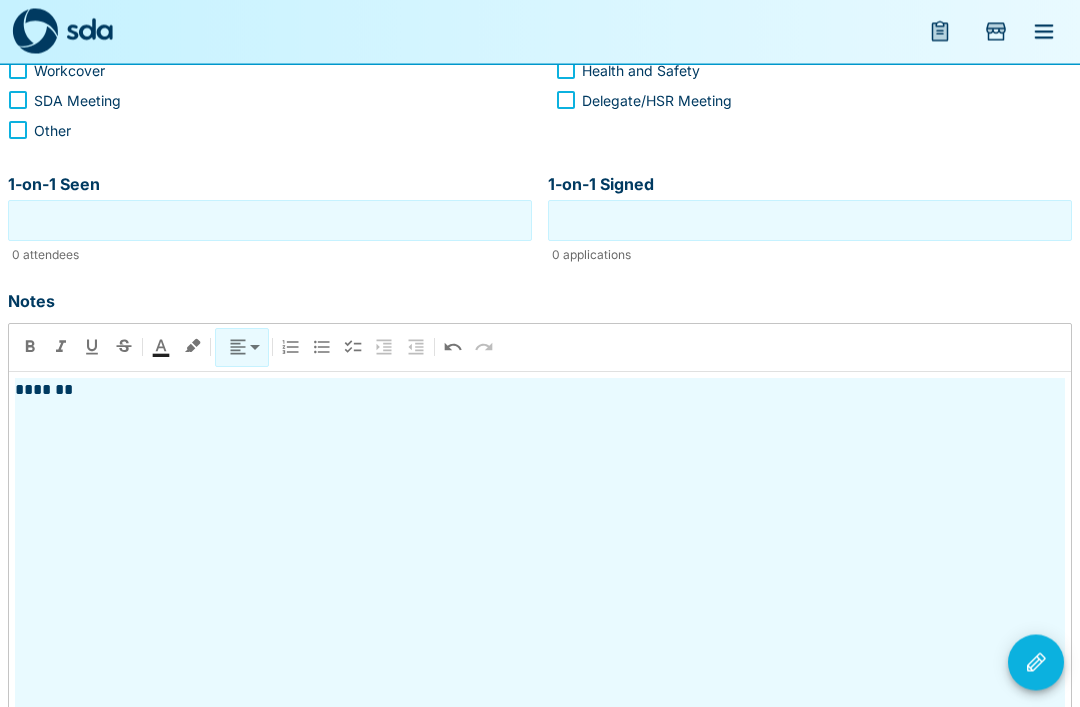 scroll, scrollTop: 500, scrollLeft: 0, axis: vertical 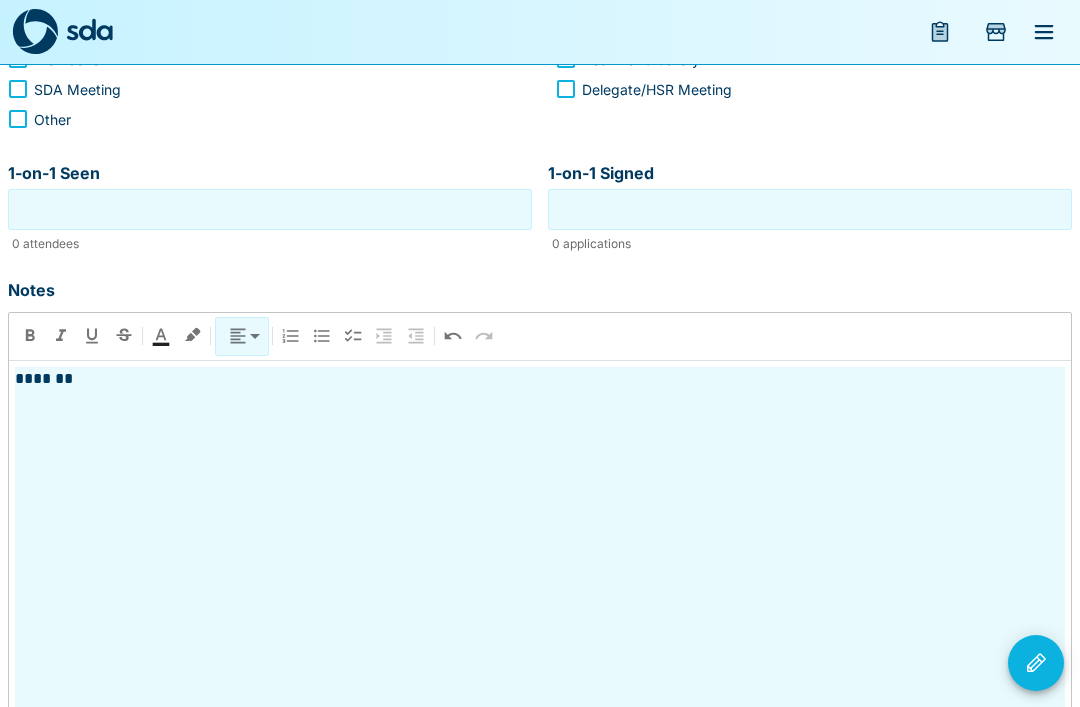 click 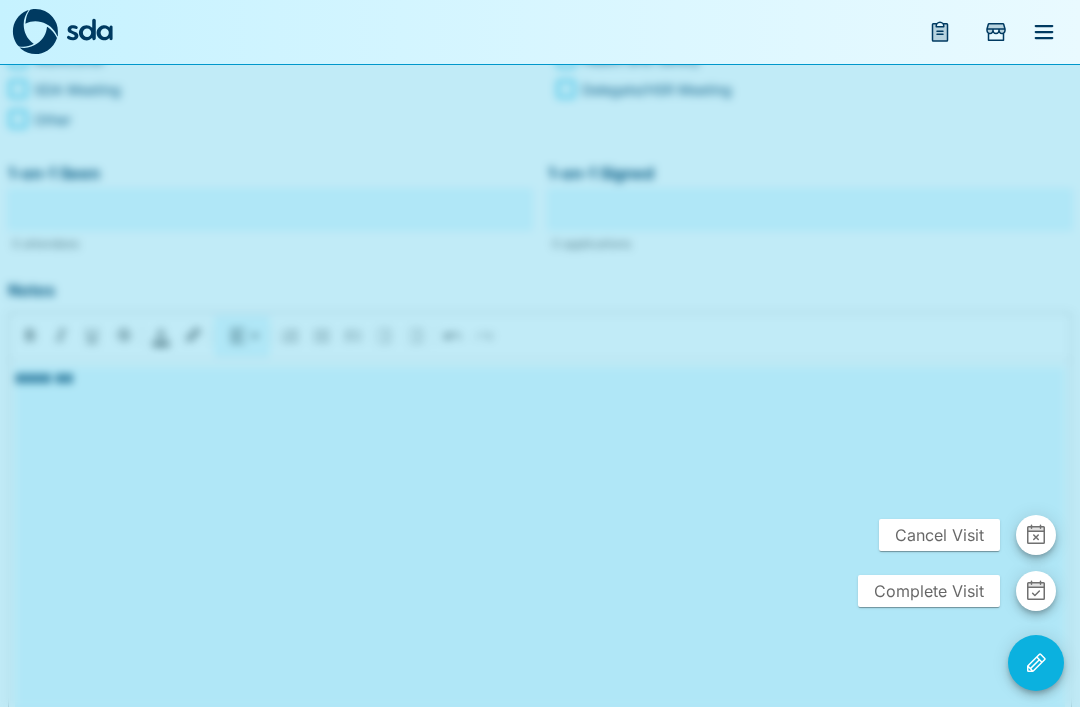 click 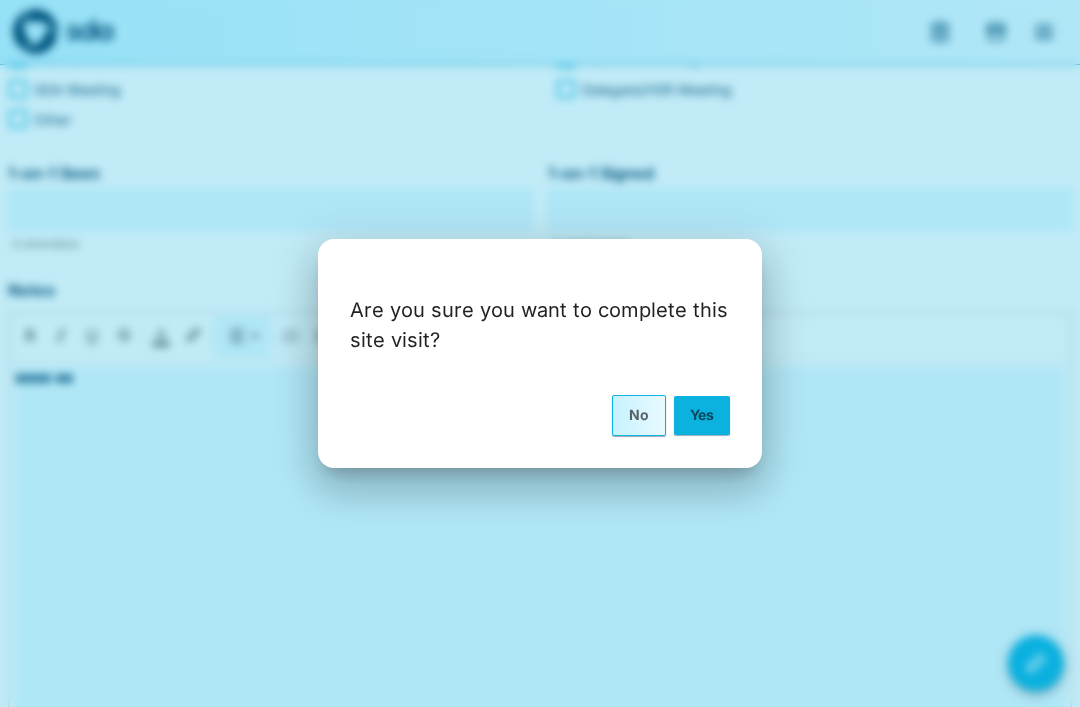 click on "Yes" at bounding box center (702, 415) 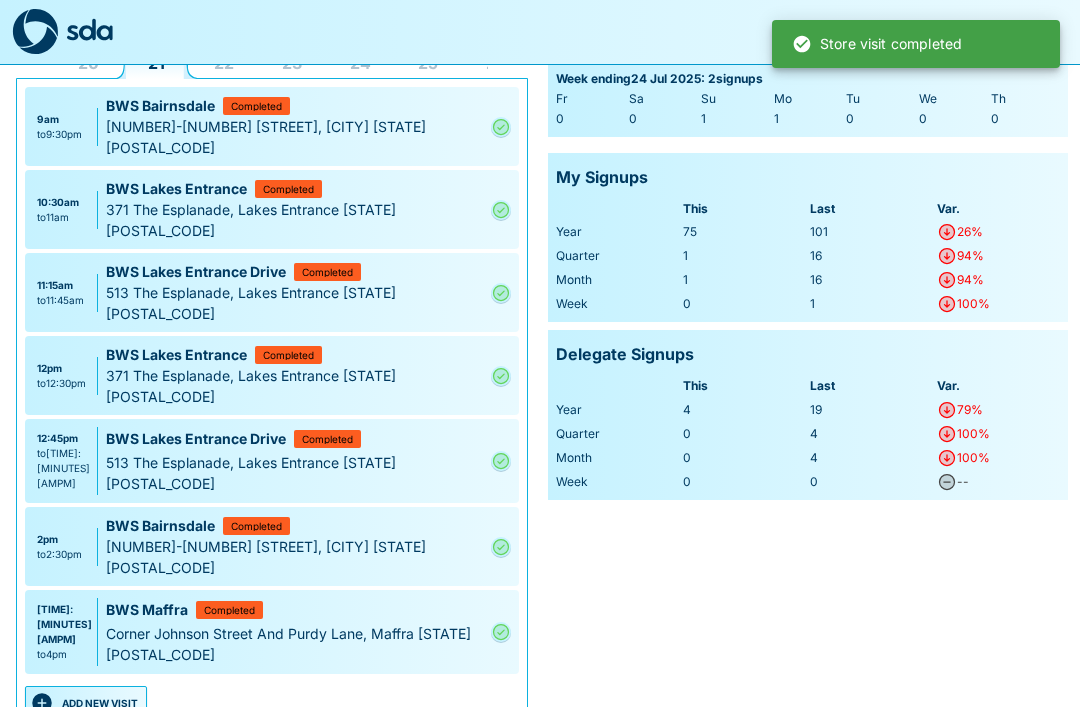 scroll, scrollTop: 168, scrollLeft: 0, axis: vertical 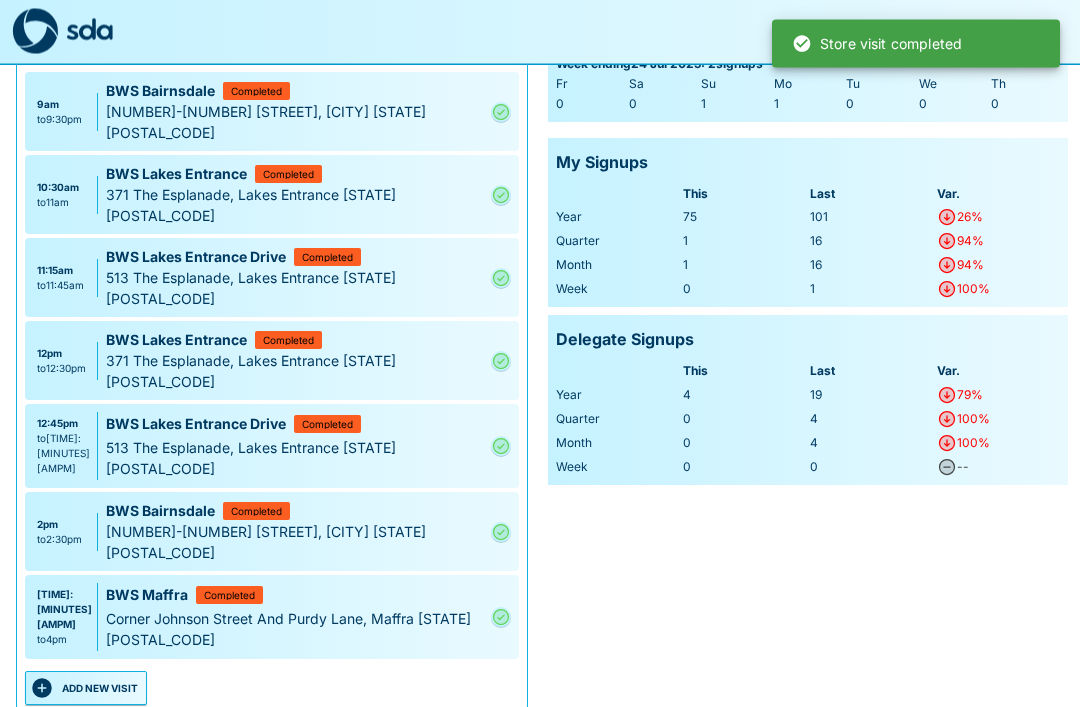 click on "ADD NEW VISIT" at bounding box center [86, 689] 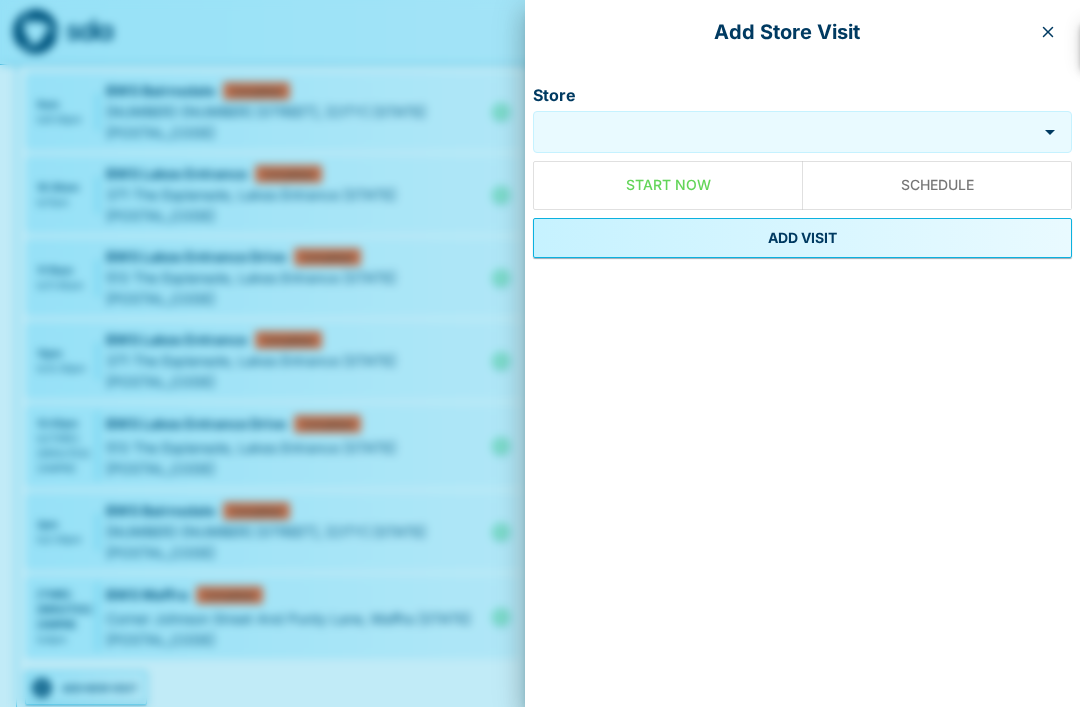 click on "Store" at bounding box center (785, 132) 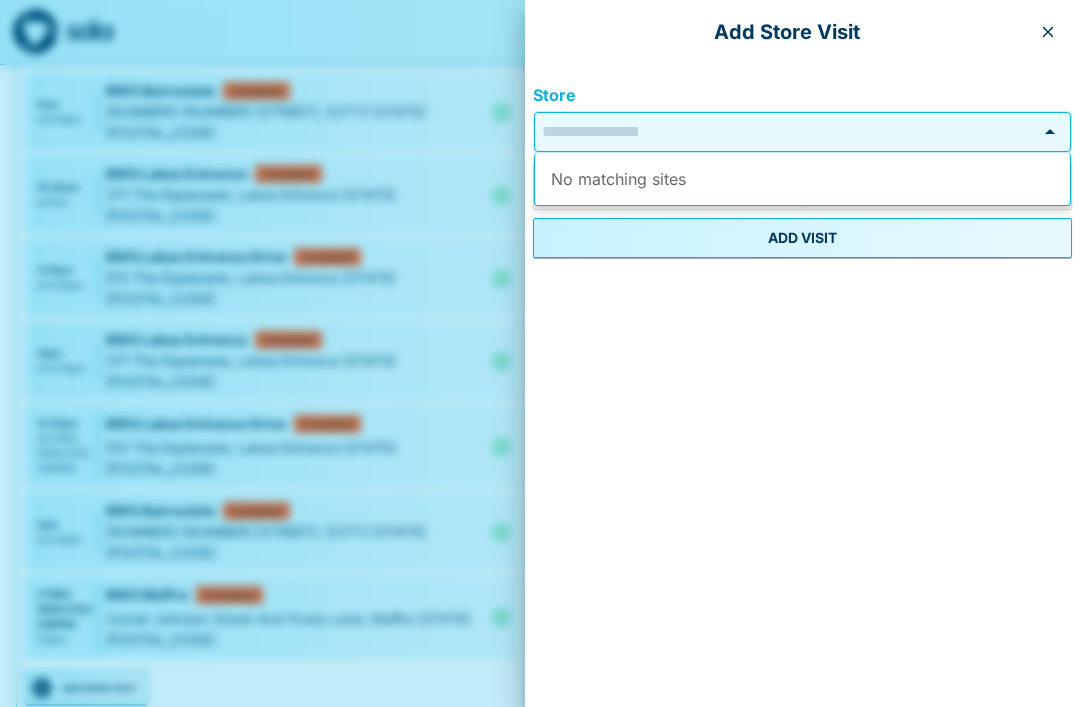 scroll, scrollTop: 168, scrollLeft: 0, axis: vertical 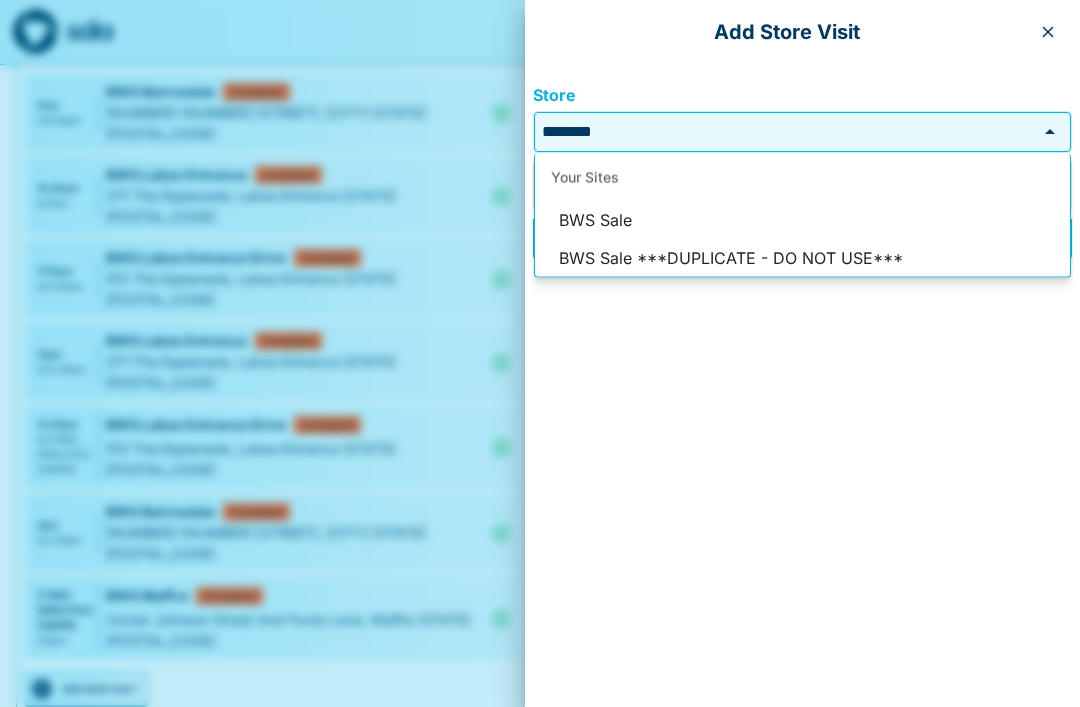 click on "BWS Sale" at bounding box center (802, 221) 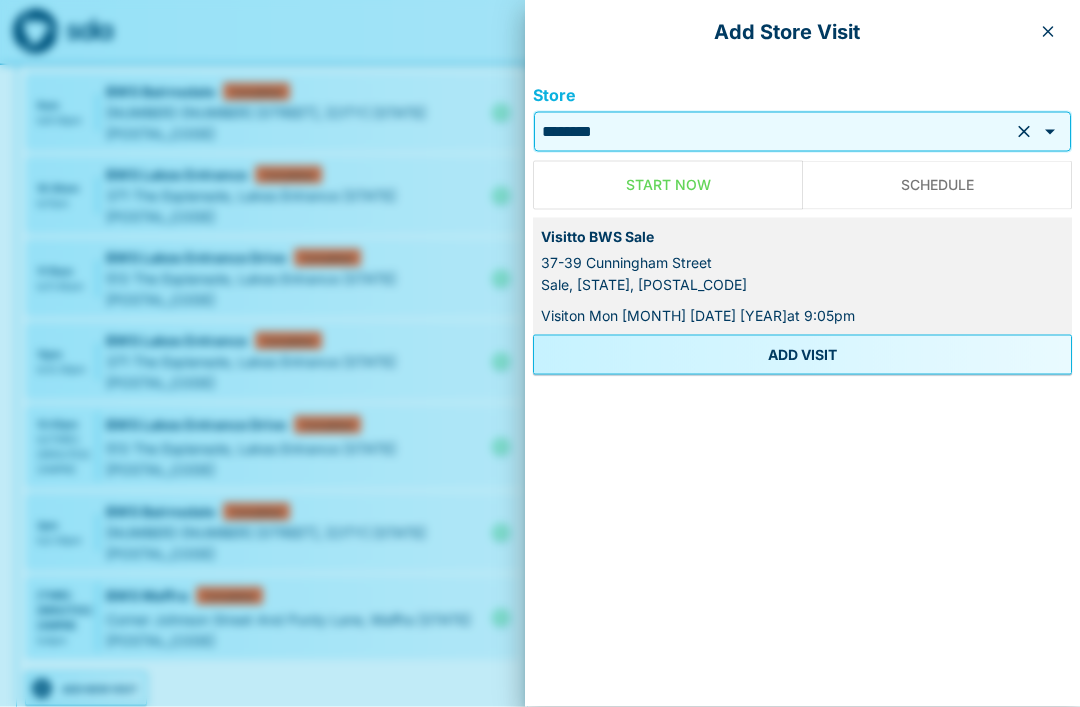 click on "ADD VISIT" at bounding box center [802, 355] 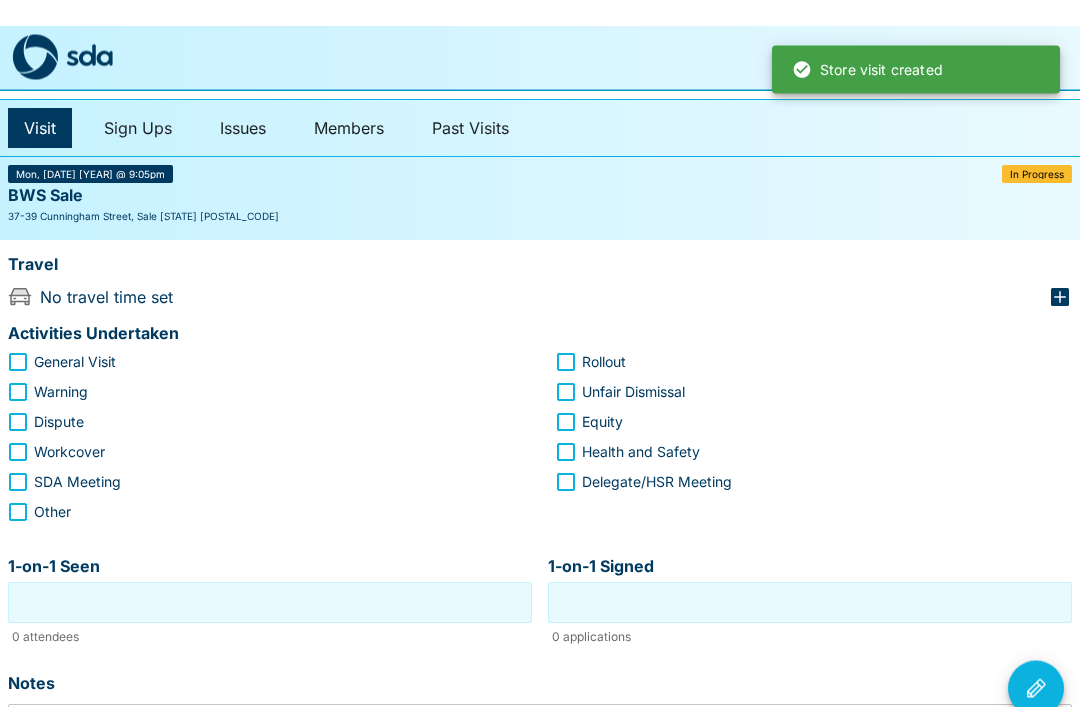scroll, scrollTop: 0, scrollLeft: 0, axis: both 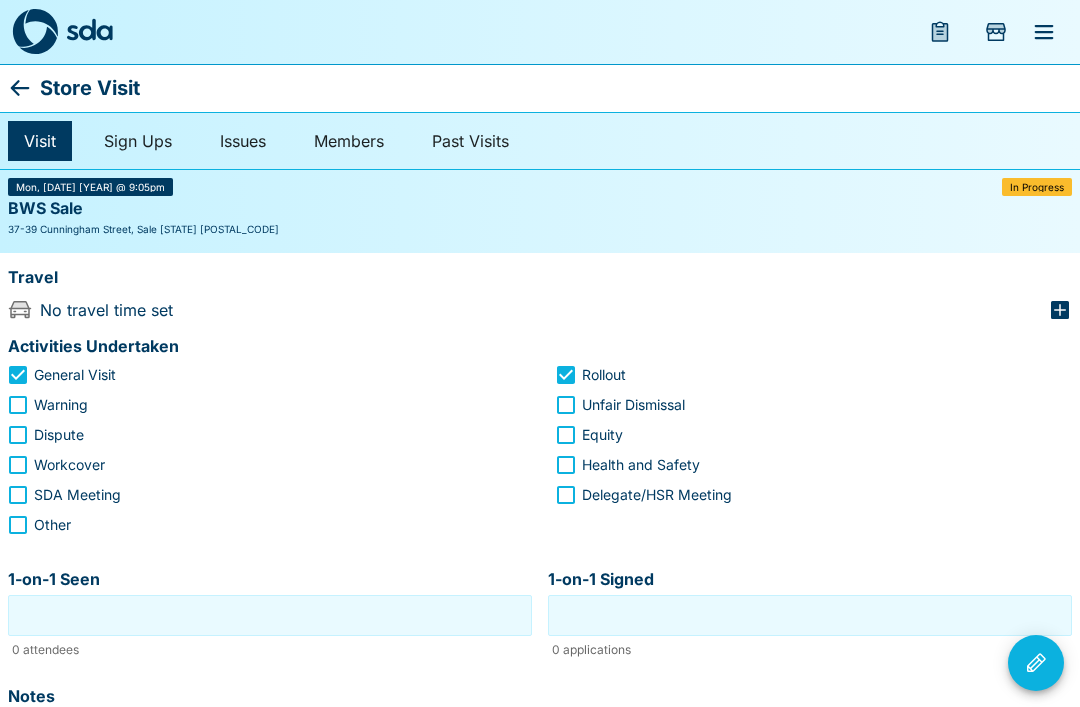 click 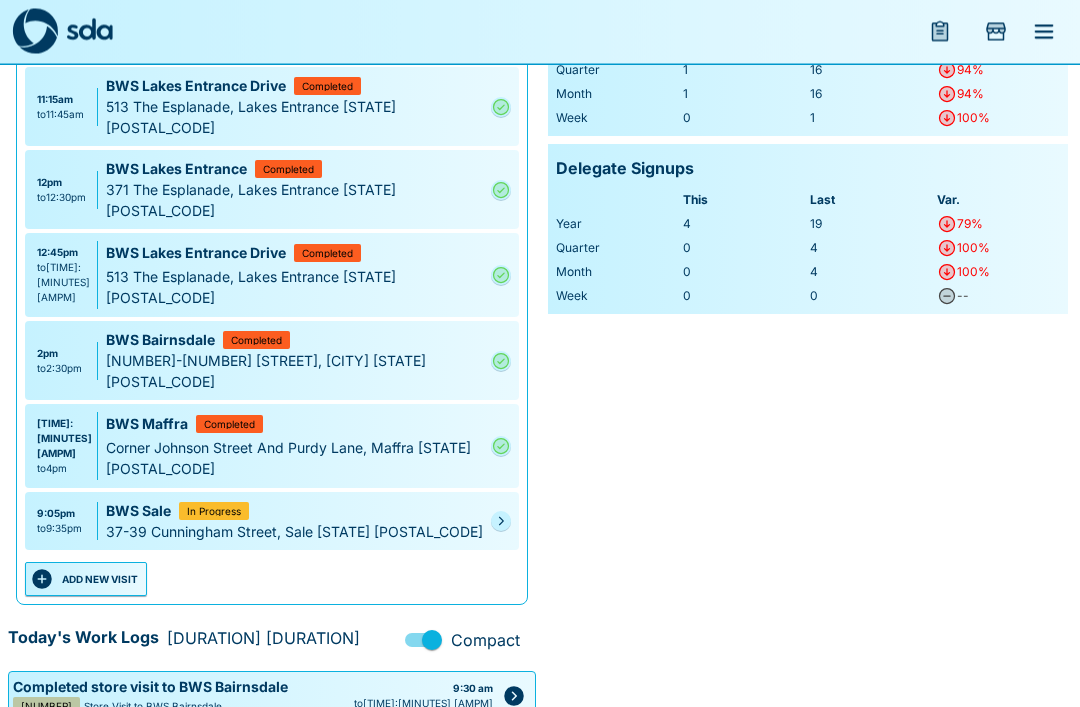click at bounding box center (501, 522) 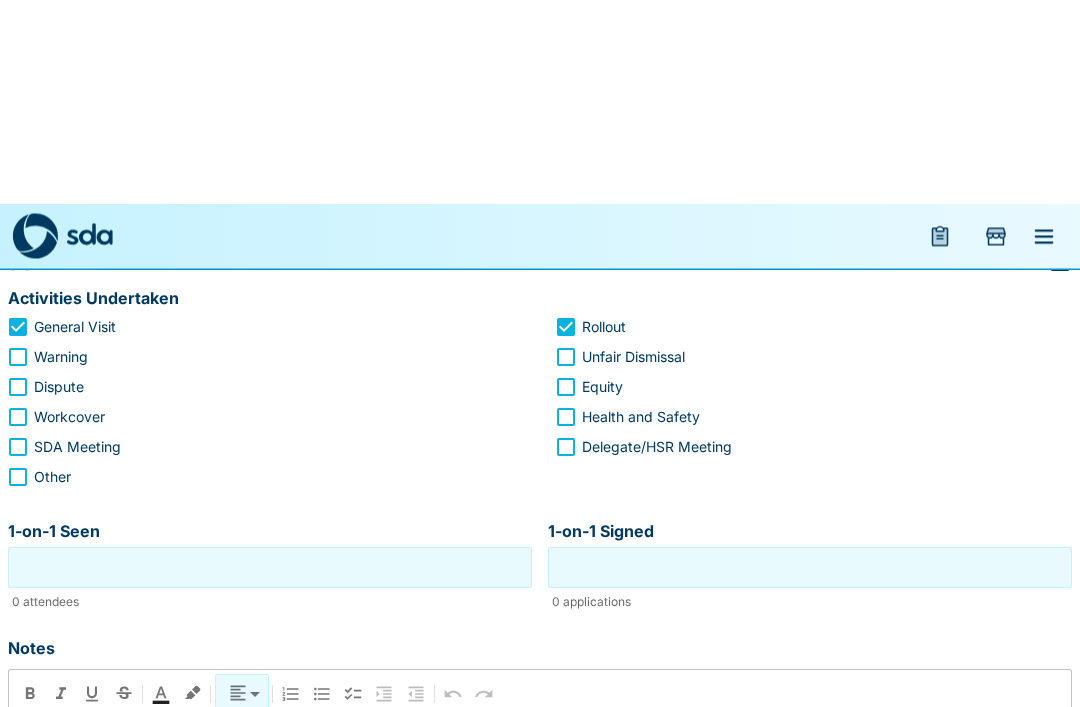 scroll, scrollTop: 0, scrollLeft: 0, axis: both 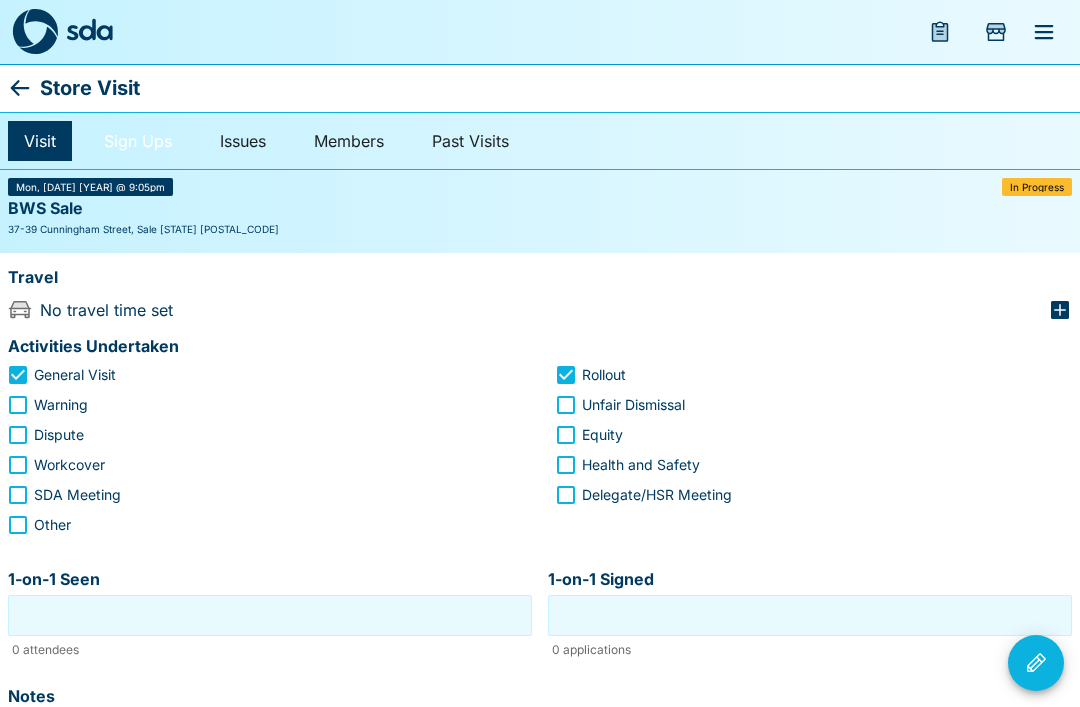 click on "Sign Ups" at bounding box center (138, 141) 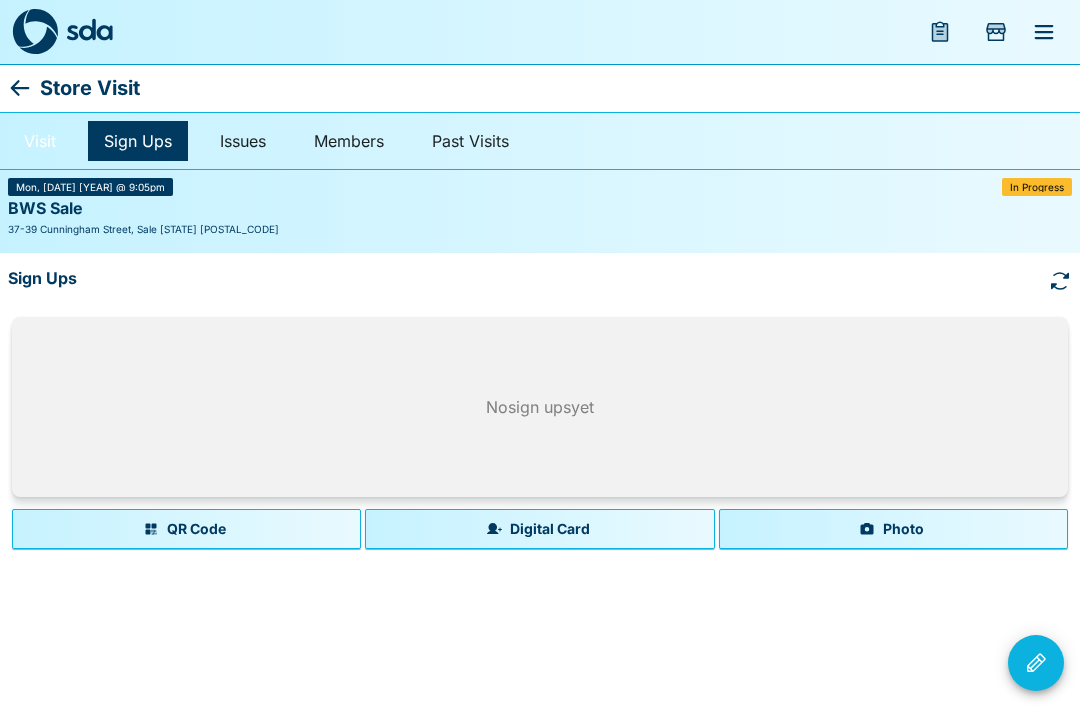 click on "Visit" at bounding box center [40, 141] 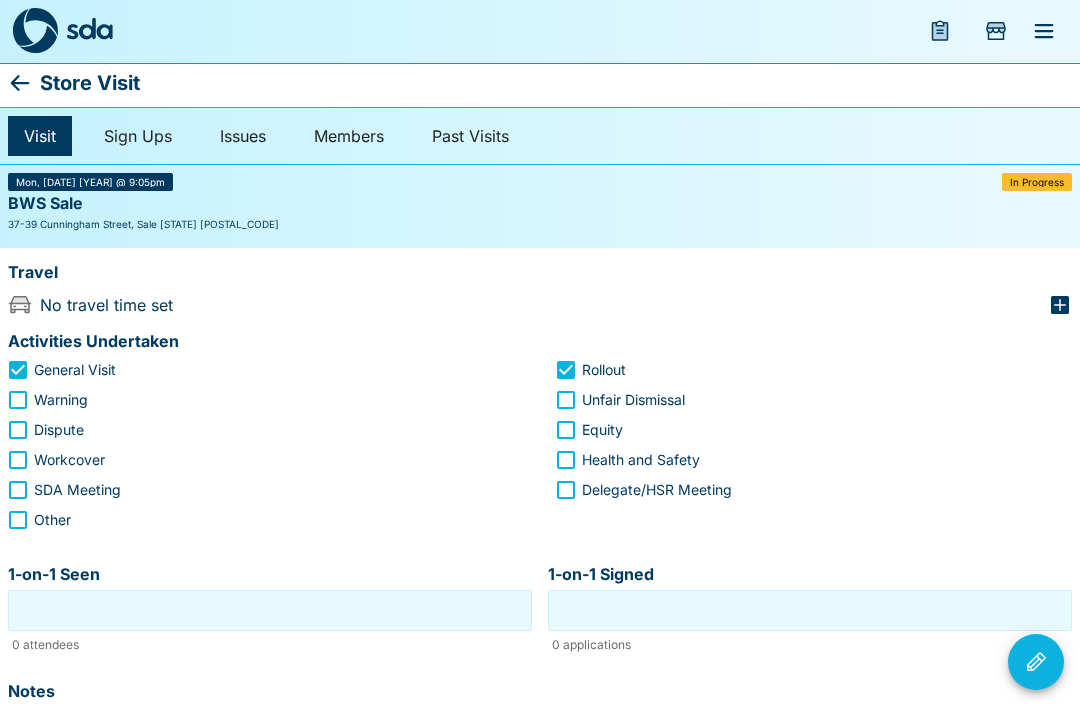 scroll, scrollTop: 0, scrollLeft: 0, axis: both 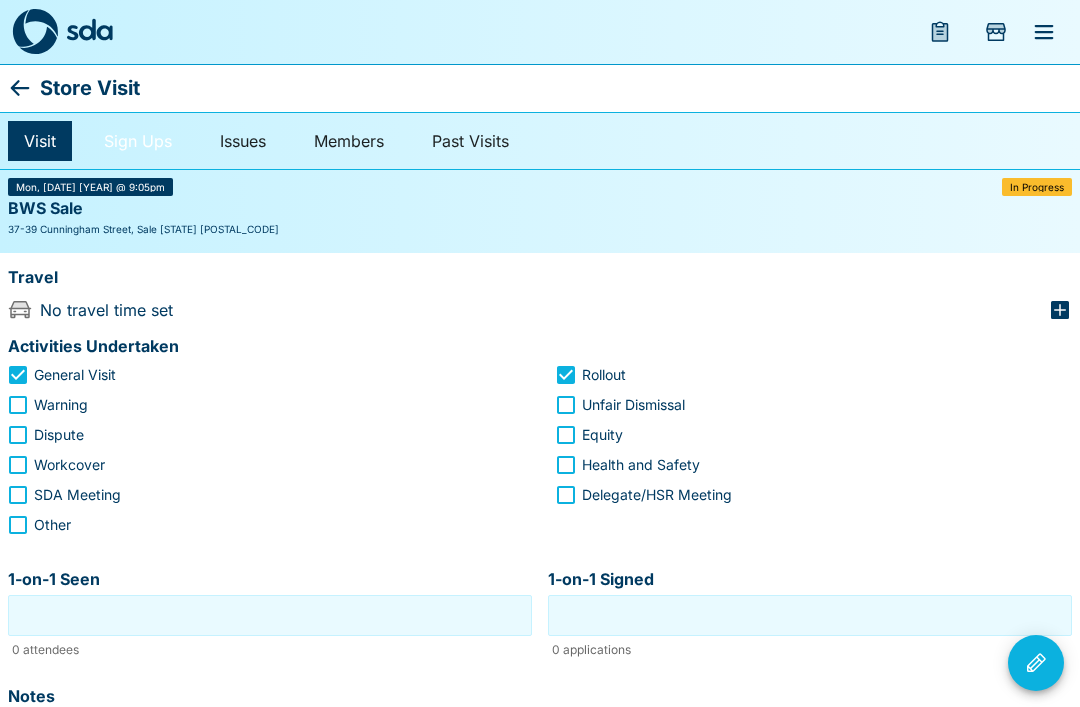 click on "Sign Ups" at bounding box center [138, 141] 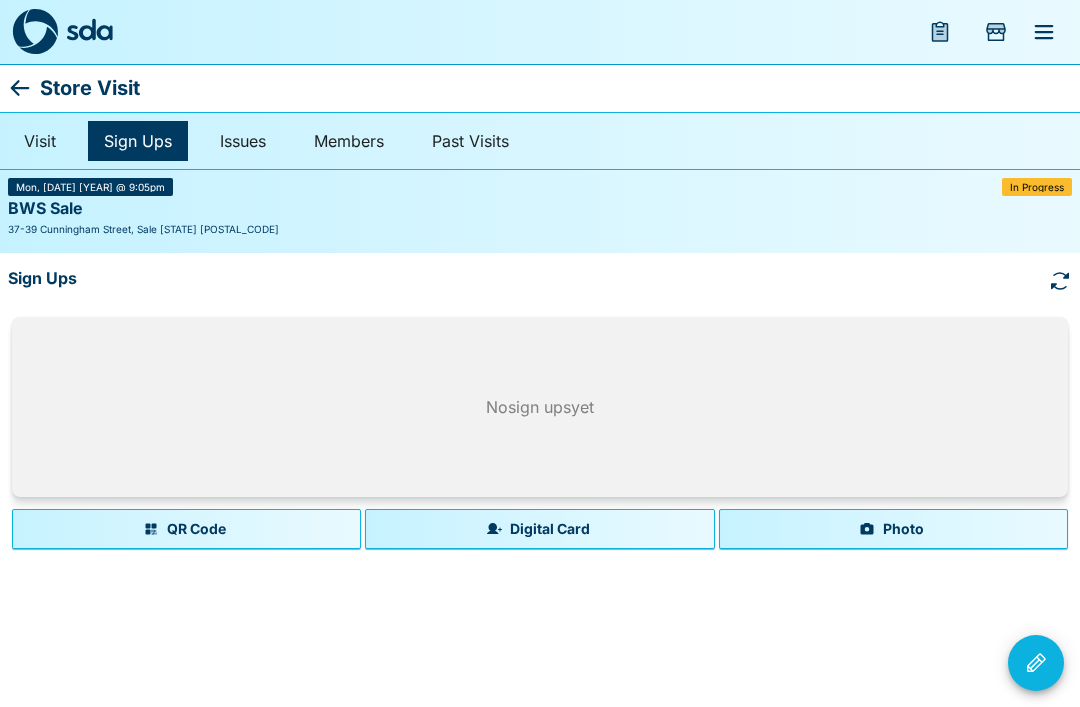click on "Photo" at bounding box center [893, 529] 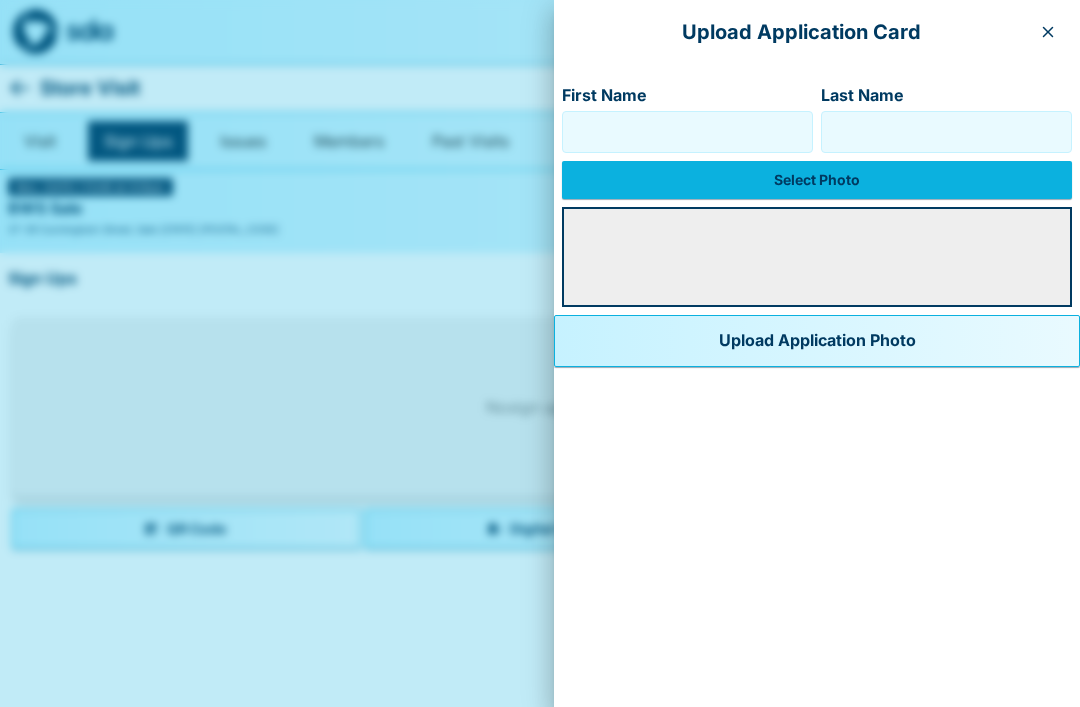 click on "First Name" at bounding box center (687, 132) 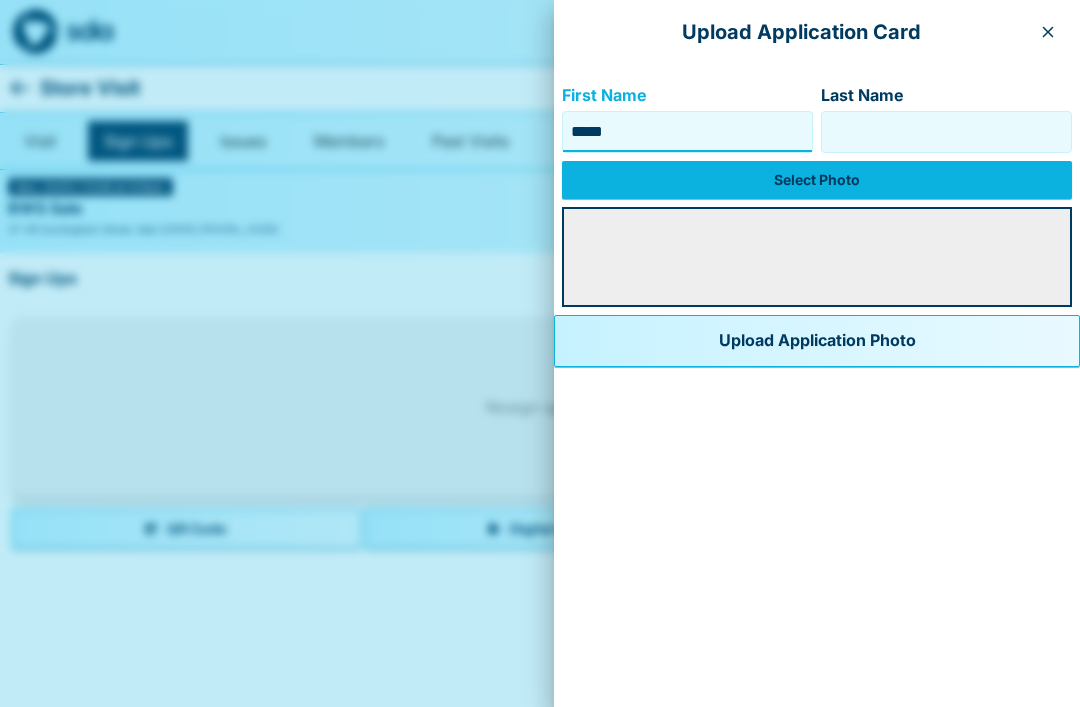 type on "*****" 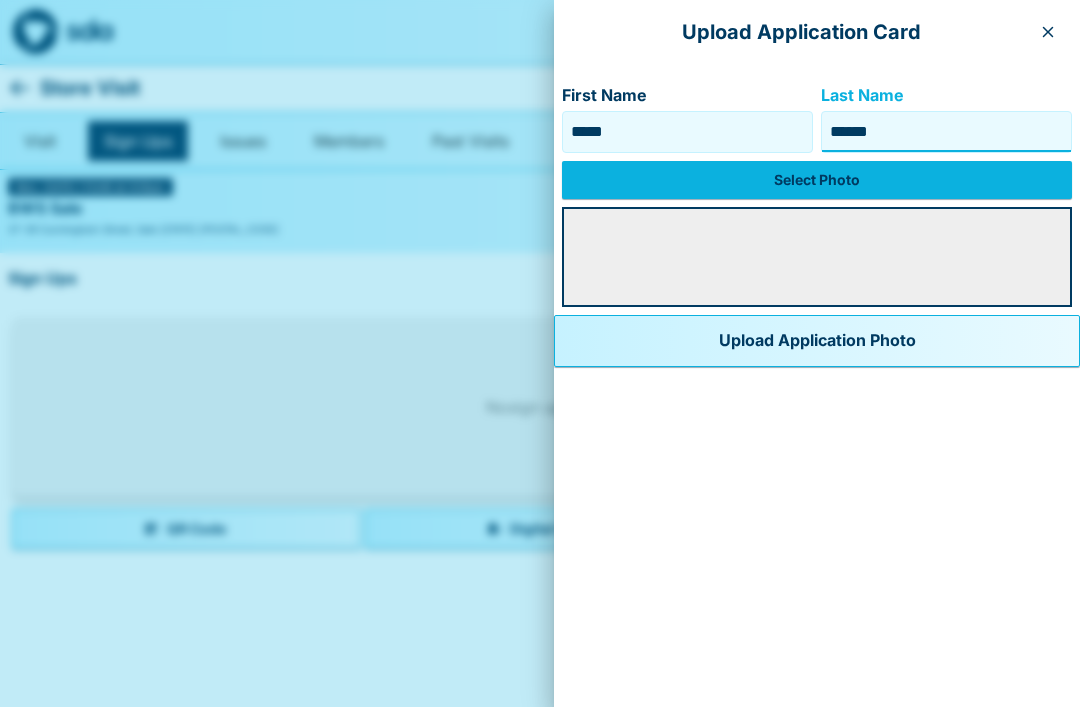 type on "******" 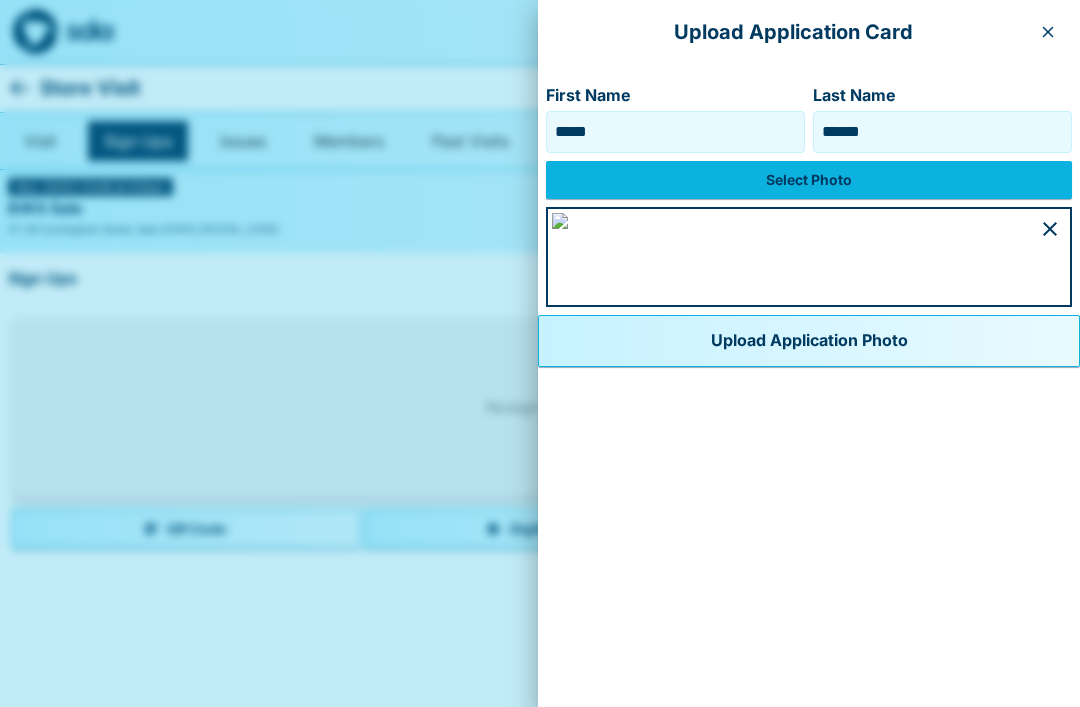 scroll, scrollTop: 974, scrollLeft: 0, axis: vertical 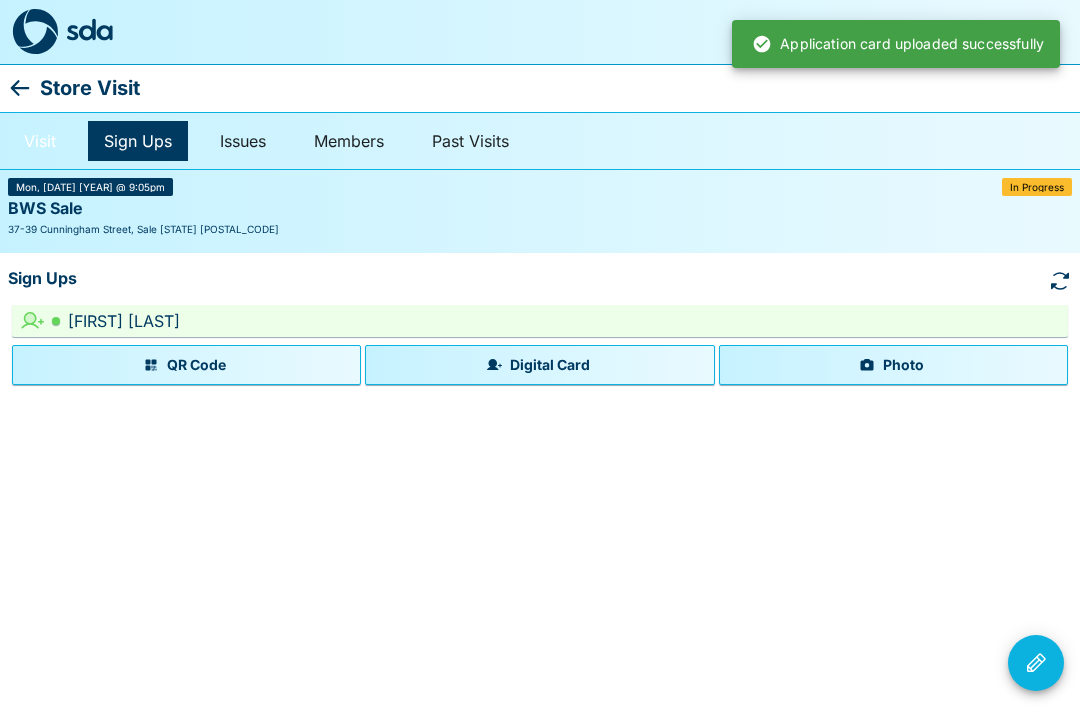 click on "Visit" at bounding box center [40, 141] 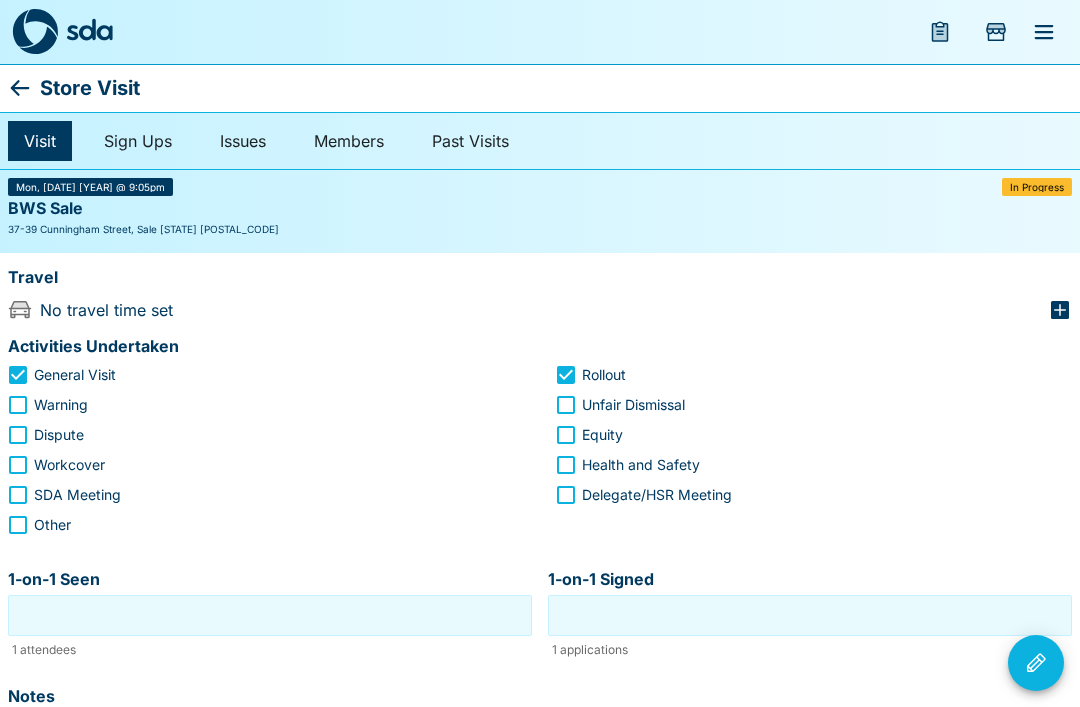 click 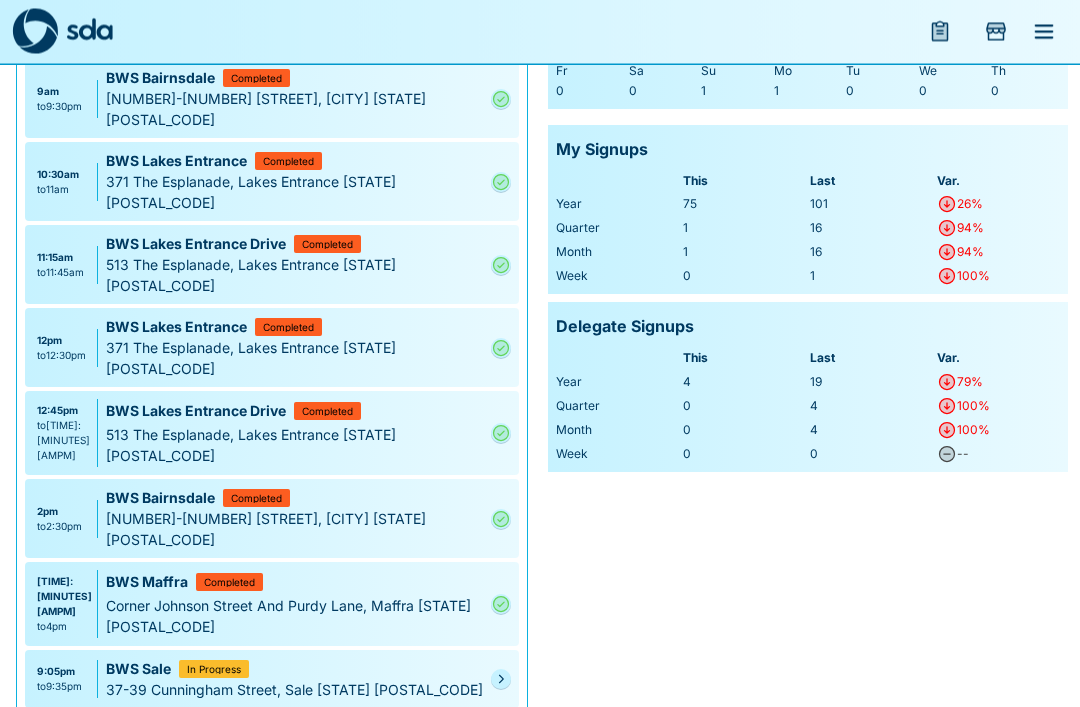 scroll, scrollTop: 184, scrollLeft: 0, axis: vertical 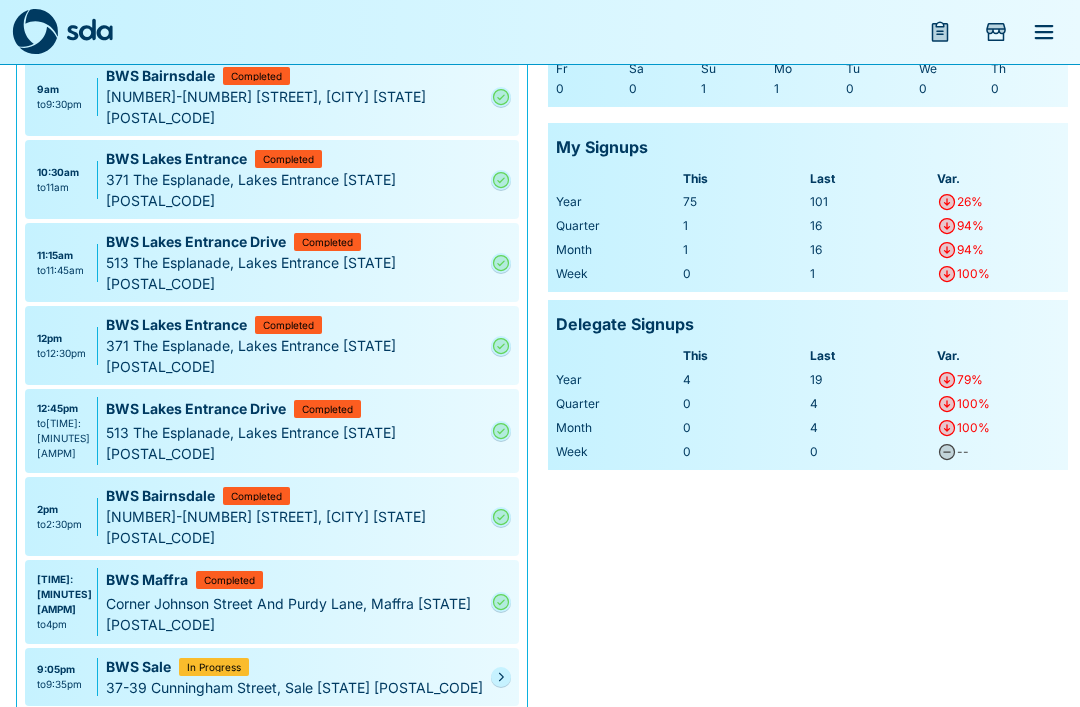 click 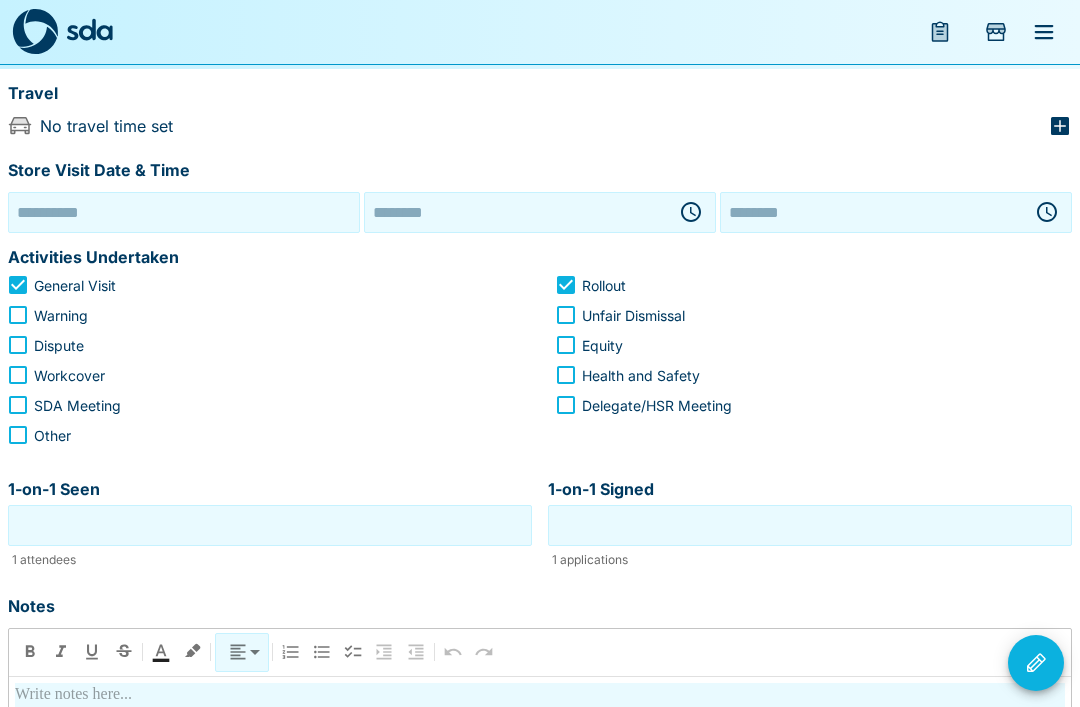 type on "**********" 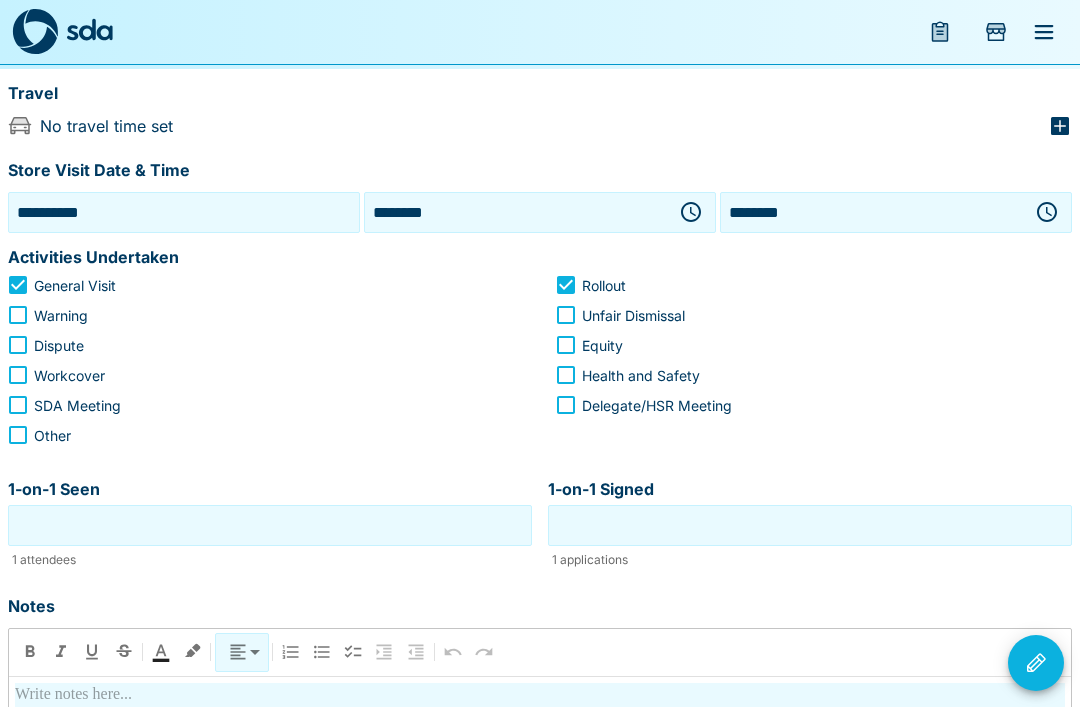 scroll, scrollTop: 115, scrollLeft: 0, axis: vertical 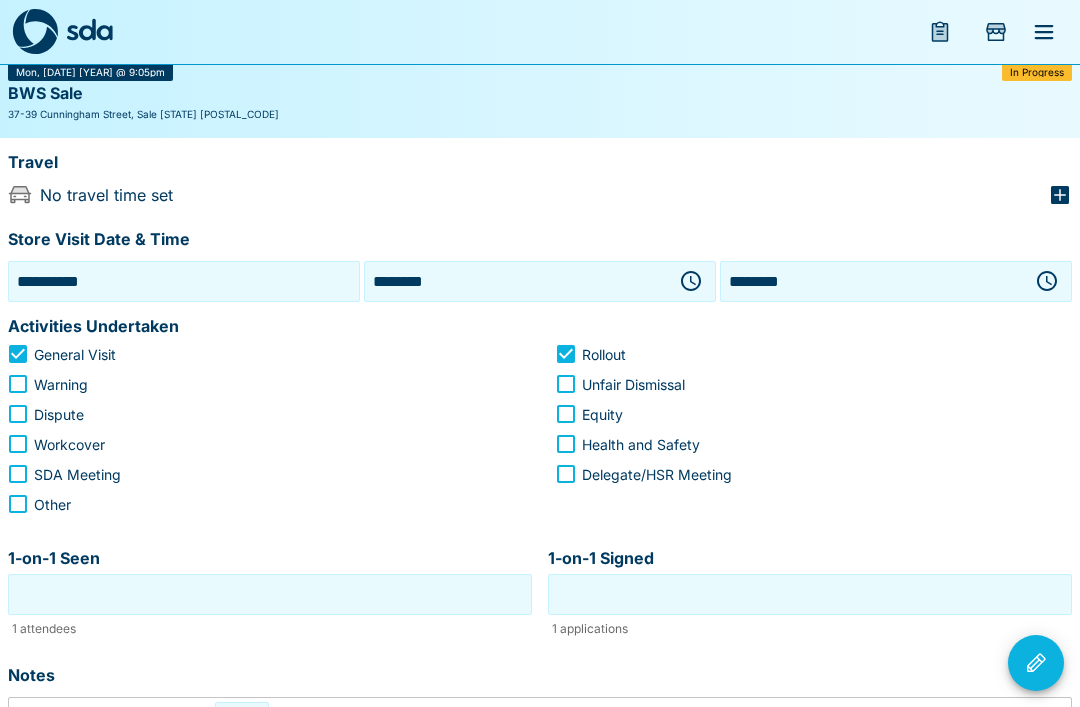 click on "********" at bounding box center [516, 281] 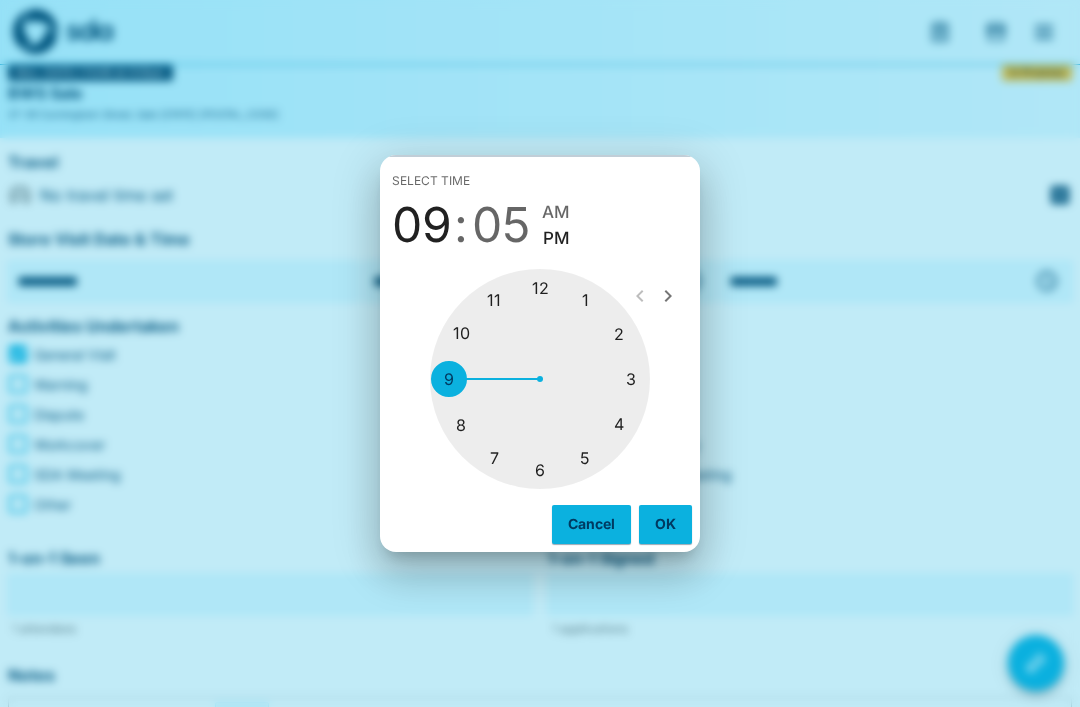 click at bounding box center (540, 379) 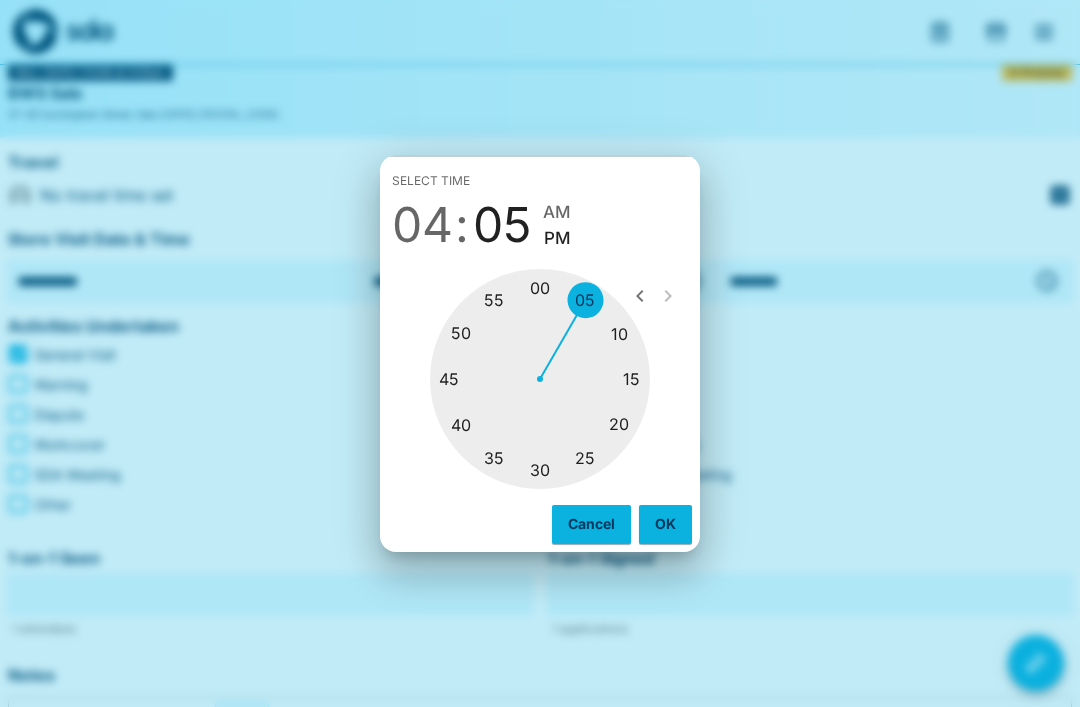 click at bounding box center (540, 379) 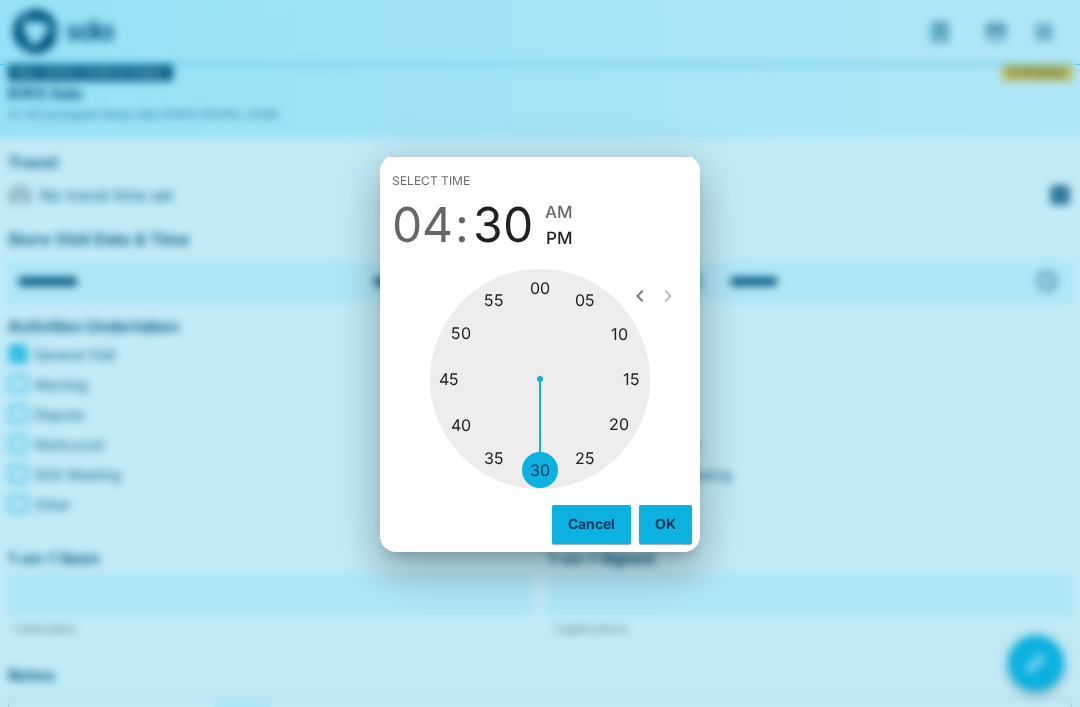 click on "PM" at bounding box center [559, 238] 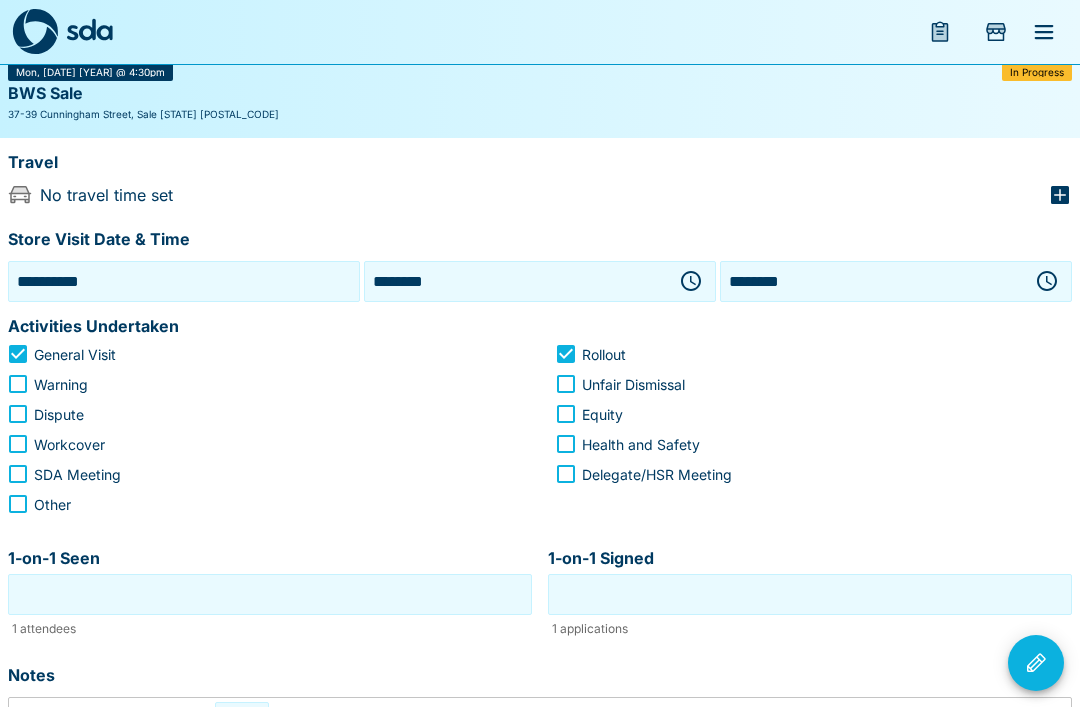 click on "********" at bounding box center (872, 281) 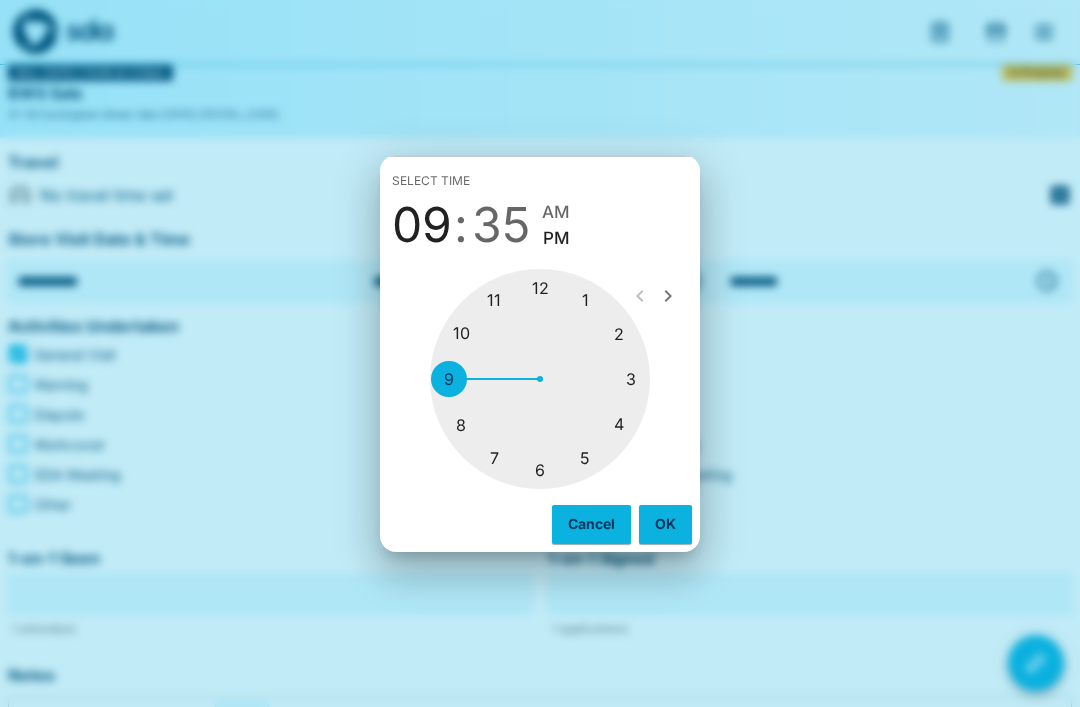 click at bounding box center (540, 379) 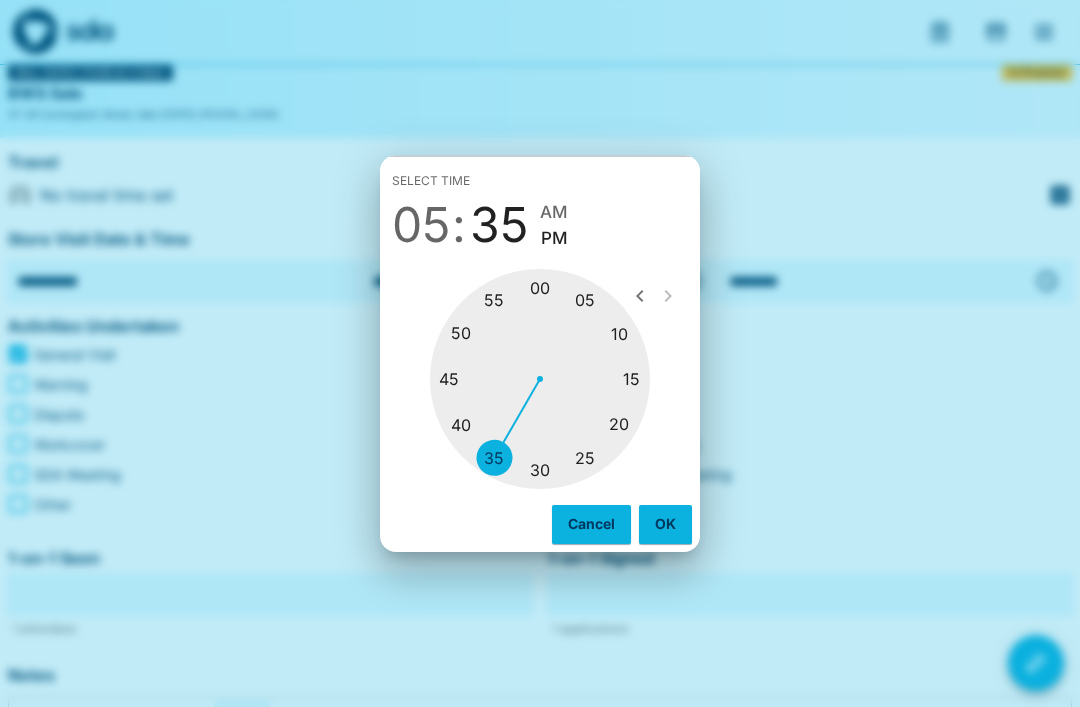 click at bounding box center (540, 379) 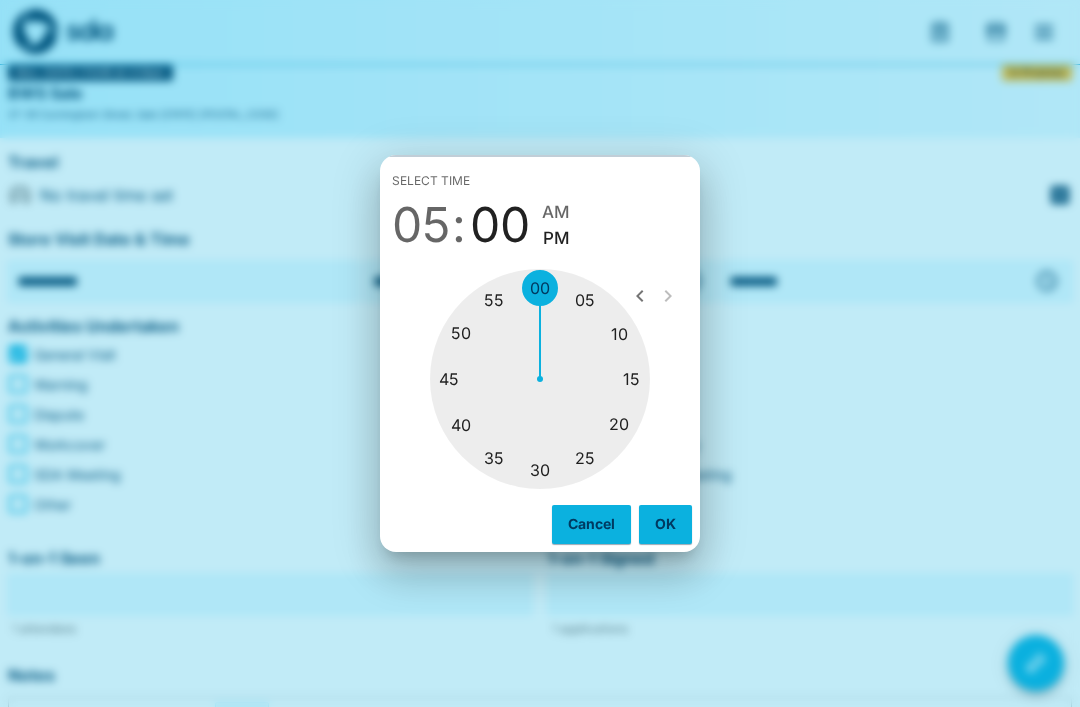 click on "PM" at bounding box center [556, 238] 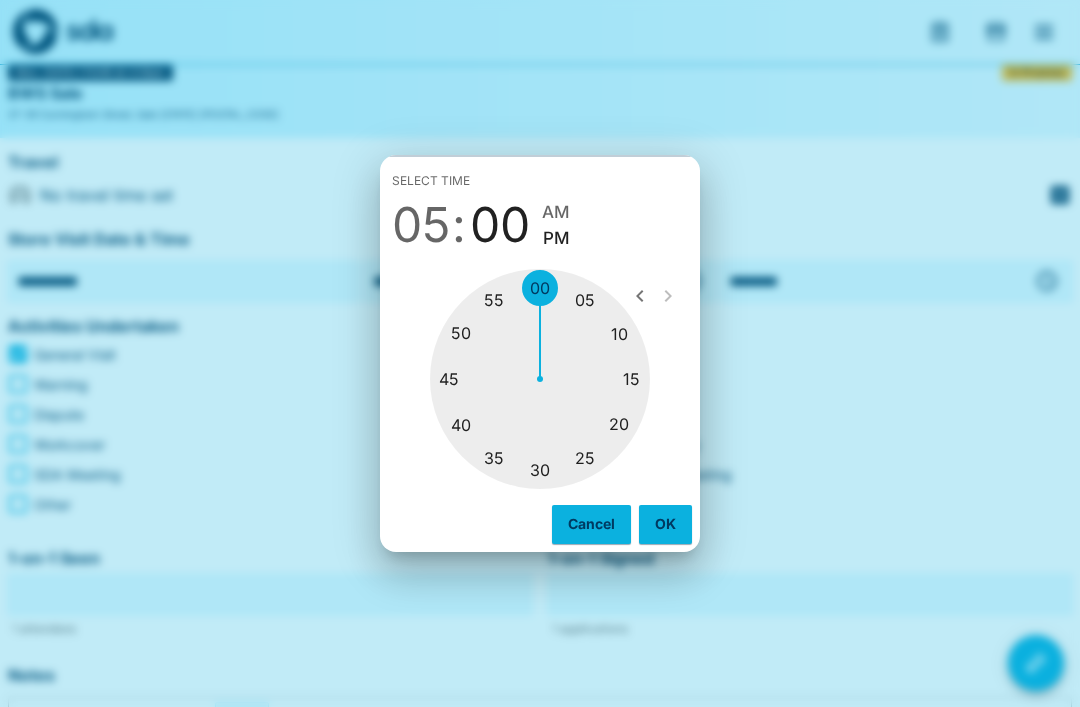click on "OK" at bounding box center (665, 524) 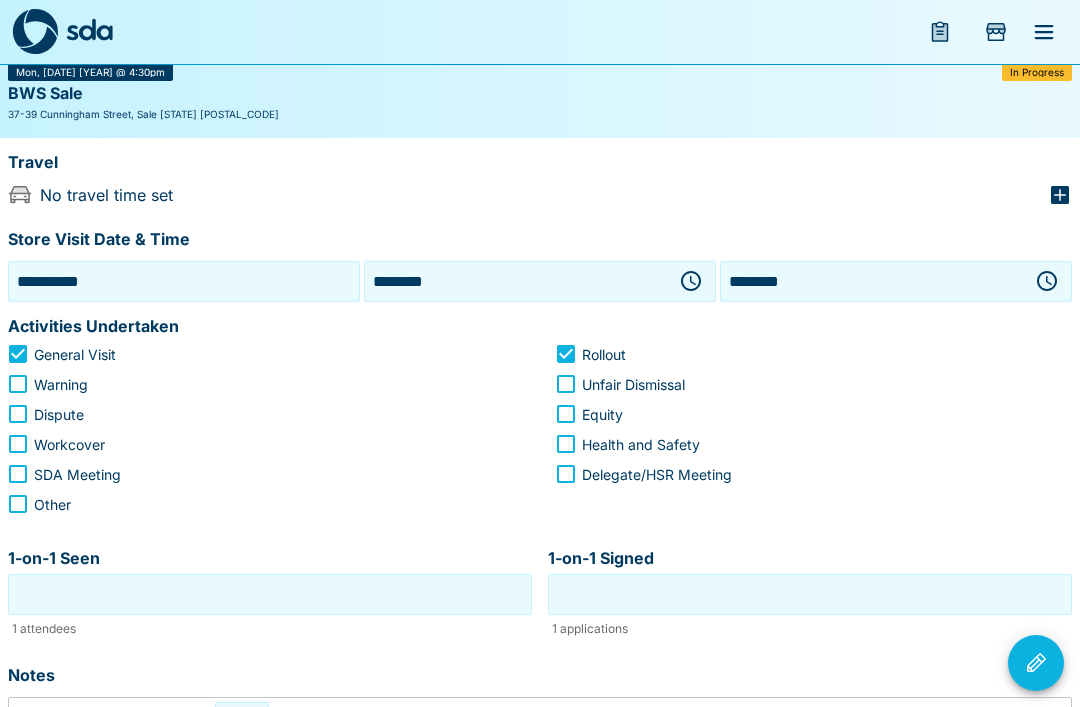 click on "********" at bounding box center (872, 281) 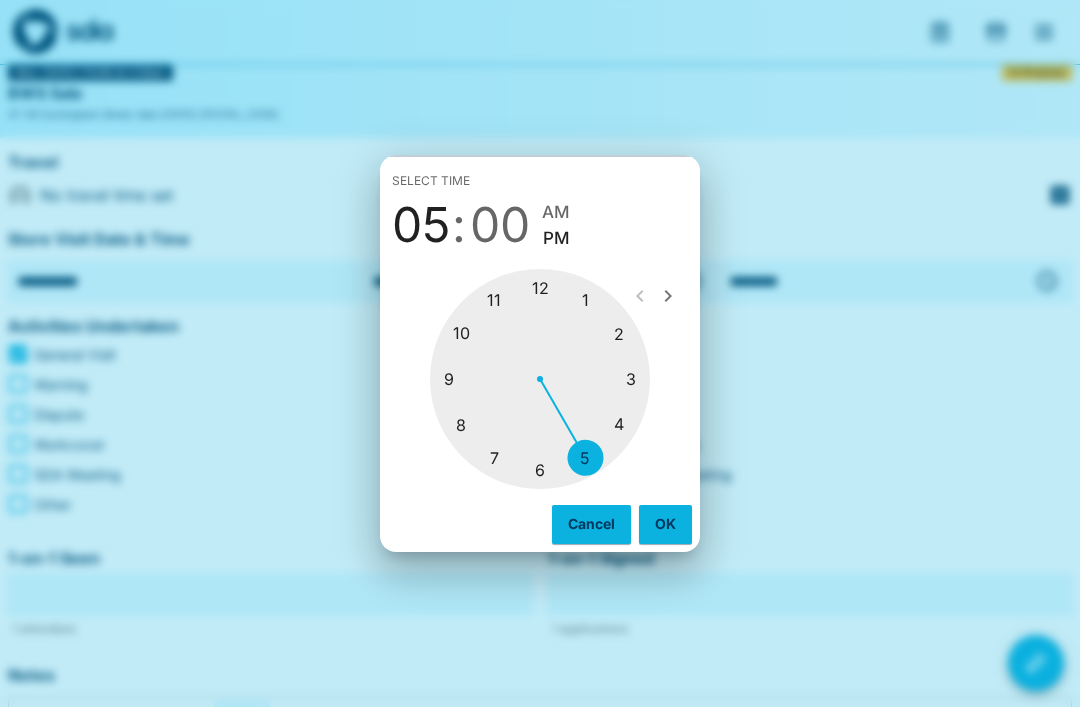 click at bounding box center (540, 379) 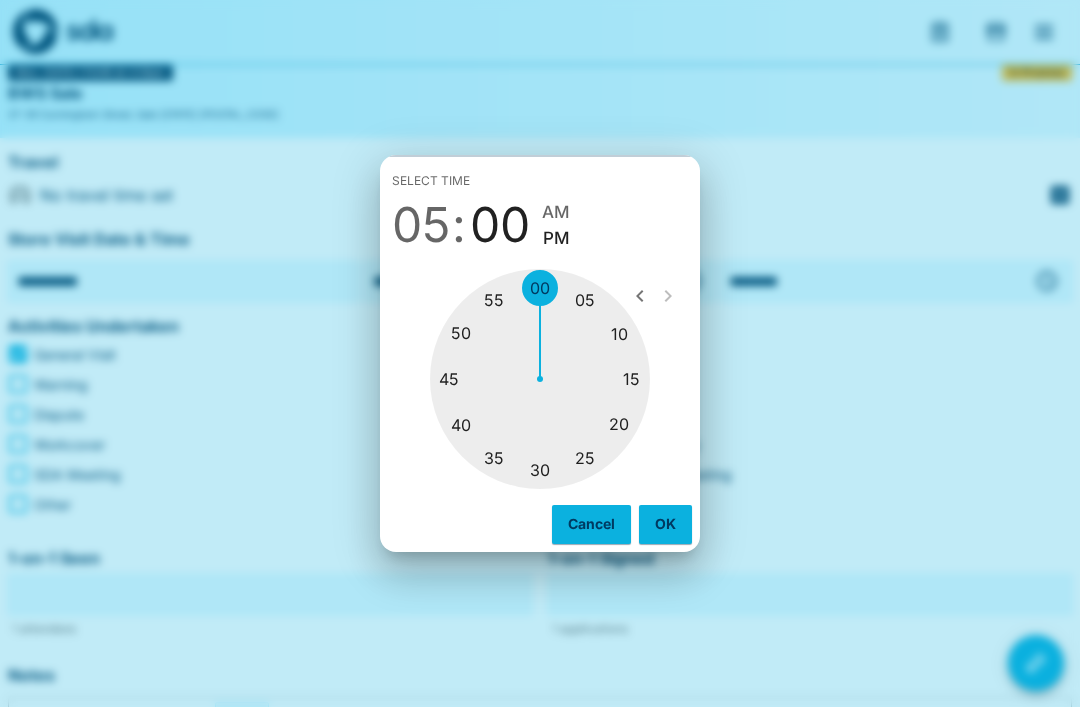 click at bounding box center (540, 379) 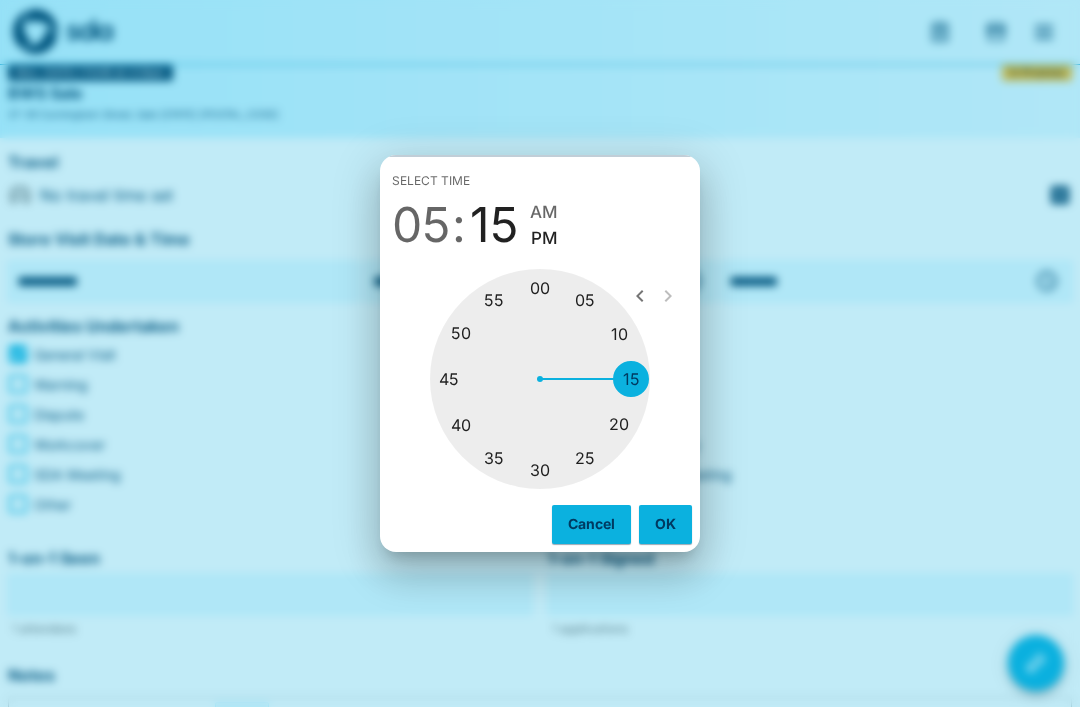 click on "OK" at bounding box center (665, 524) 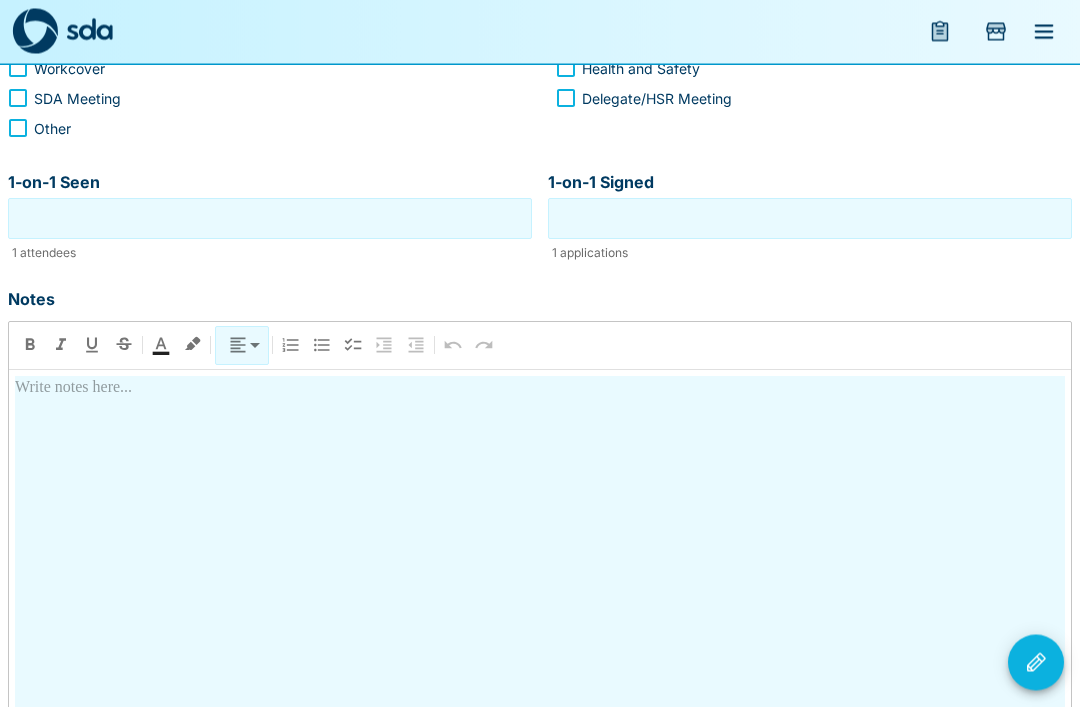 scroll, scrollTop: 500, scrollLeft: 0, axis: vertical 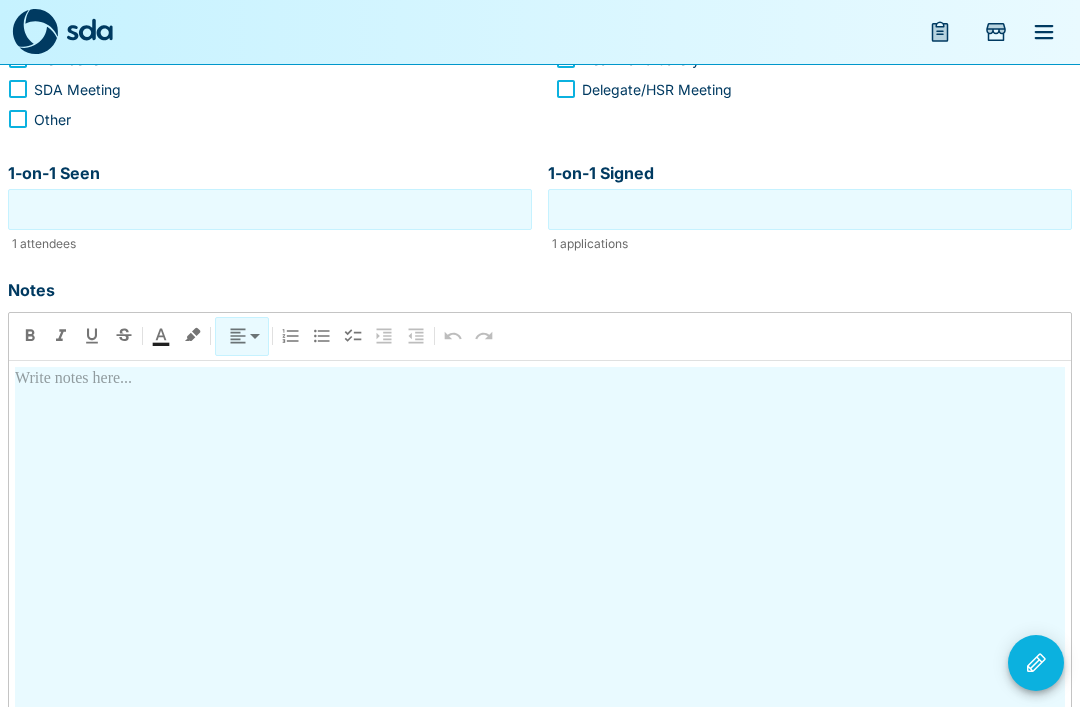 click at bounding box center [540, 544] 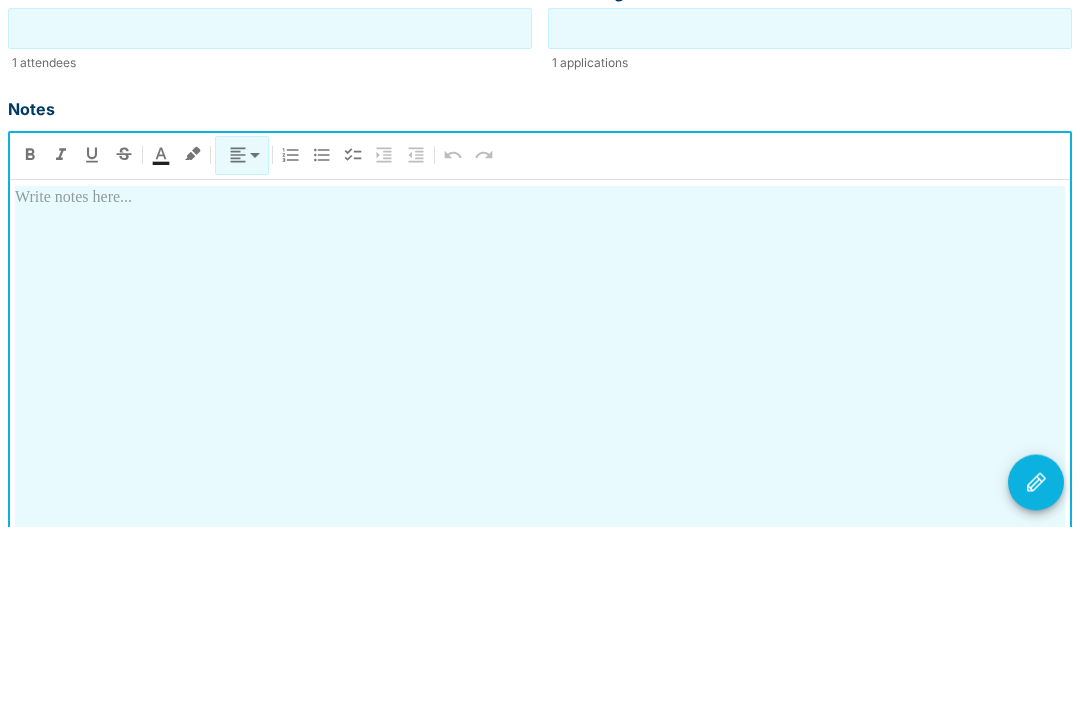 type 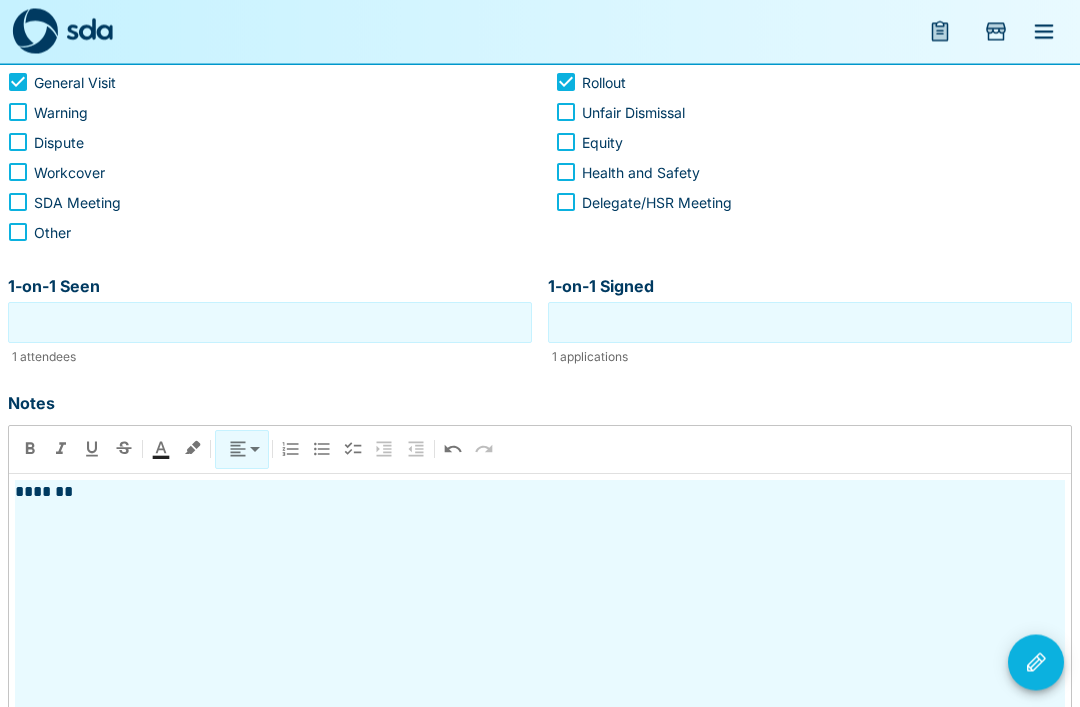 scroll, scrollTop: 387, scrollLeft: 0, axis: vertical 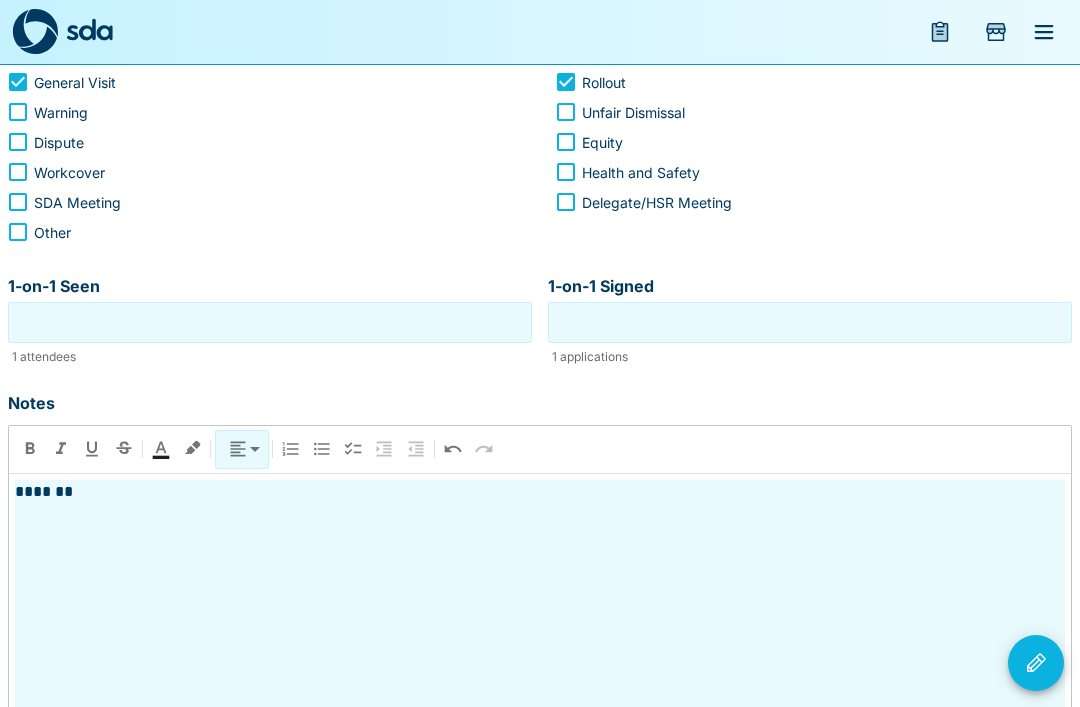 click 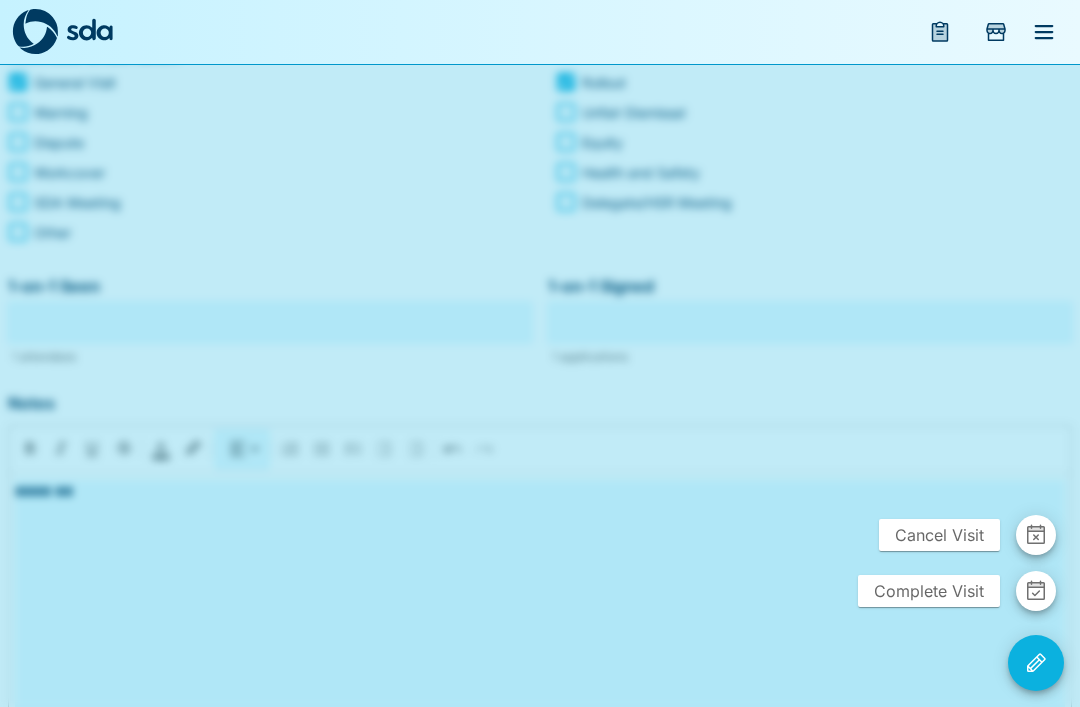 click at bounding box center [540, 353] 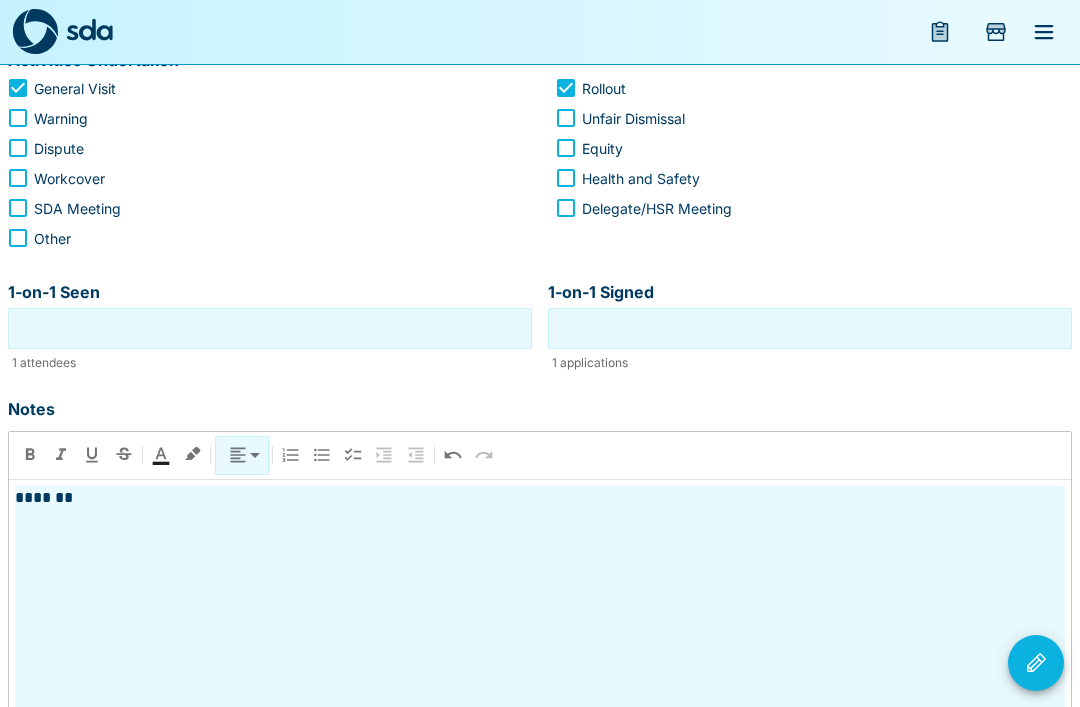 scroll, scrollTop: 500, scrollLeft: 0, axis: vertical 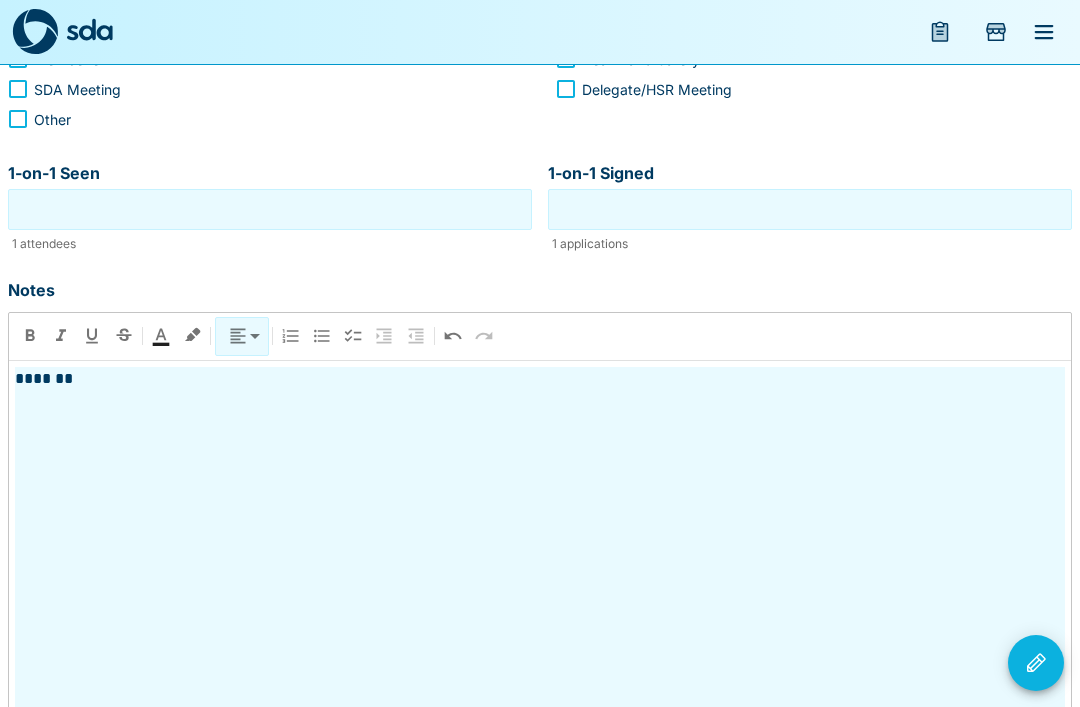 click 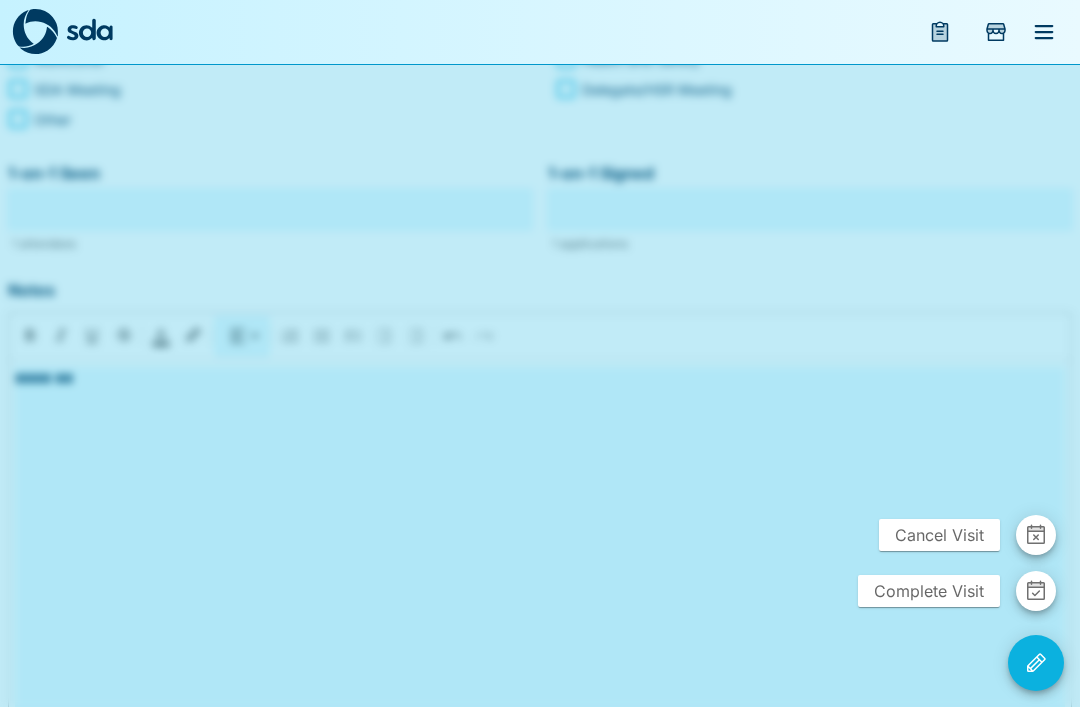 click on "Complete Visit" at bounding box center [929, 591] 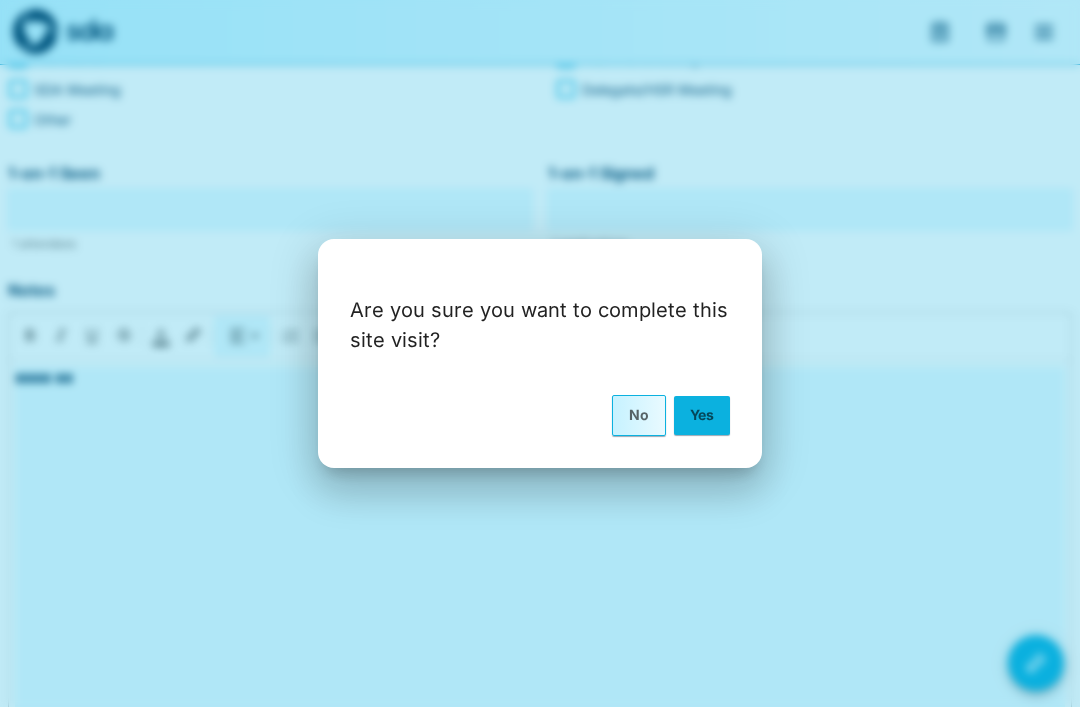 click on "Yes" at bounding box center [702, 415] 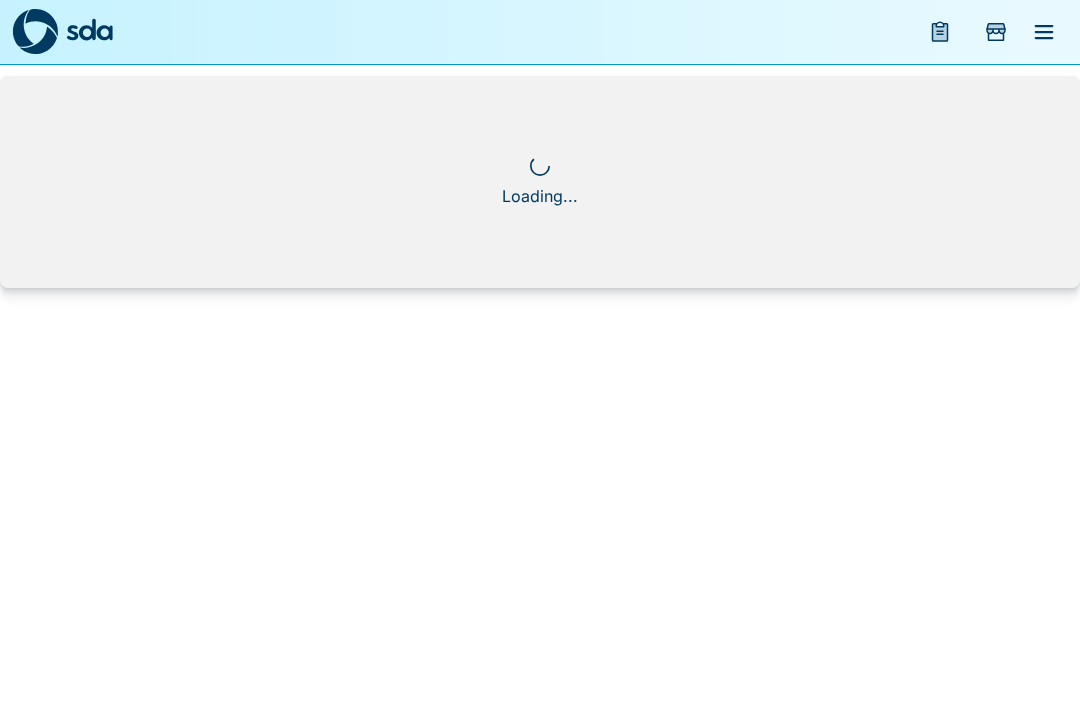 scroll, scrollTop: 0, scrollLeft: 0, axis: both 